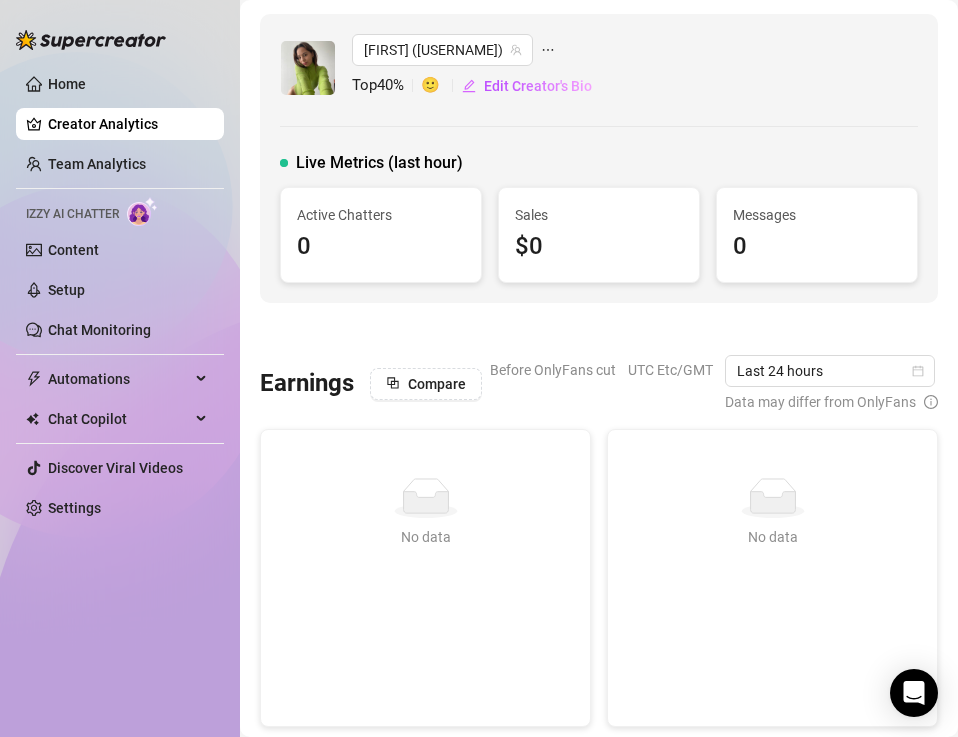 scroll, scrollTop: 0, scrollLeft: 0, axis: both 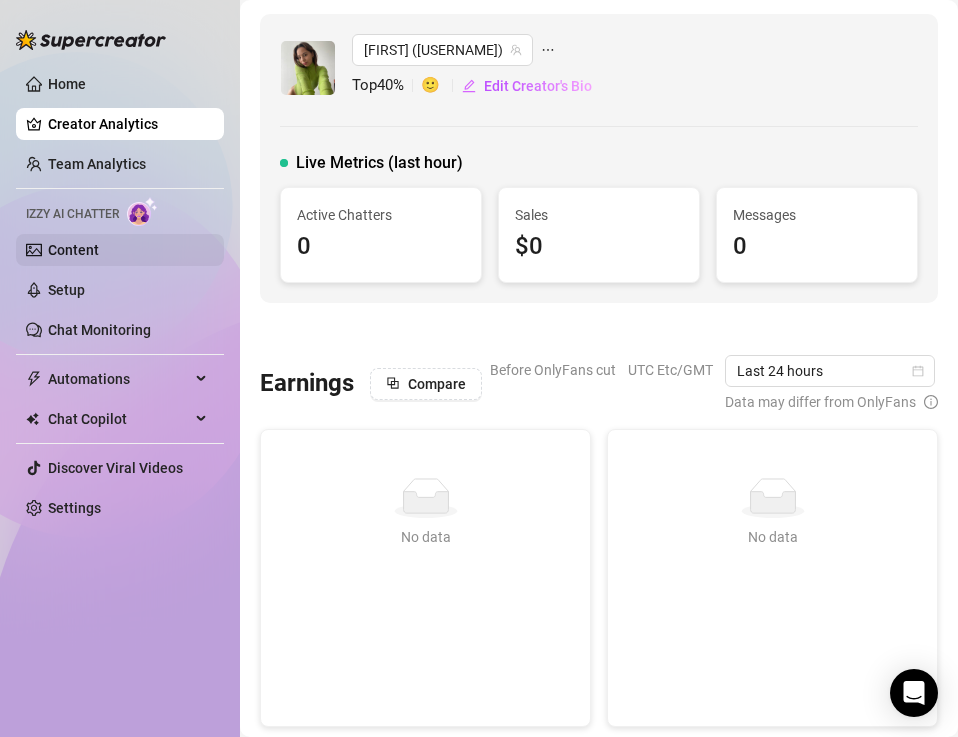click on "Content" at bounding box center [73, 250] 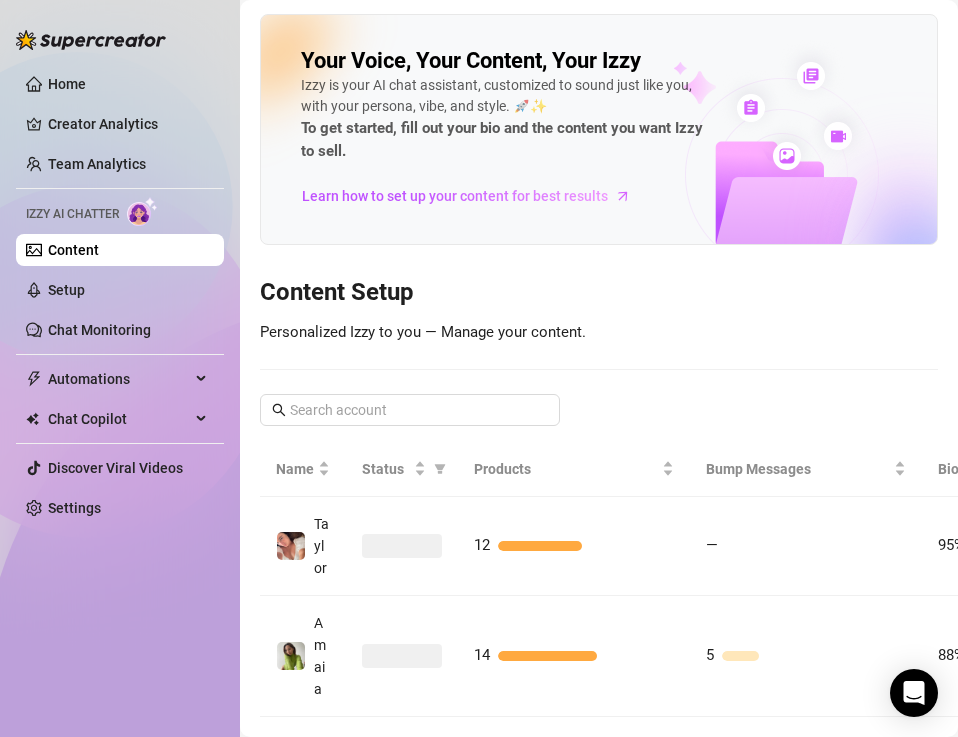 scroll, scrollTop: 61, scrollLeft: 0, axis: vertical 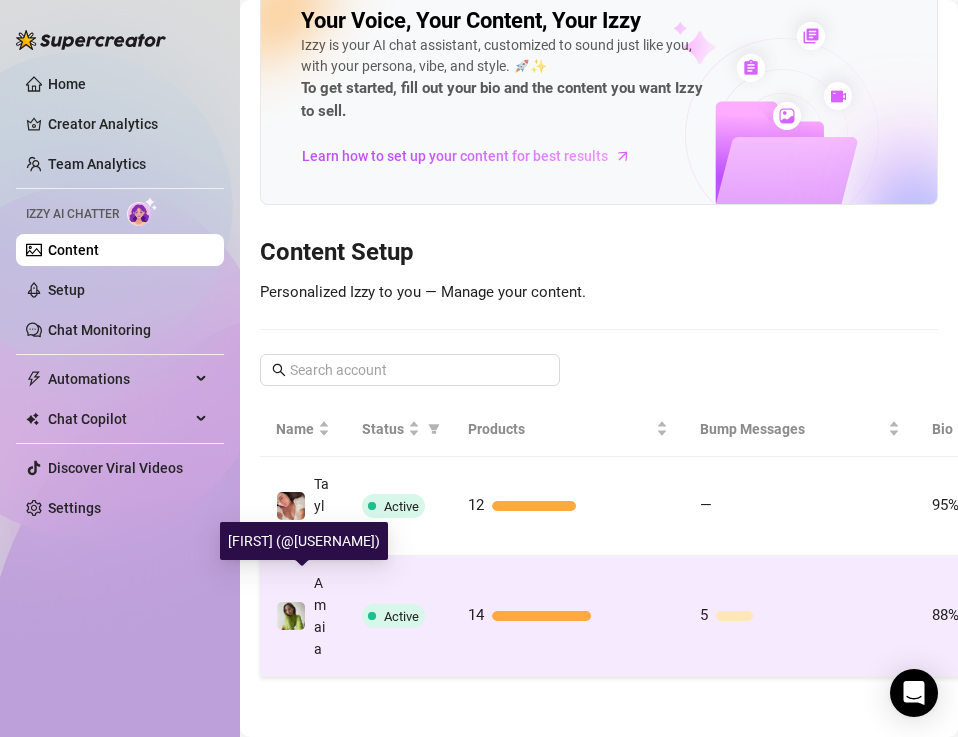click at bounding box center (291, 616) 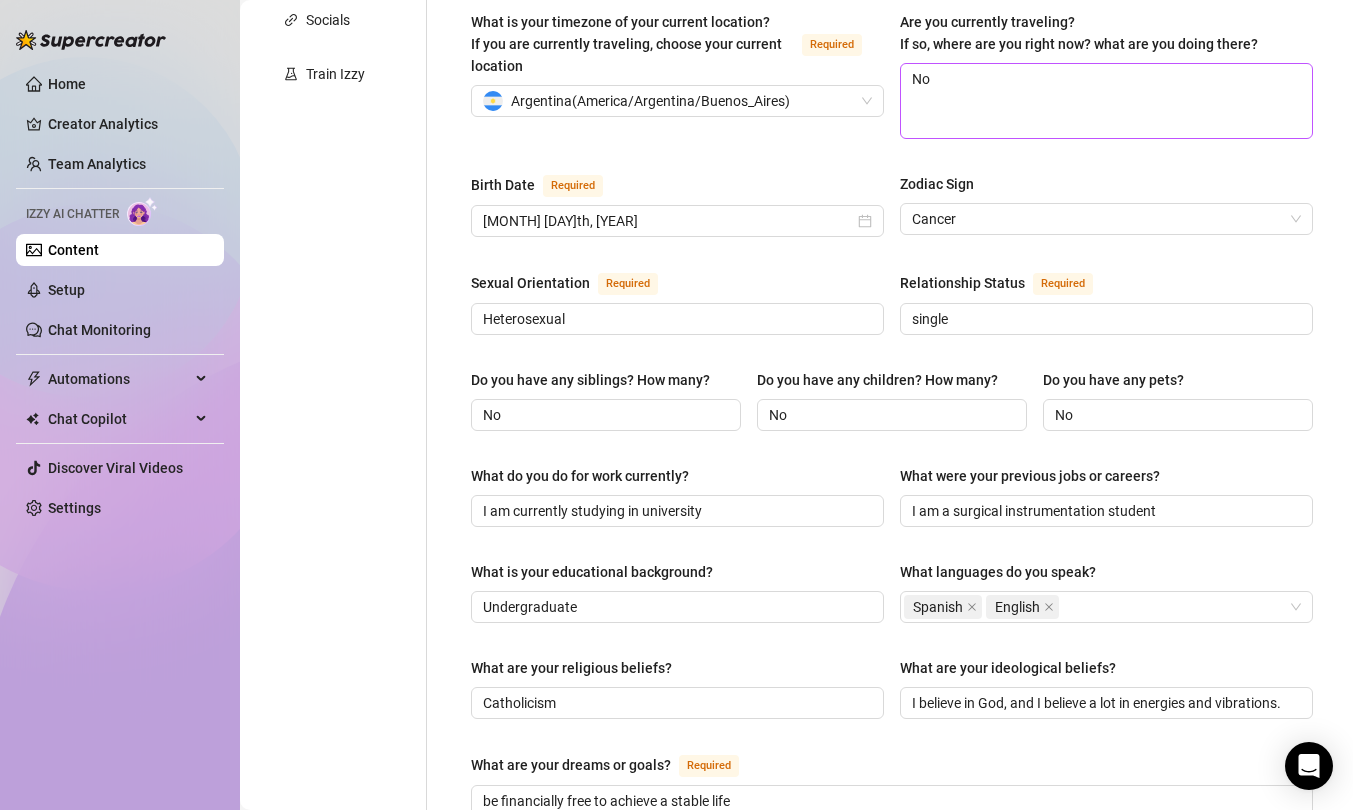 scroll, scrollTop: 0, scrollLeft: 0, axis: both 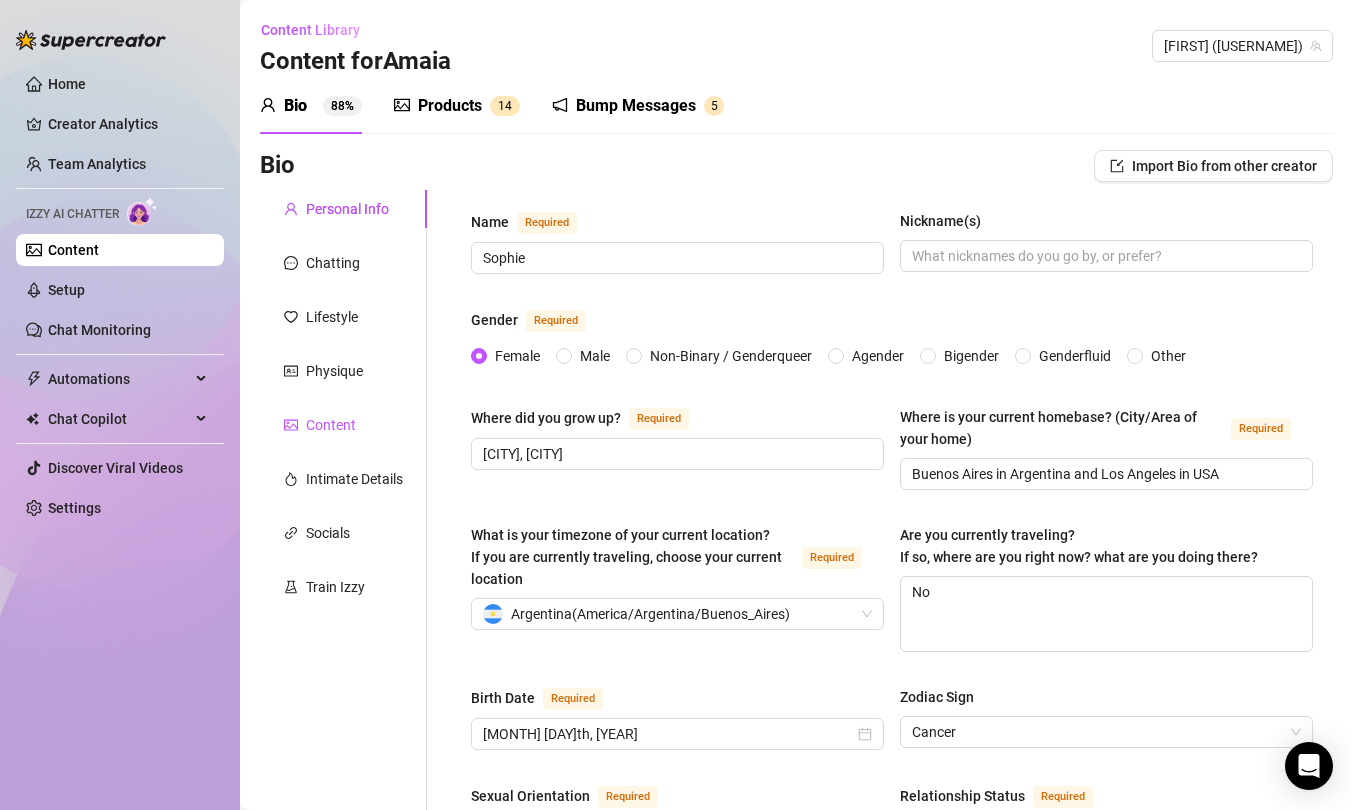 click on "Content" at bounding box center [331, 425] 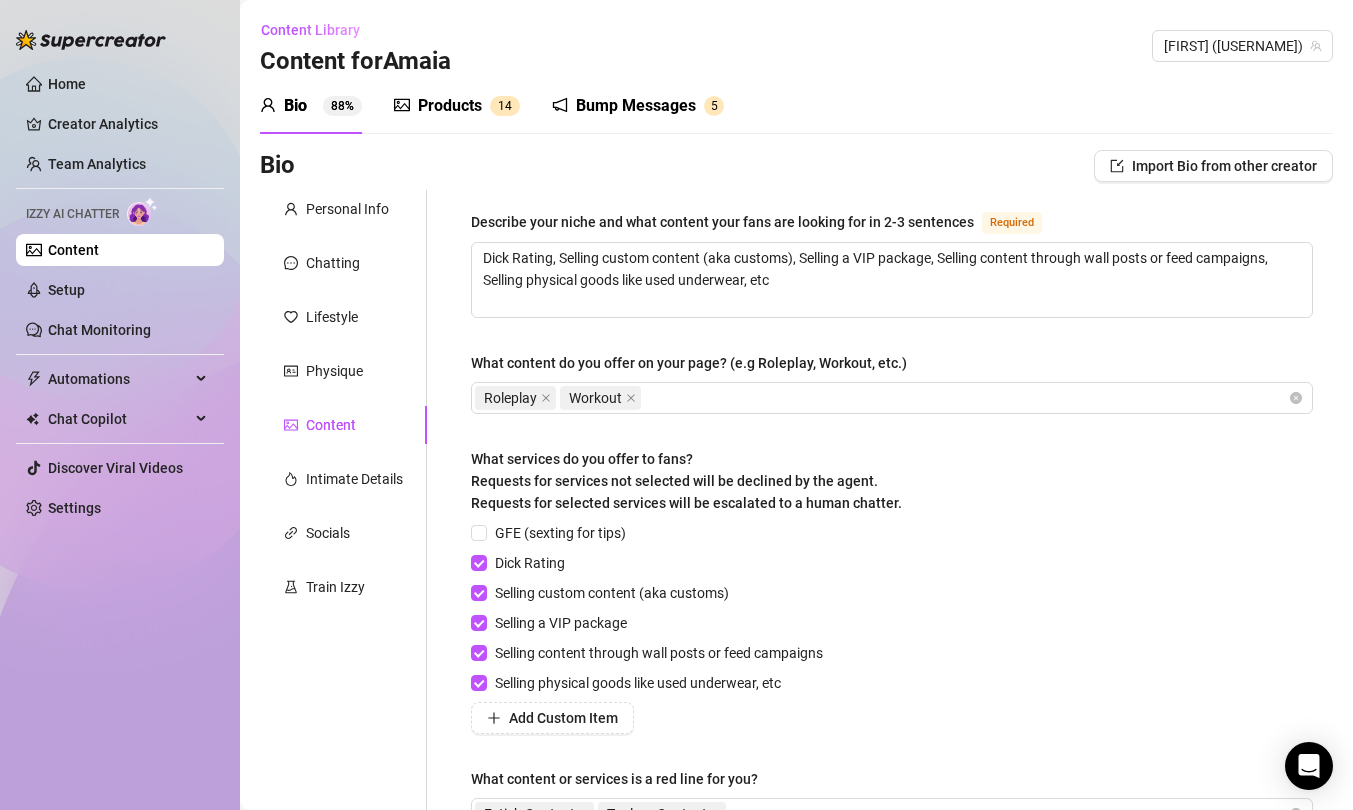 type 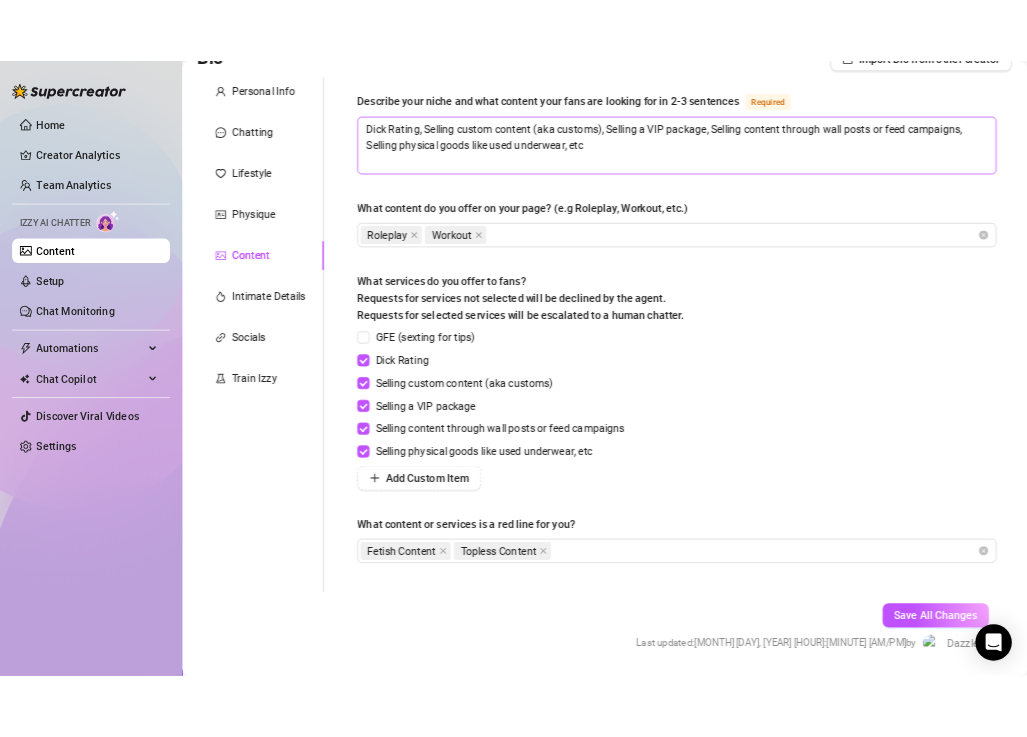scroll, scrollTop: 232, scrollLeft: 0, axis: vertical 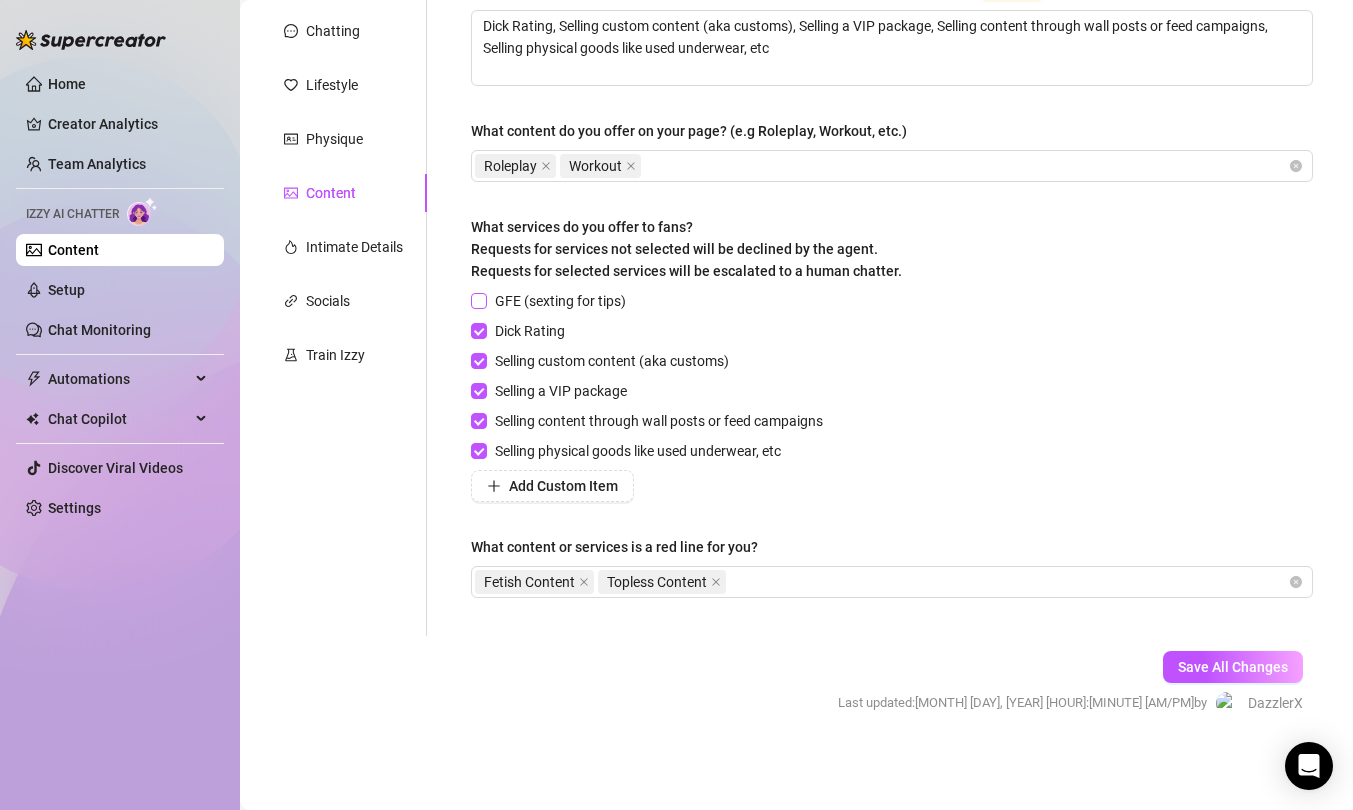 click on "GFE (sexting for tips)" at bounding box center [478, 300] 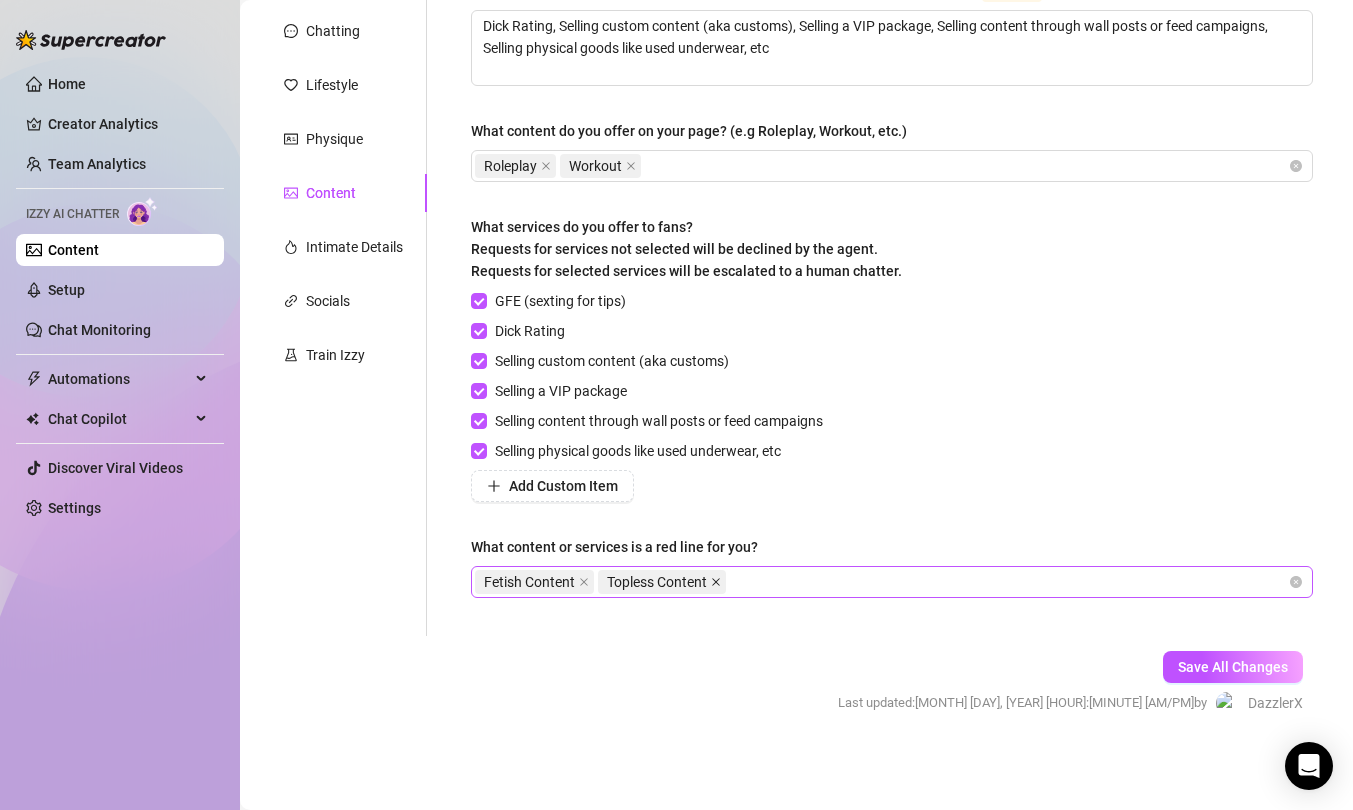 click 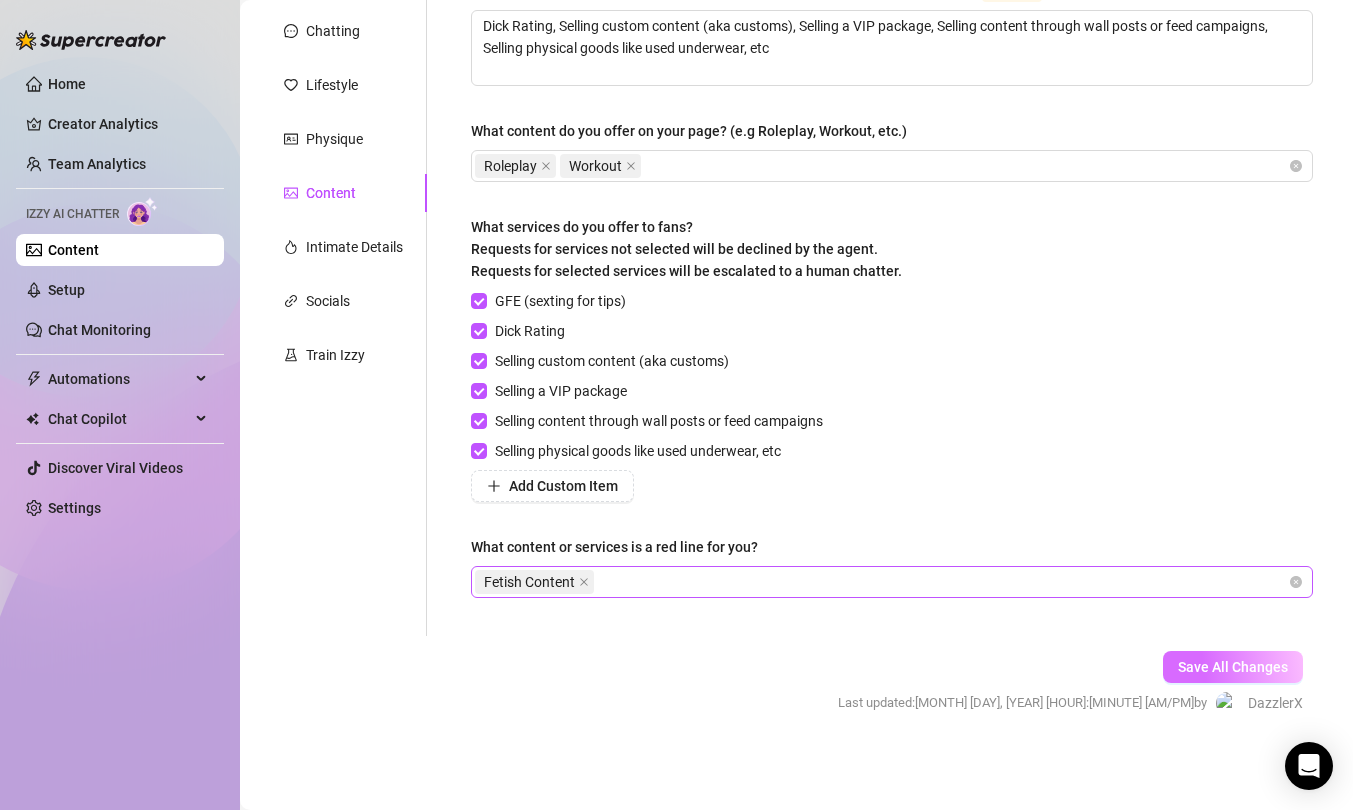 click on "Save All Changes" at bounding box center (1233, 667) 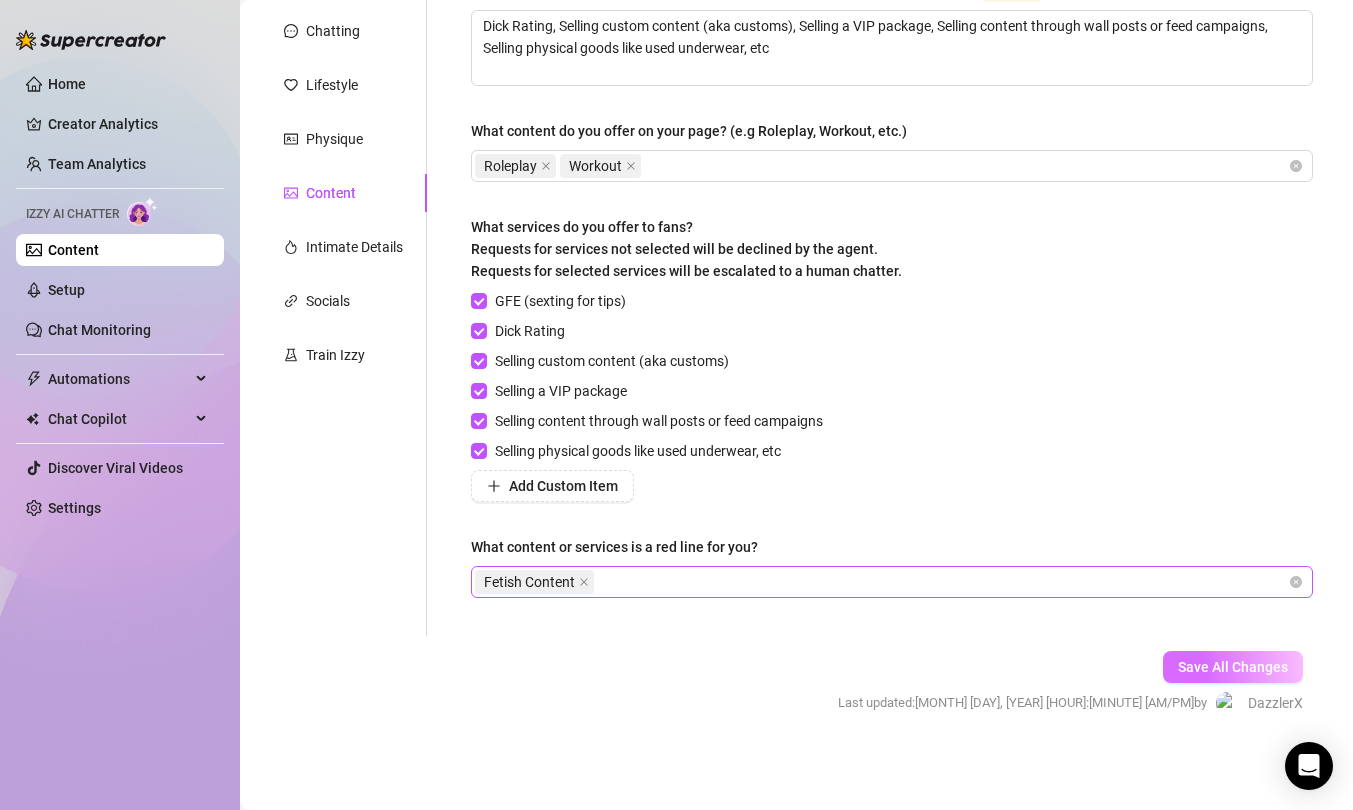 click on "Save All Changes" at bounding box center (1233, 667) 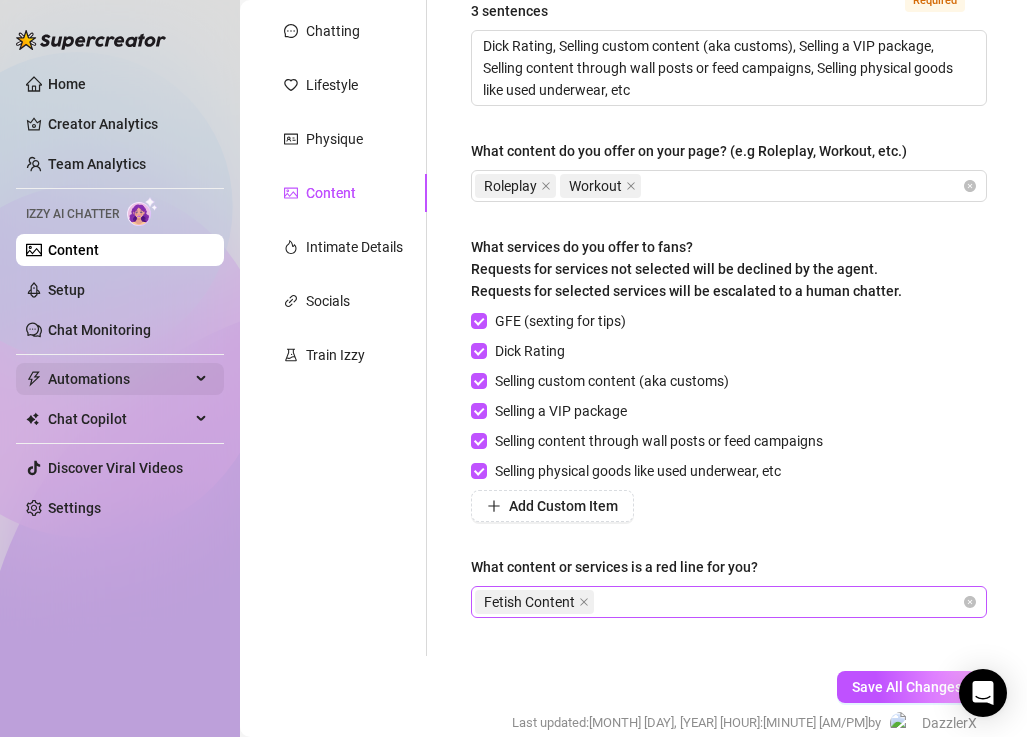 click on "Automations" at bounding box center (119, 379) 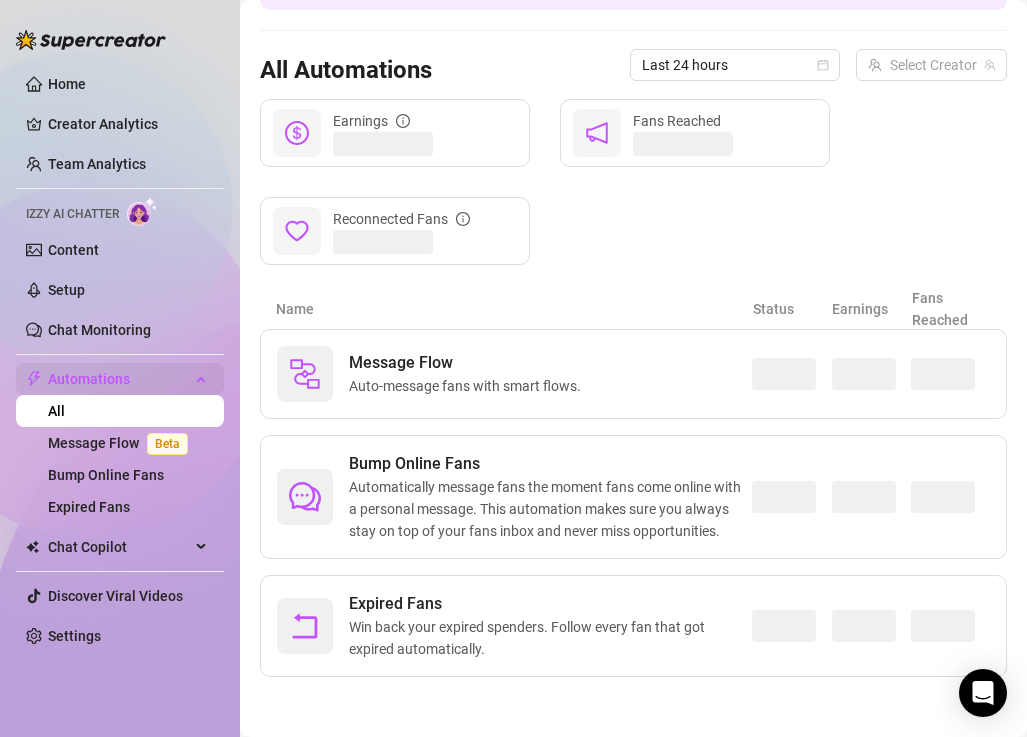 scroll, scrollTop: 182, scrollLeft: 0, axis: vertical 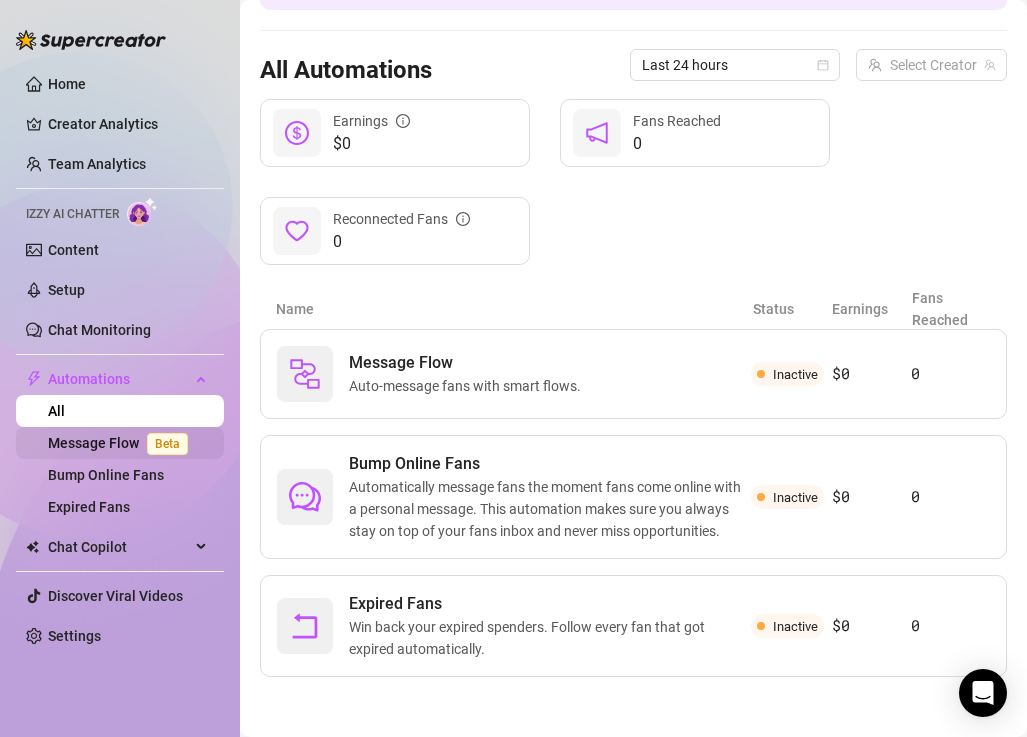 click on "Message Flow Beta" at bounding box center (122, 443) 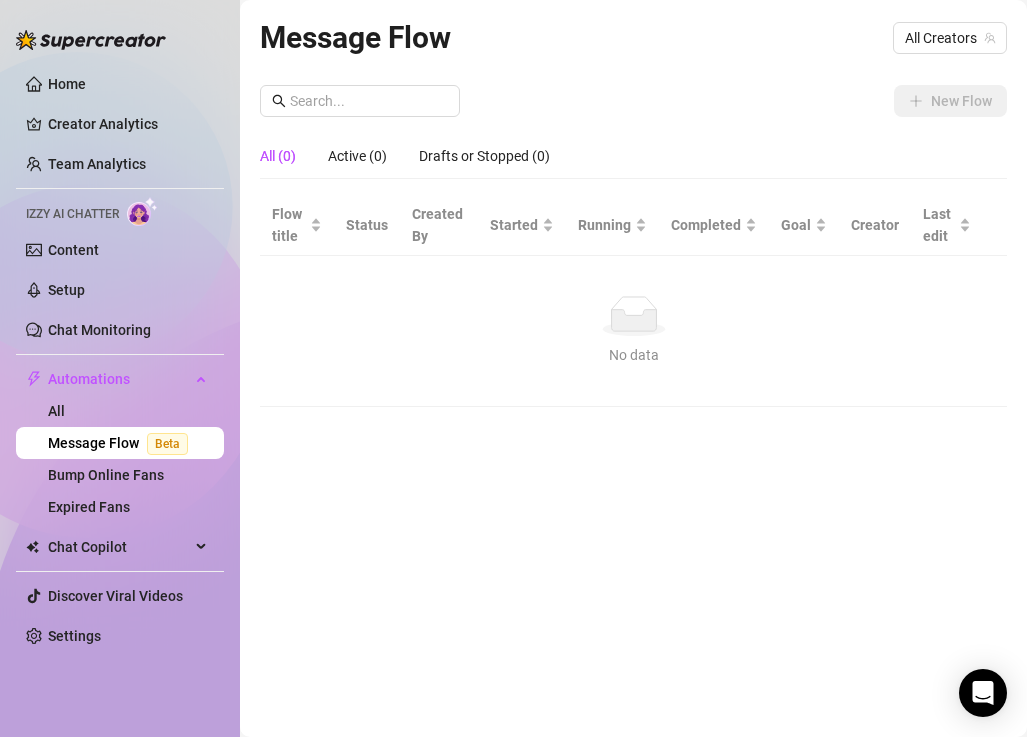 scroll, scrollTop: 0, scrollLeft: 0, axis: both 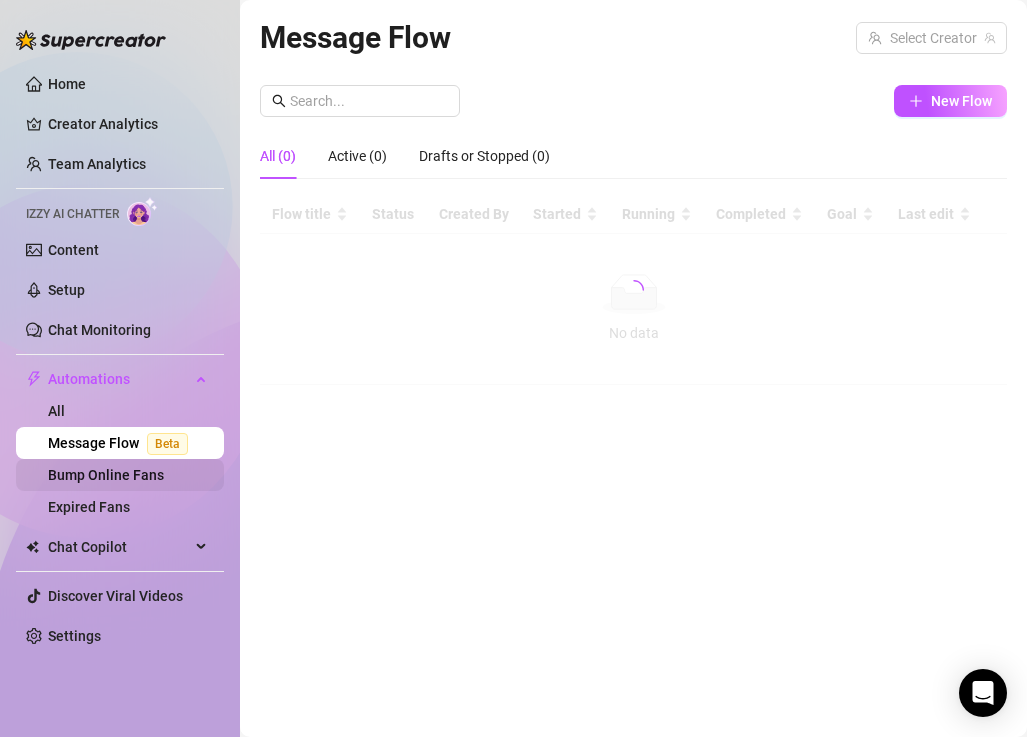 click on "Bump Online Fans" at bounding box center (106, 475) 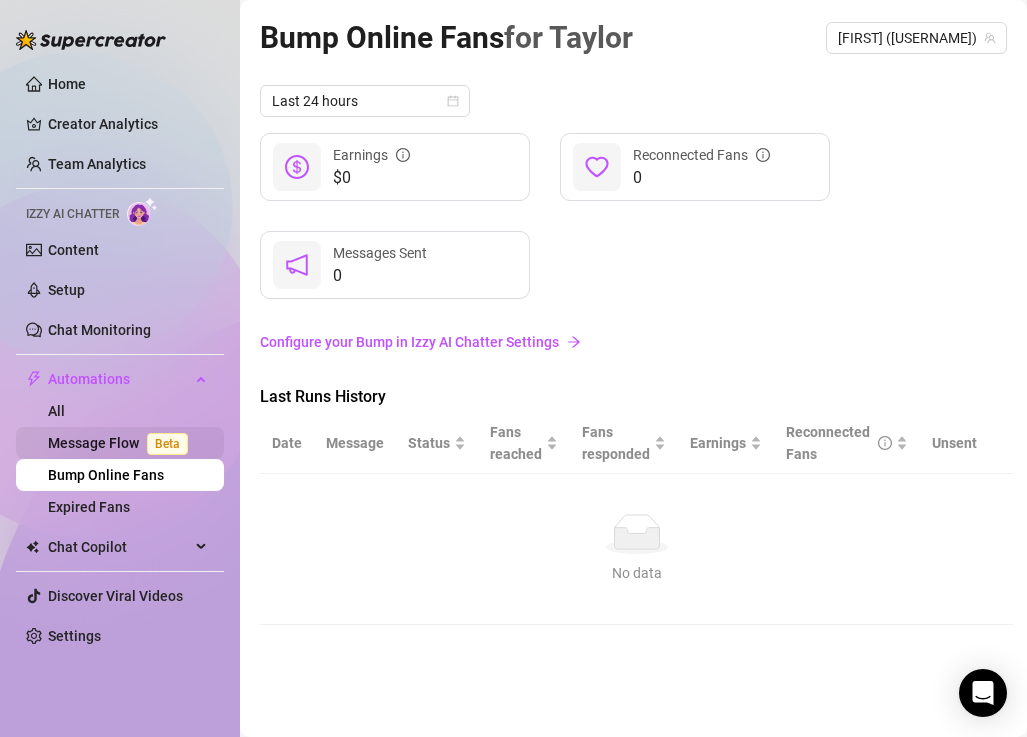 click on "Message Flow Beta" at bounding box center (122, 443) 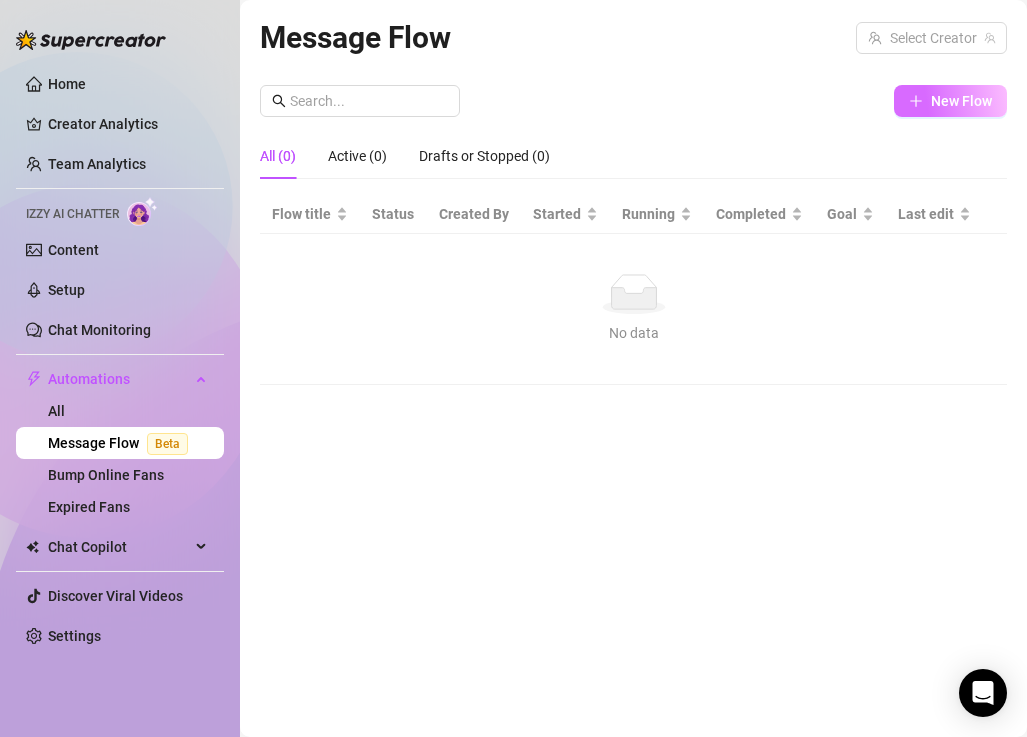 click on "New Flow" at bounding box center [950, 101] 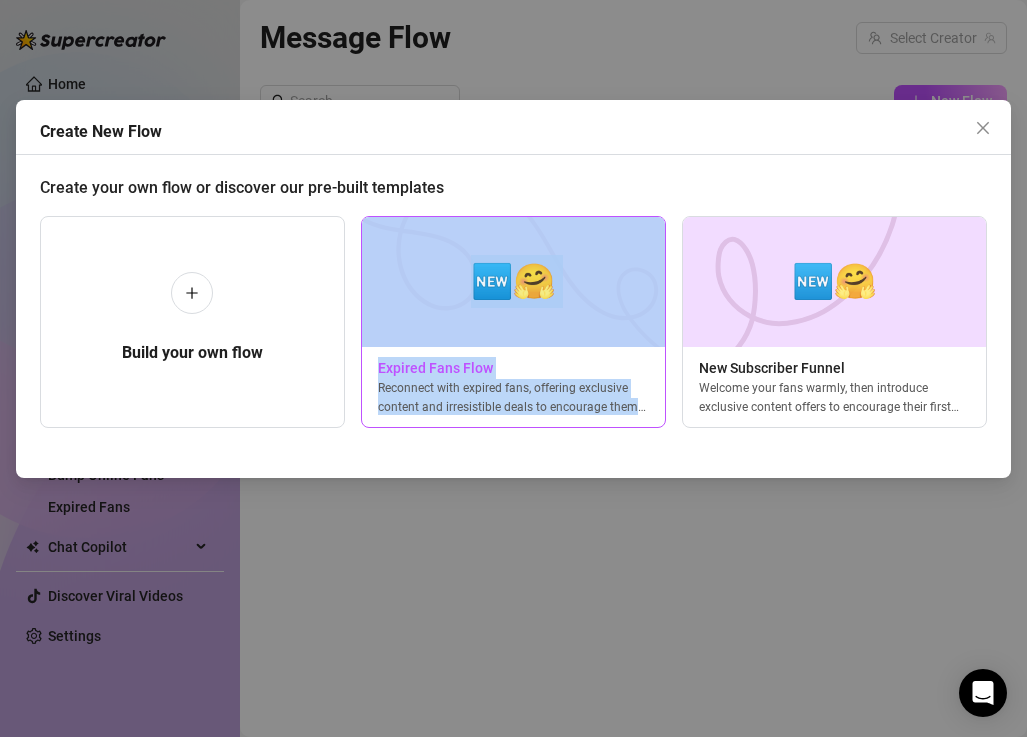 drag, startPoint x: 449, startPoint y: 450, endPoint x: 514, endPoint y: 335, distance: 132.09845 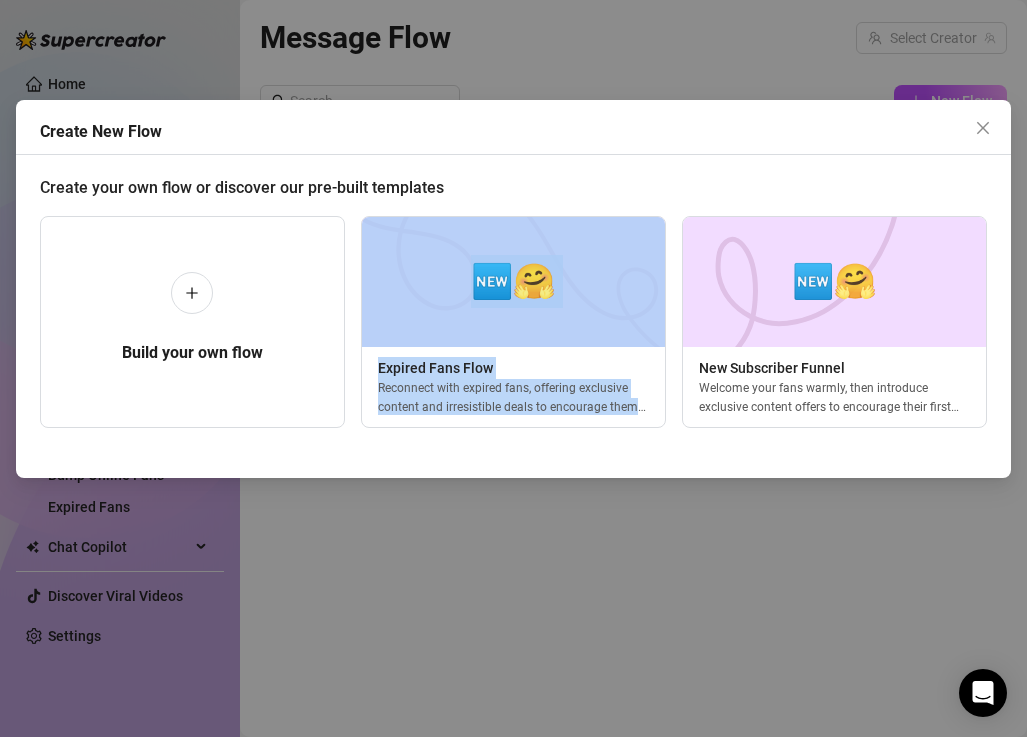 click on "Create New Flow Create your own flow or discover our pre-built templates Build your own flow 🆕🤗 Expired Fans Flow Reconnect with expired fans, offering exclusive content and irresistible deals to encourage them to resubscribe. 🆕🤗 New Subscriber Funnel Welcome your fans warmly, then introduce exclusive content offers to encourage their first purchases and build engagement." at bounding box center (513, 289) 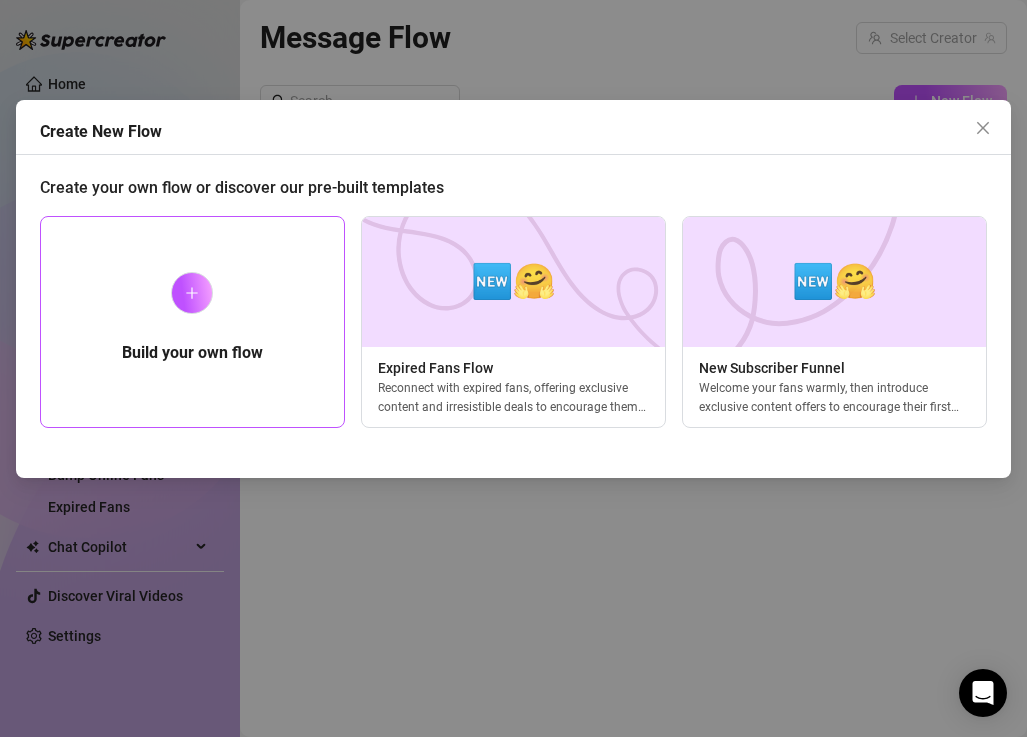 click on "Build your own flow" at bounding box center [192, 322] 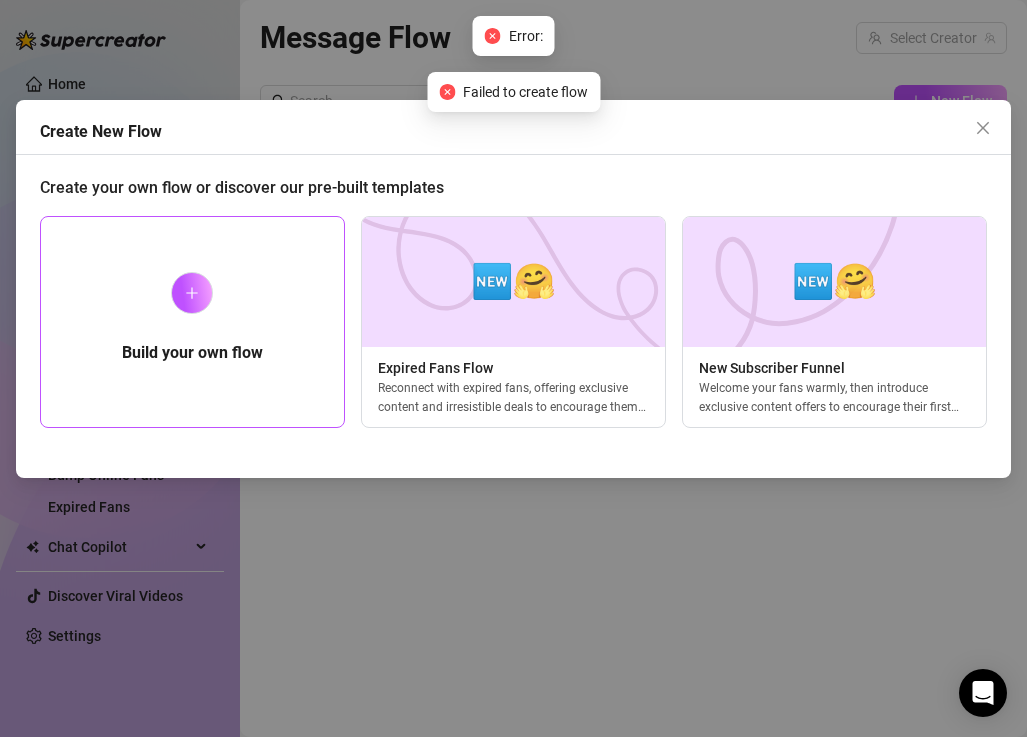 click 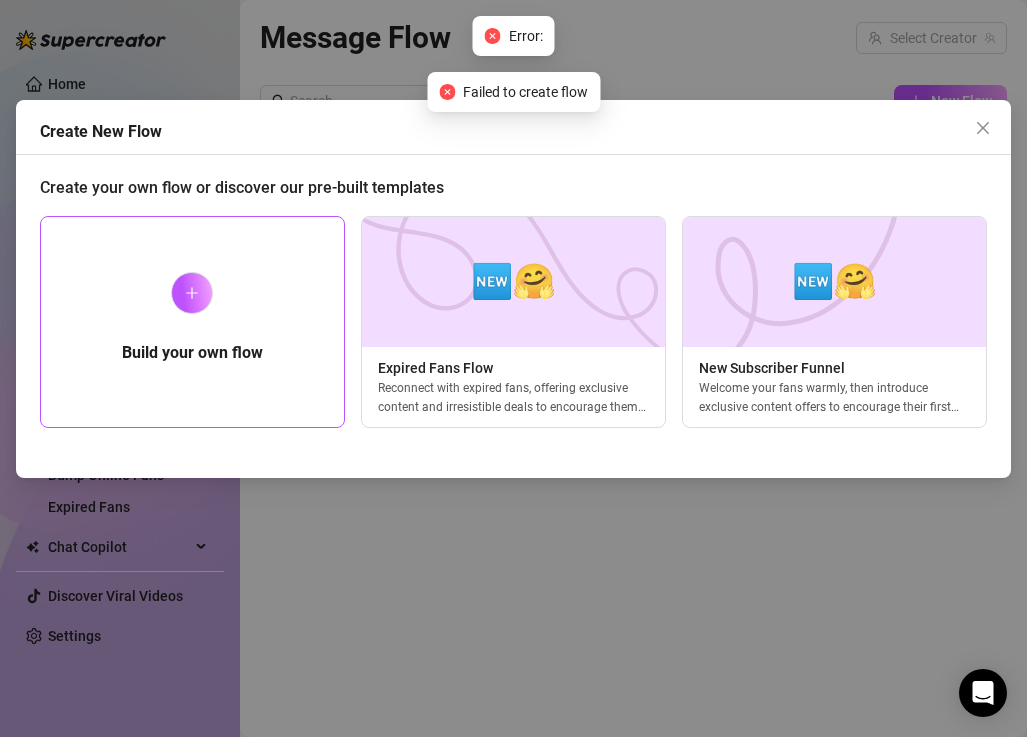 click 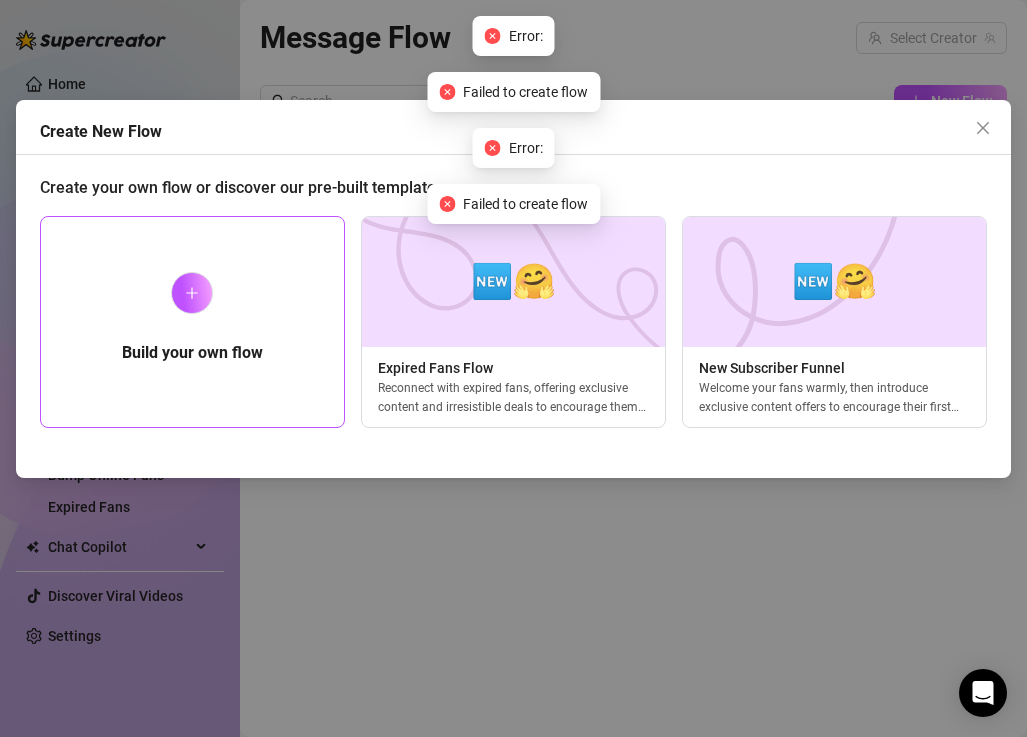 click 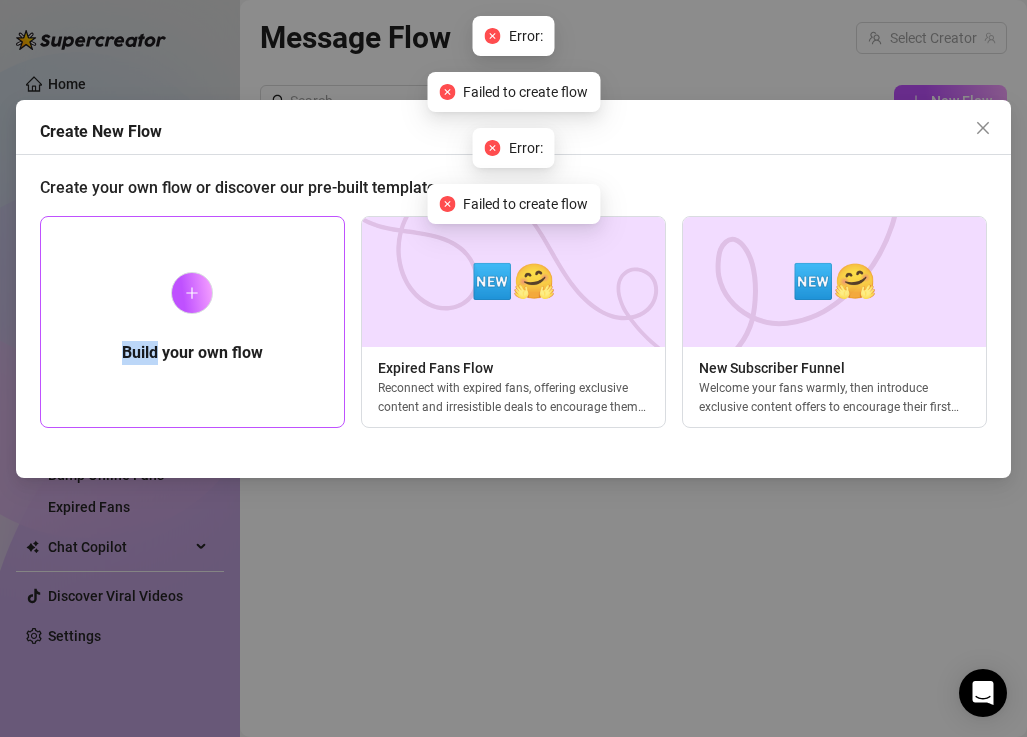 click 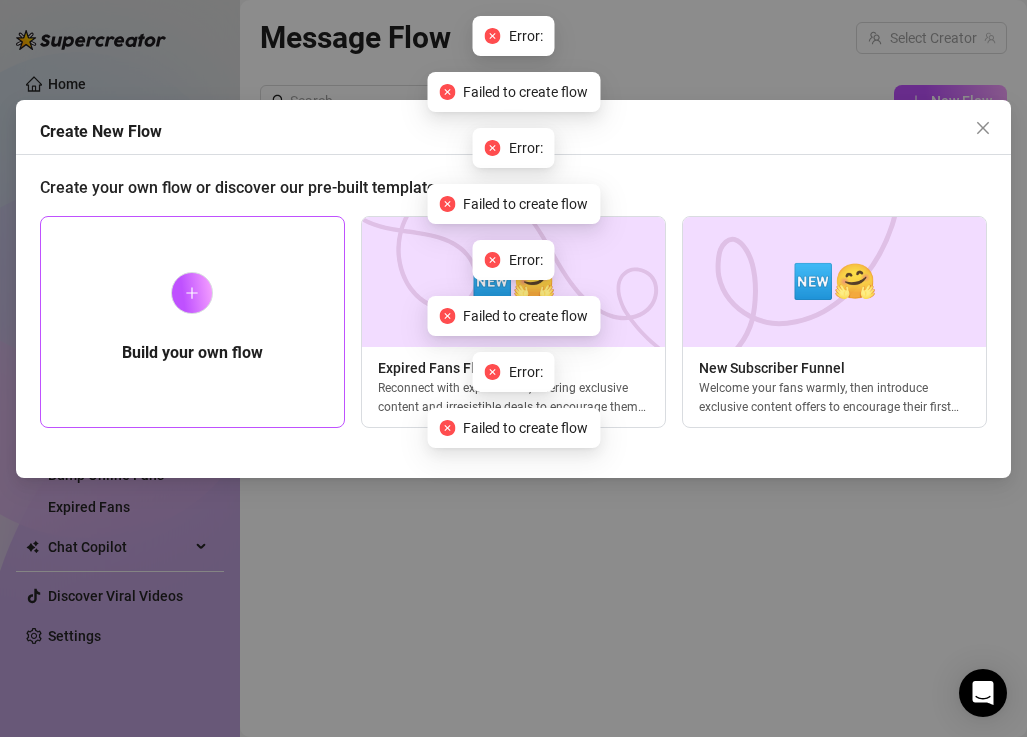 click 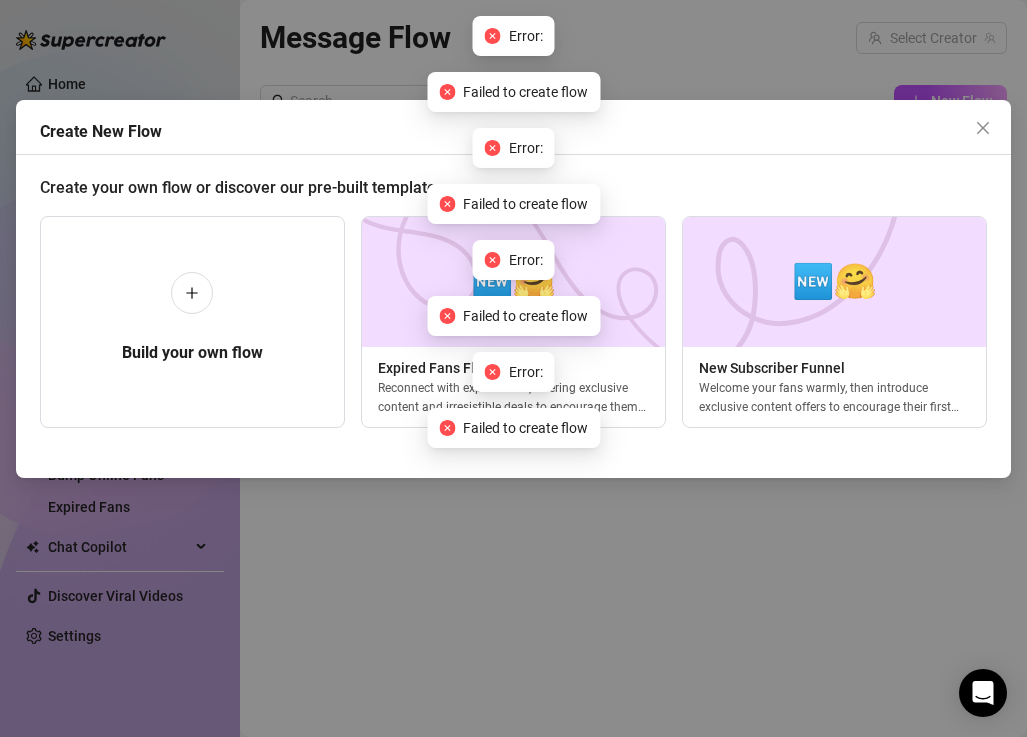 click on "Error:  Failed to create flow Error:  Failed to create flow Error:  Failed to create flow Error:  Failed to create flow" at bounding box center (513, 232) 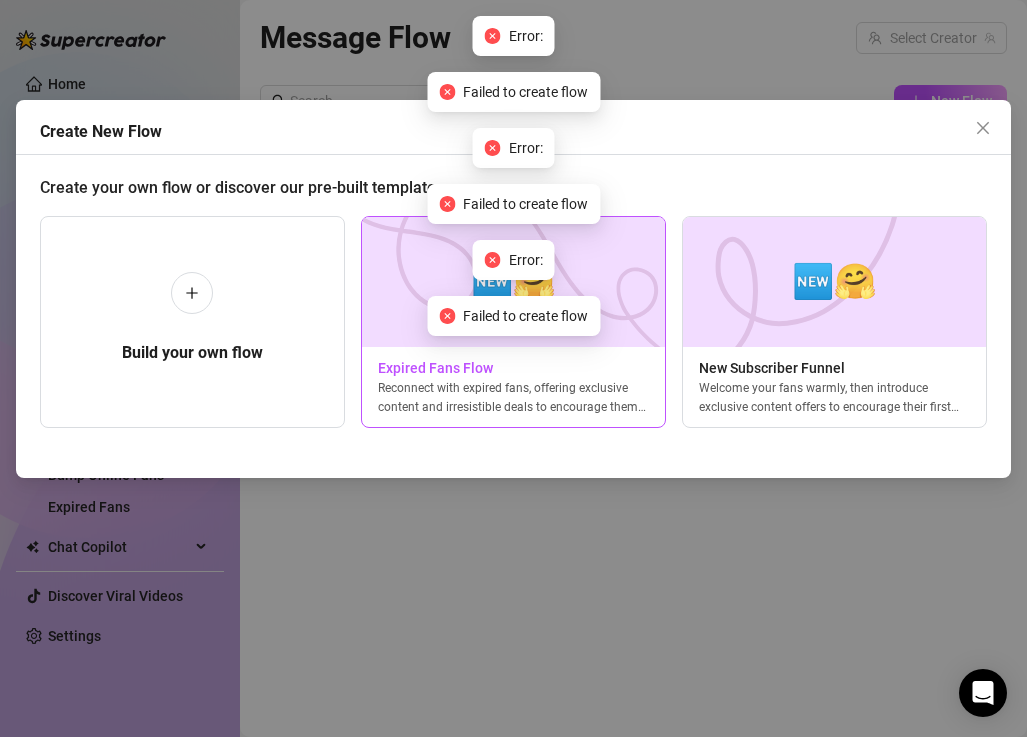 click on "Expired Fans Flow" at bounding box center (513, 368) 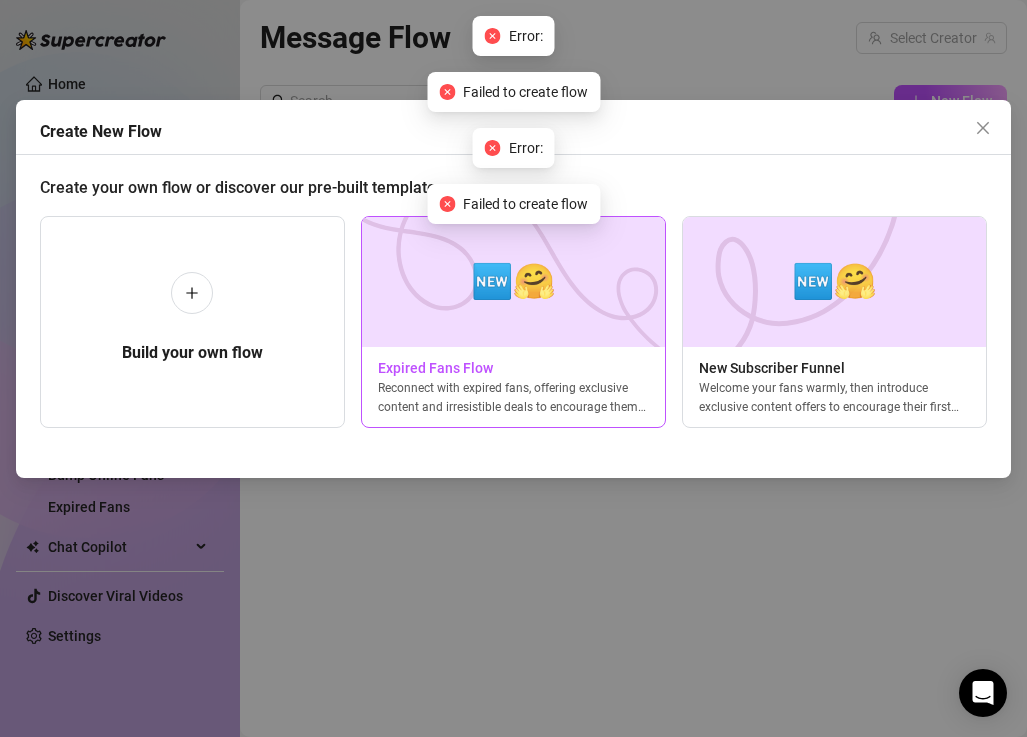 click at bounding box center (513, 282) 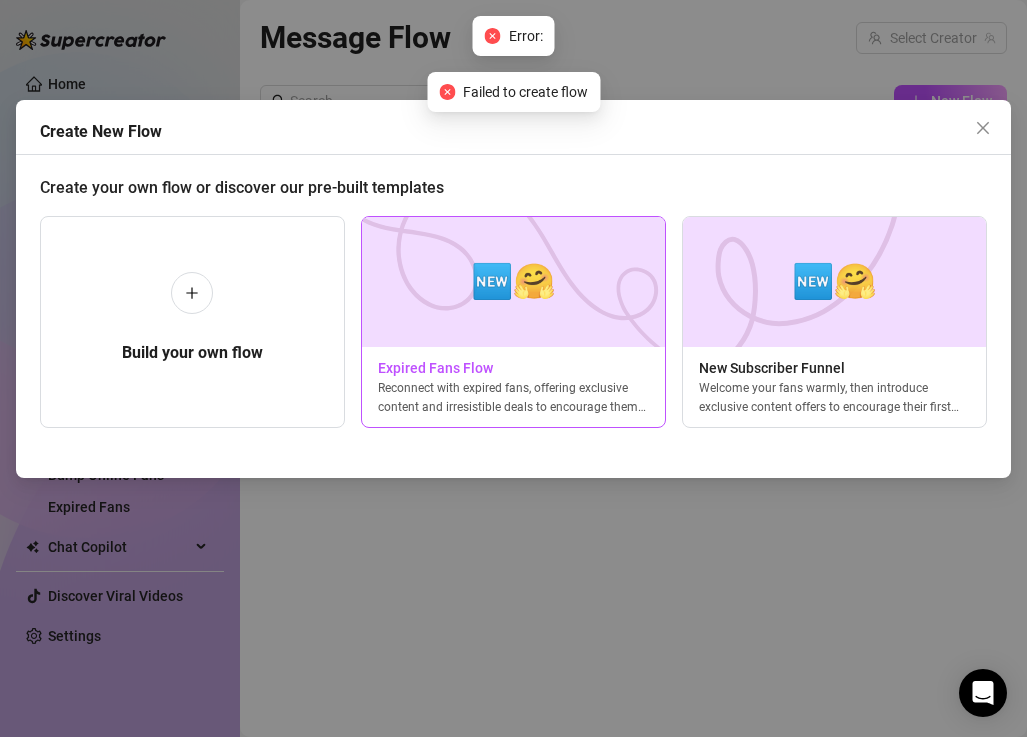 click on "🆕🤗" at bounding box center (513, 281) 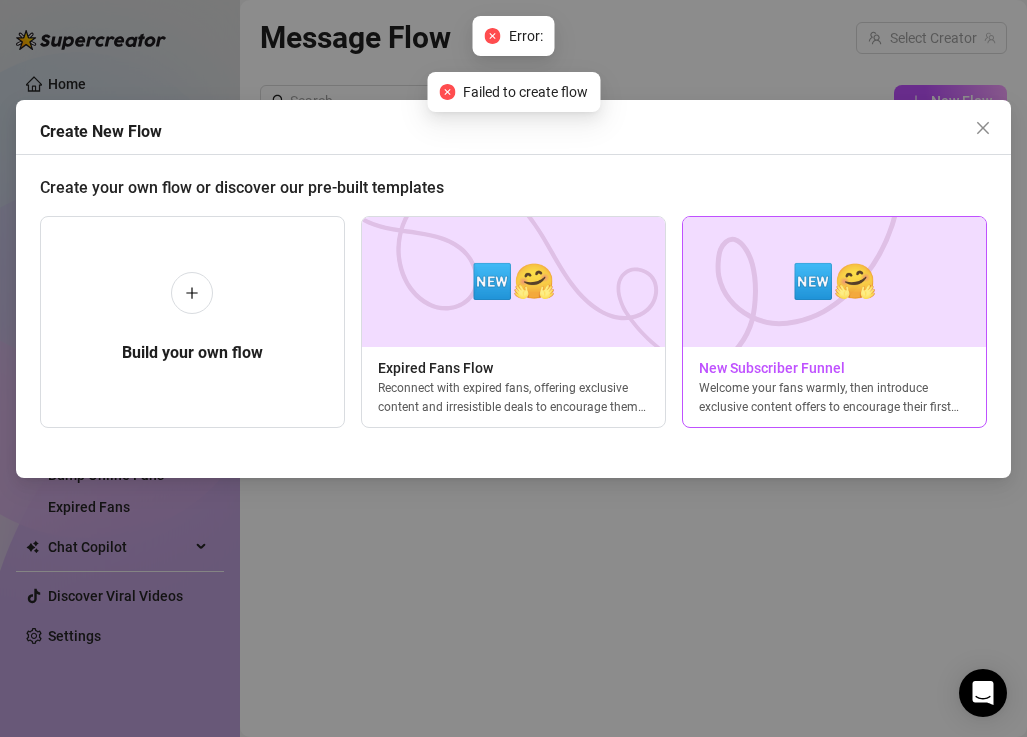 click at bounding box center [834, 282] 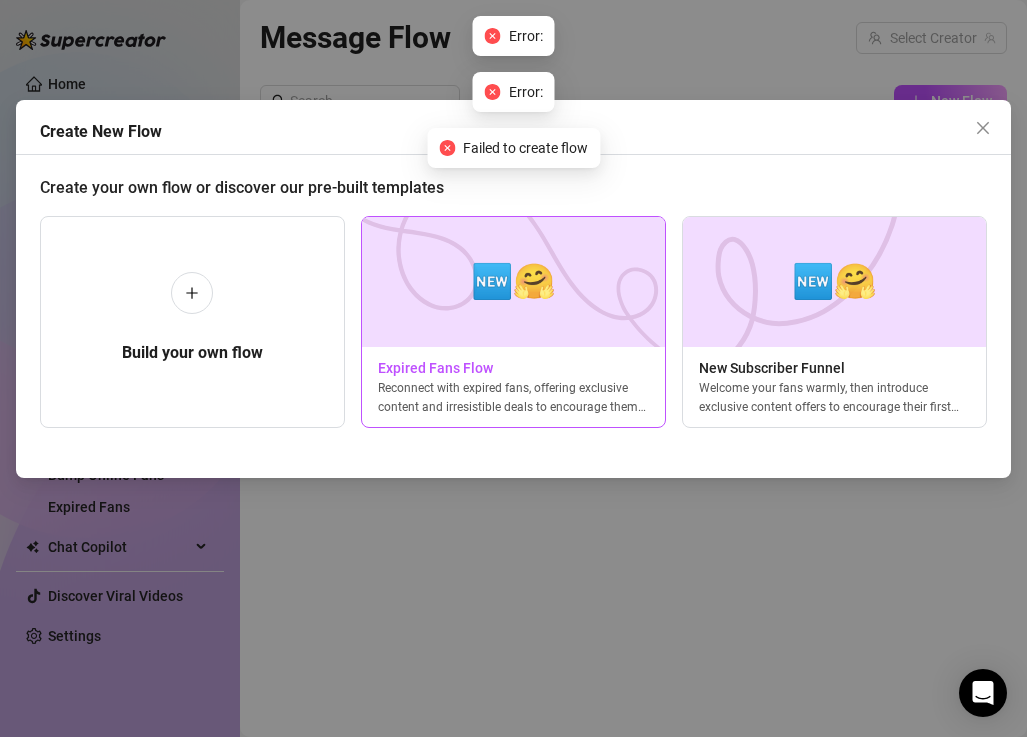 click at bounding box center [513, 282] 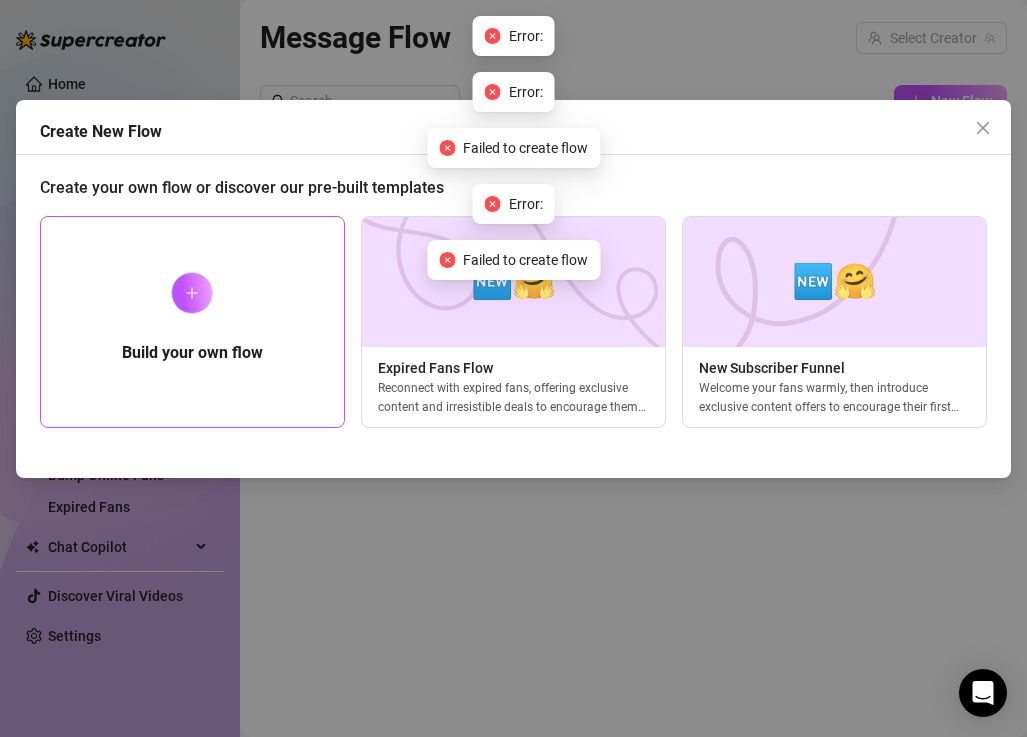 click on "Build your own flow" at bounding box center [192, 322] 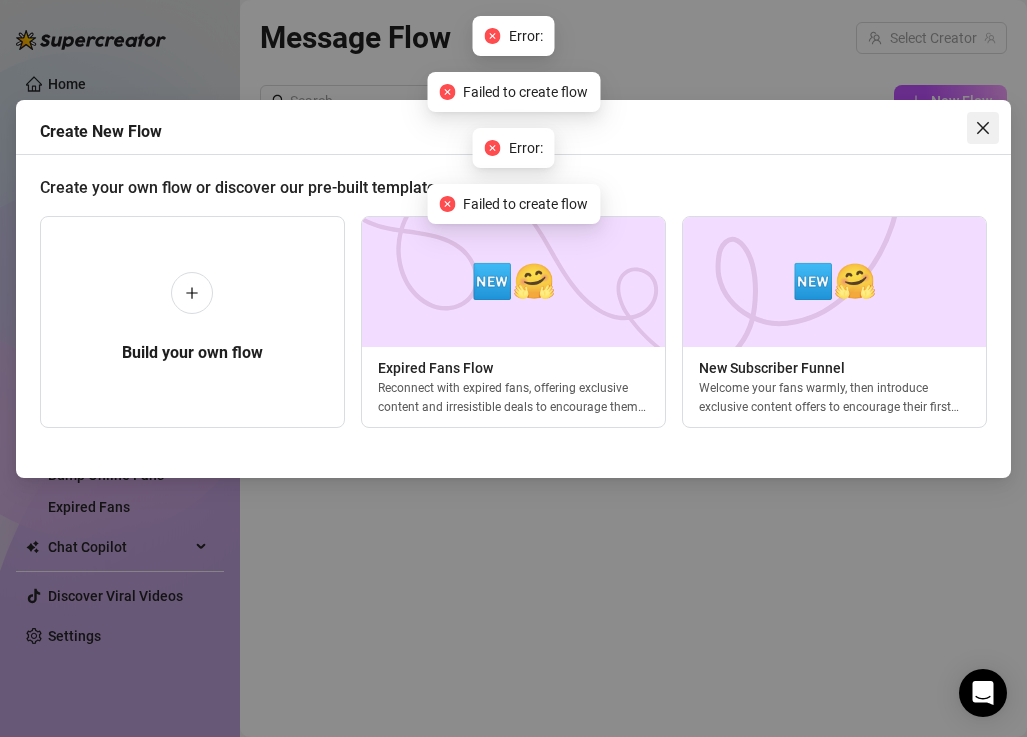 click 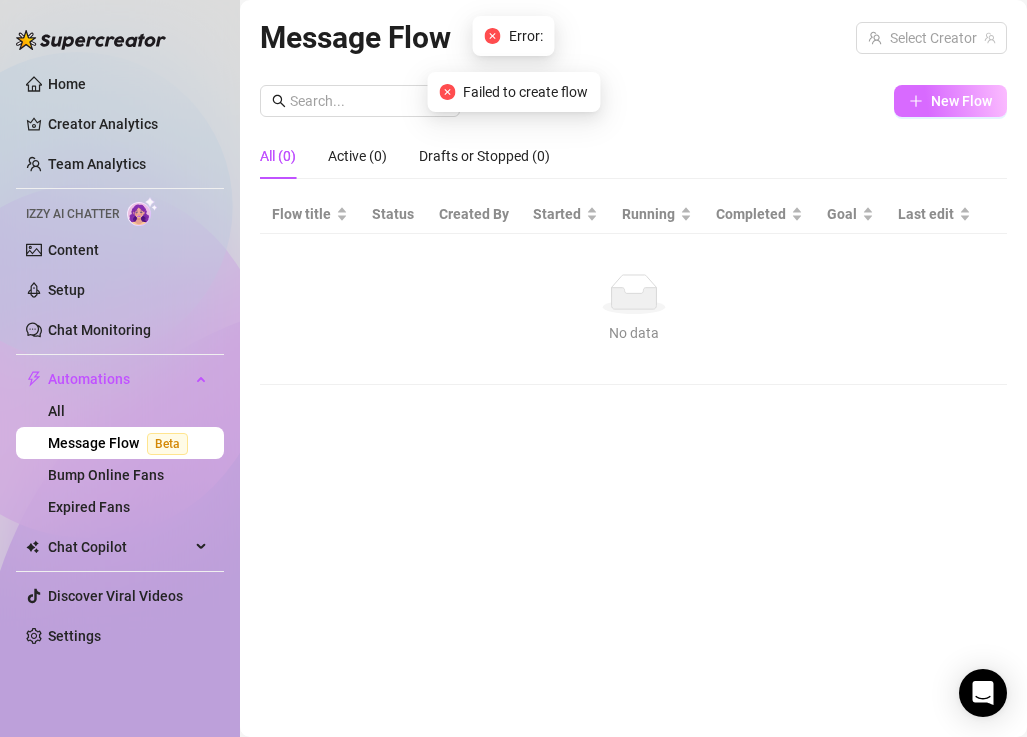 click on "New Flow" at bounding box center [961, 101] 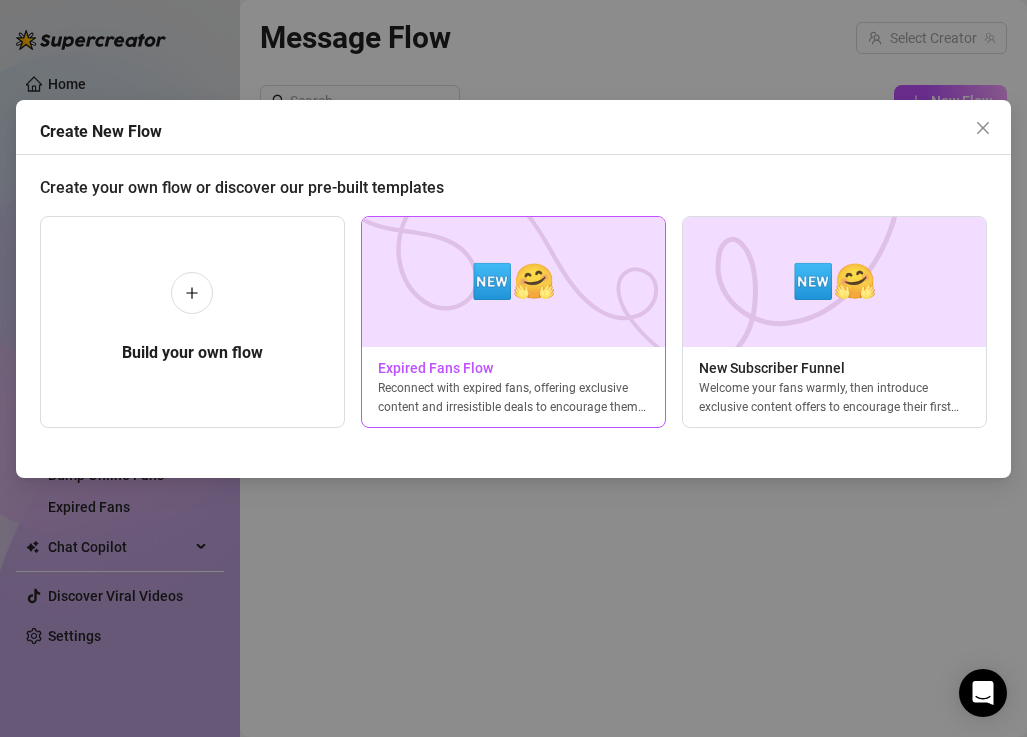 click at bounding box center (513, 282) 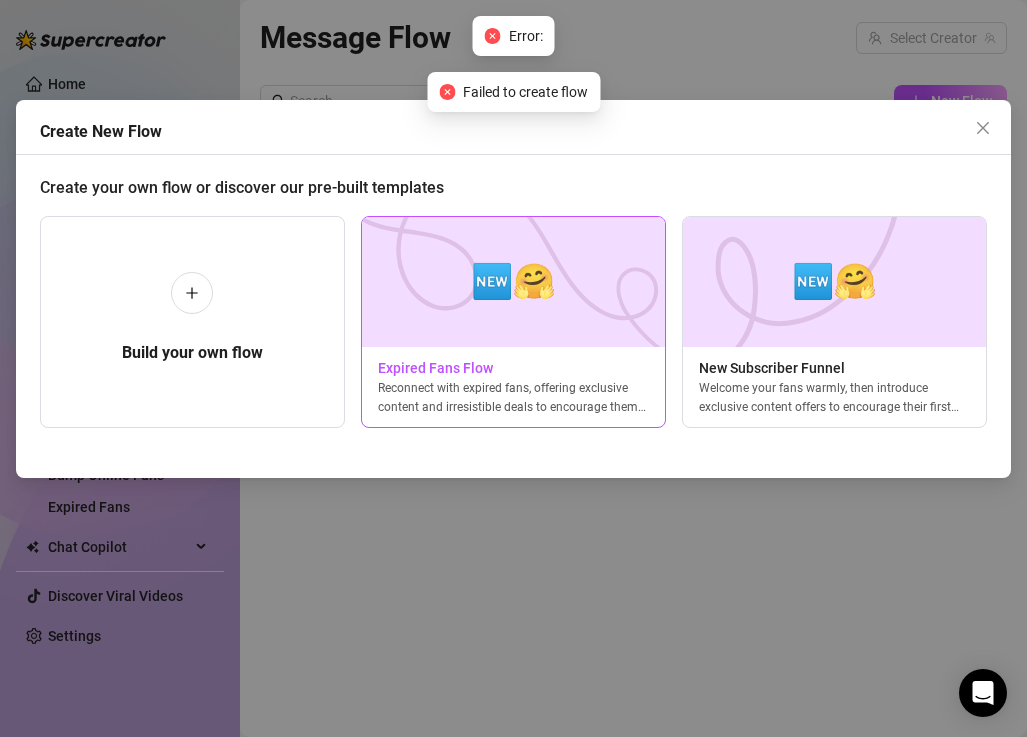 click on "🆕🤗" at bounding box center (513, 281) 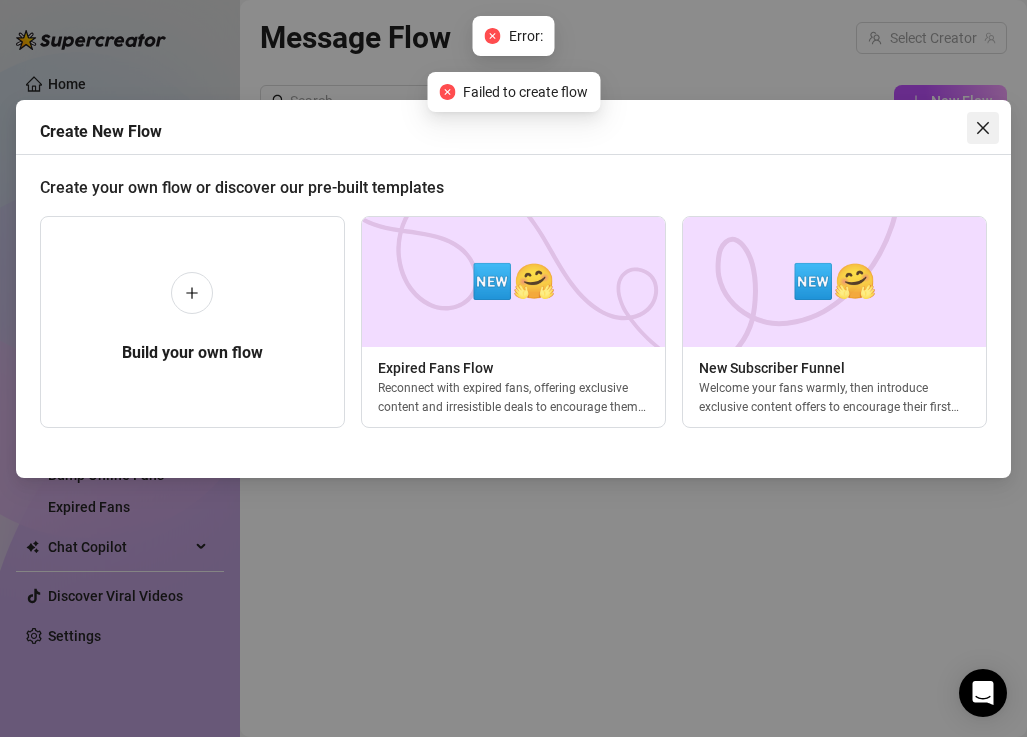 click 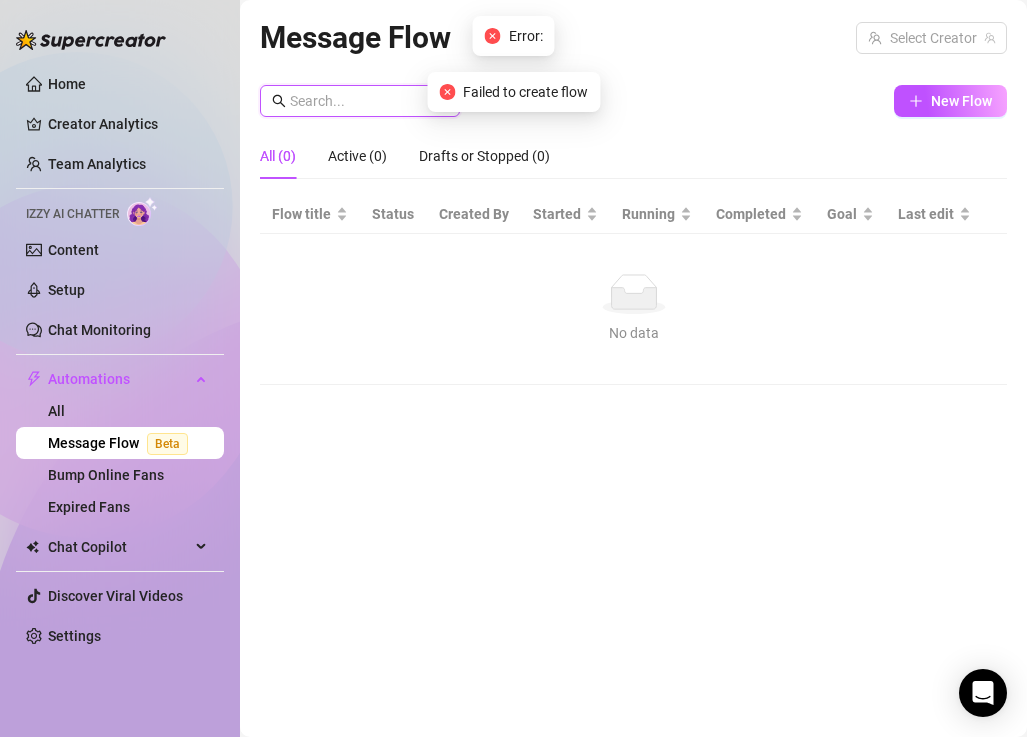 click at bounding box center (369, 101) 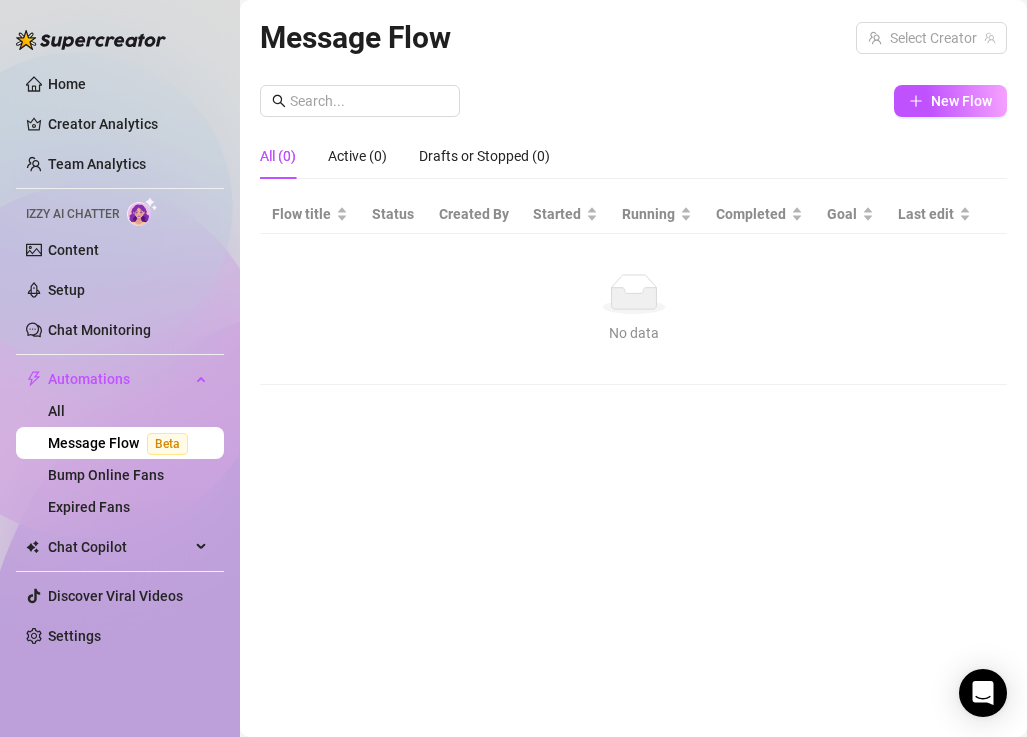 click on "No data" at bounding box center [633, 294] 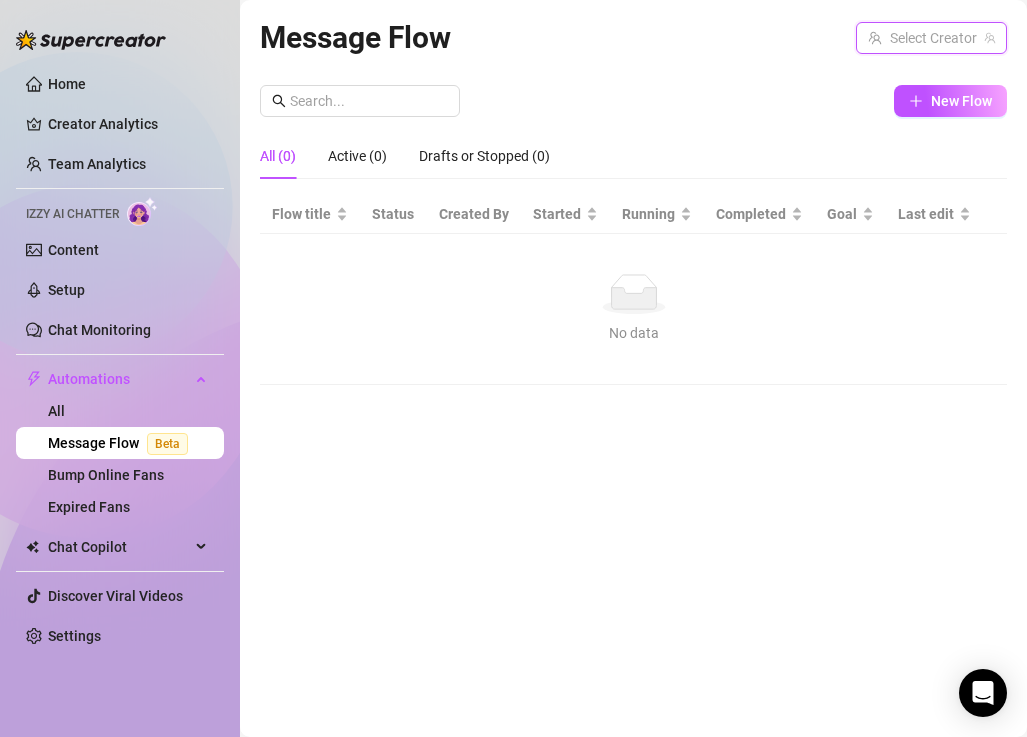 click at bounding box center [922, 38] 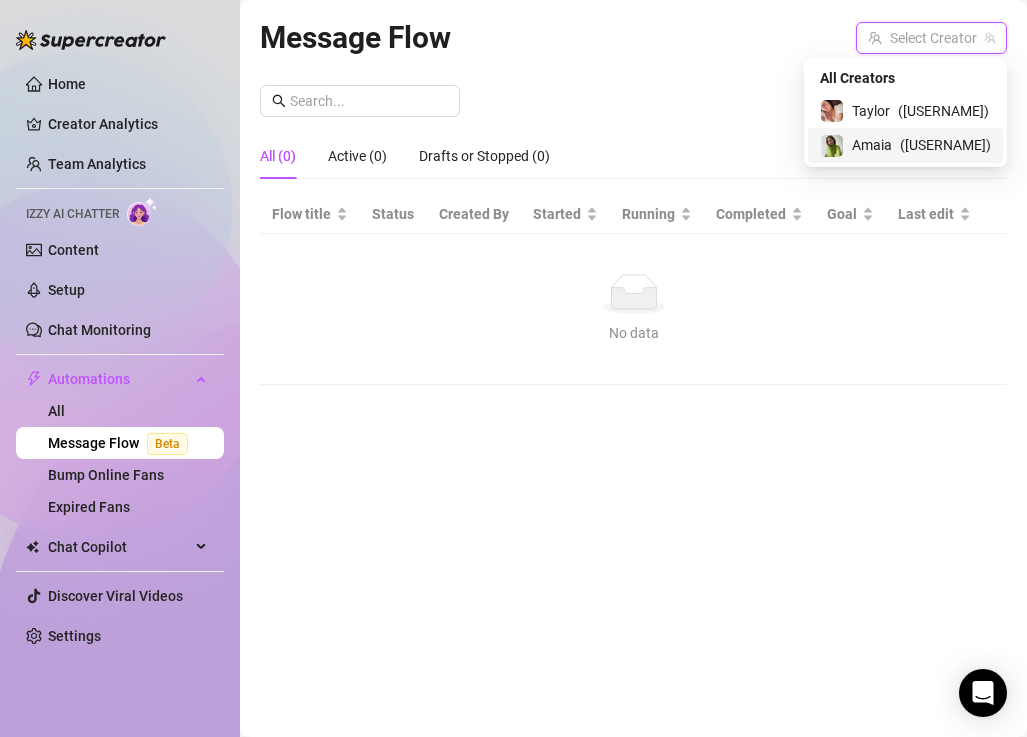 click on "Amaia" at bounding box center [872, 145] 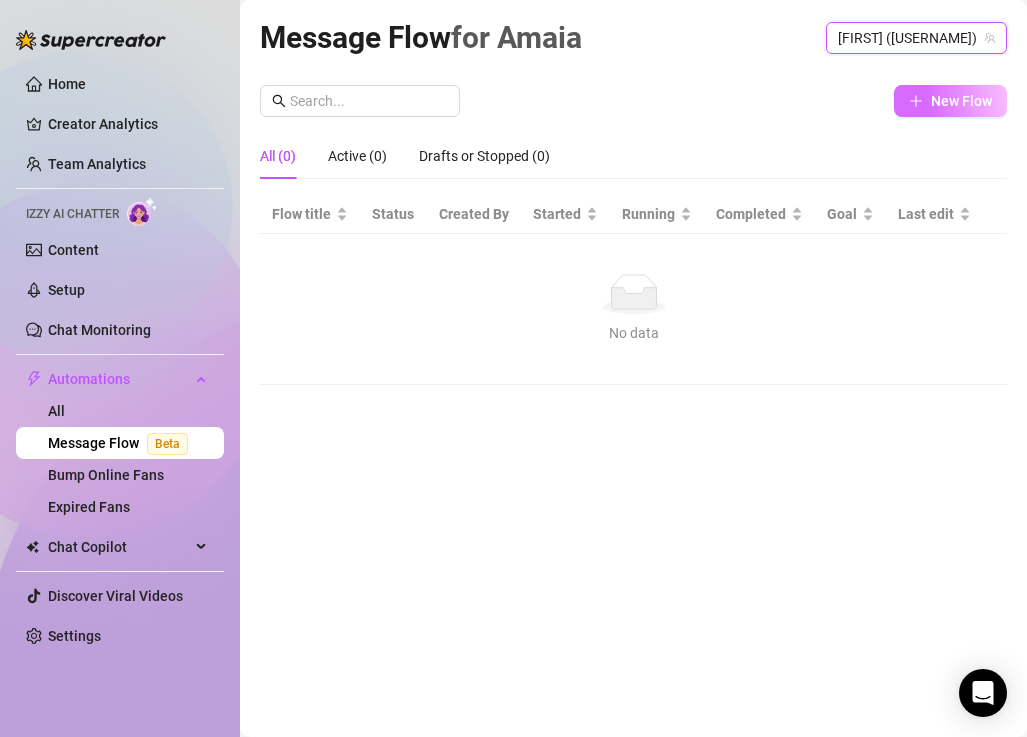 click on "New Flow" at bounding box center (950, 101) 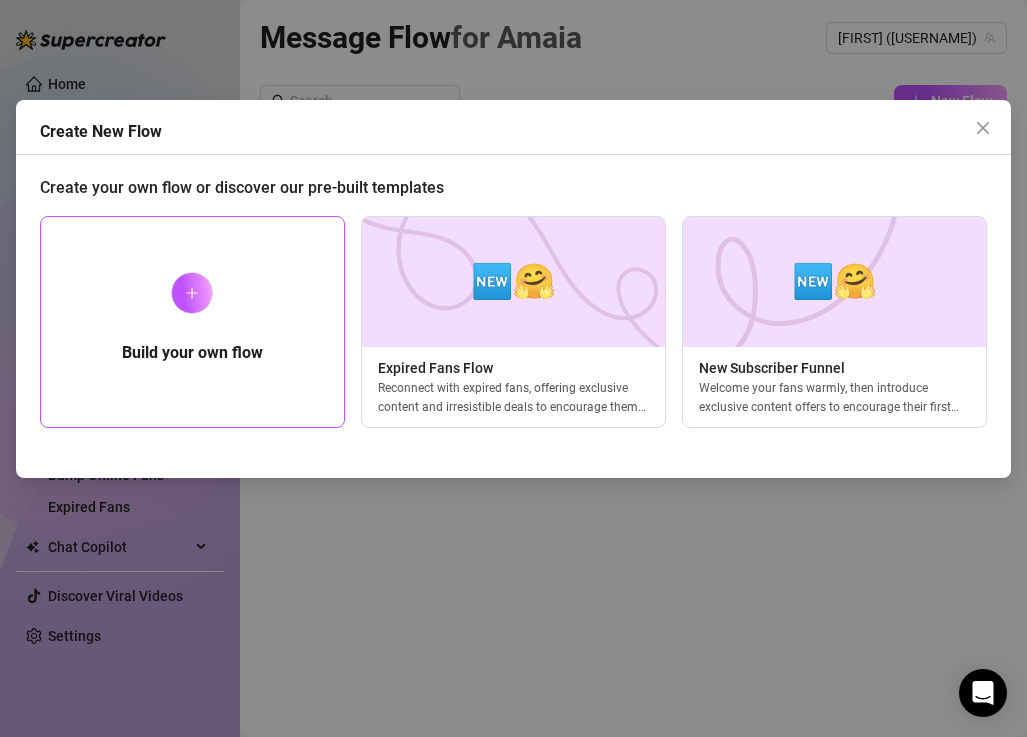 click on "Build your own flow" at bounding box center (192, 322) 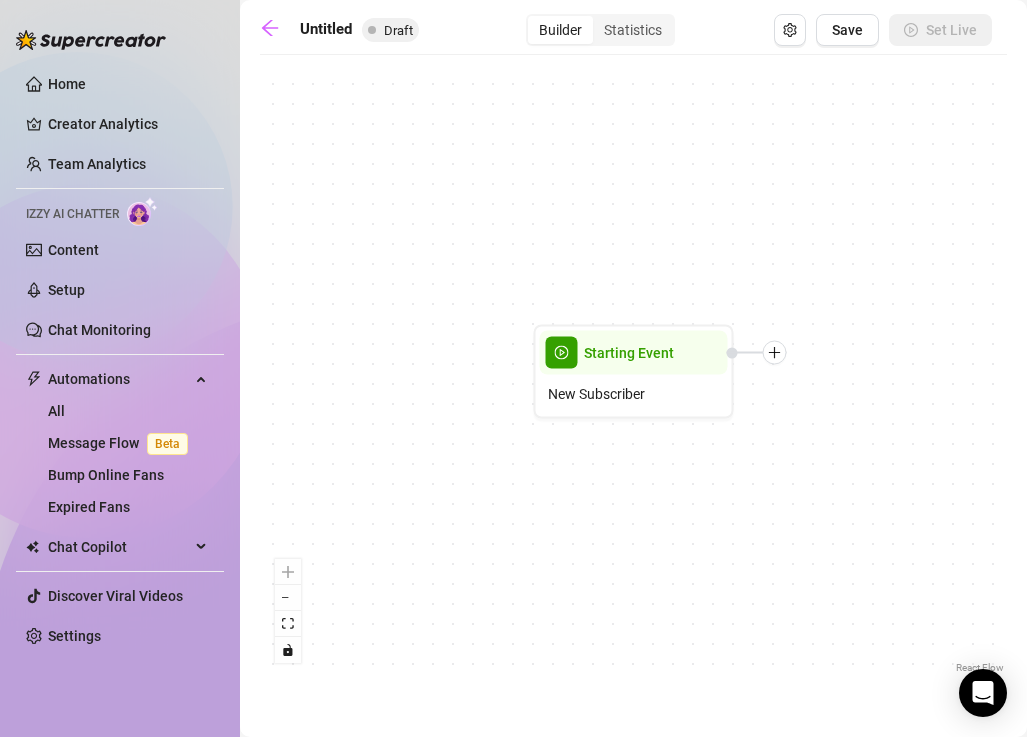 click on "Starting Event New Subscriber" at bounding box center [633, 371] 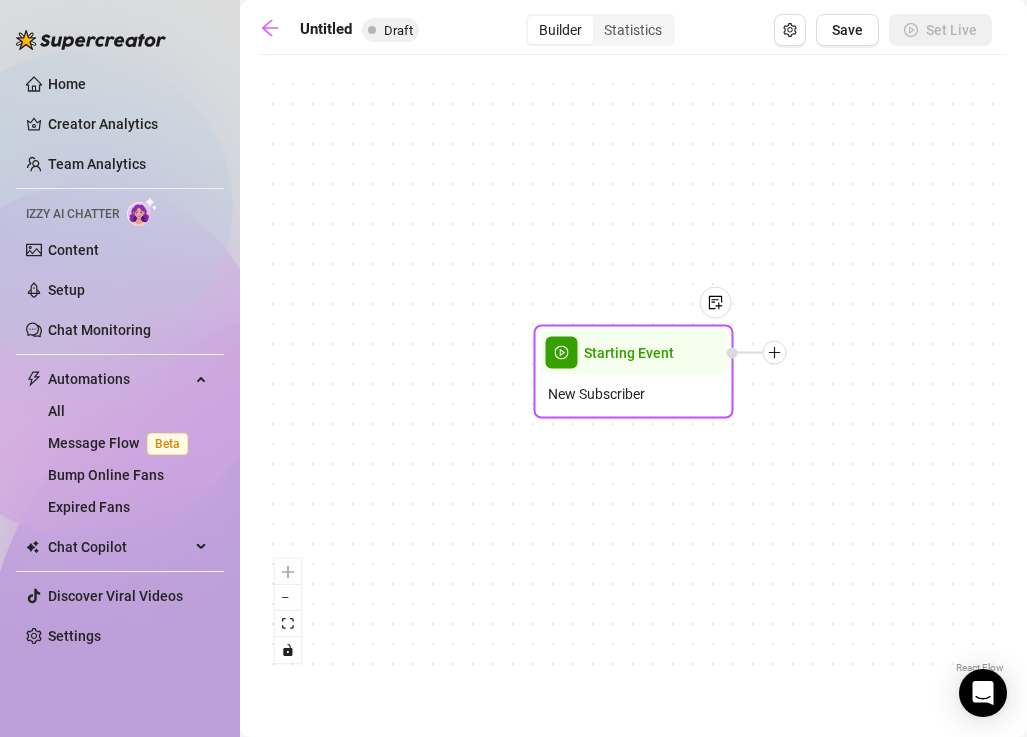 click 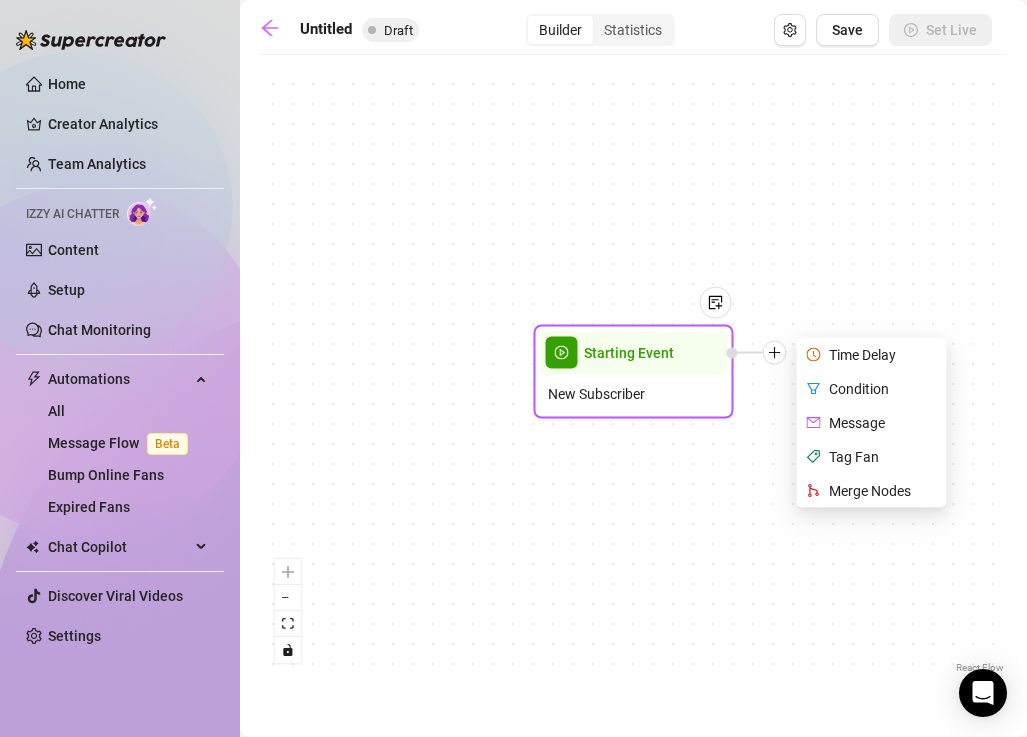 click on "Time Delay" at bounding box center [874, 355] 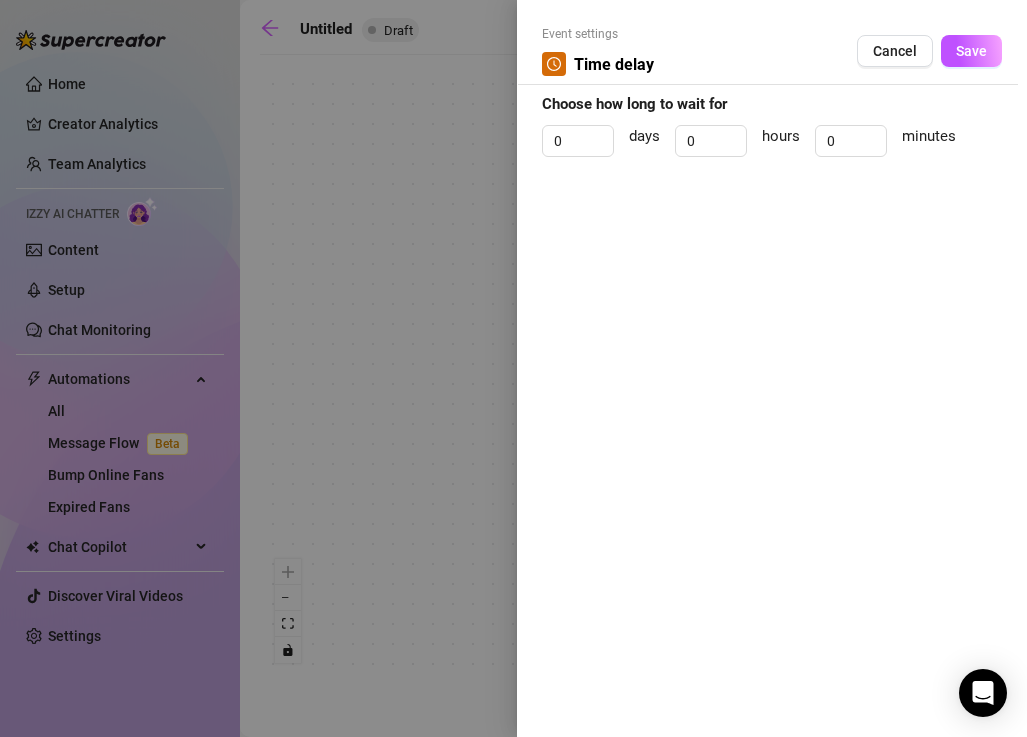click at bounding box center [513, 368] 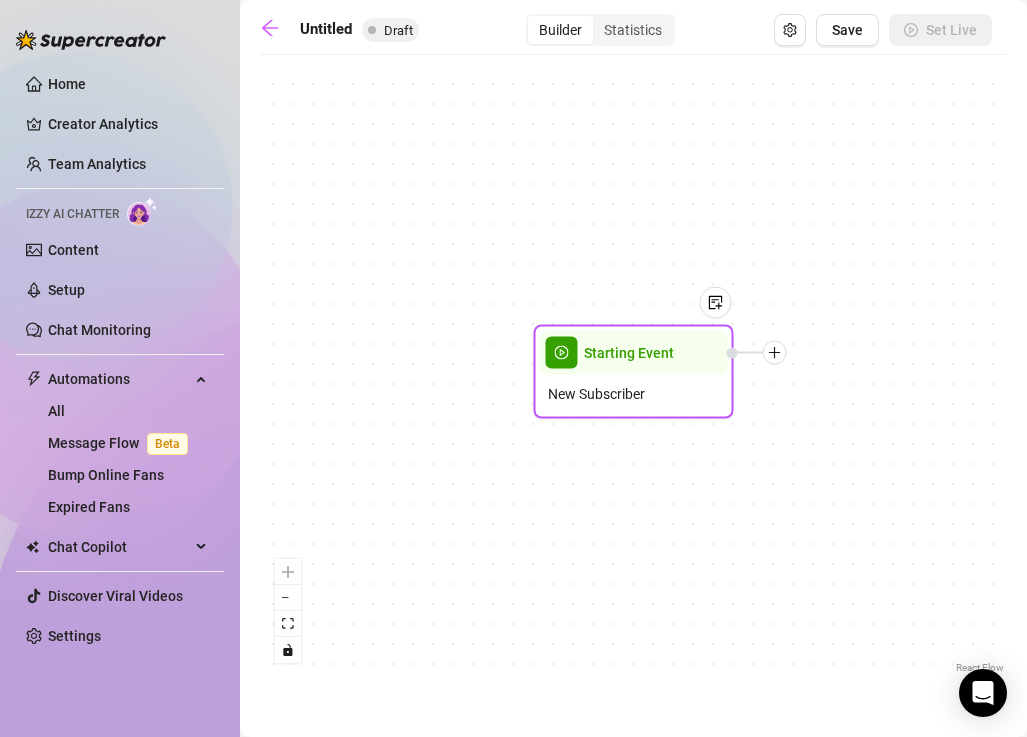 click 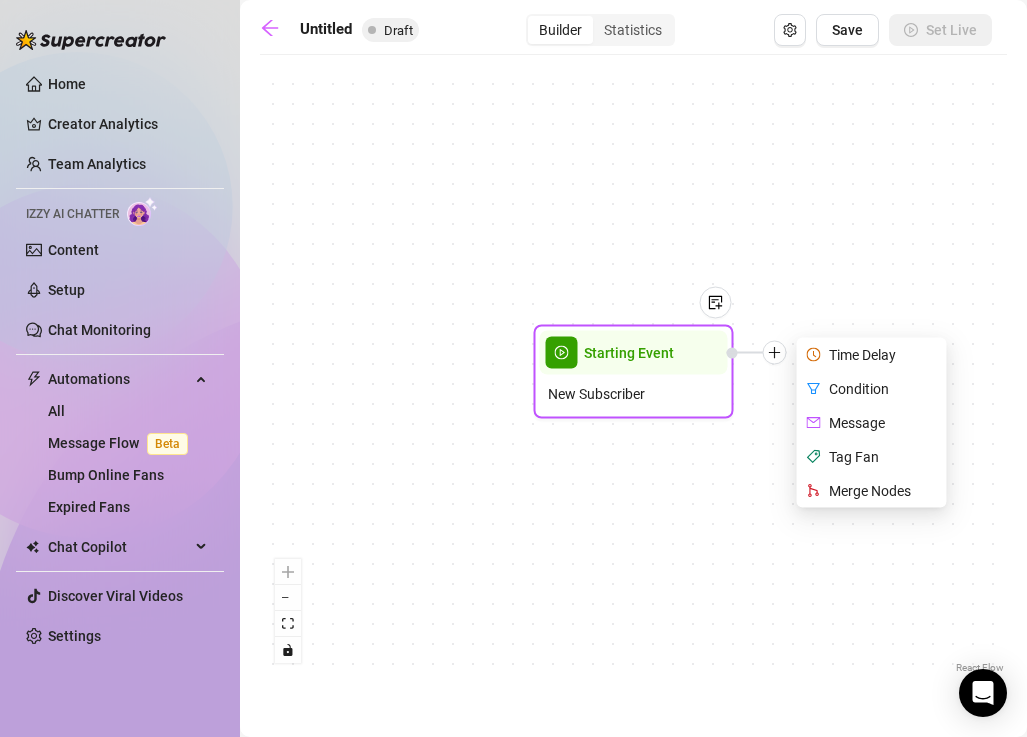 click on "Condition" at bounding box center [874, 389] 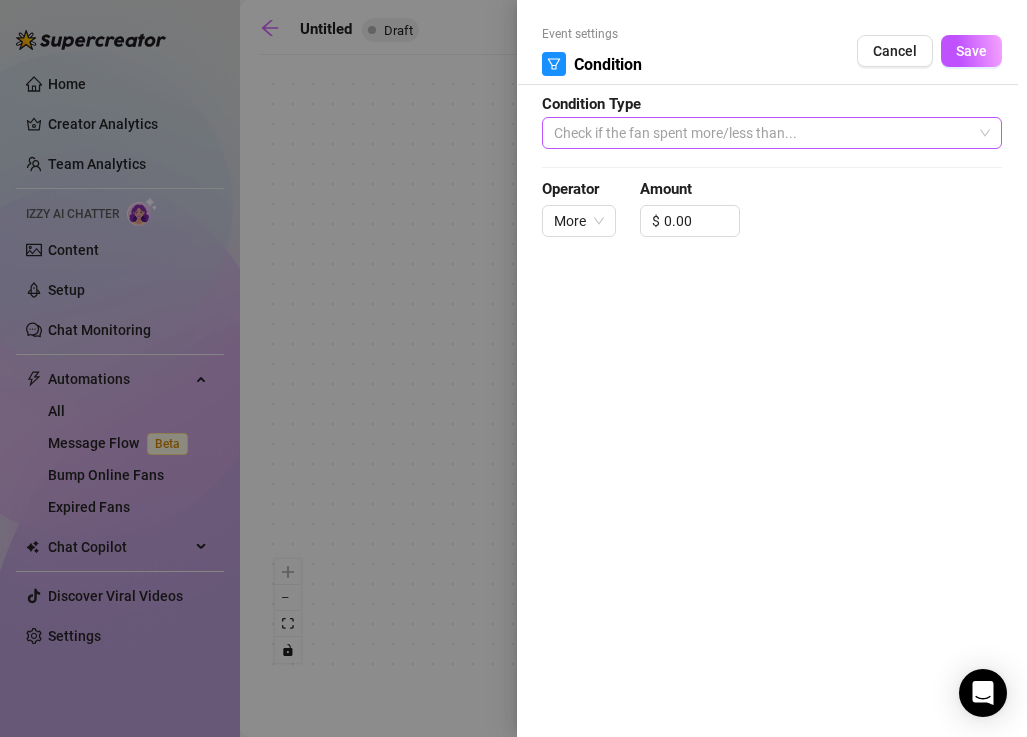 click on "Check if the fan spent more/less than..." at bounding box center (772, 133) 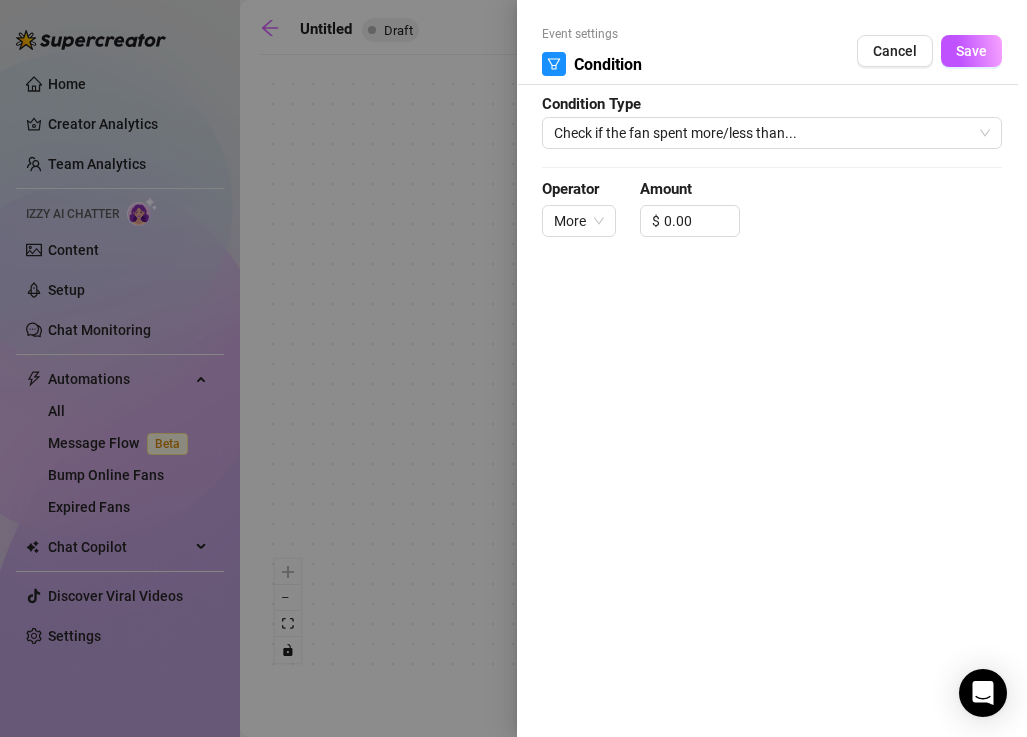click at bounding box center (513, 368) 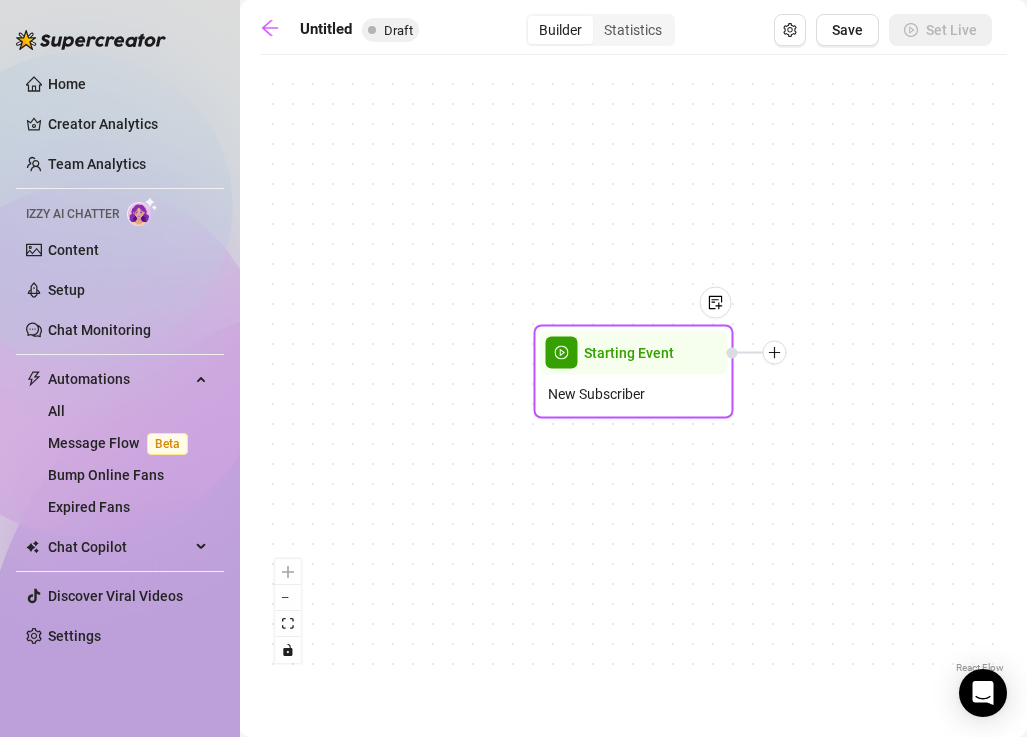click on "New Subscriber" at bounding box center [596, 394] 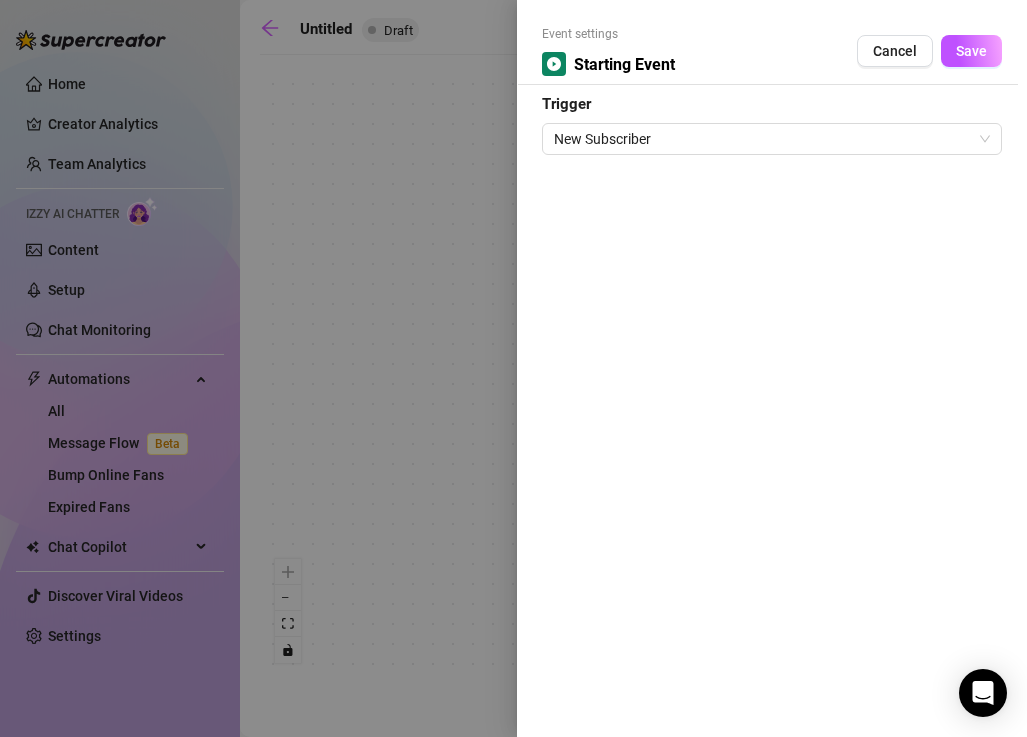 click at bounding box center [513, 368] 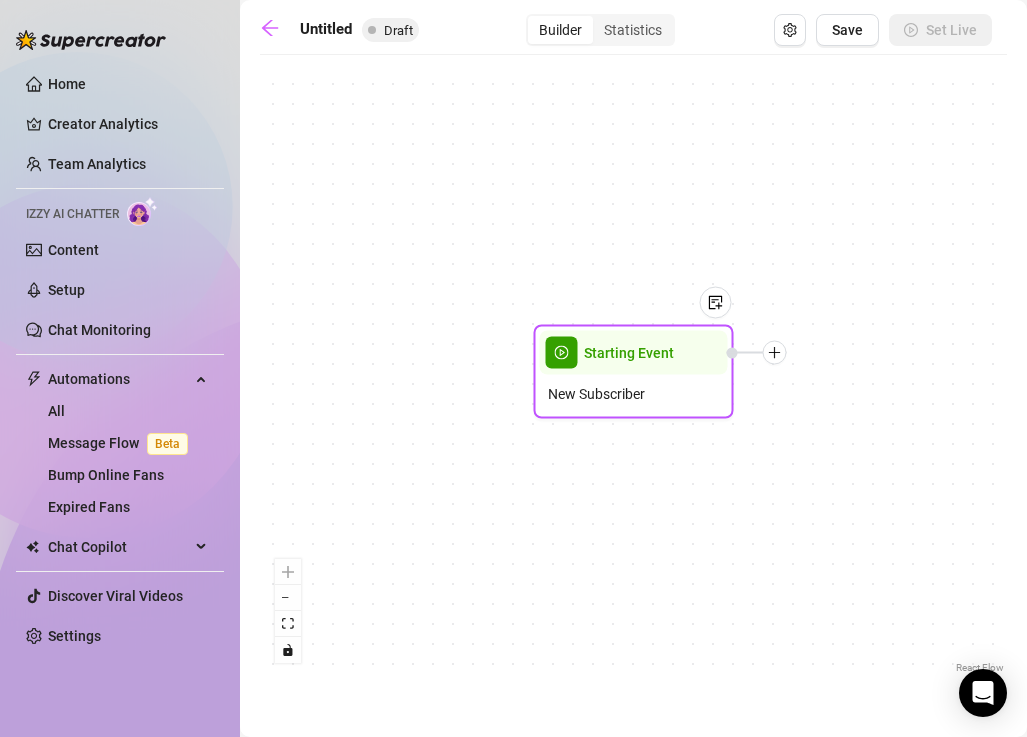 click on "Starting Event" at bounding box center (629, 353) 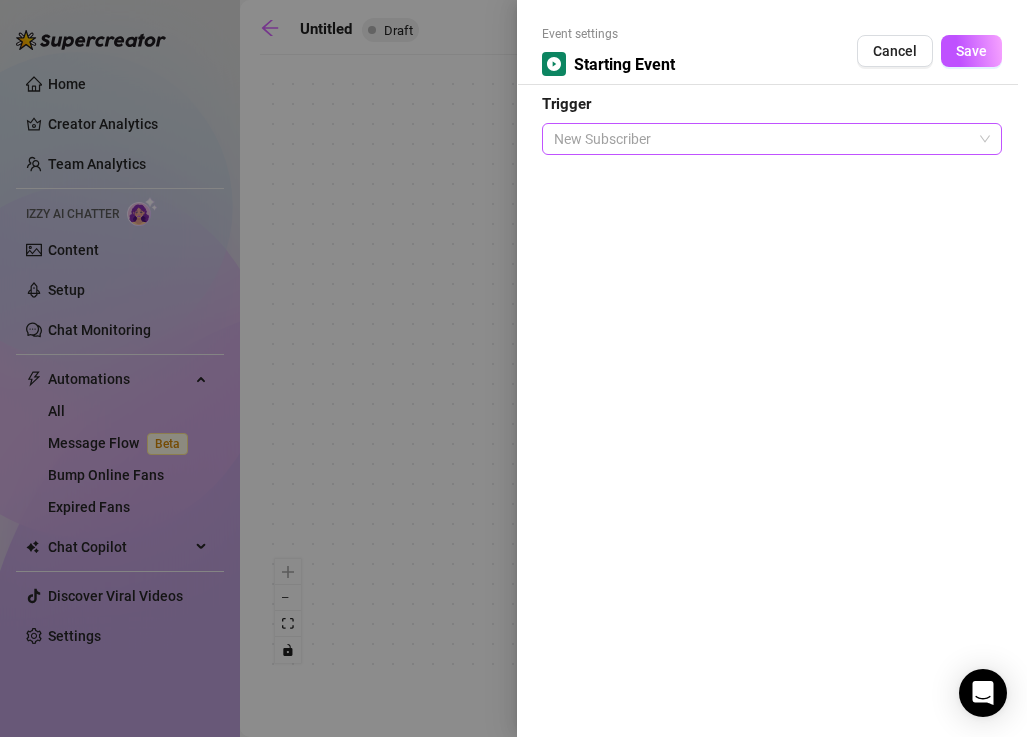 click on "New Subscriber" at bounding box center [772, 139] 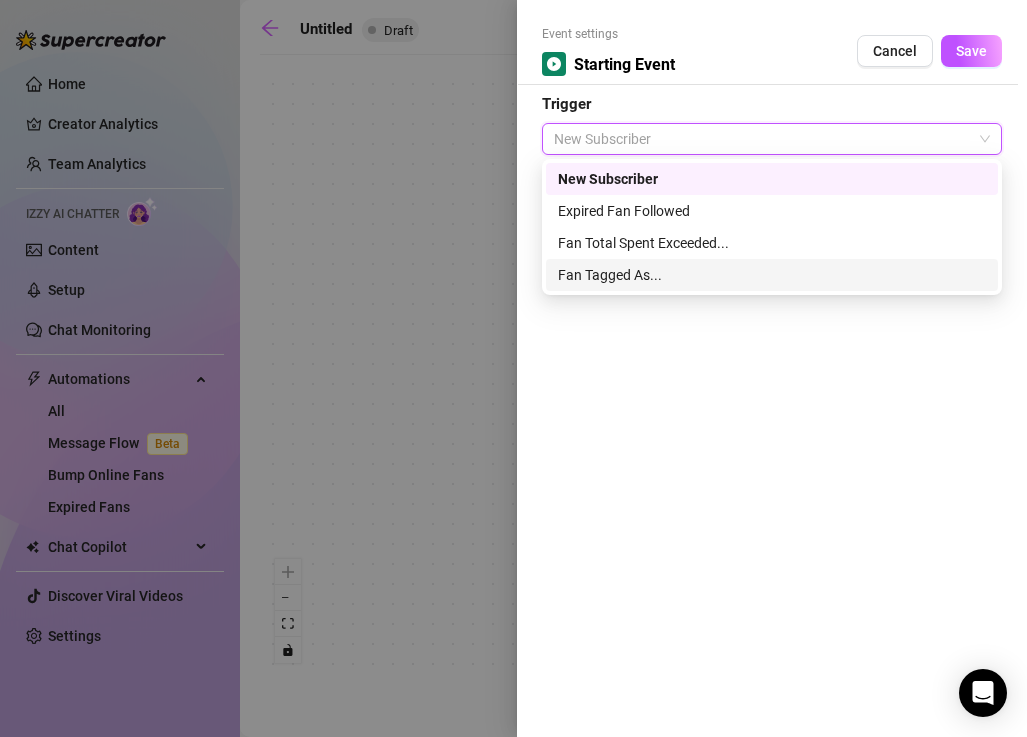 click on "Fan Tagged As..." at bounding box center (772, 275) 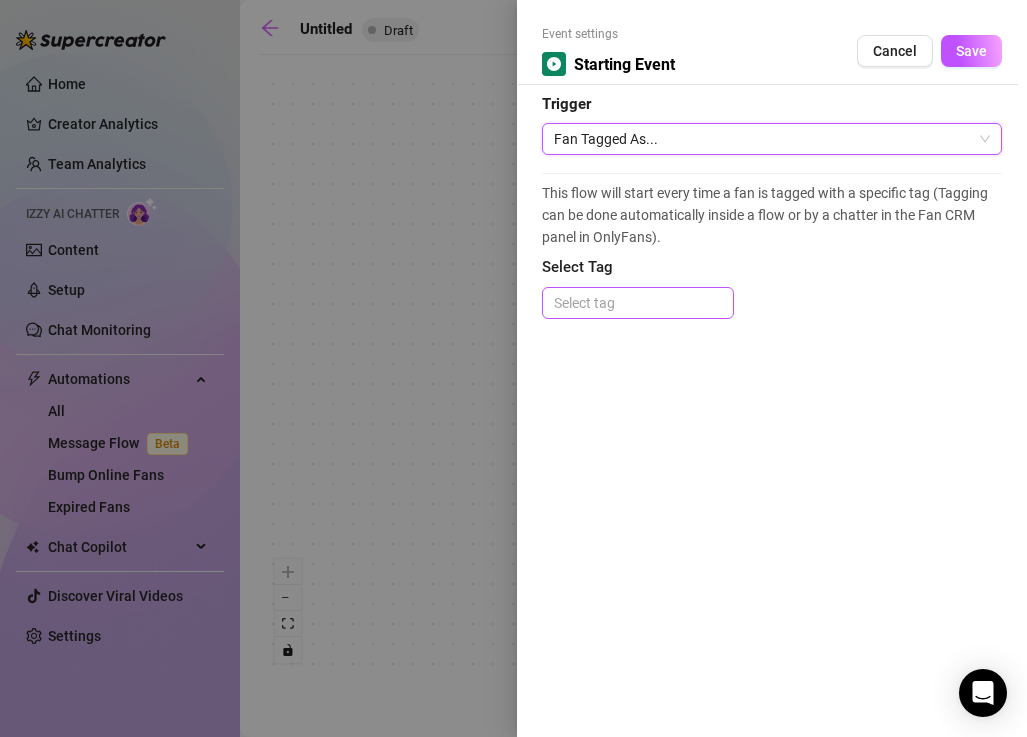 click at bounding box center [638, 303] 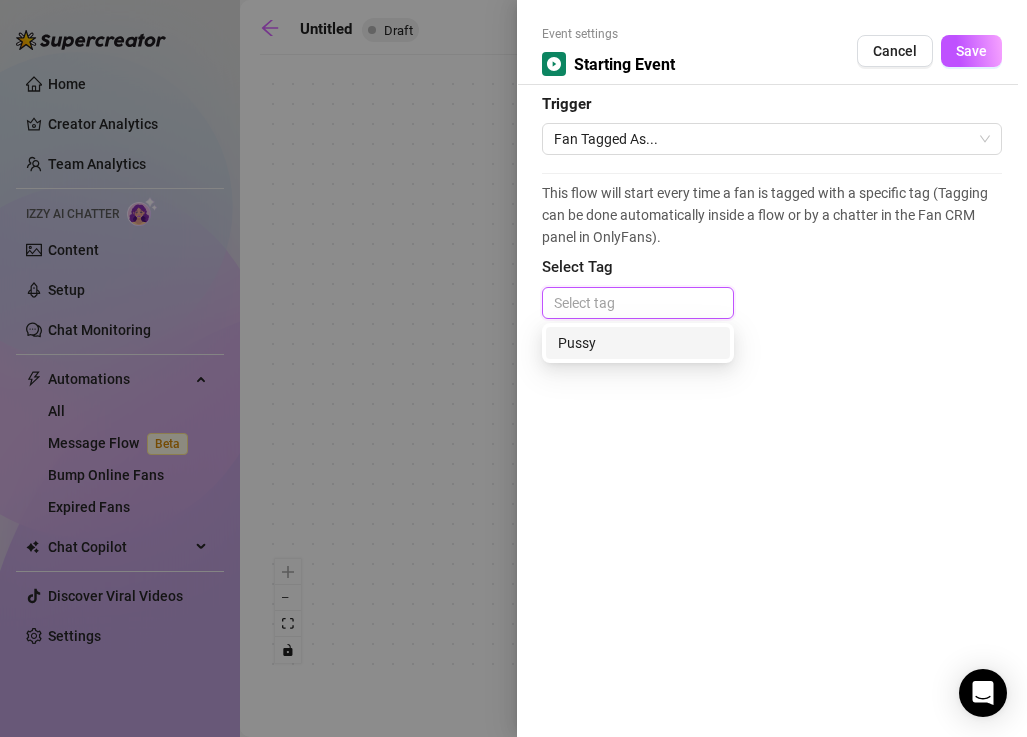 click at bounding box center (638, 303) 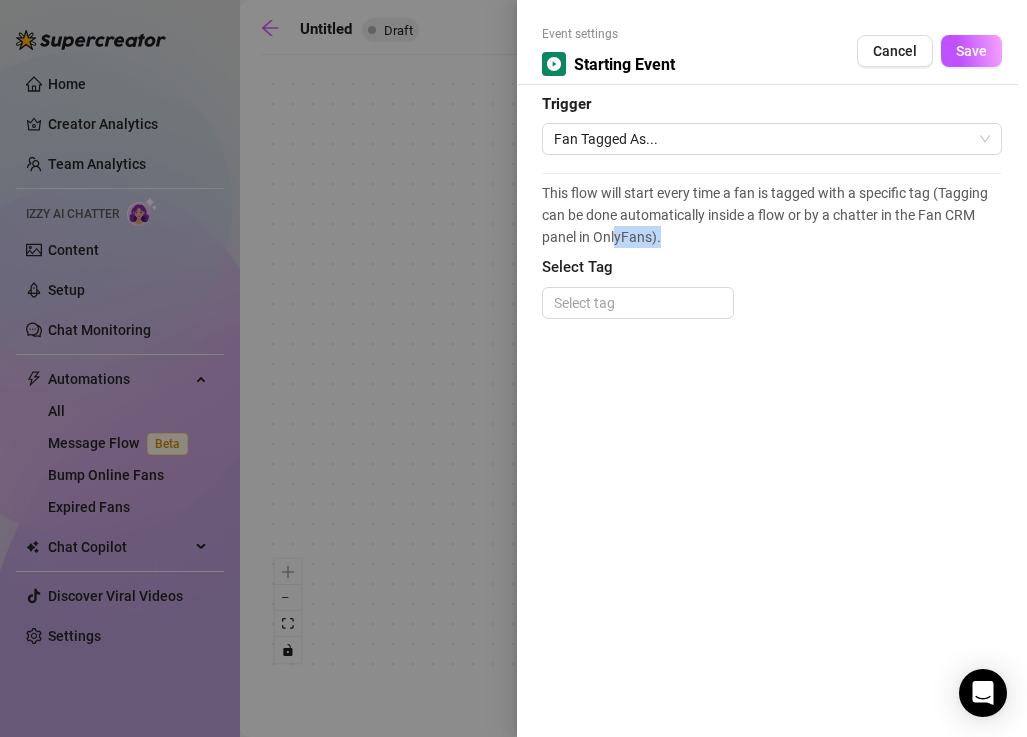 drag, startPoint x: 615, startPoint y: 227, endPoint x: 711, endPoint y: 248, distance: 98.270035 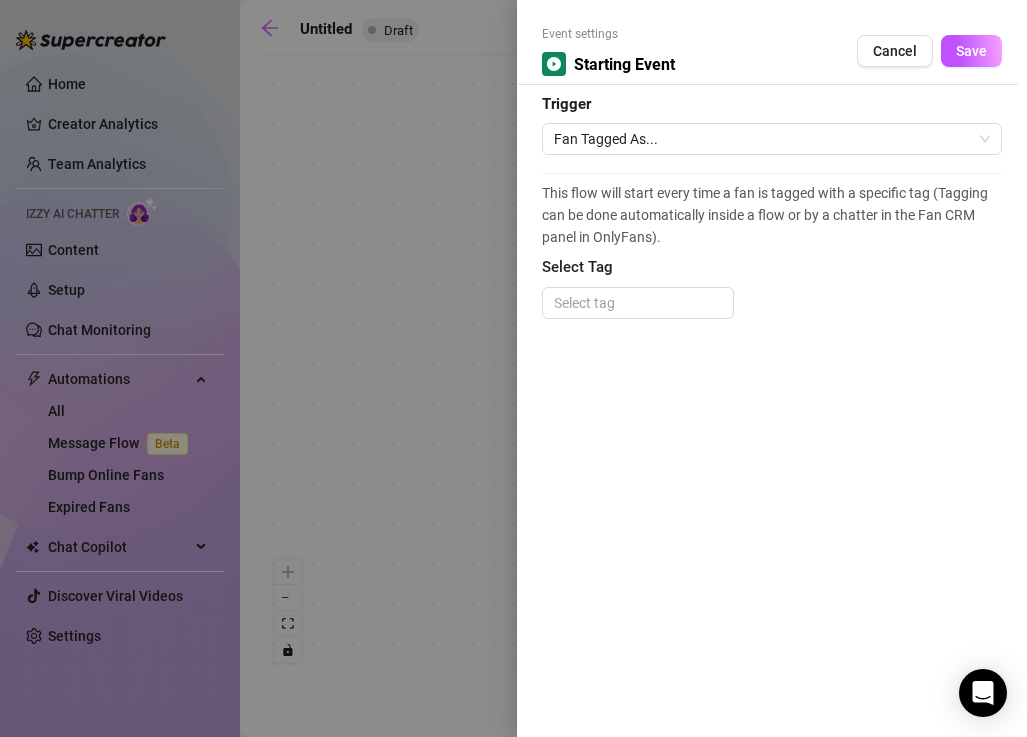click at bounding box center [513, 368] 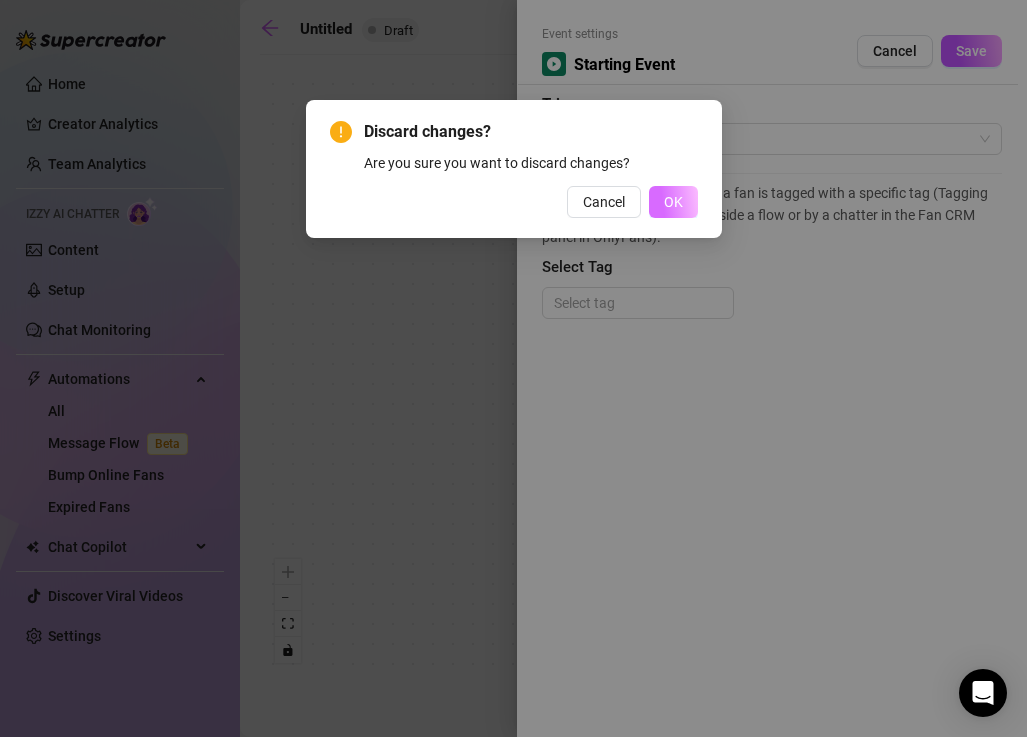click on "OK" at bounding box center (673, 202) 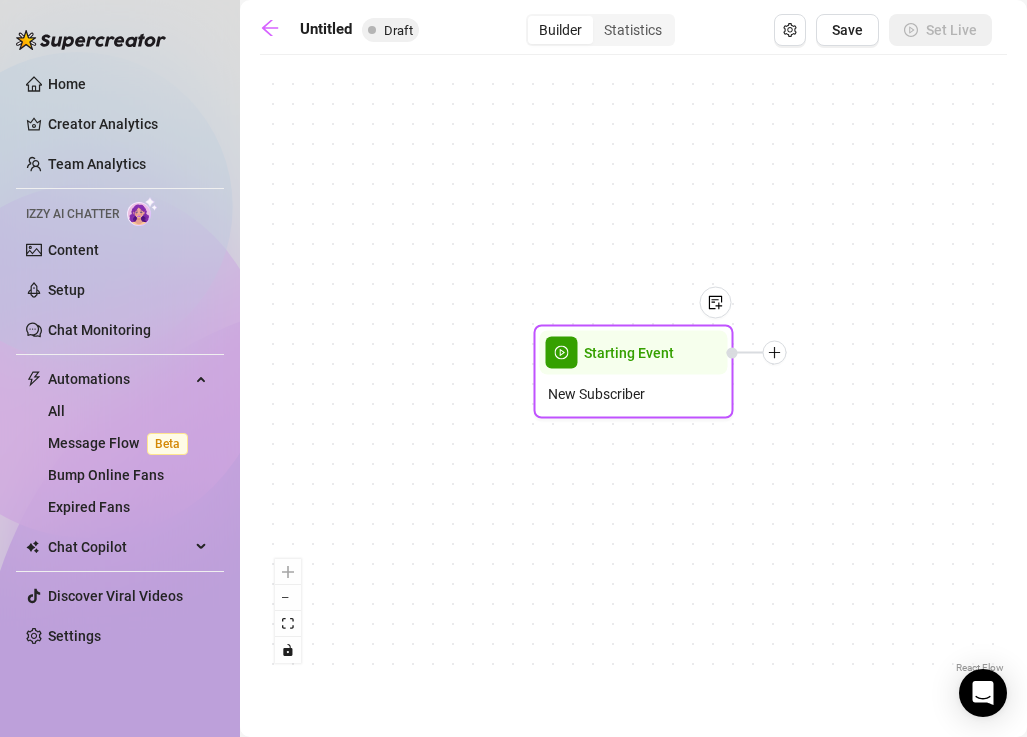 click at bounding box center (775, 353) 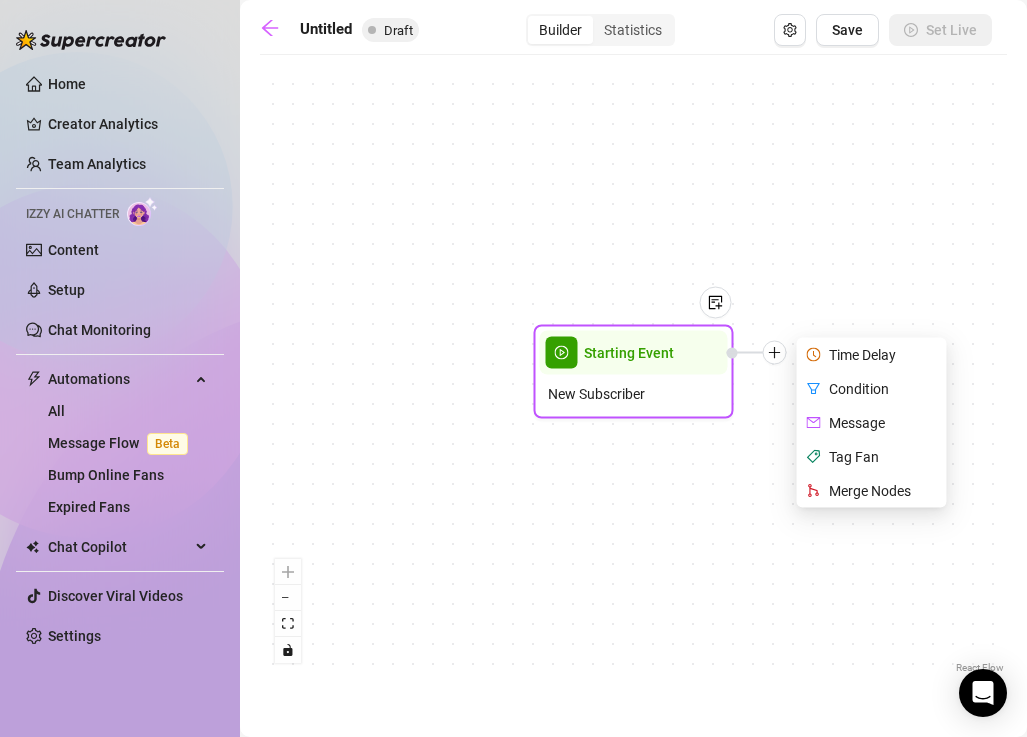 click on "Time Delay" at bounding box center [874, 355] 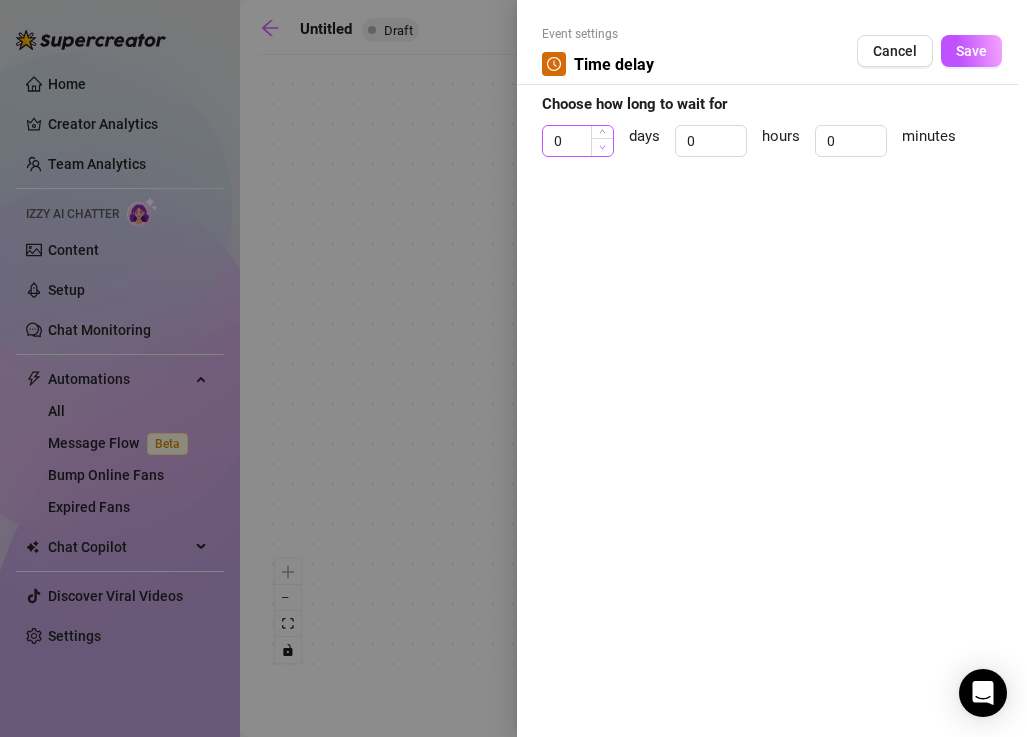 click at bounding box center [602, 147] 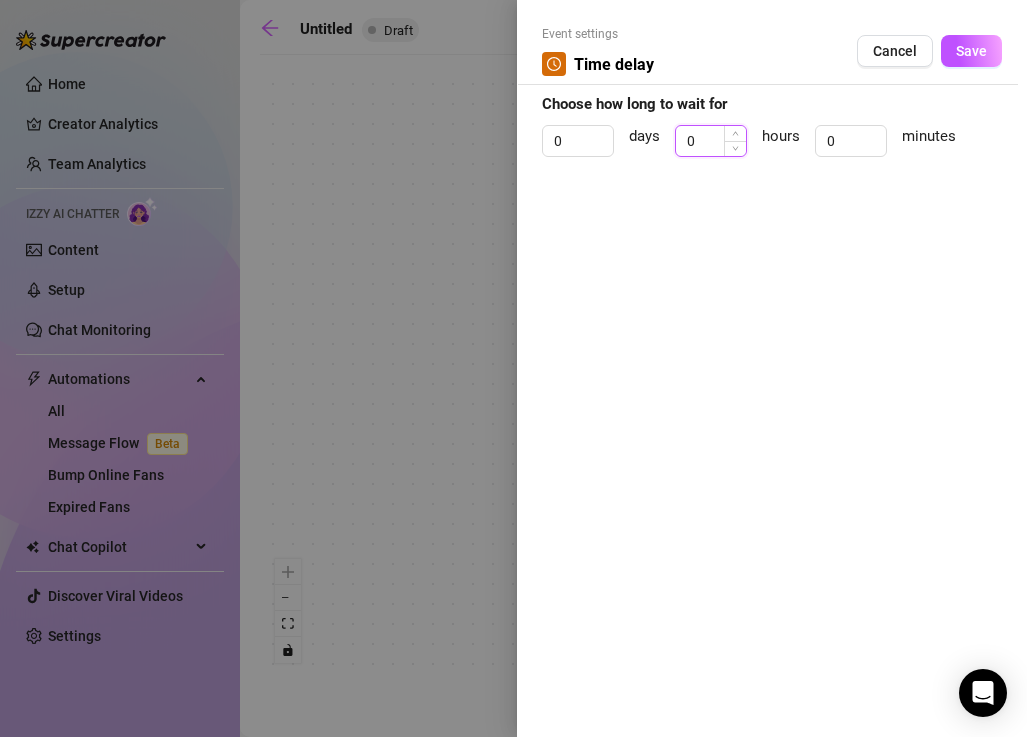 click on "0" at bounding box center [711, 141] 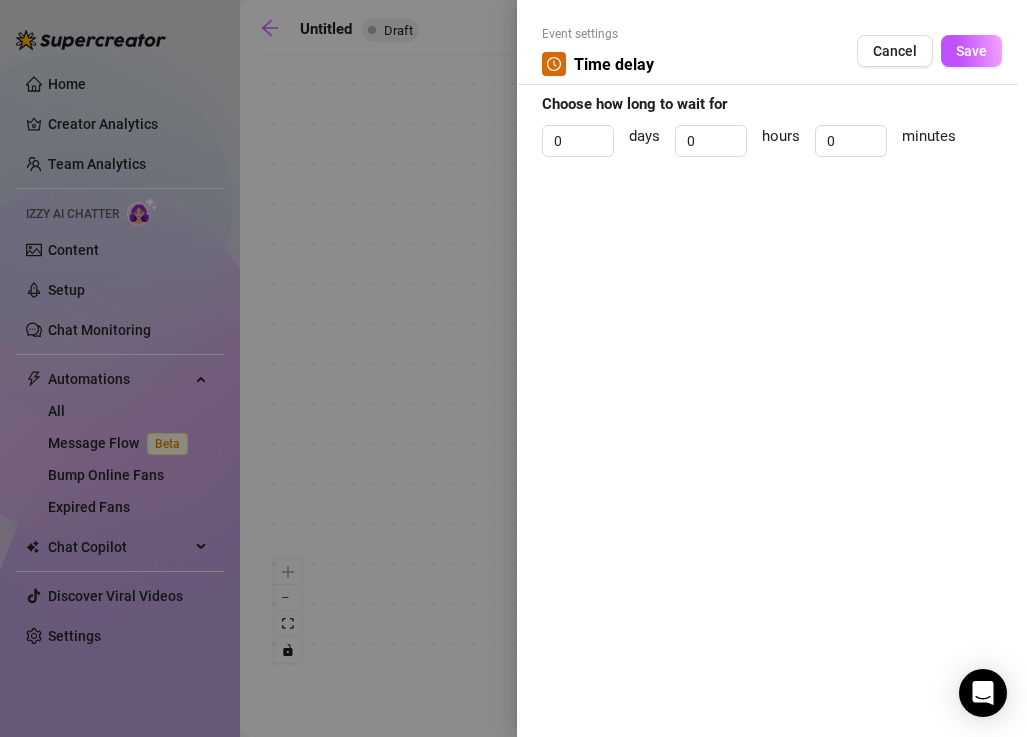 click on "0 days 0 hours 0 minutes" at bounding box center (772, 150) 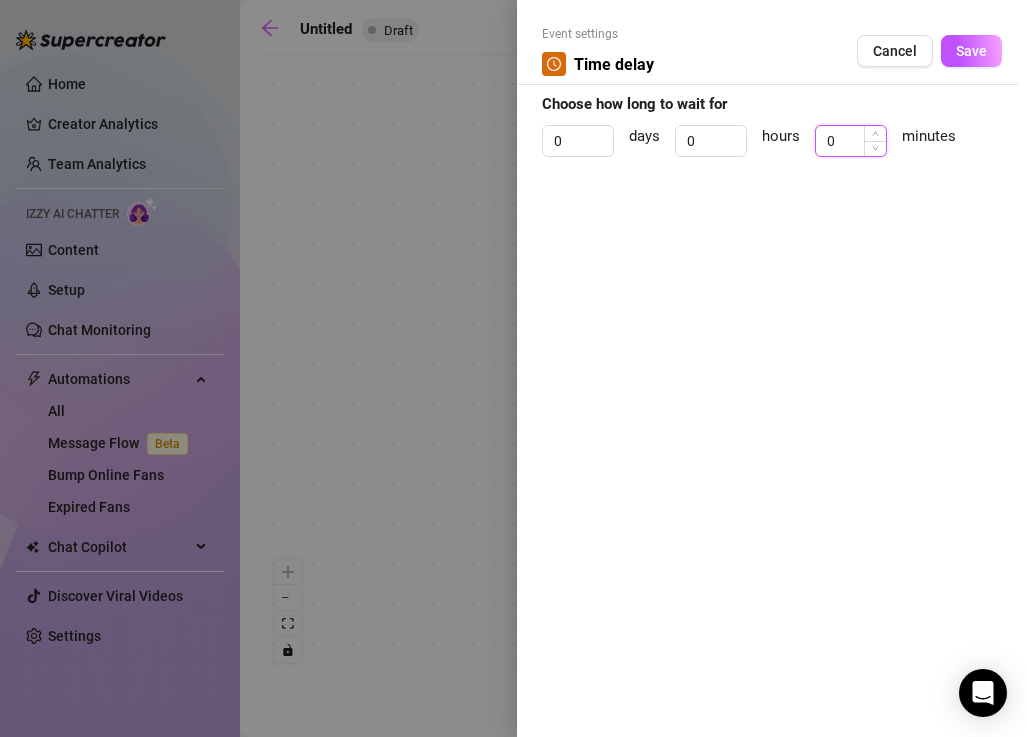 click on "0" at bounding box center [851, 141] 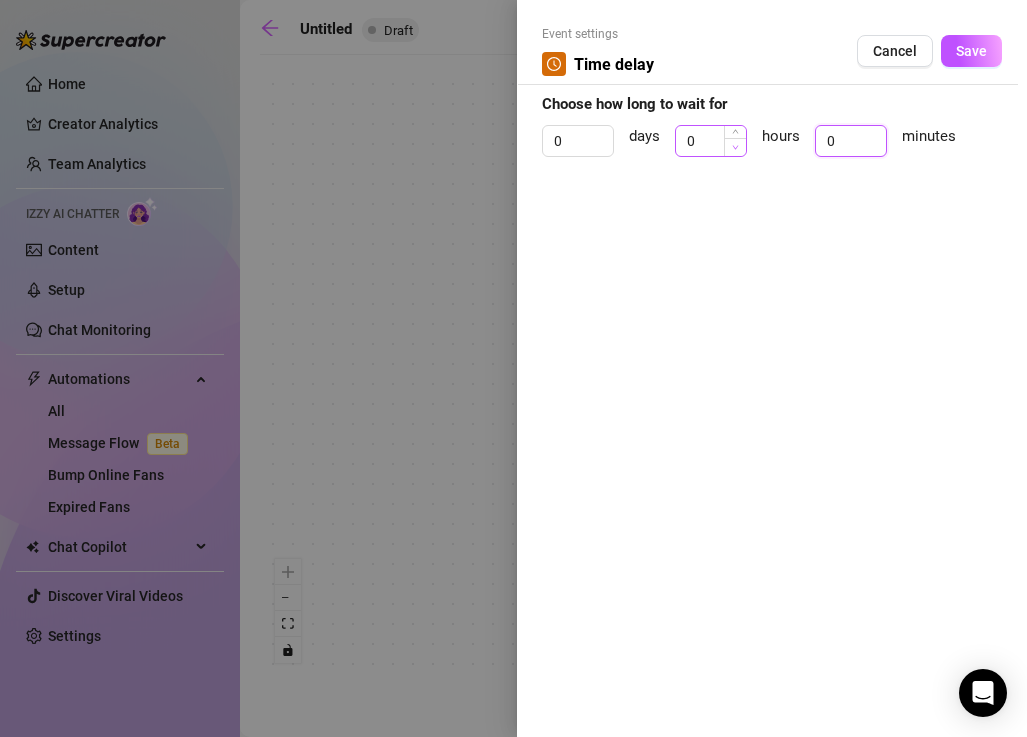 click at bounding box center (735, 147) 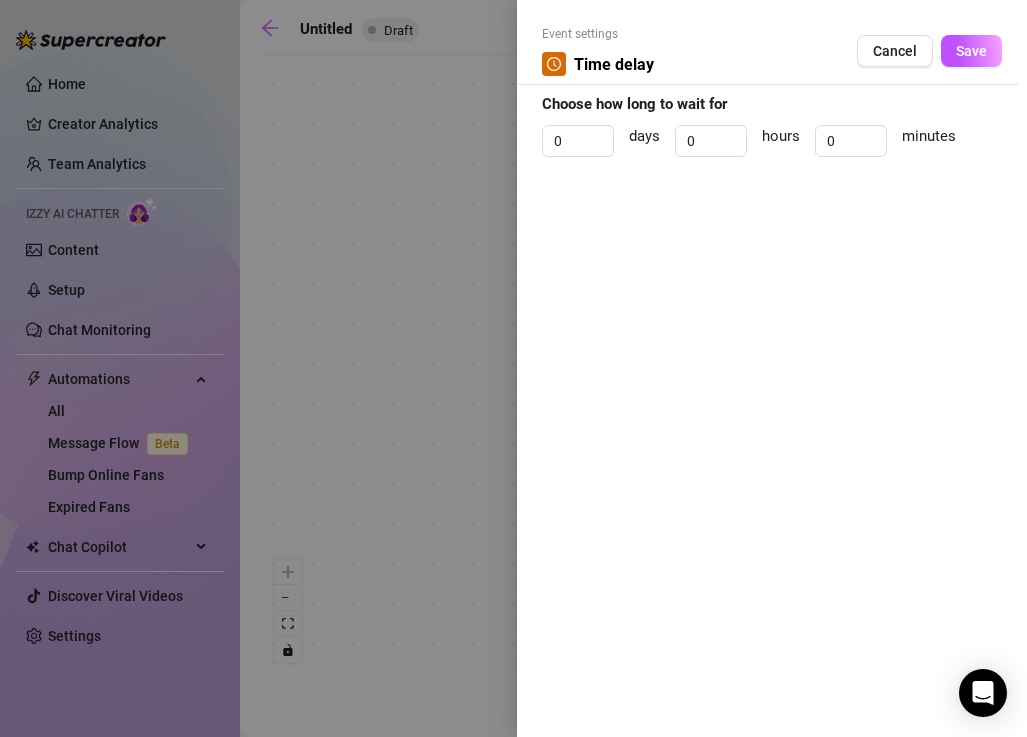 click at bounding box center (513, 368) 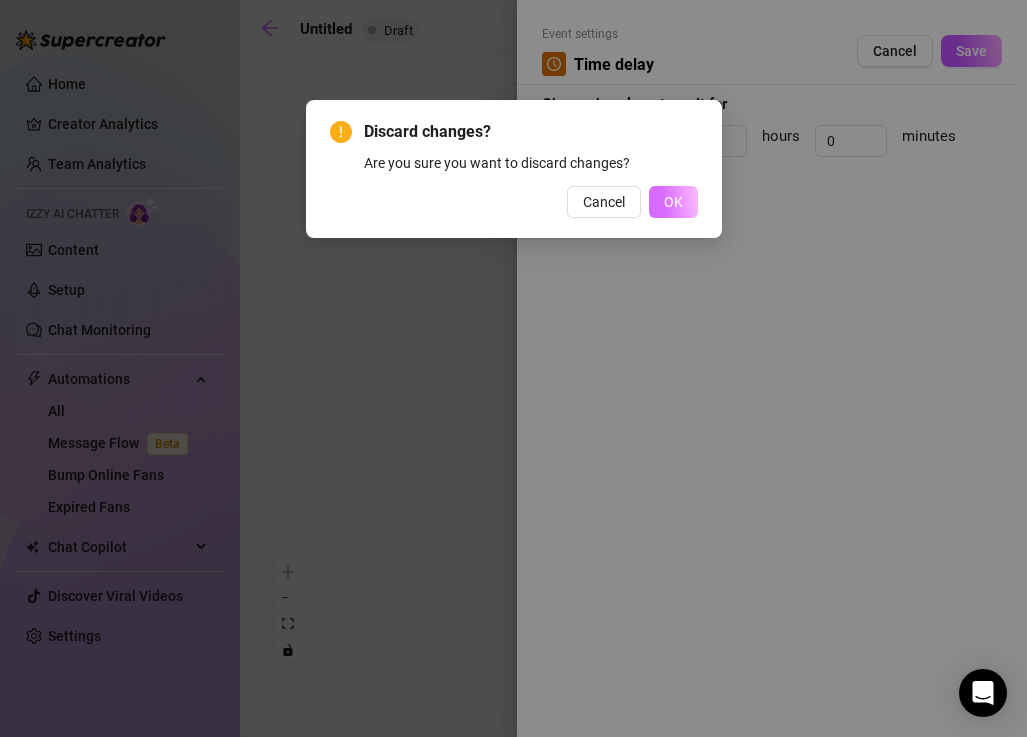 click on "OK" at bounding box center (673, 202) 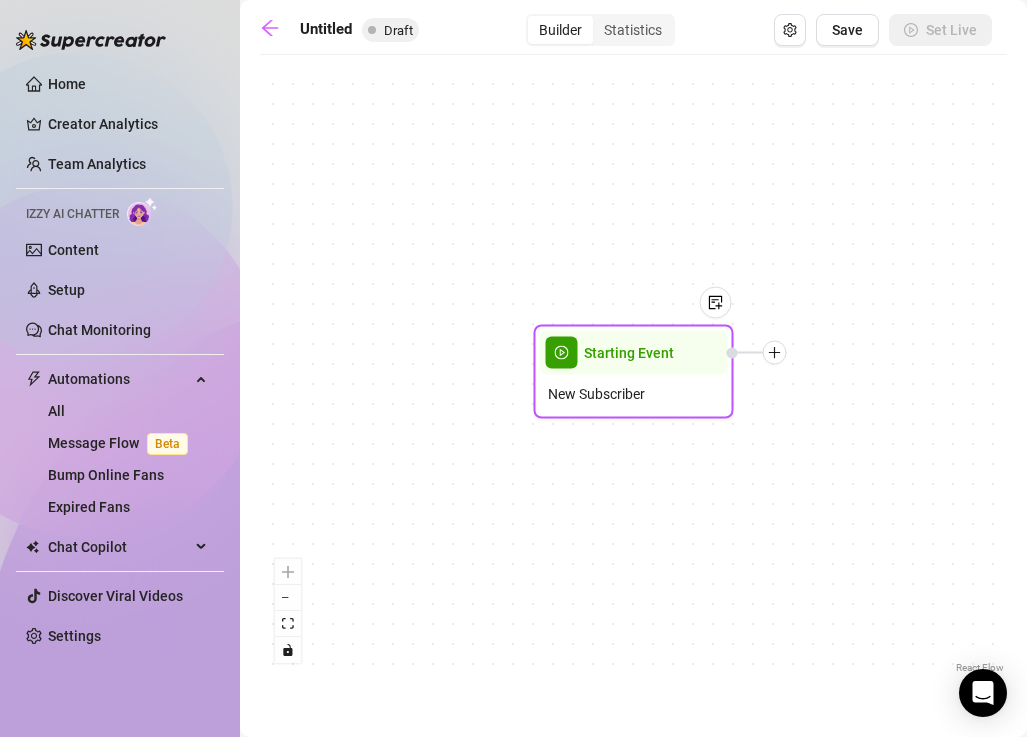 click at bounding box center (775, 353) 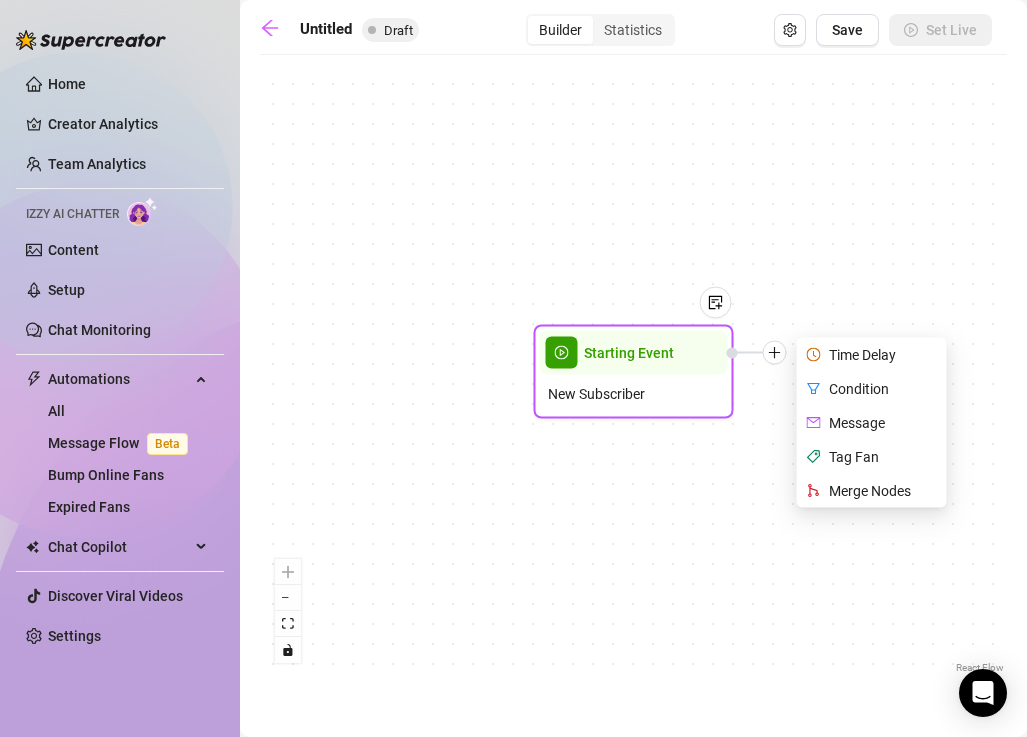 click on "Message" at bounding box center (874, 423) 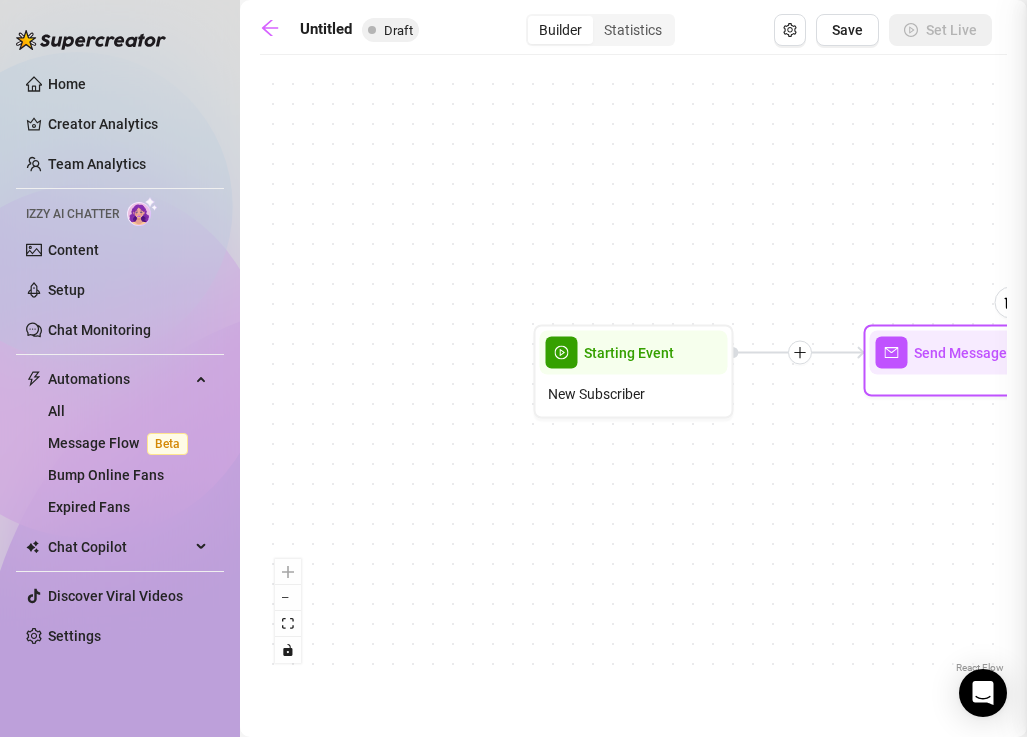 type on "Write your message here" 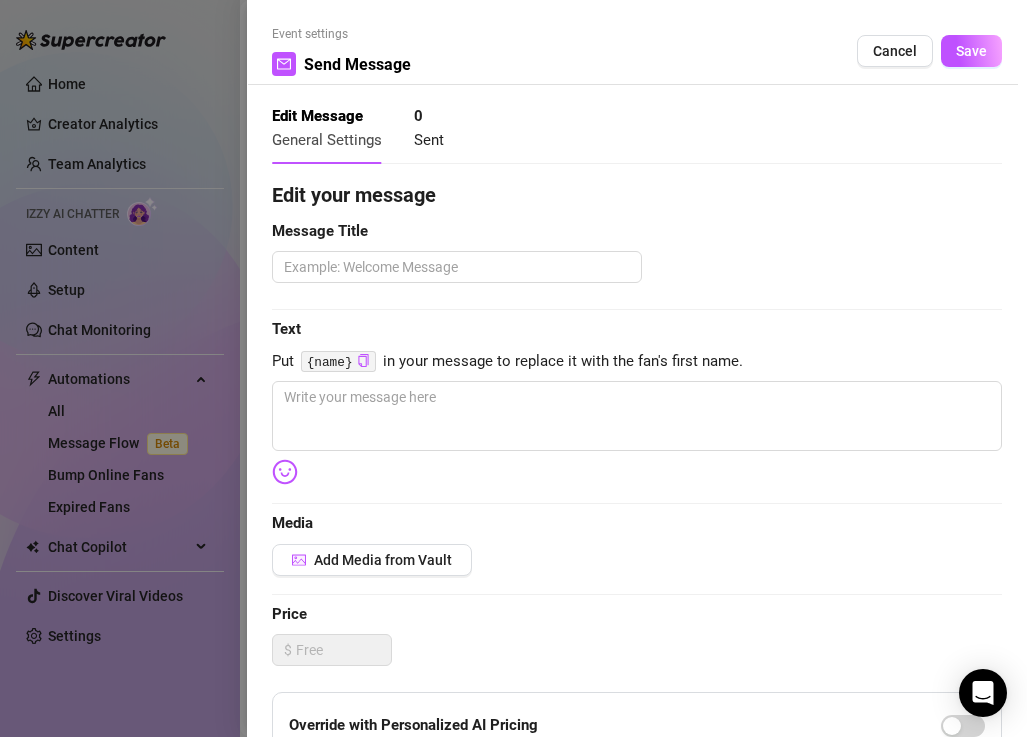 click on "Edit your message Message Title Text Put   {name}   in your message to replace it with the fan's first name. Media Add Media from Vault Price $ Override with Personalized AI Pricing Message Settings Don’t send if the fan purchased this media Unsend message if the fan doesn’t reply within 8 hours Don’t send if the fan messaged you" at bounding box center [637, 617] 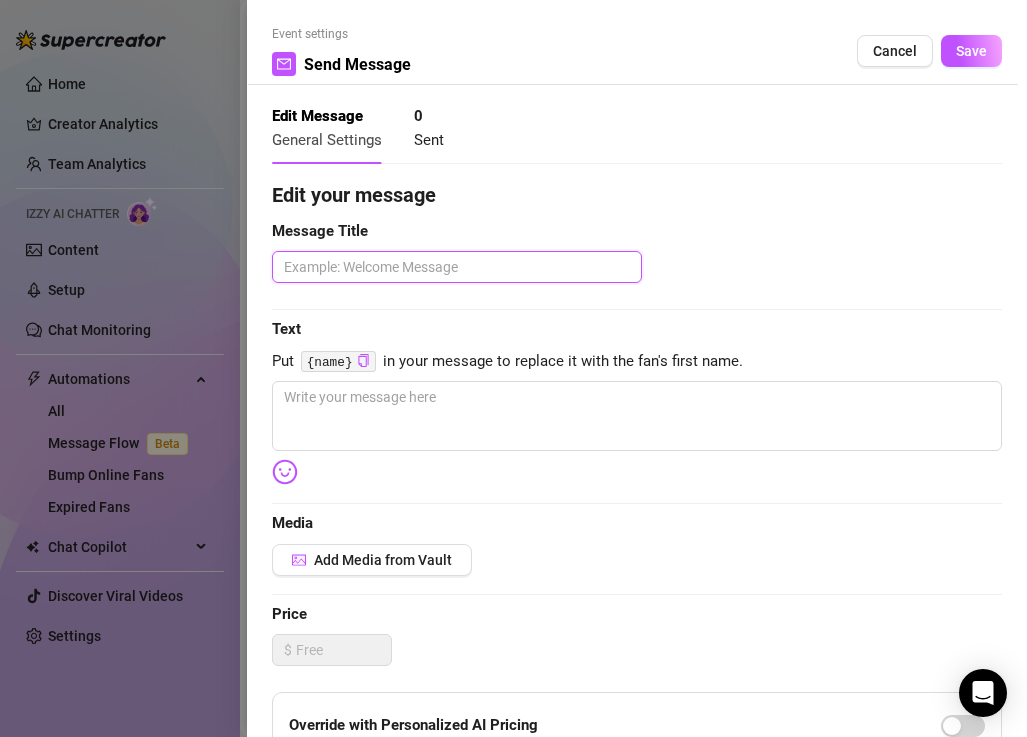 click at bounding box center (457, 267) 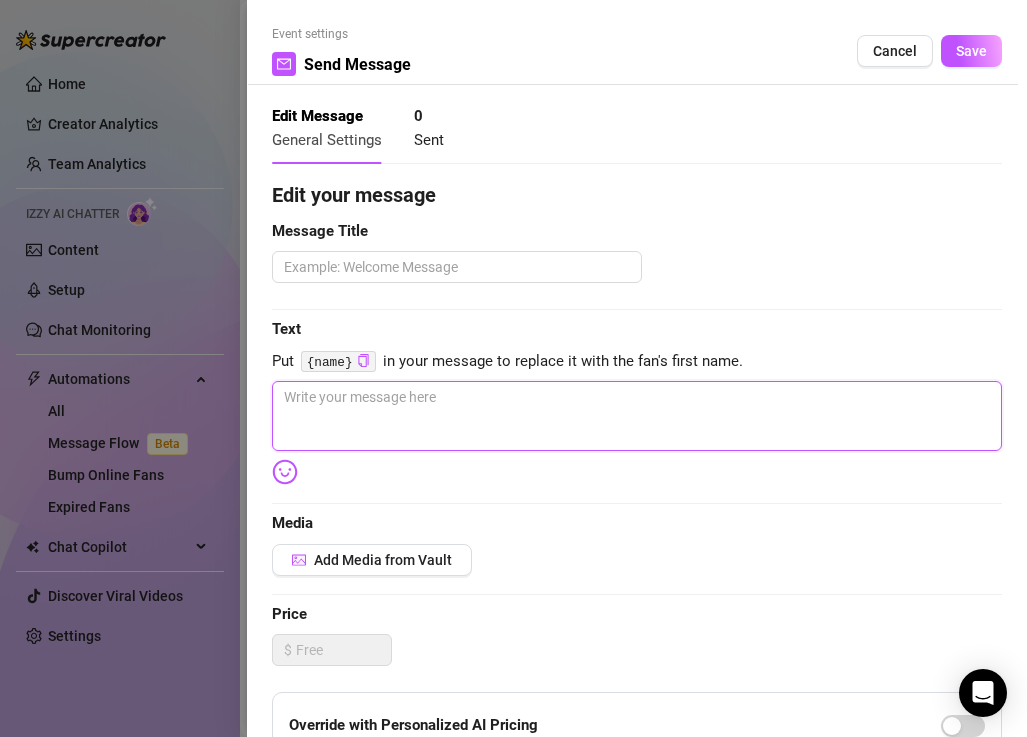 click at bounding box center [637, 416] 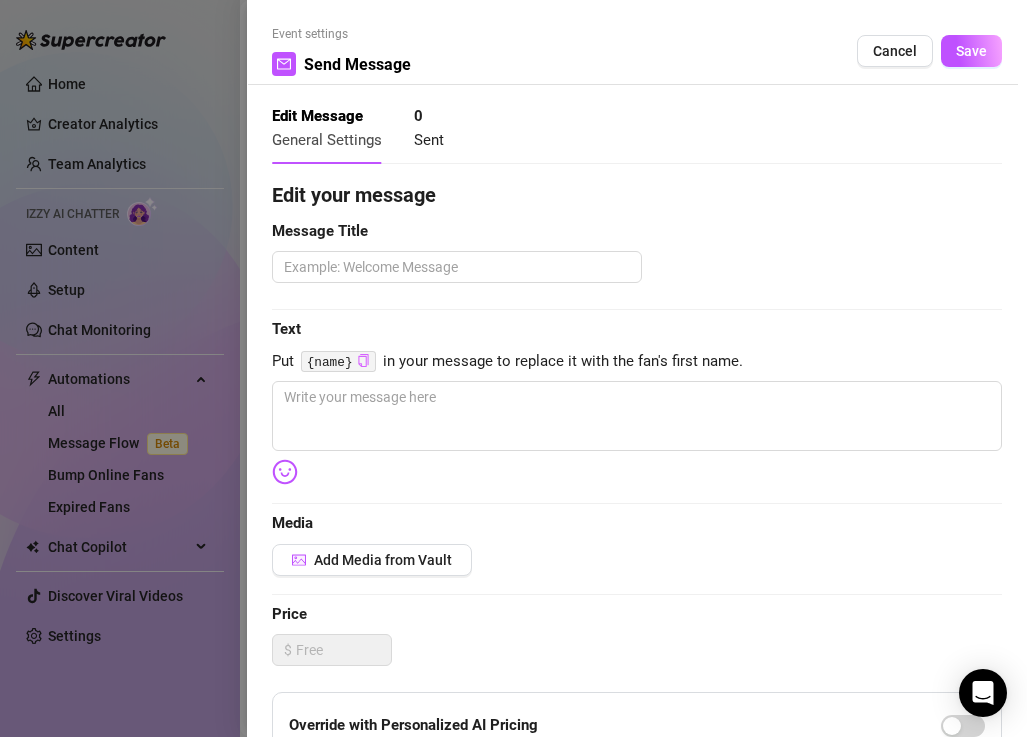 click 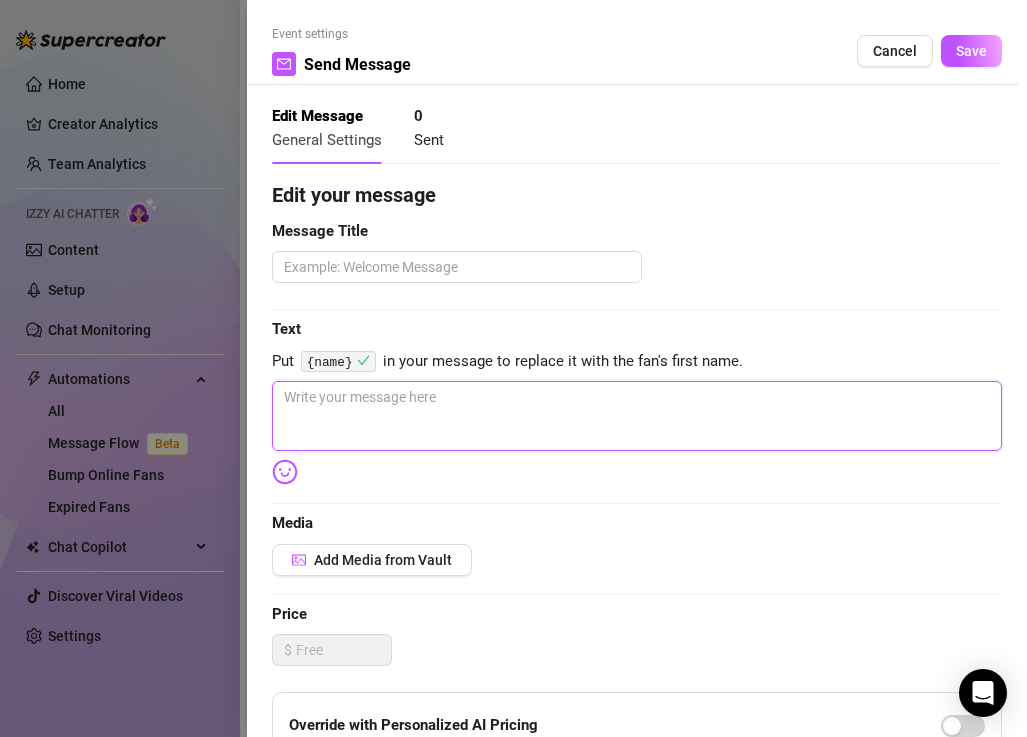 click at bounding box center [637, 416] 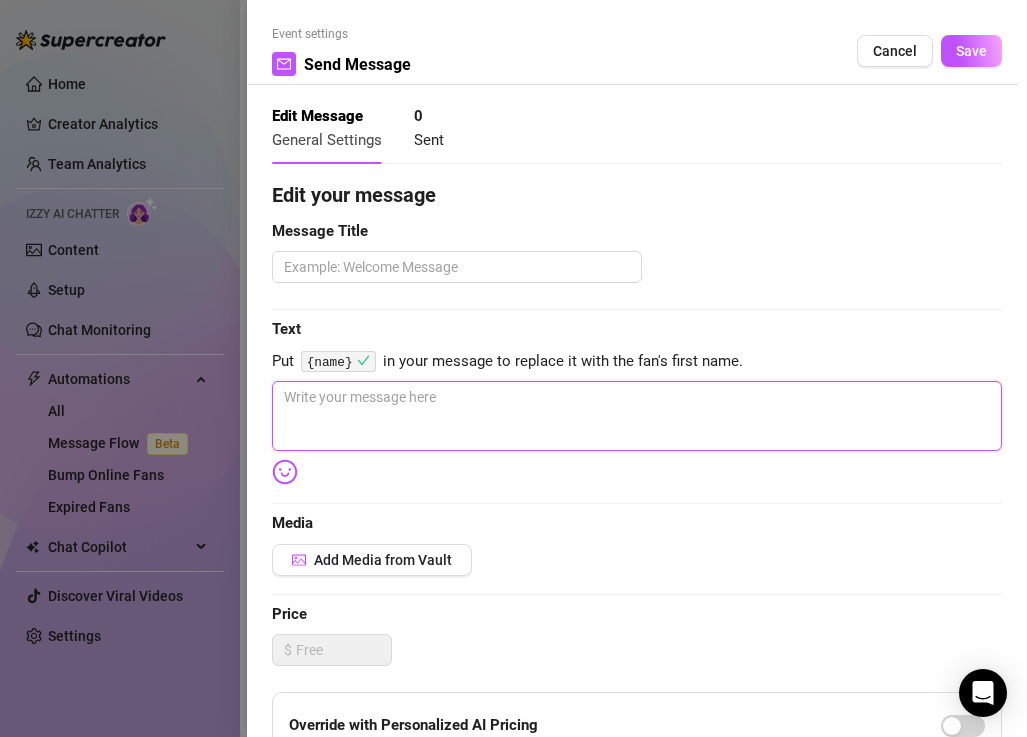 paste on "{name}" 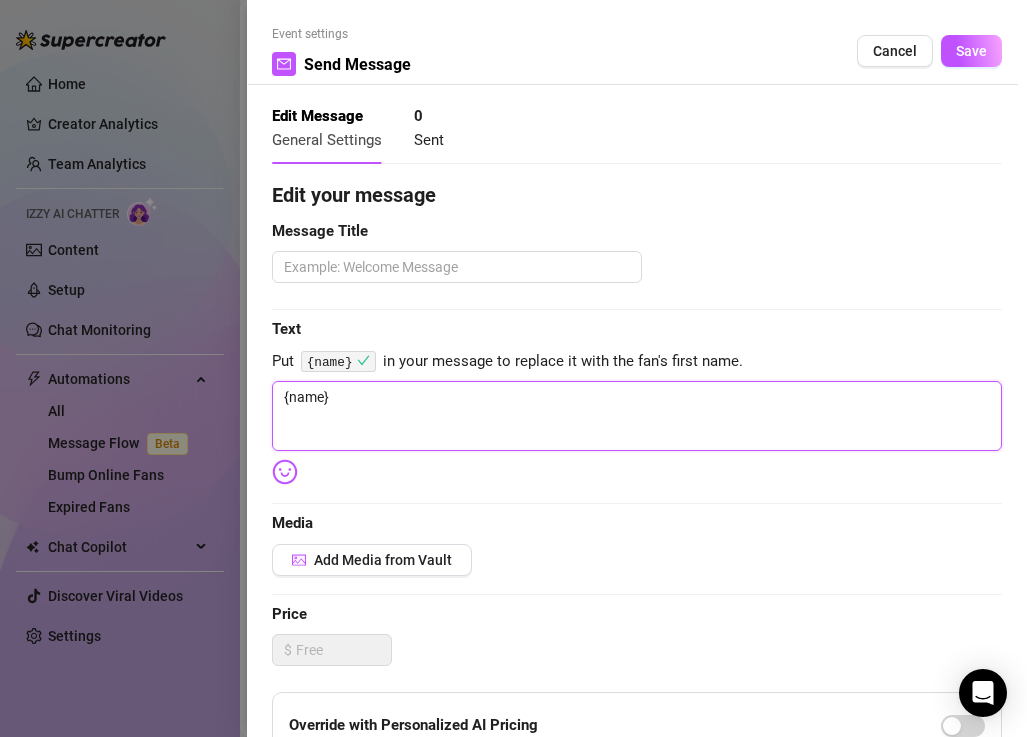 click on "{name}" at bounding box center (637, 416) 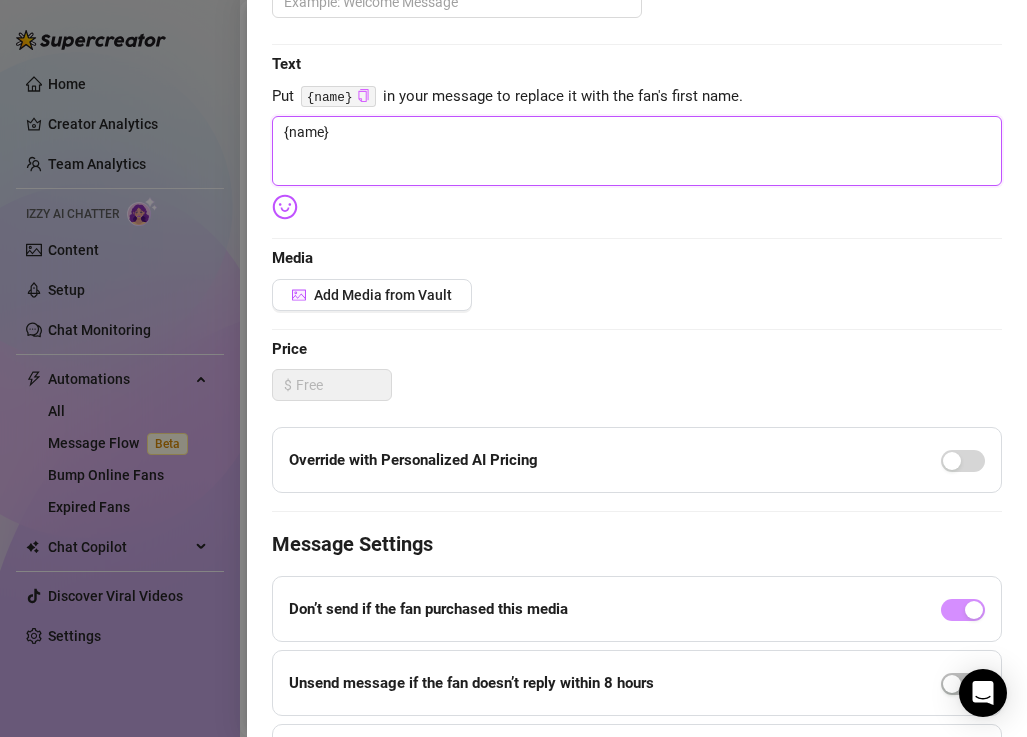 scroll, scrollTop: 276, scrollLeft: 0, axis: vertical 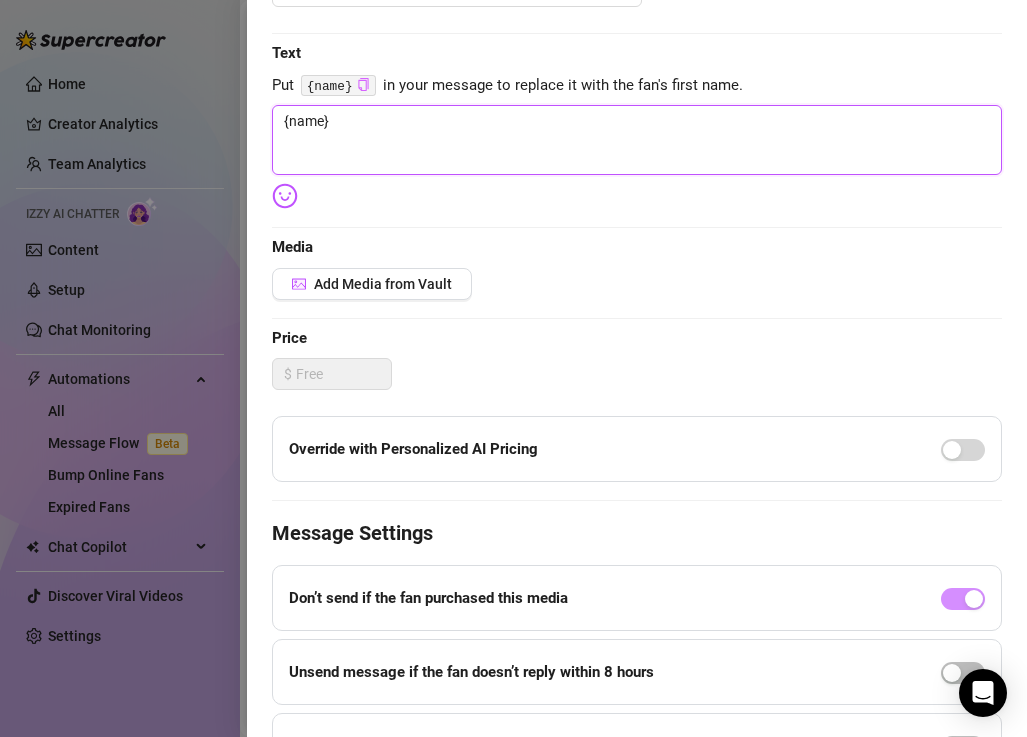 type on "{name}" 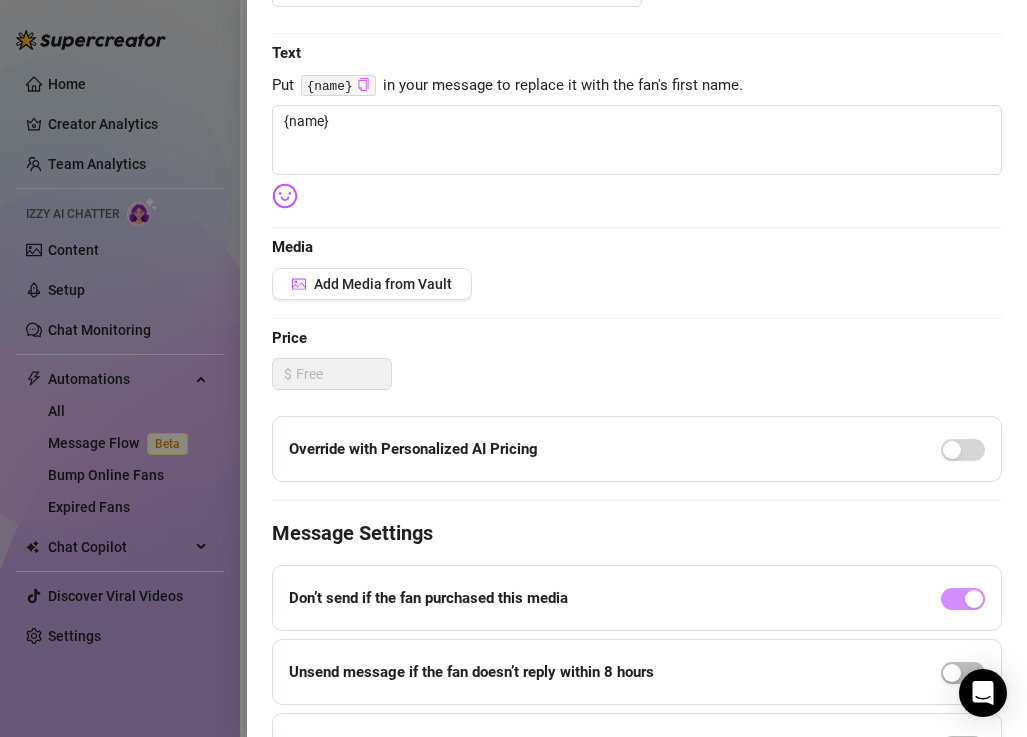 click on "Override with Personalized AI Pricing" at bounding box center (413, 449) 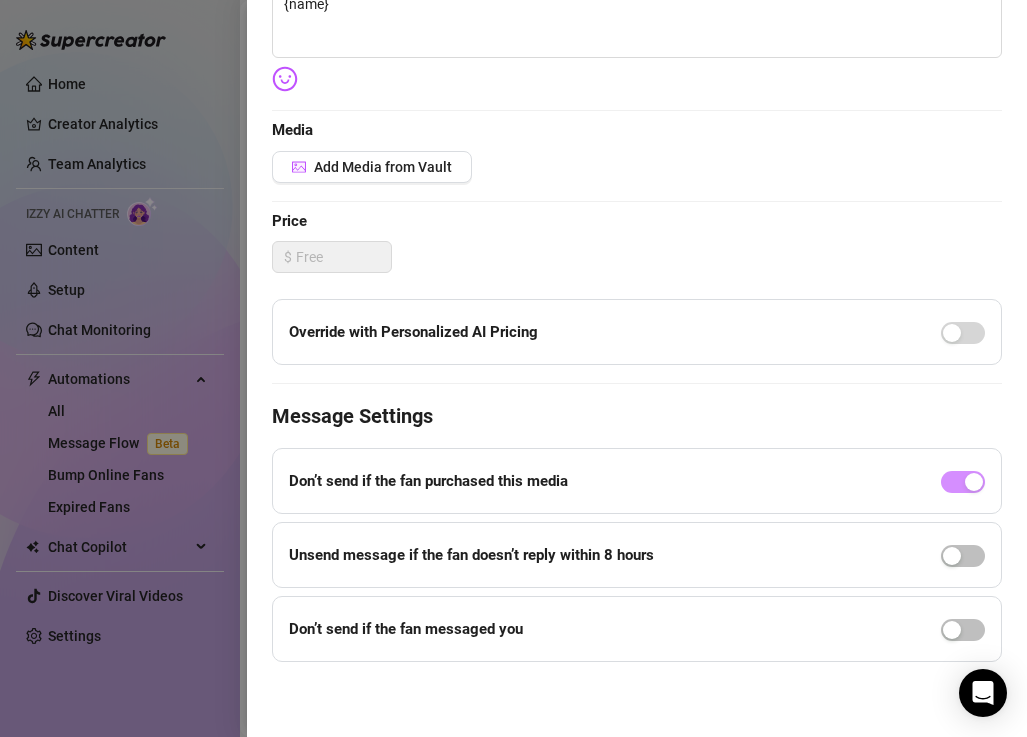 click at bounding box center [963, 555] 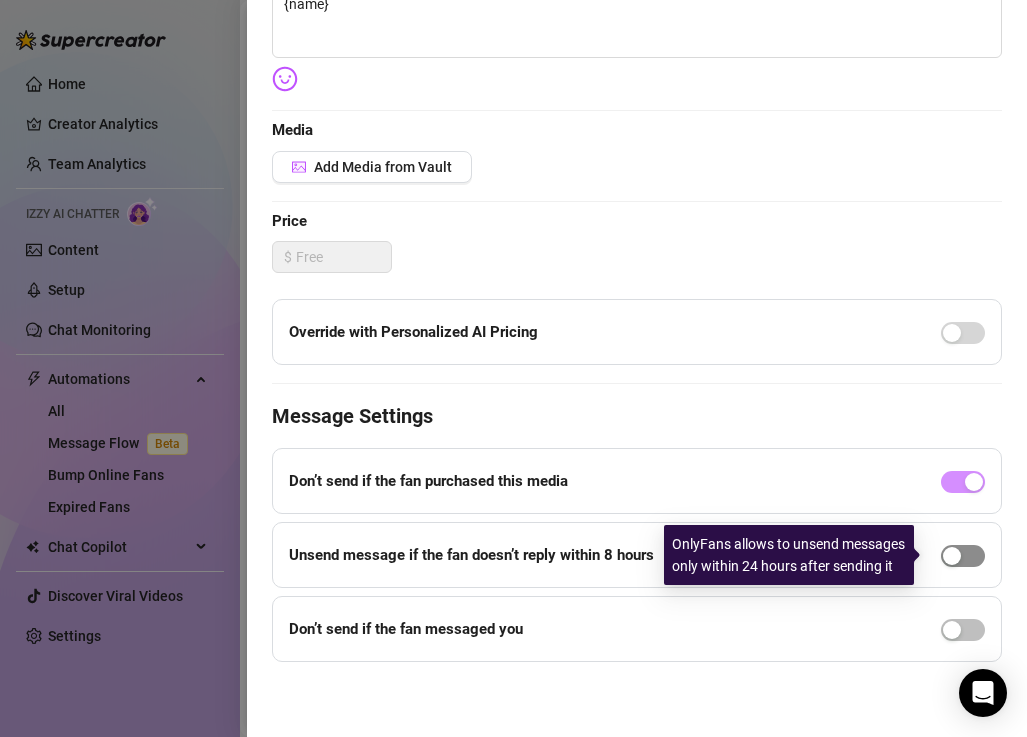 click at bounding box center [963, 556] 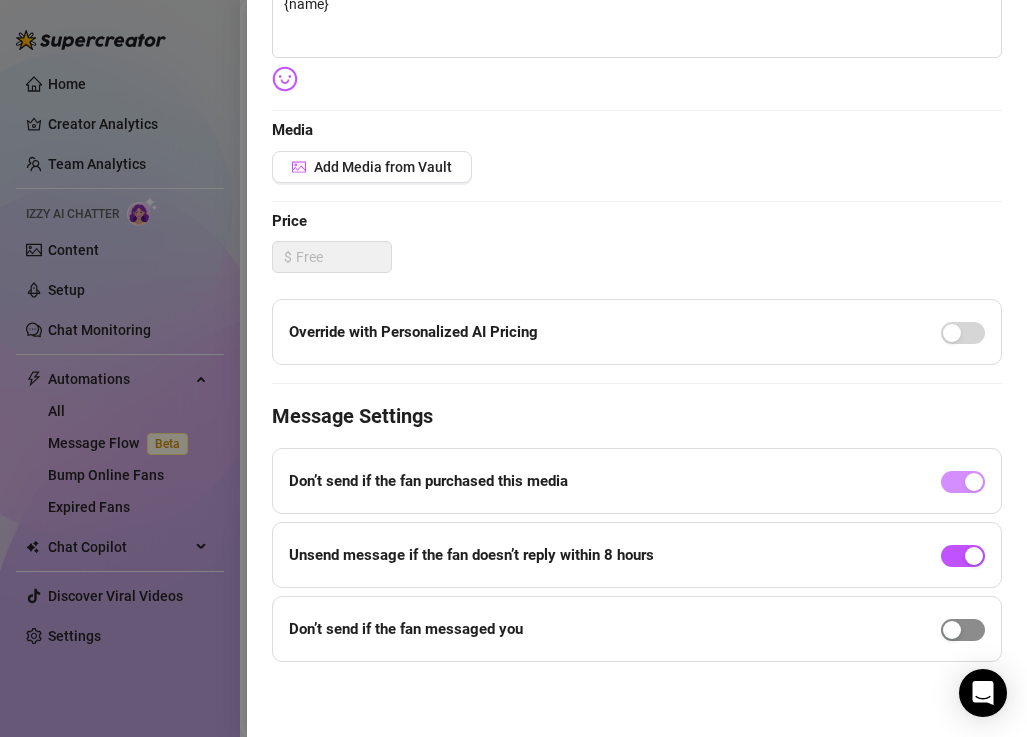 click at bounding box center (963, 630) 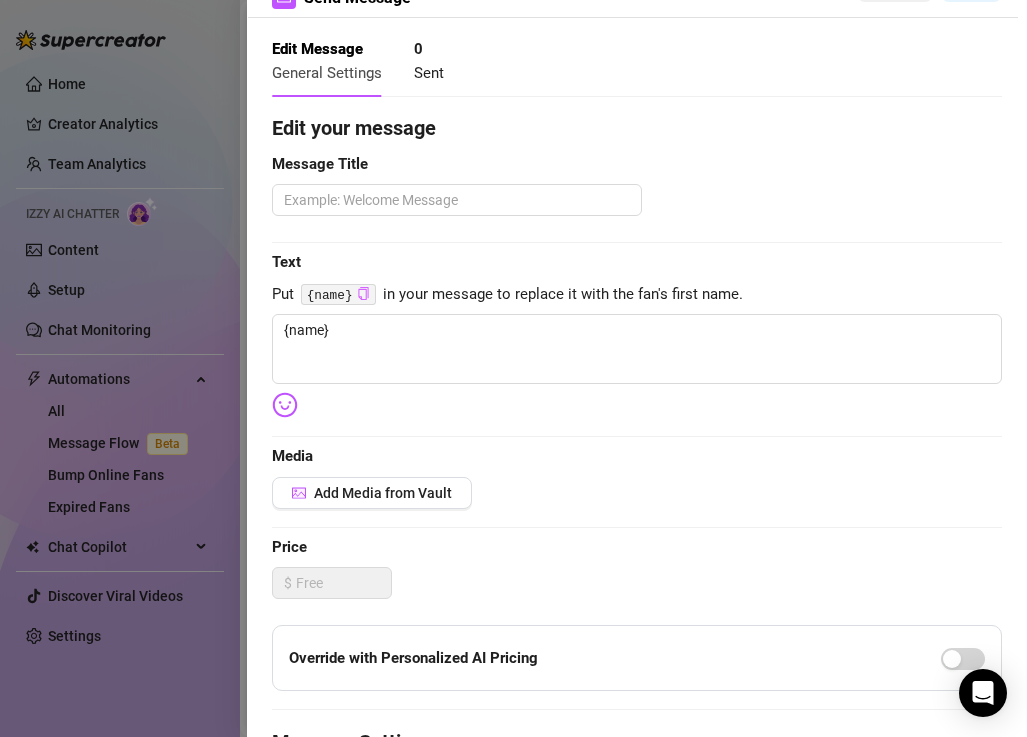scroll, scrollTop: 0, scrollLeft: 0, axis: both 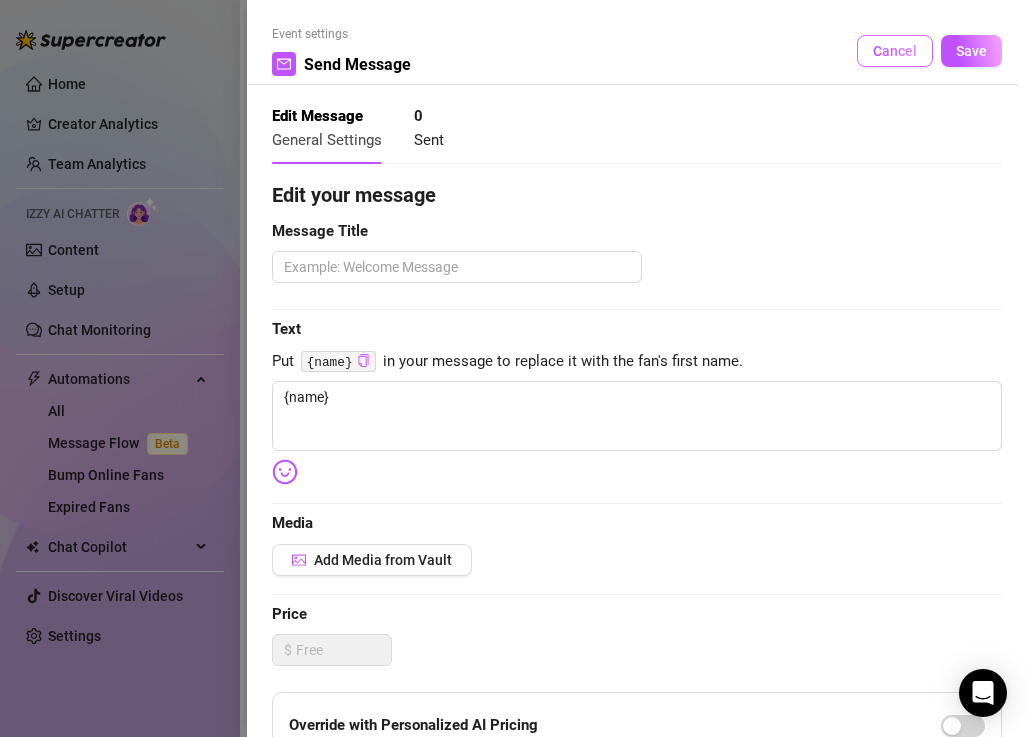 click on "Cancel" at bounding box center [895, 51] 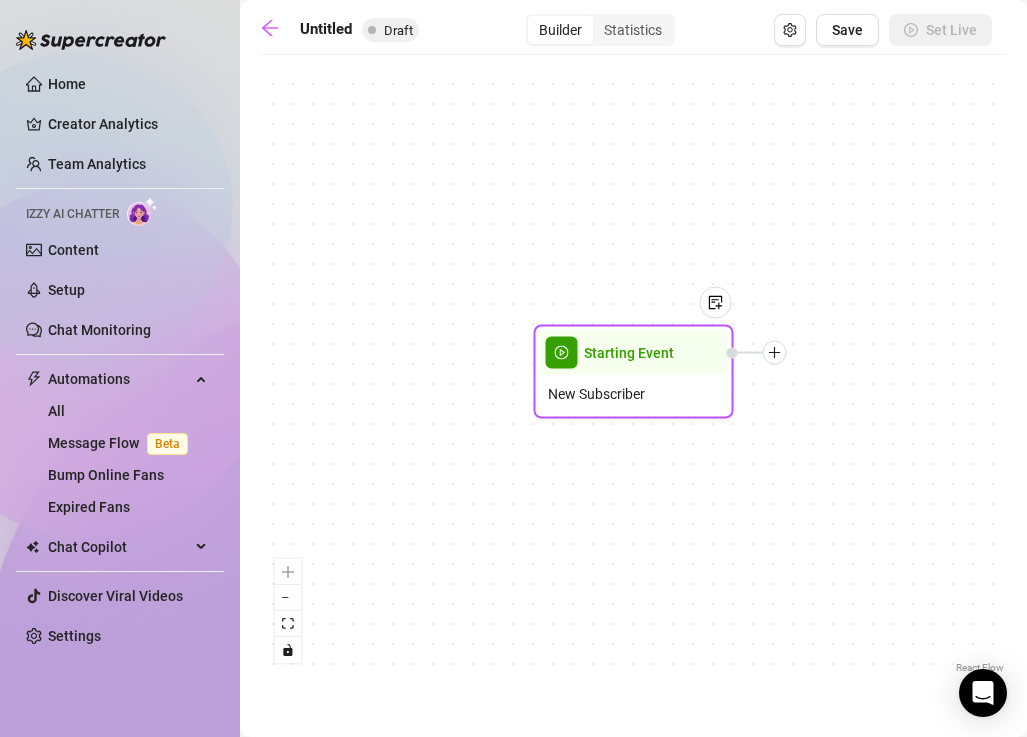click at bounding box center [775, 353] 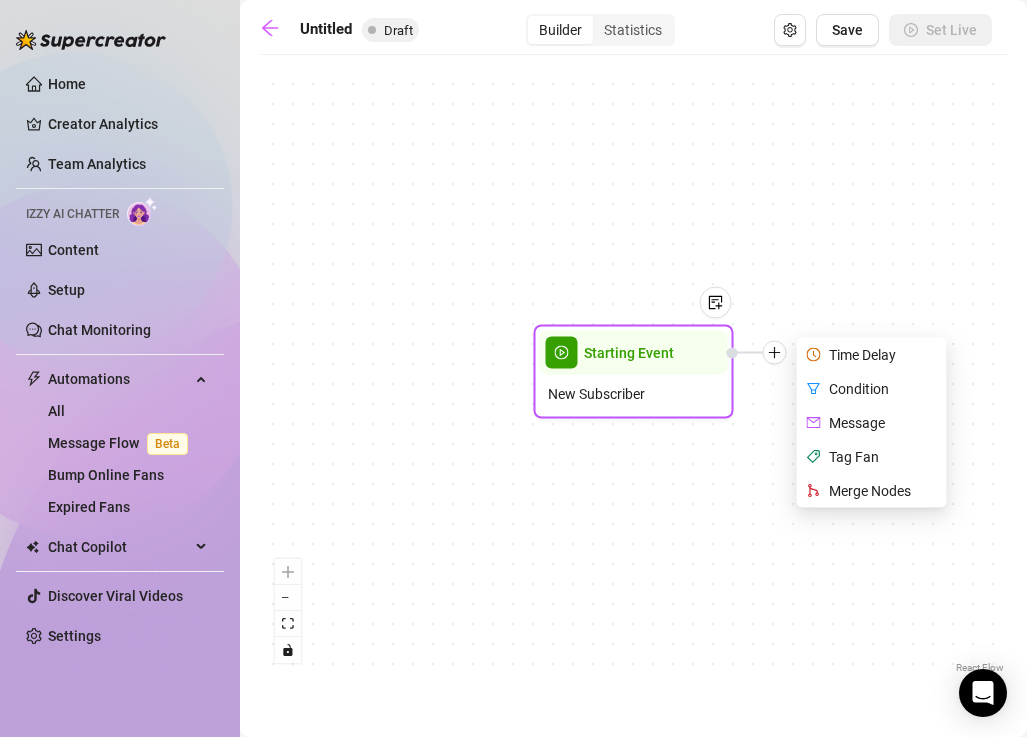 click on "Tag Fan" at bounding box center [874, 457] 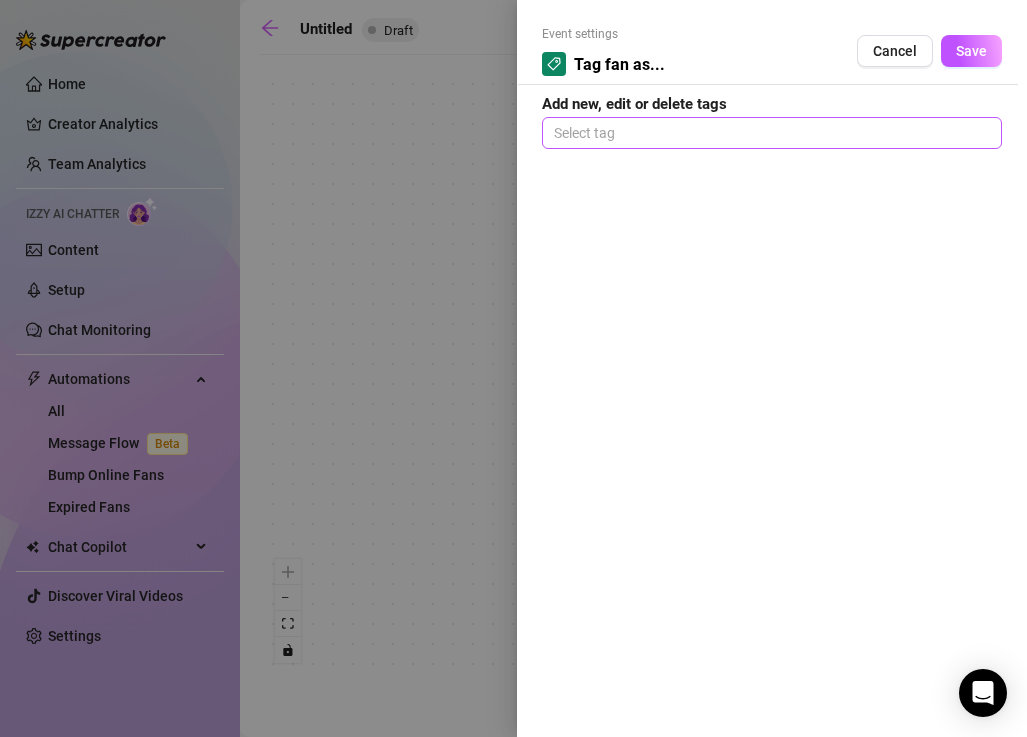 click at bounding box center (772, 133) 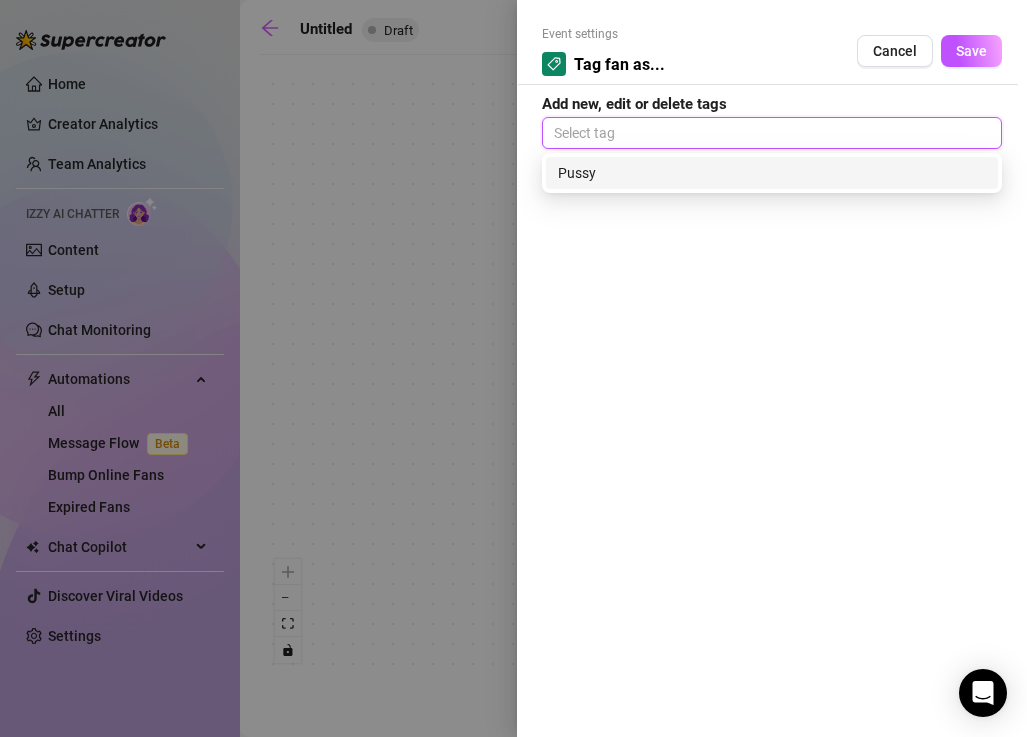 click on "Pussy" at bounding box center [772, 173] 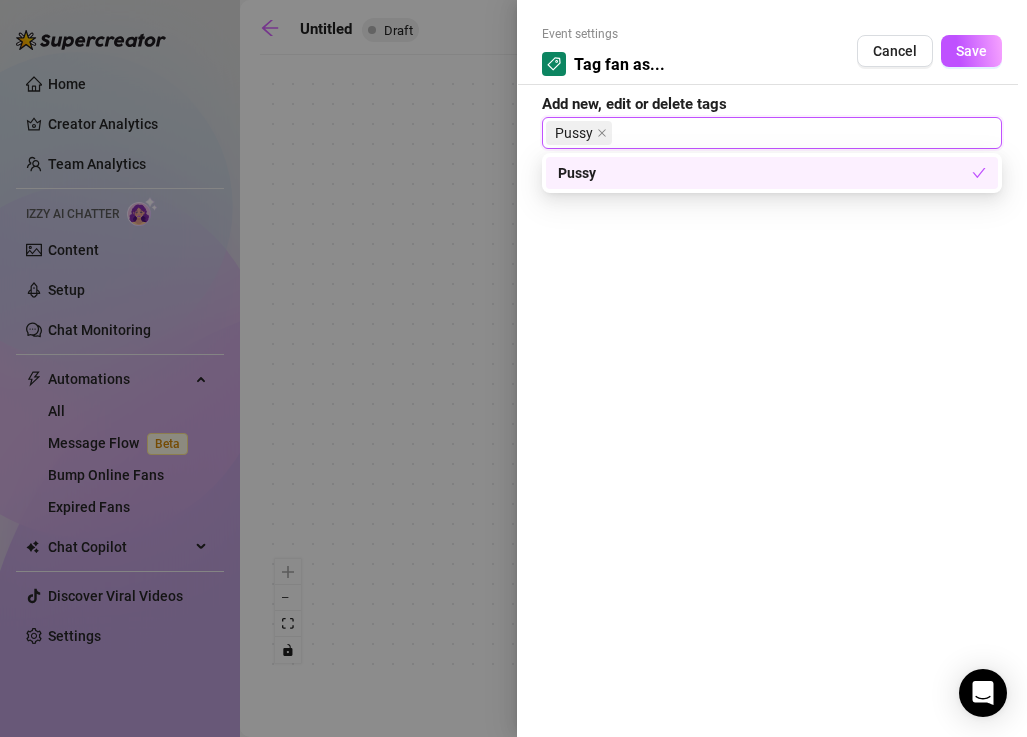 click on "Event settings Tag fan as... Cancel Save" at bounding box center [772, 55] 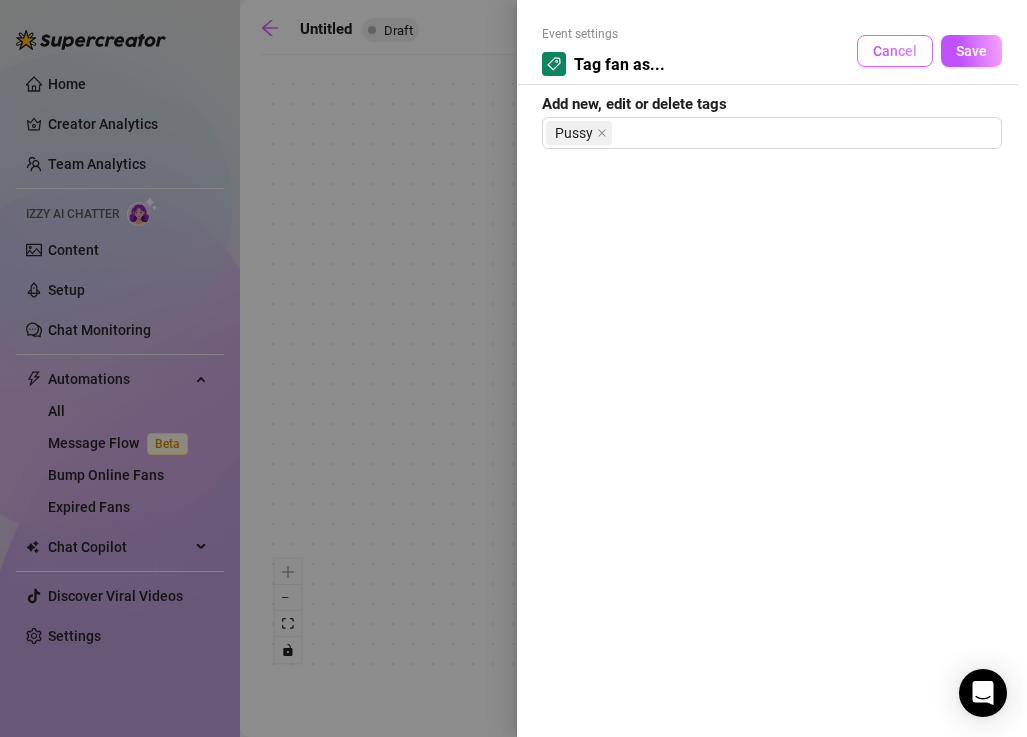 click on "Cancel" at bounding box center [895, 51] 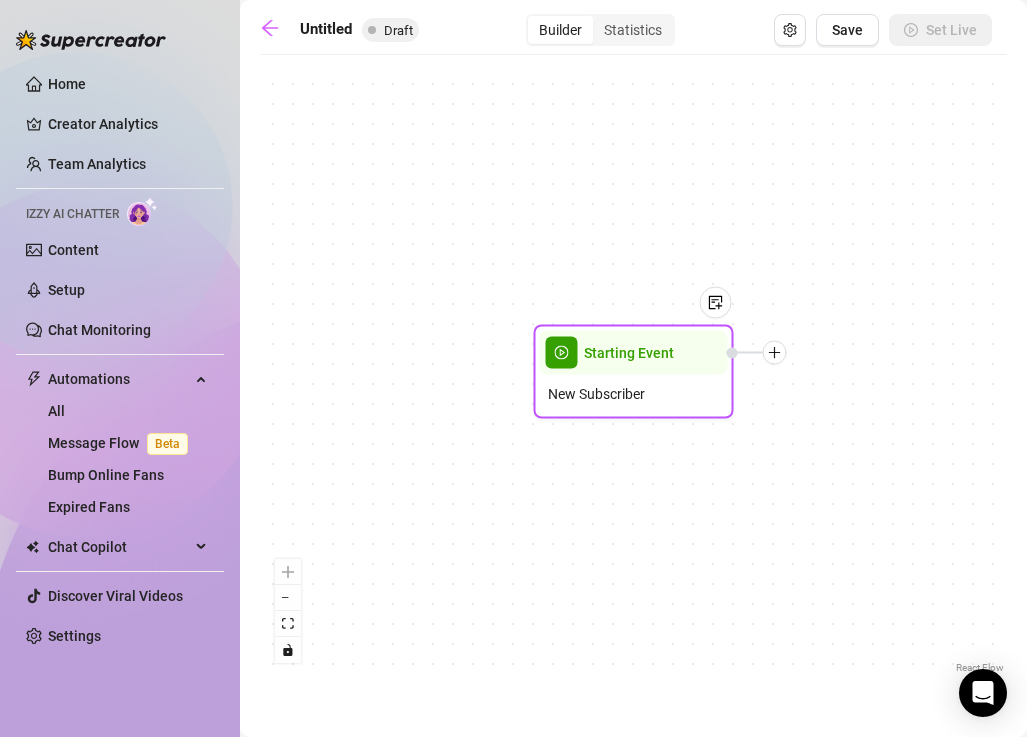 click 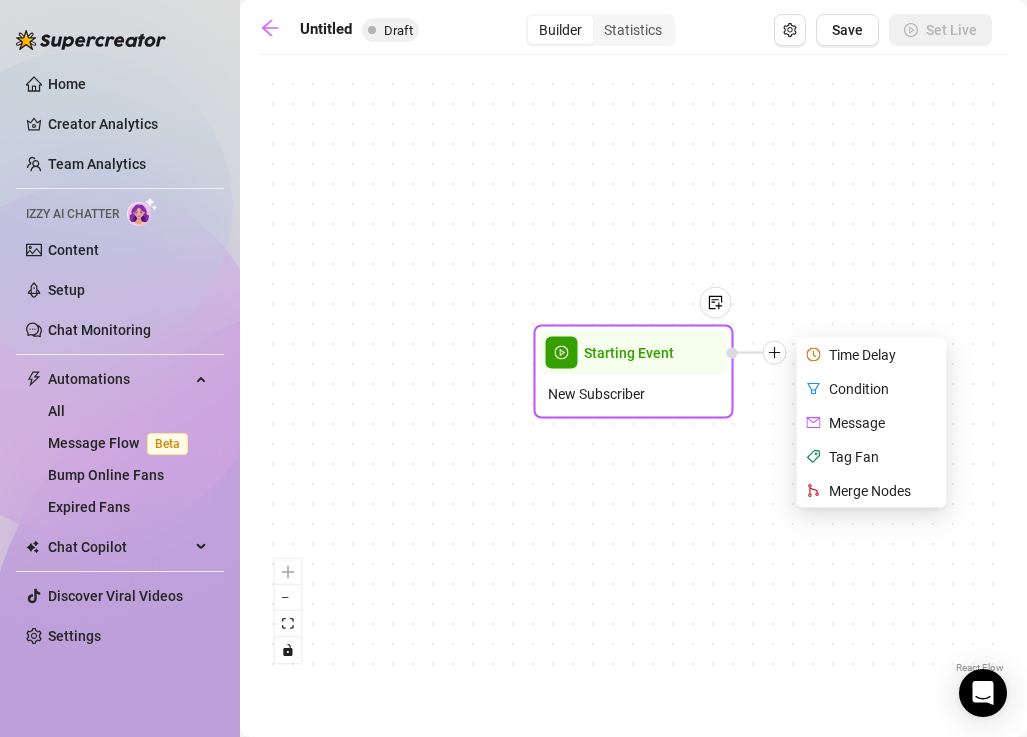 click on "Merge Nodes" at bounding box center [874, 491] 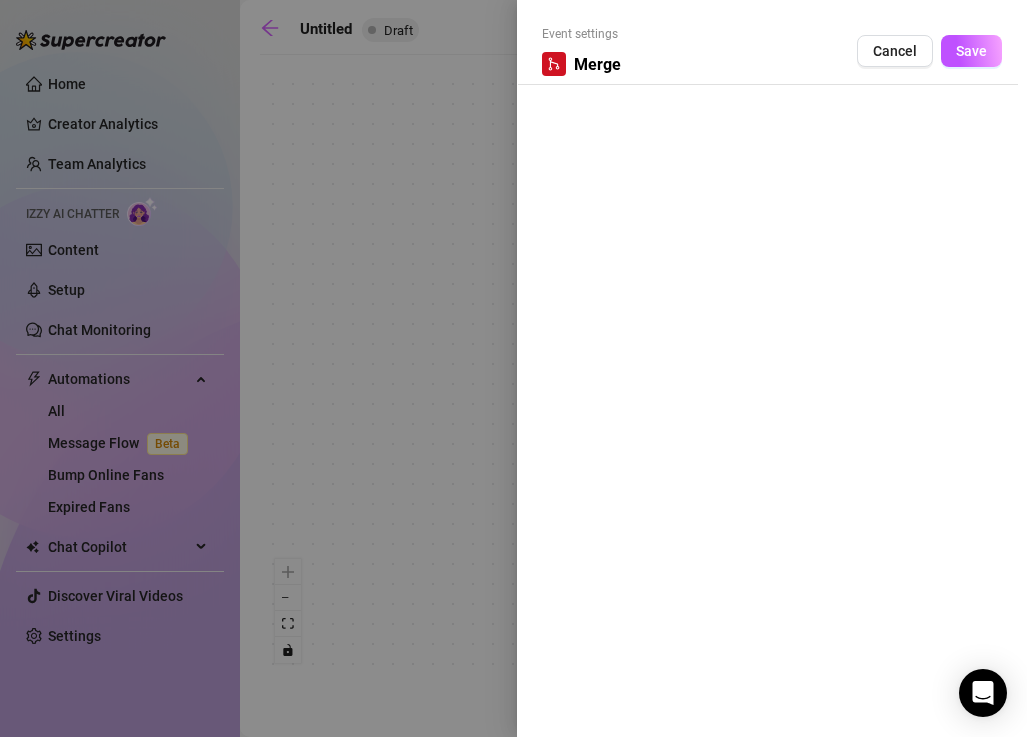 click on "Merge" at bounding box center (597, 64) 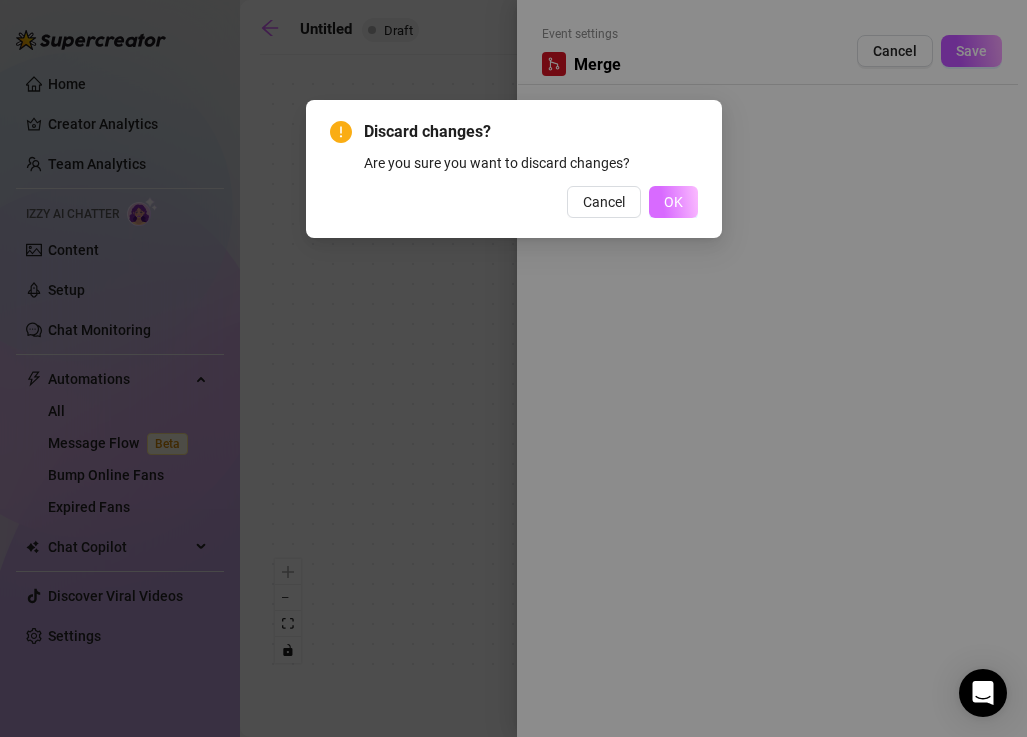 click on "OK" at bounding box center (673, 202) 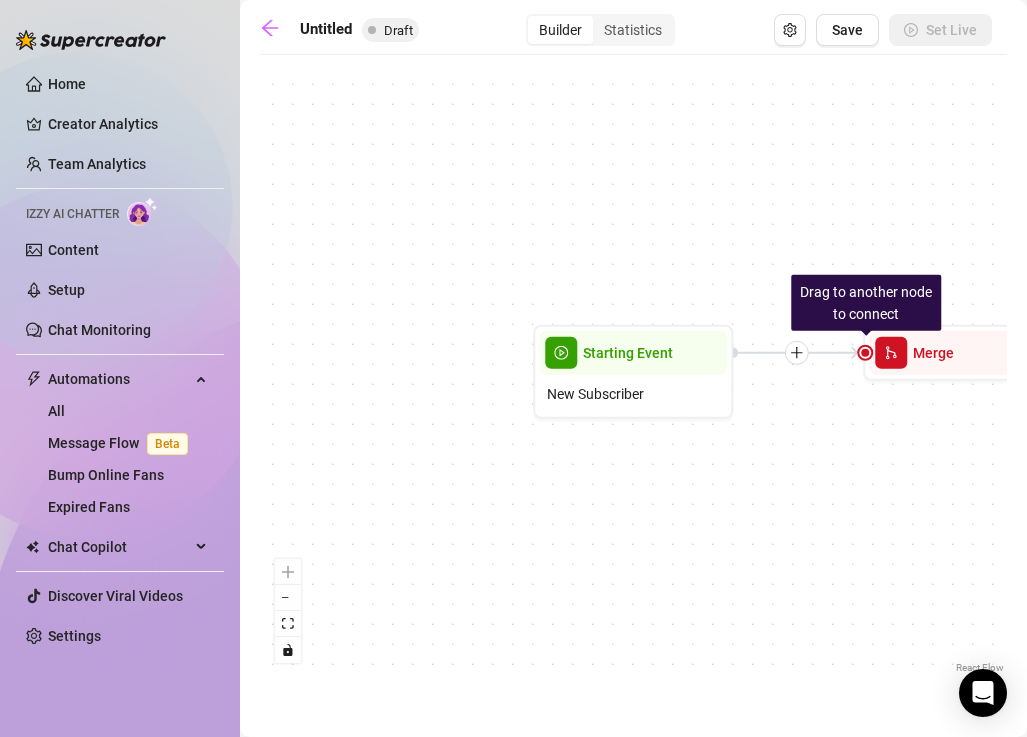 click on "Drag to another node to connect Merge Starting Event New Subscriber" at bounding box center (633, 371) 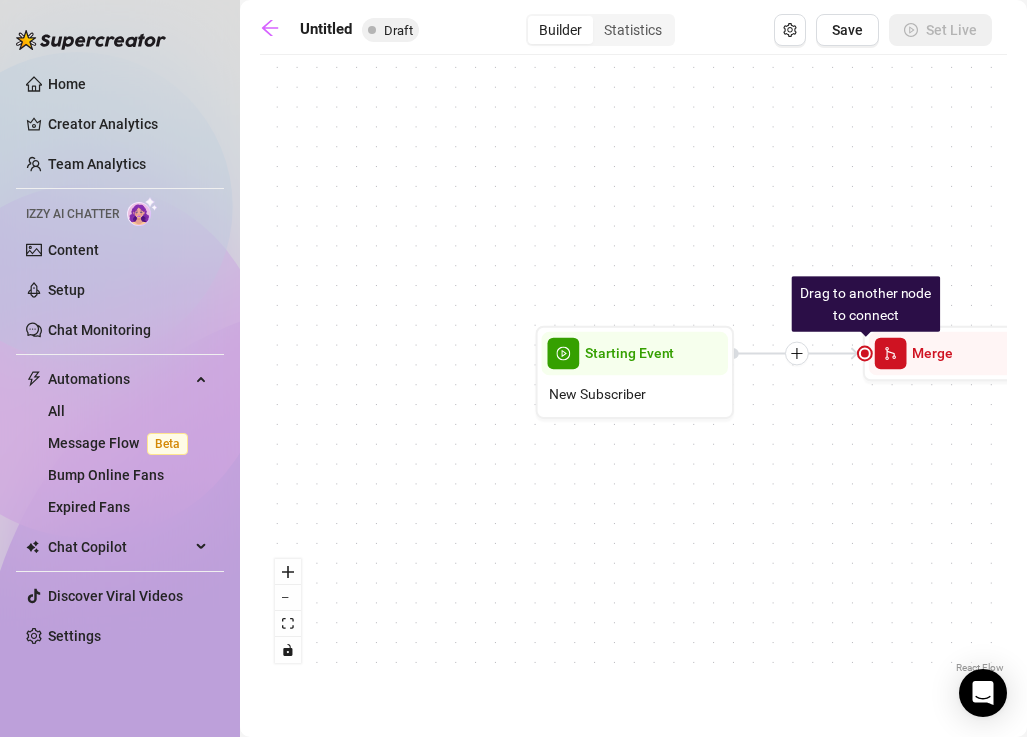 click on "Drag to another node to connect Merge Starting Event New Subscriber" at bounding box center [633, 371] 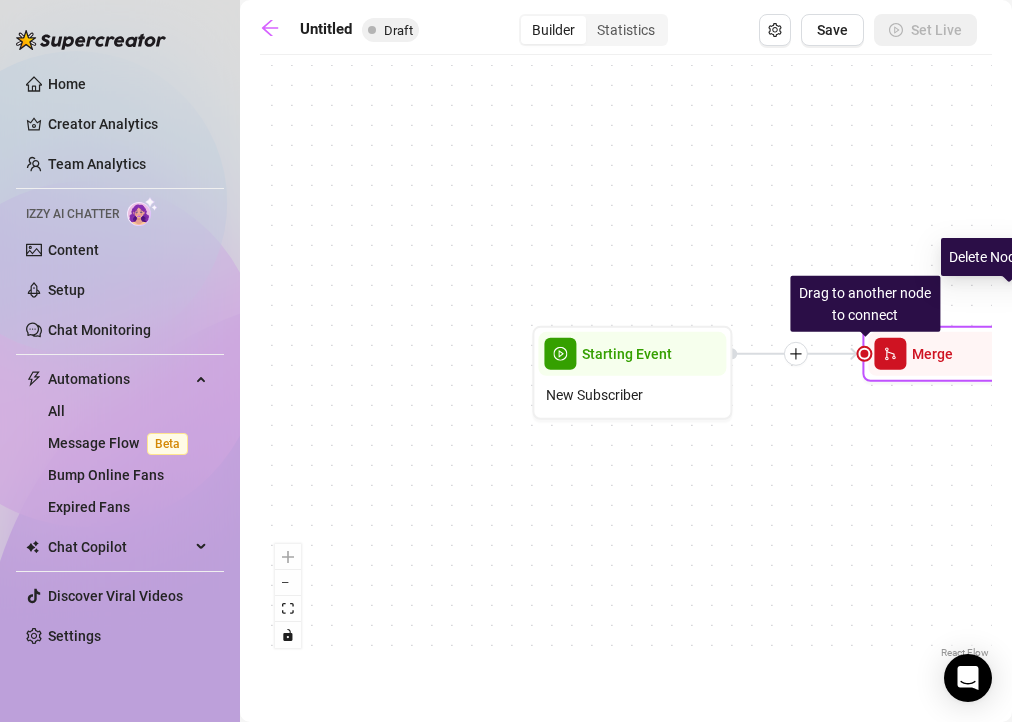 click at bounding box center [1009, 304] 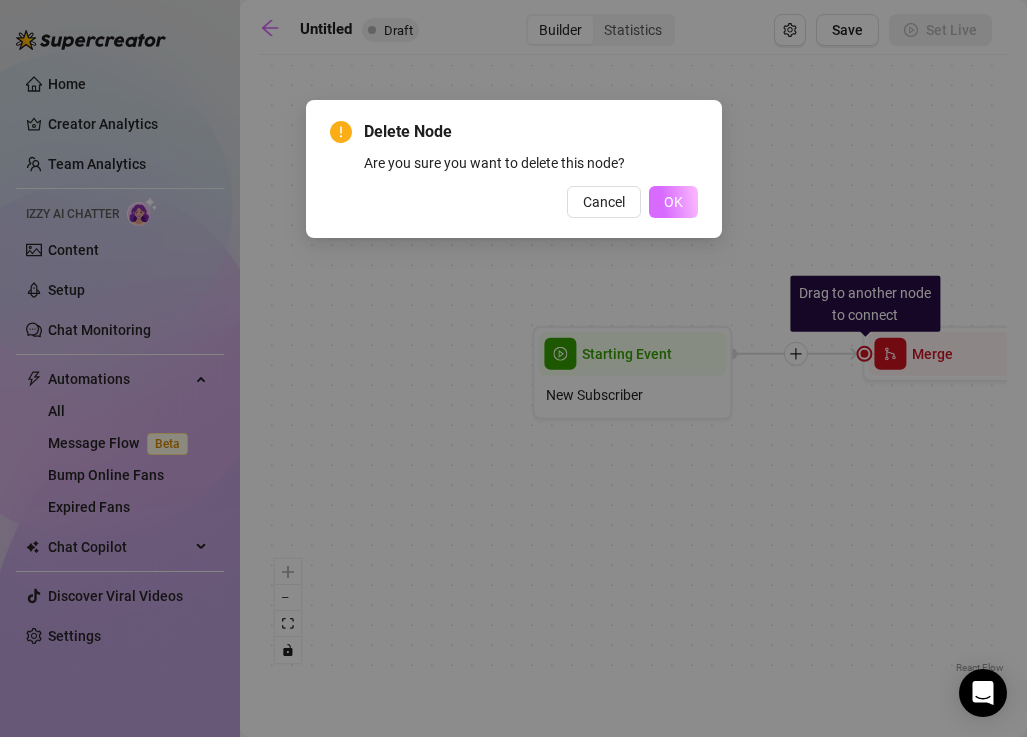 click on "OK" at bounding box center [673, 202] 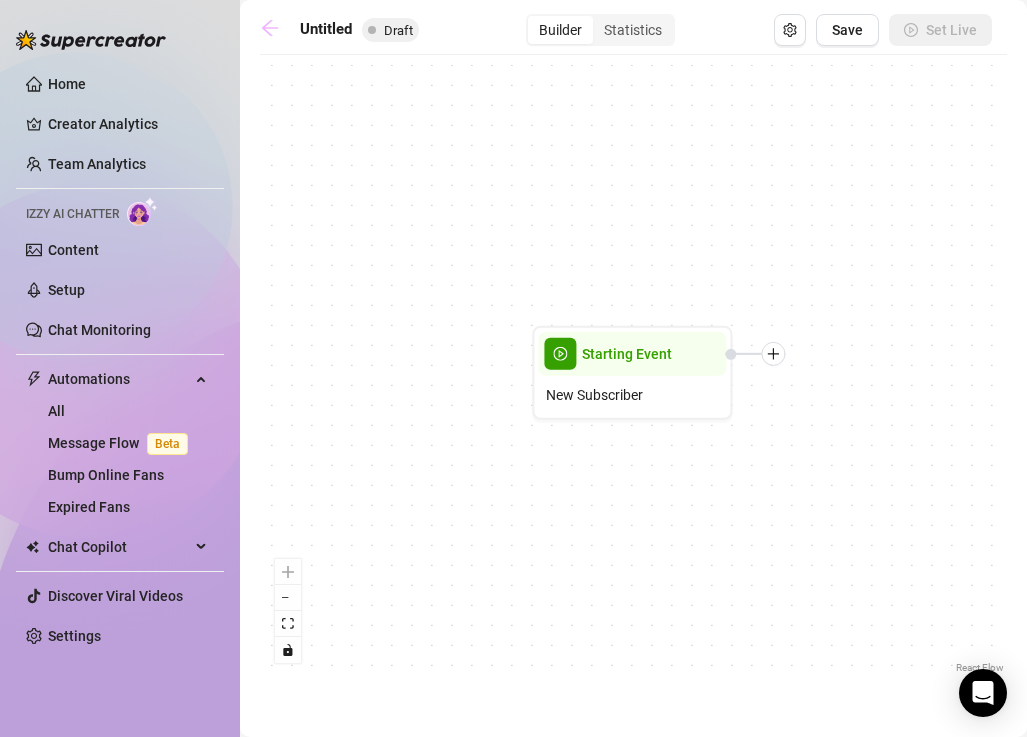 click 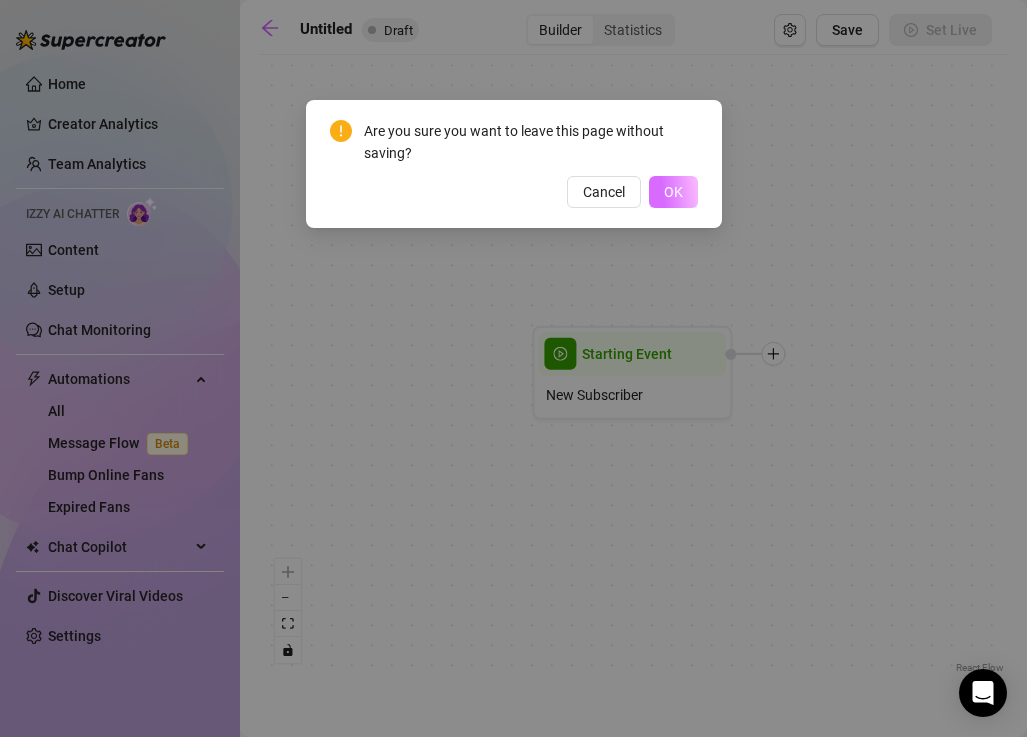 click on "OK" at bounding box center [673, 192] 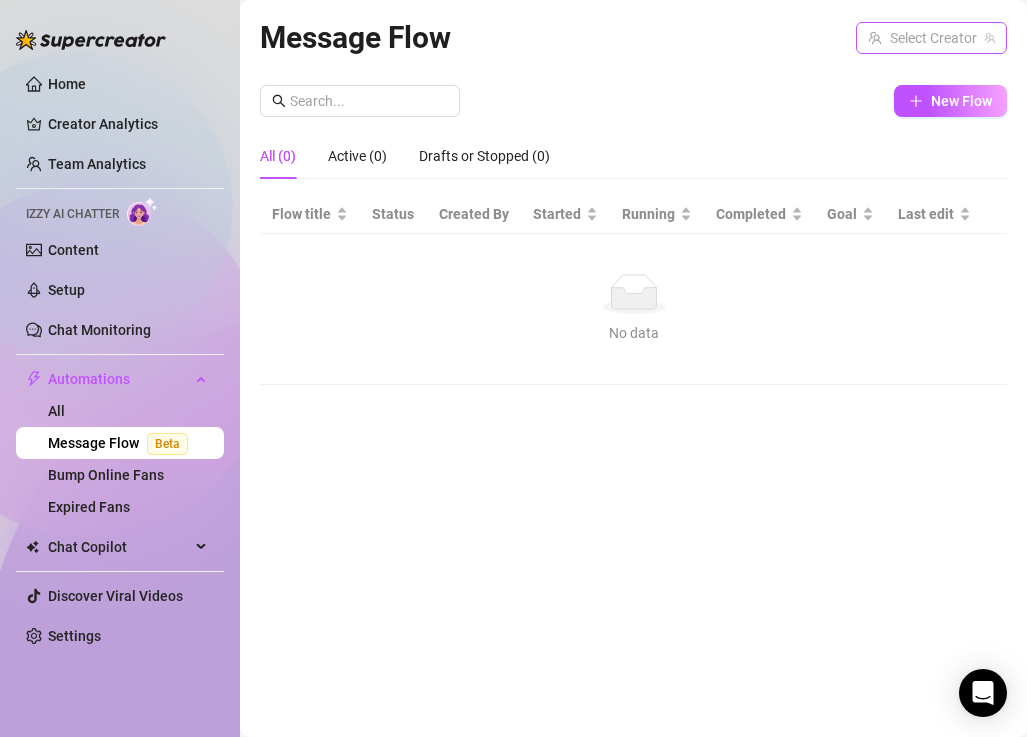 click at bounding box center [922, 38] 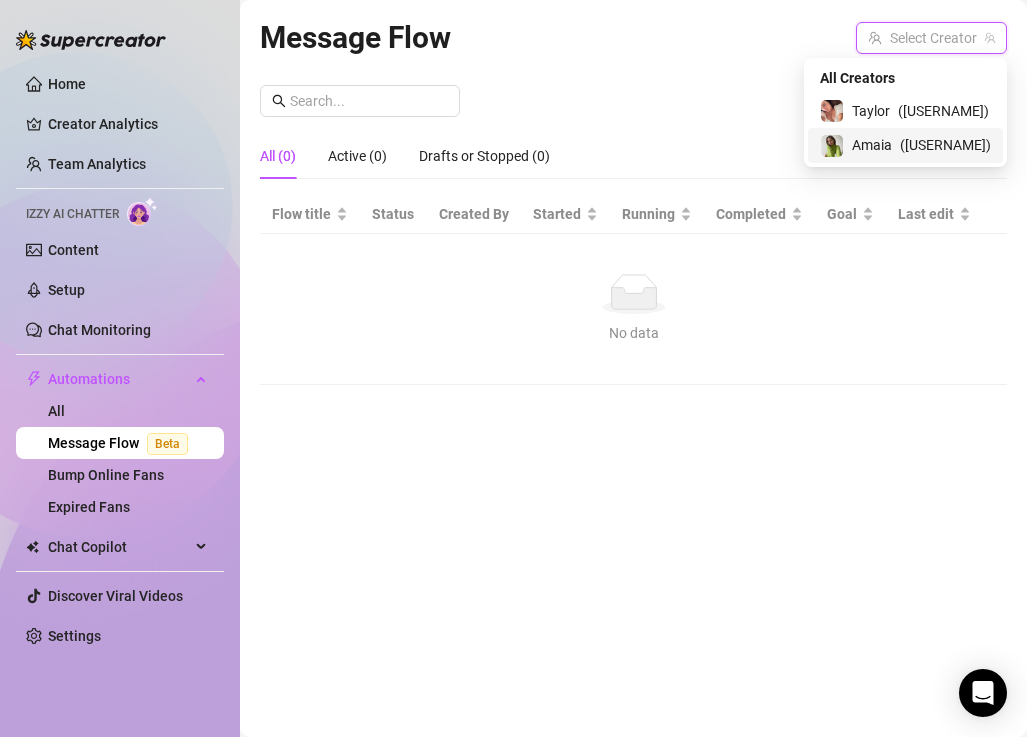 click on "( [USERNAME] )" at bounding box center (945, 145) 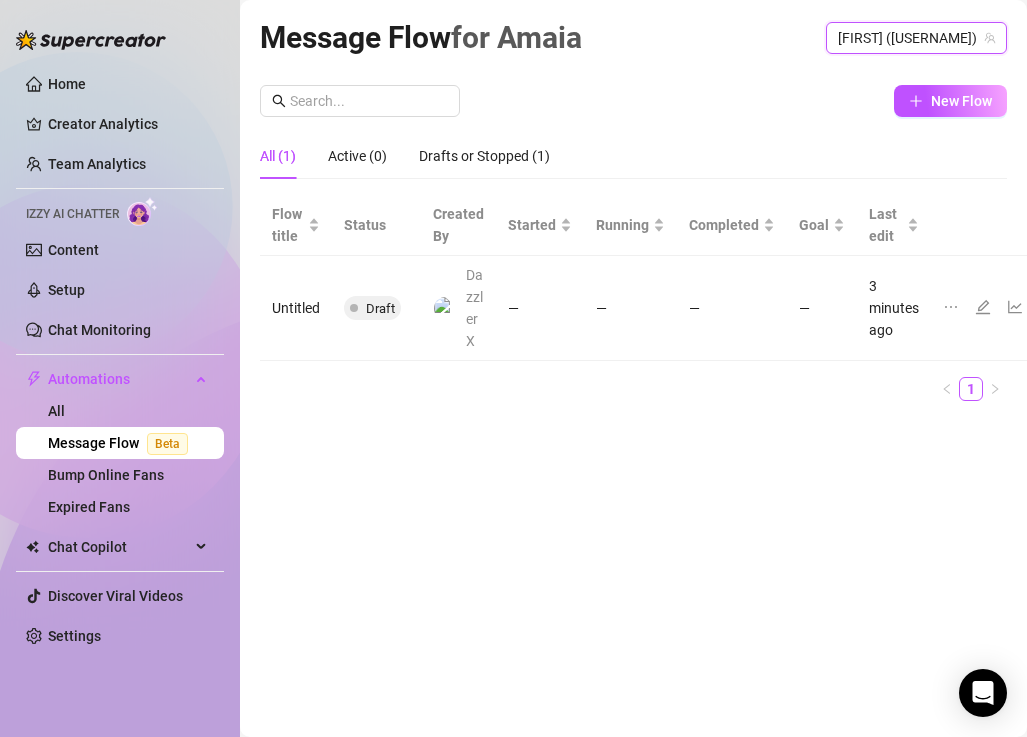 scroll, scrollTop: 0, scrollLeft: 43, axis: horizontal 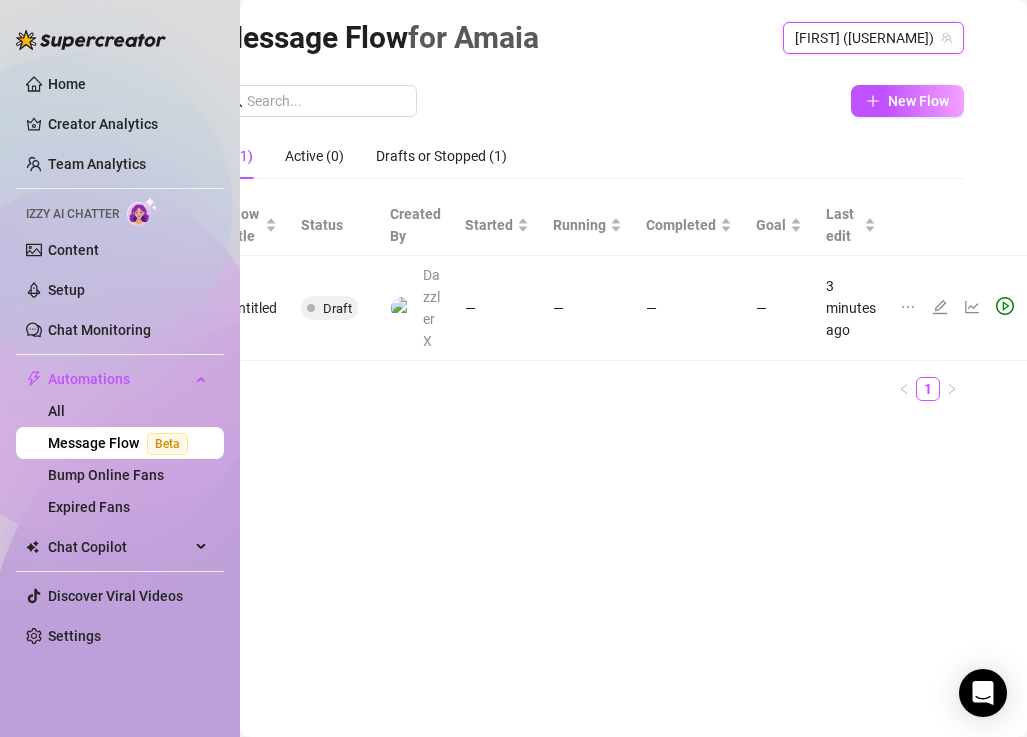click 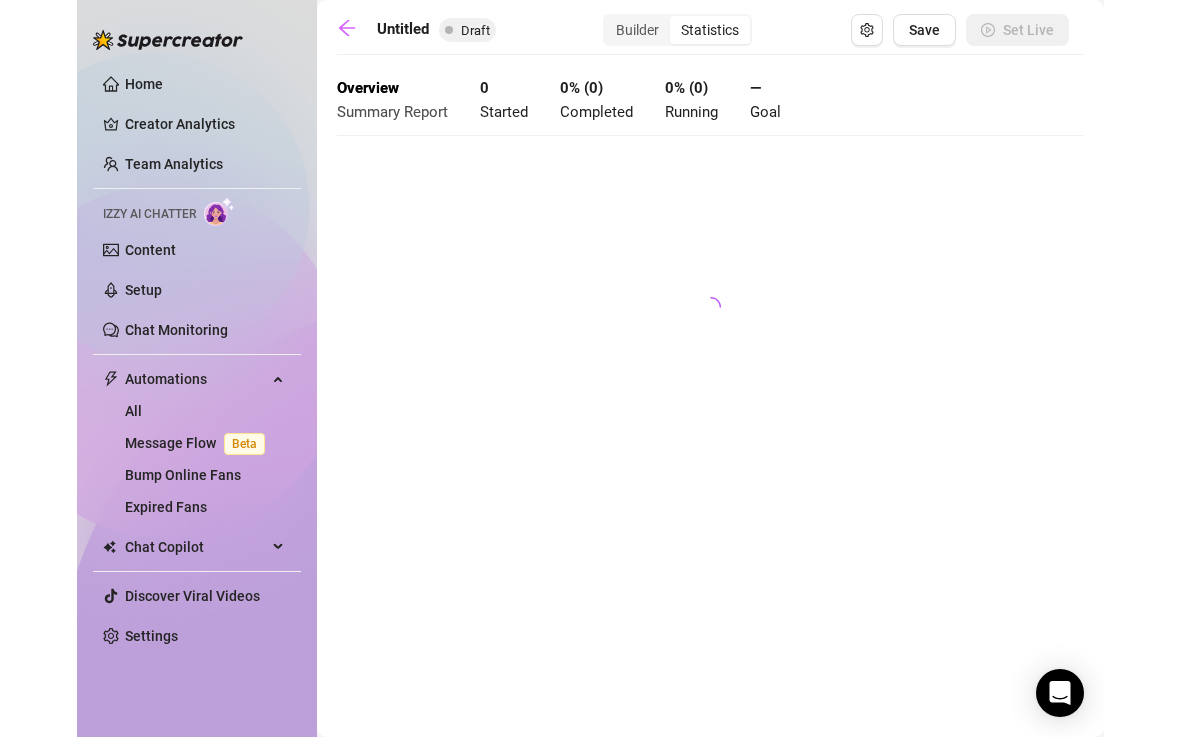 scroll, scrollTop: 0, scrollLeft: 0, axis: both 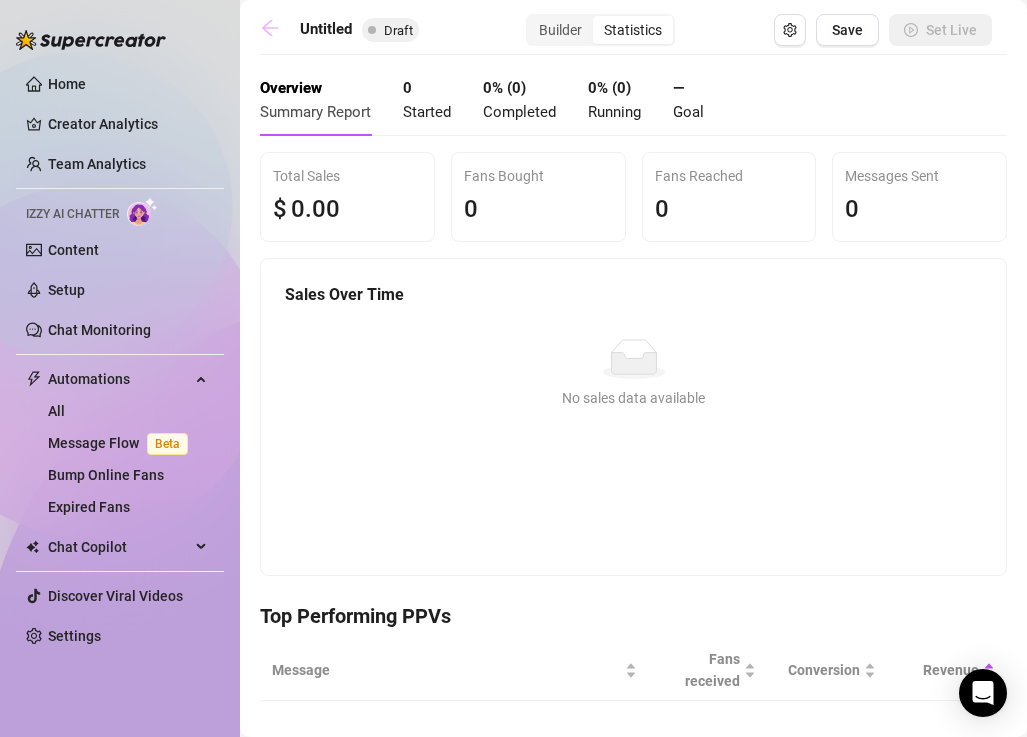 click 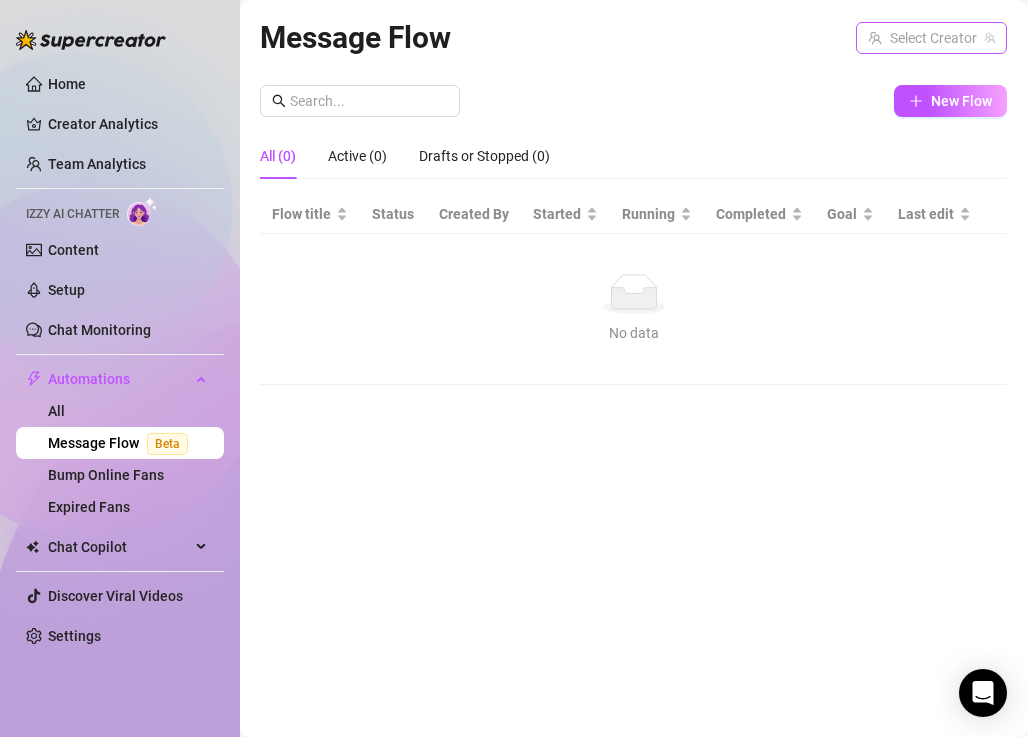 click at bounding box center (922, 38) 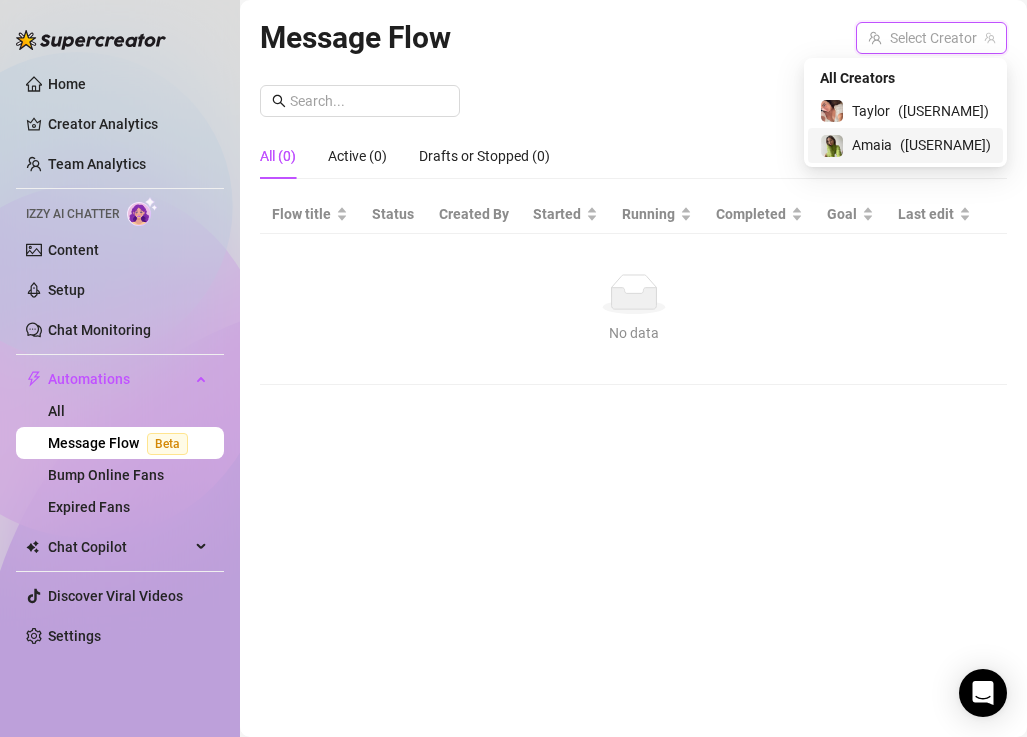 click on "[FIRST]   ( [USERNAME] )" at bounding box center [905, 145] 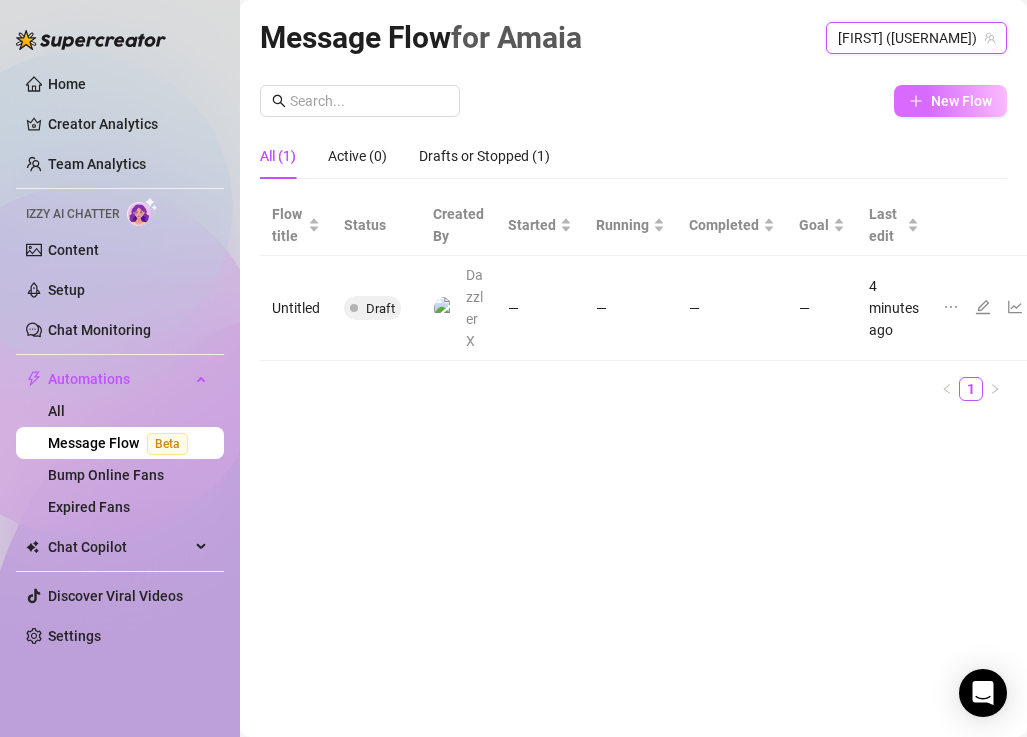 click on "New Flow" at bounding box center [961, 101] 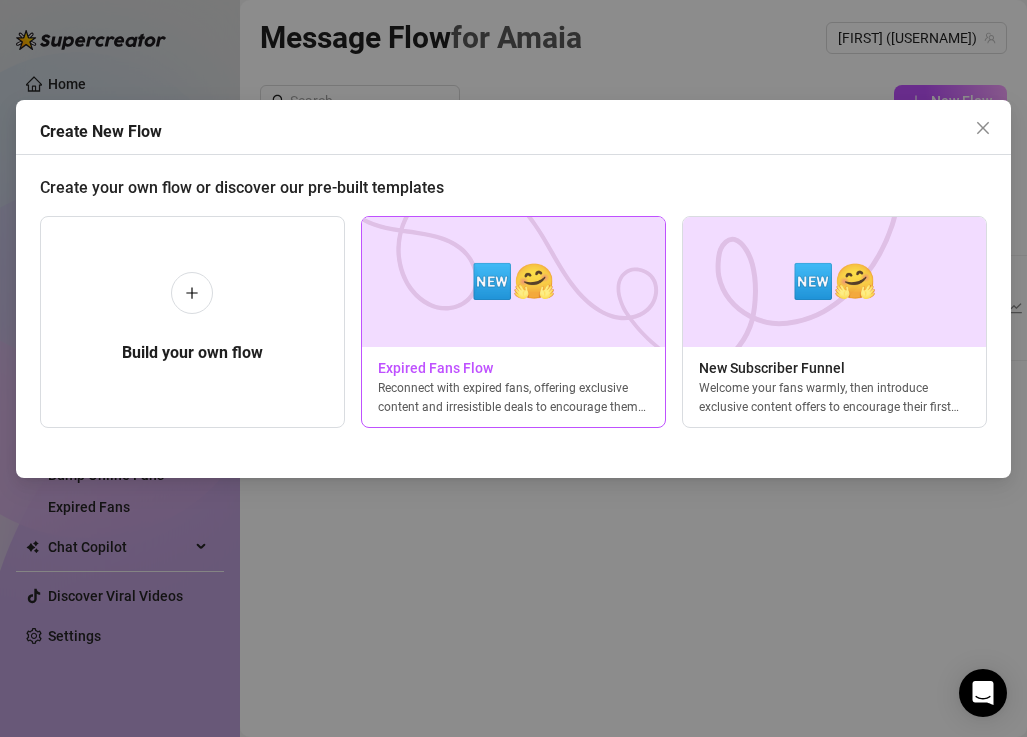 click at bounding box center (513, 282) 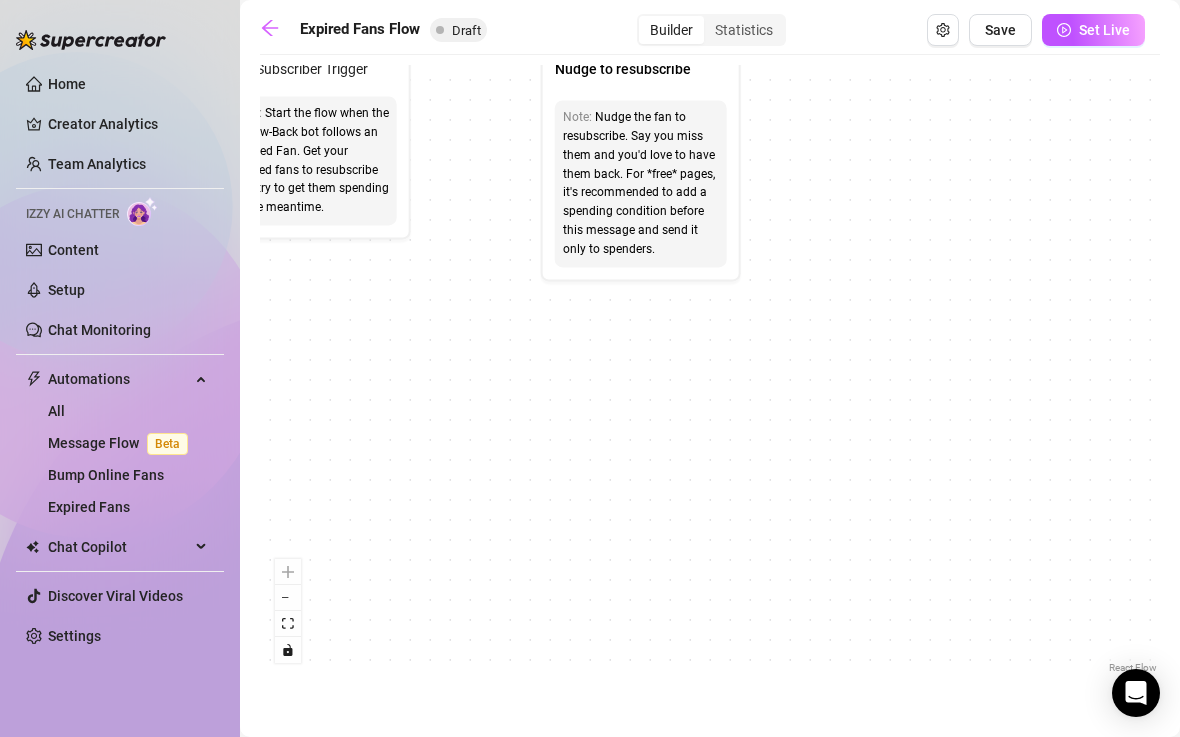 click on "If True If False Send Message Send Message Wait for  2d  Merge Send Message Follow up PPV Note: Follow up if the fan didn't buy - send the same content for a discount Condition Wait  8  hours, then check if purchased last message Send Message PPV Wait for  2d  Starting Event New Subscriber Trigger Note: Start the flow when the Follow-Back bot follows an Expired Fan. Get your expired fans to resubscribe and try to get them spending in the meantime. Send Message Nudge to resubscribe Note: Nudge the fan to resubscribe. Say you miss them and you'd love to have them back.
For *free* pages, it's recommended to add a spending condition before this message and send it only to spenders. Wait for  1d  Send Message Special promo for returning fans" at bounding box center (710, 371) 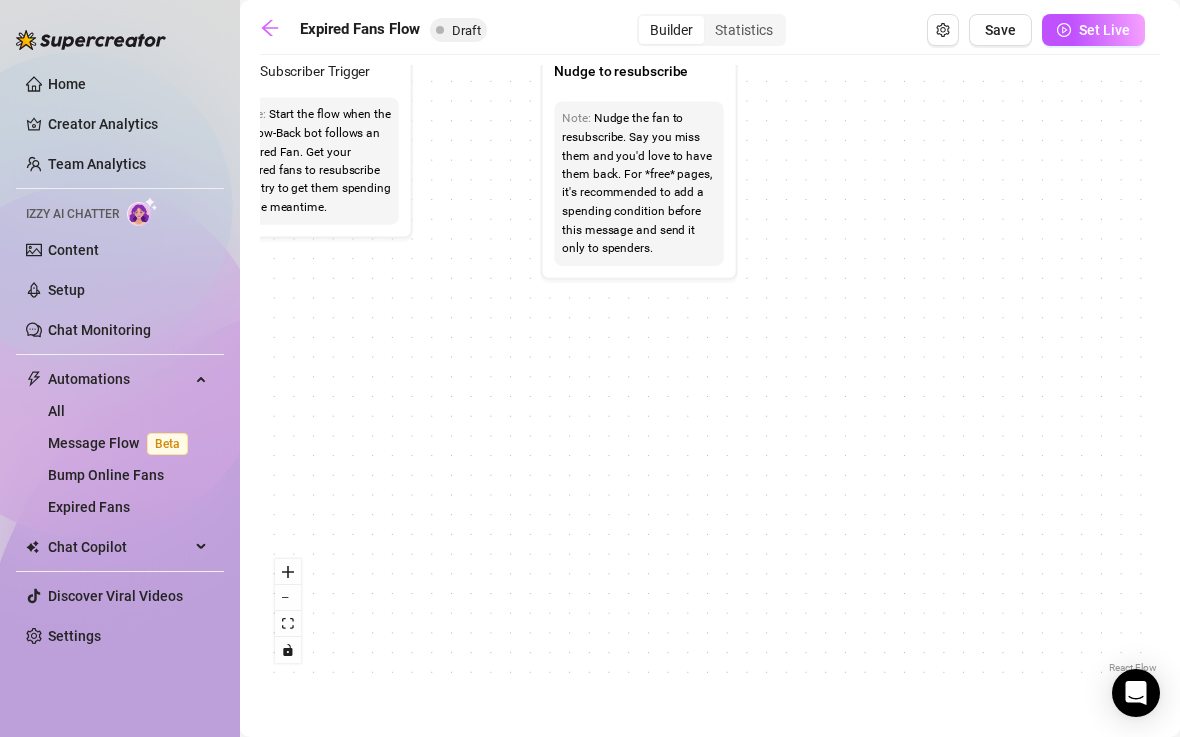 click on "If True If False Send Message Send Message Wait for  2d  Merge Send Message Follow up PPV Note: Follow up if the fan didn't buy - send the same content for a discount Condition Wait  8  hours, then check if purchased last message Send Message PPV Wait for  2d  Starting Event New Subscriber Trigger Note: Start the flow when the Follow-Back bot follows an Expired Fan. Get your expired fans to resubscribe and try to get them spending in the meantime. Send Message Nudge to resubscribe Note: Nudge the fan to resubscribe. Say you miss them and you'd love to have them back.
For *free* pages, it's recommended to add a spending condition before this message and send it only to spenders. Wait for  1d  Send Message Special promo for returning fans" at bounding box center (710, 371) 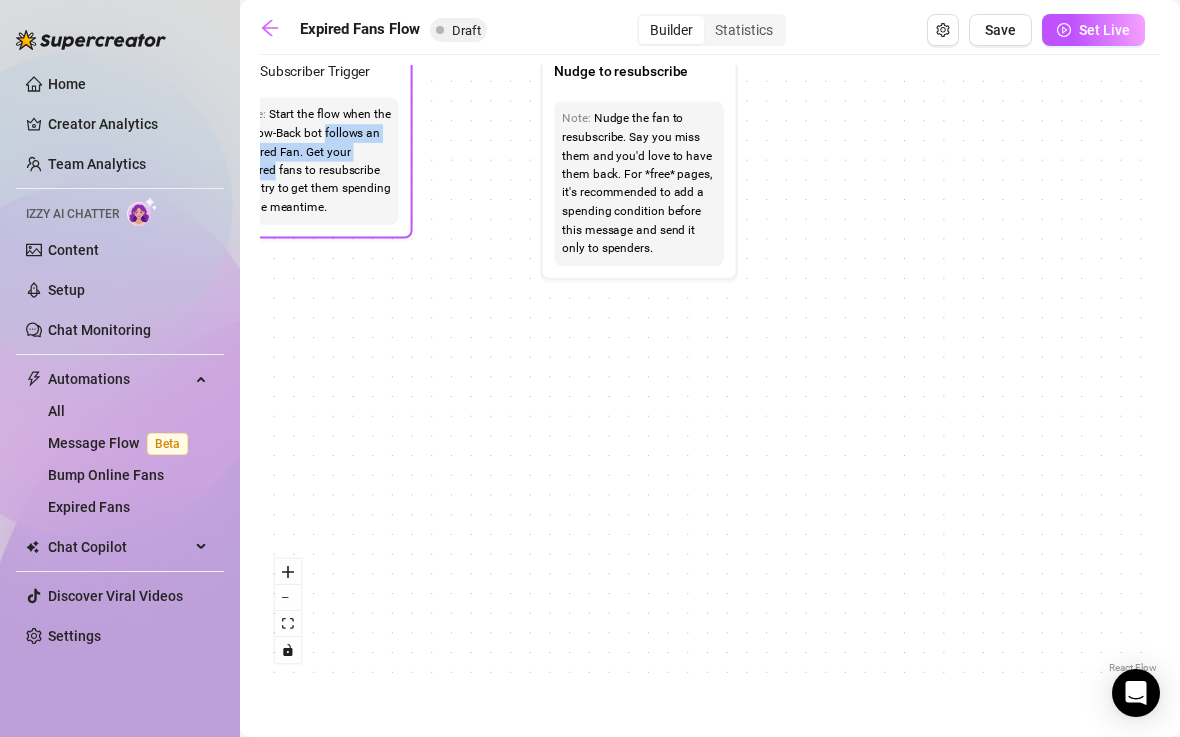 drag, startPoint x: 323, startPoint y: 130, endPoint x: 400, endPoint y: 147, distance: 78.854294 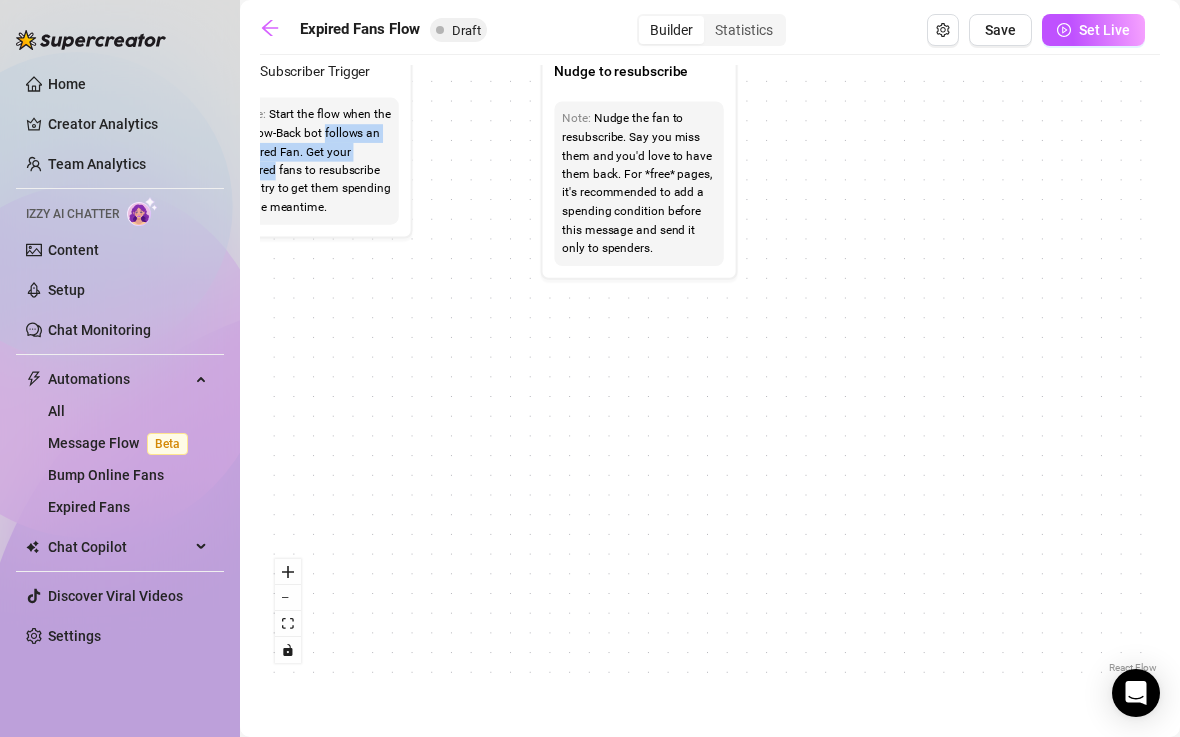 click on "If True If False Send Message Send Message Wait for  2d  Merge Send Message Follow up PPV Note: Follow up if the fan didn't buy - send the same content for a discount Condition Wait  8  hours, then check if purchased last message Send Message PPV Wait for  2d  Starting Event New Subscriber Trigger Note: Start the flow when the Follow-Back bot follows an Expired Fan. Get your expired fans to resubscribe and try to get them spending in the meantime. Send Message Nudge to resubscribe Note: Nudge the fan to resubscribe. Say you miss them and you'd love to have them back.
For *free* pages, it's recommended to add a spending condition before this message and send it only to spenders. Wait for  1d  Send Message Special promo for returning fans" at bounding box center [710, 371] 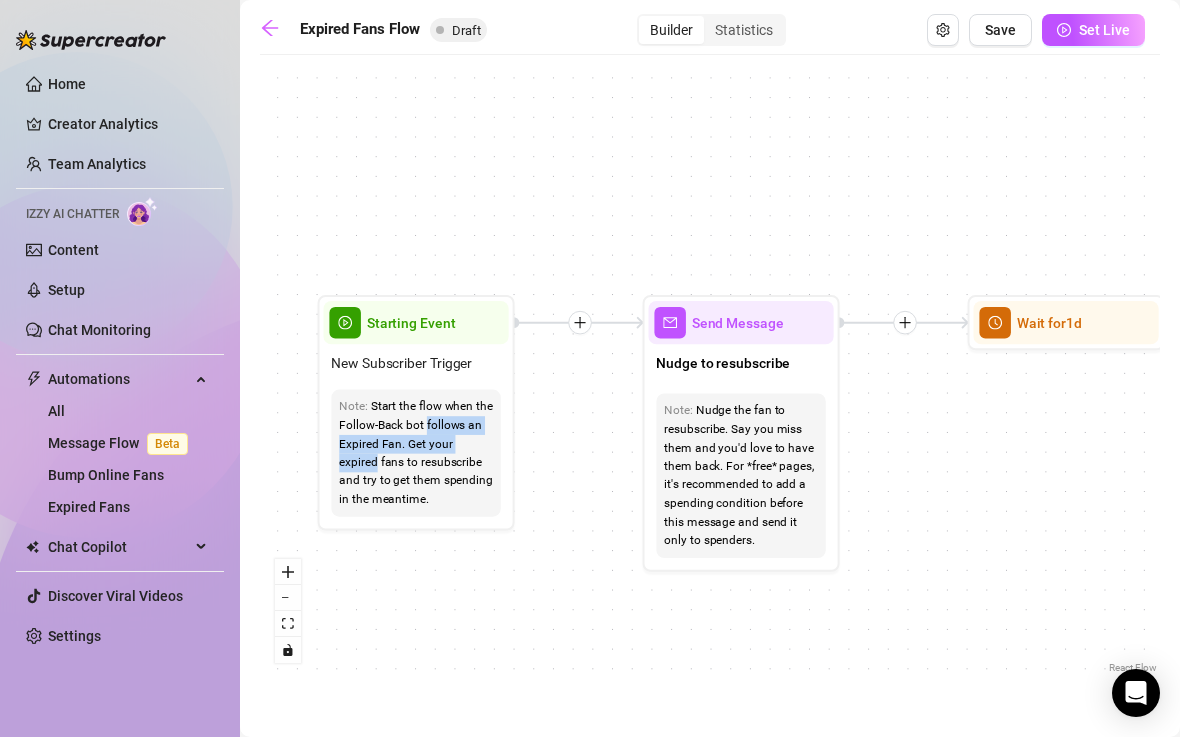 drag, startPoint x: 475, startPoint y: 99, endPoint x: 574, endPoint y: 388, distance: 305.4865 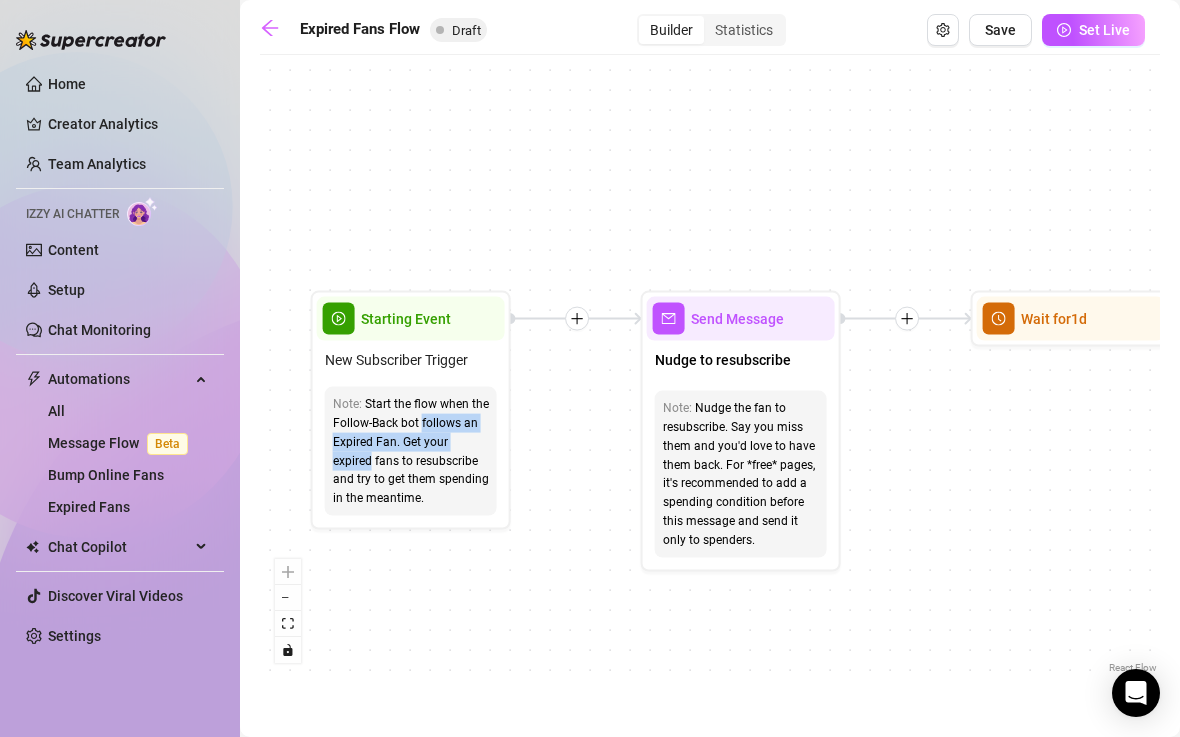 click on "If True If False Send Message Send Message Wait for  2d  Merge Send Message Follow up PPV Note: Follow up if the fan didn't buy - send the same content for a discount Condition Wait  8  hours, then check if purchased last message Send Message PPV Wait for  2d  Starting Event New Subscriber Trigger Note: Start the flow when the Follow-Back bot follows an Expired Fan. Get your expired fans to resubscribe and try to get them spending in the meantime. Send Message Nudge to resubscribe Note: Nudge the fan to resubscribe. Say you miss them and you'd love to have them back.
For *free* pages, it's recommended to add a spending condition before this message and send it only to spenders. Wait for  1d  Send Message Special promo for returning fans" at bounding box center (710, 371) 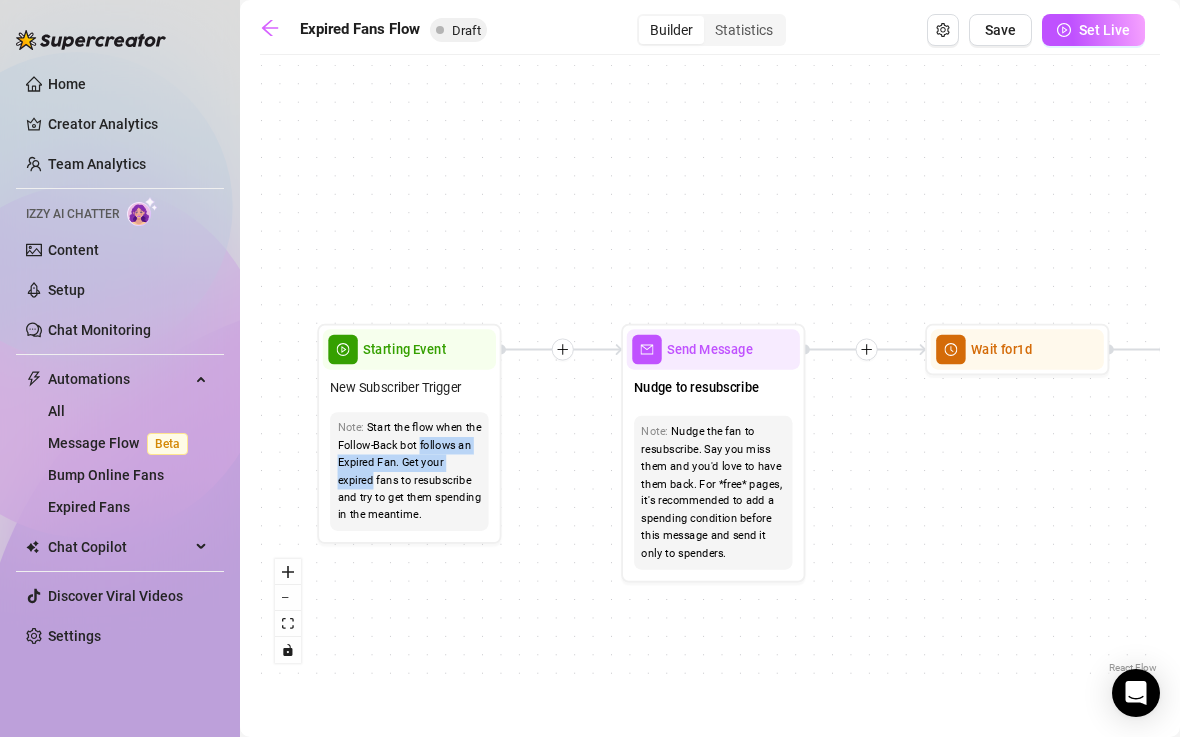 click on "If True If False Send Message Send Message Wait for  2d  Merge Send Message Follow up PPV Note: Follow up if the fan didn't buy - send the same content for a discount Condition Wait  8  hours, then check if purchased last message Send Message PPV Wait for  2d  Starting Event New Subscriber Trigger Note: Start the flow when the Follow-Back bot follows an Expired Fan. Get your expired fans to resubscribe and try to get them spending in the meantime. Send Message Nudge to resubscribe Note: Nudge the fan to resubscribe. Say you miss them and you'd love to have them back.
For *free* pages, it's recommended to add a spending condition before this message and send it only to spenders. Wait for  1d  Send Message Special promo for returning fans" at bounding box center (710, 371) 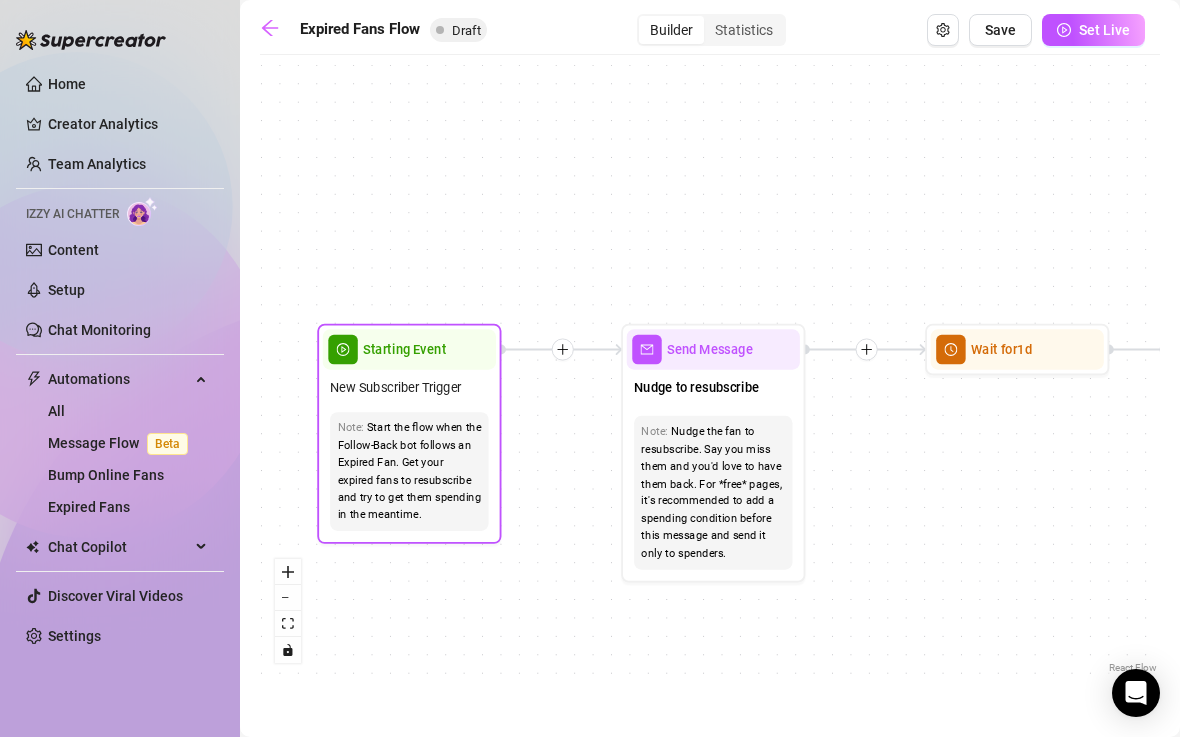 click on "Start the flow when the Follow-Back bot follows an Expired Fan. Get your expired fans to resubscribe and try to get them spending in the meantime." at bounding box center (410, 472) 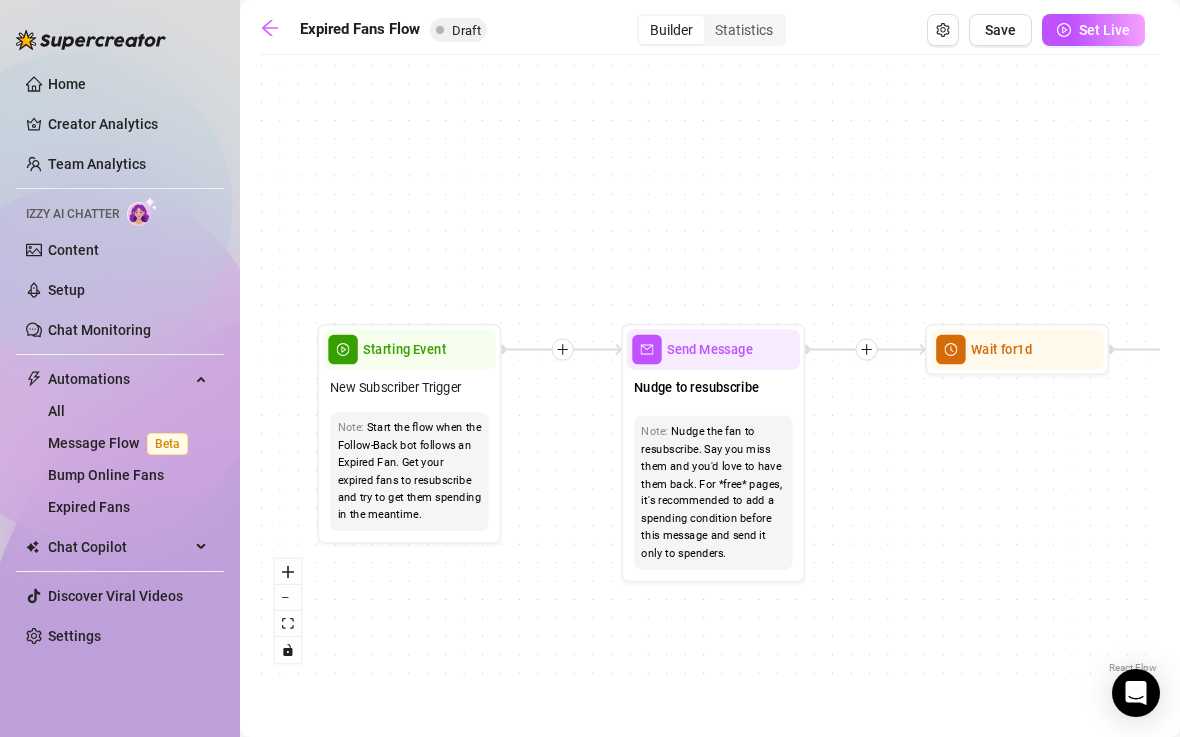 click on "If True If False Send Message Send Message Wait for  2d  Merge Send Message Follow up PPV Note: Follow up if the fan didn't buy - send the same content for a discount Condition Wait  8  hours, then check if purchased last message Send Message PPV Wait for  2d  Starting Event New Subscriber Trigger Note: Start the flow when the Follow-Back bot follows an Expired Fan. Get your expired fans to resubscribe and try to get them spending in the meantime. Send Message Nudge to resubscribe Note: Nudge the fan to resubscribe. Say you miss them and you'd love to have them back.
For *free* pages, it's recommended to add a spending condition before this message and send it only to spenders. Wait for  1d  Send Message Special promo for returning fans" at bounding box center [710, 371] 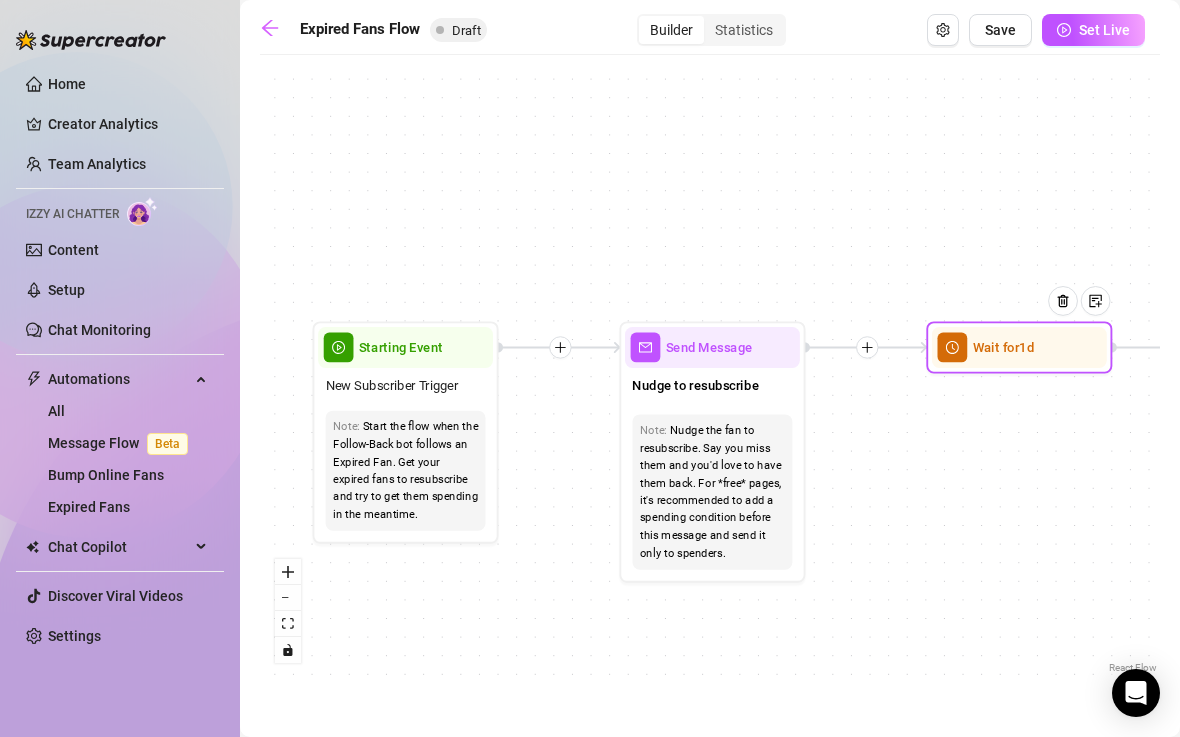 click on "Wait for  1d" at bounding box center (1019, 347) 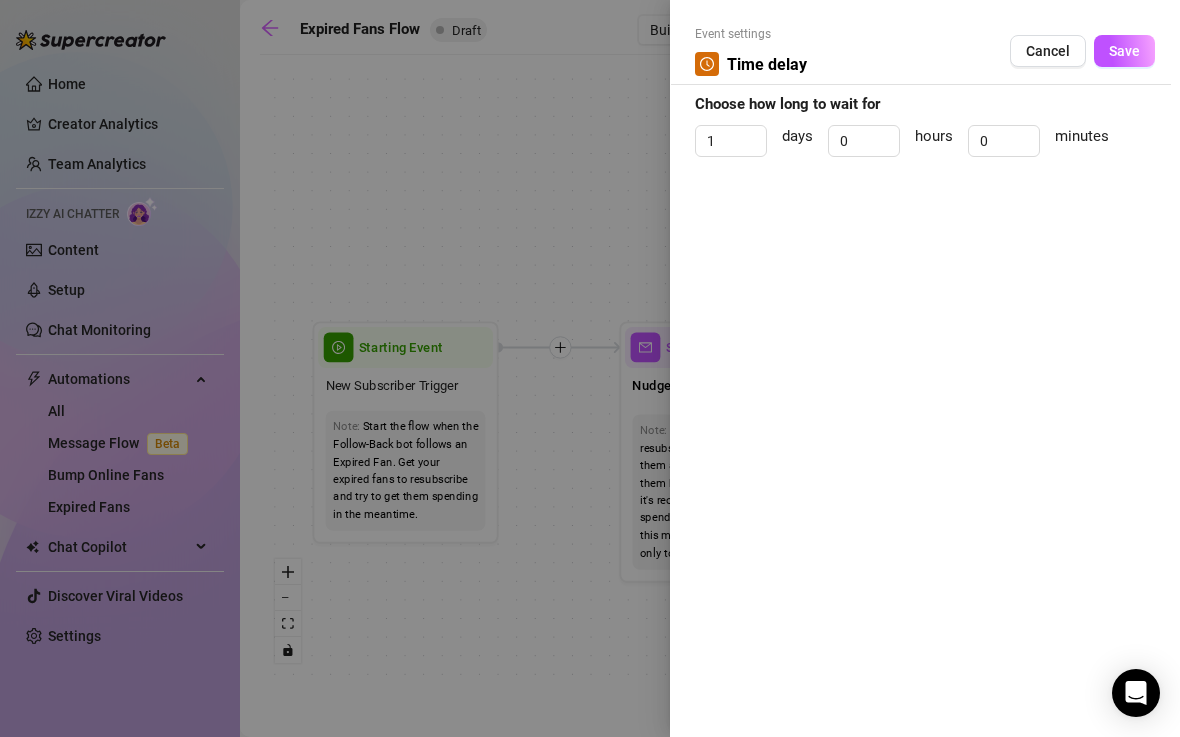 click at bounding box center [590, 368] 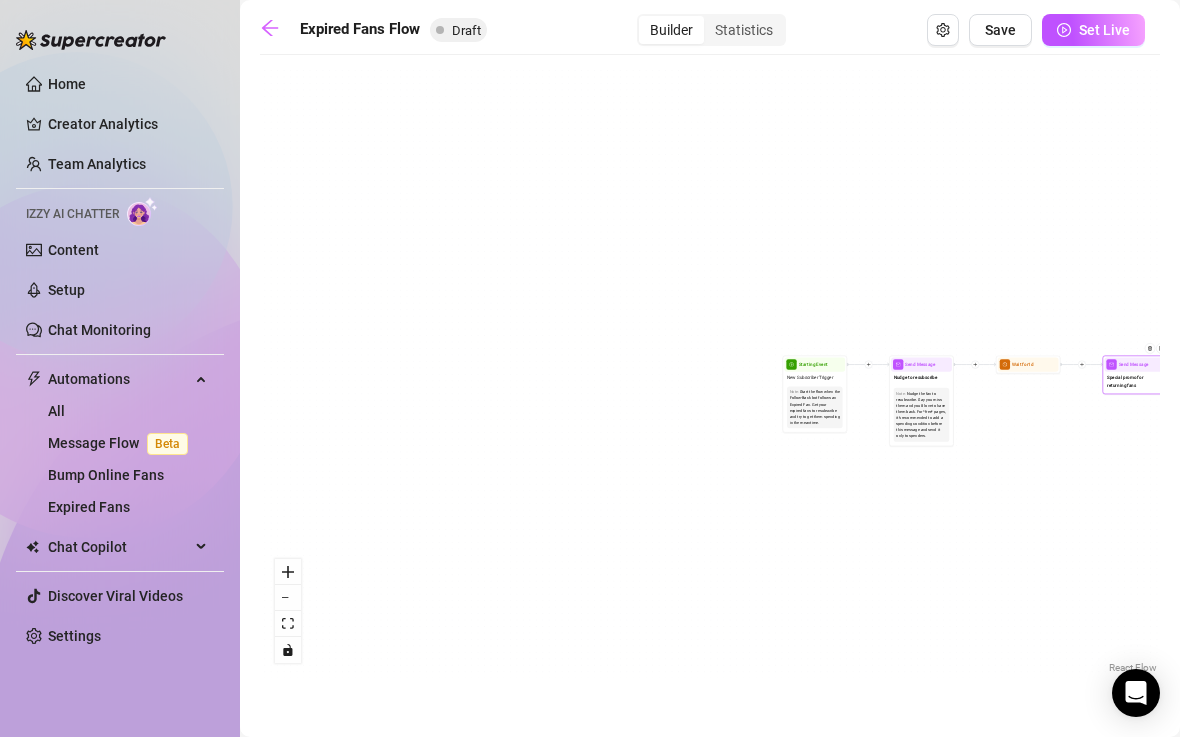 click on "Special promo for returning fans" at bounding box center [1135, 381] 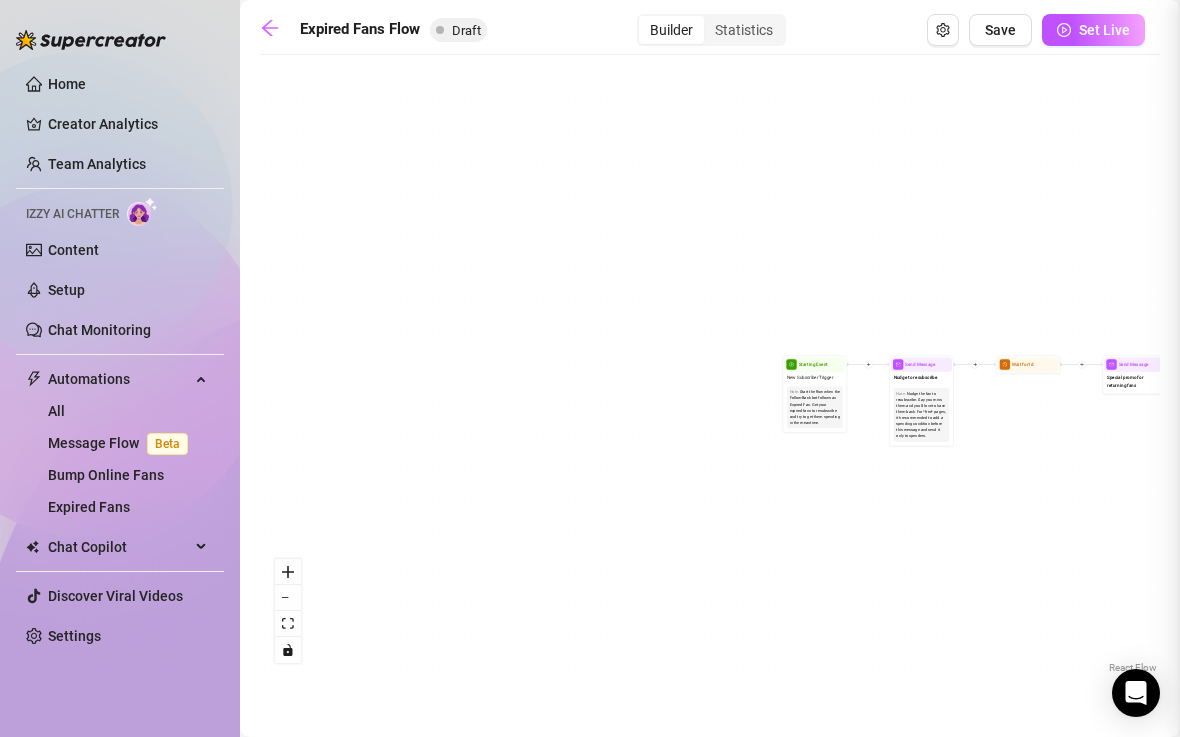 type on "Special promo for returning fans" 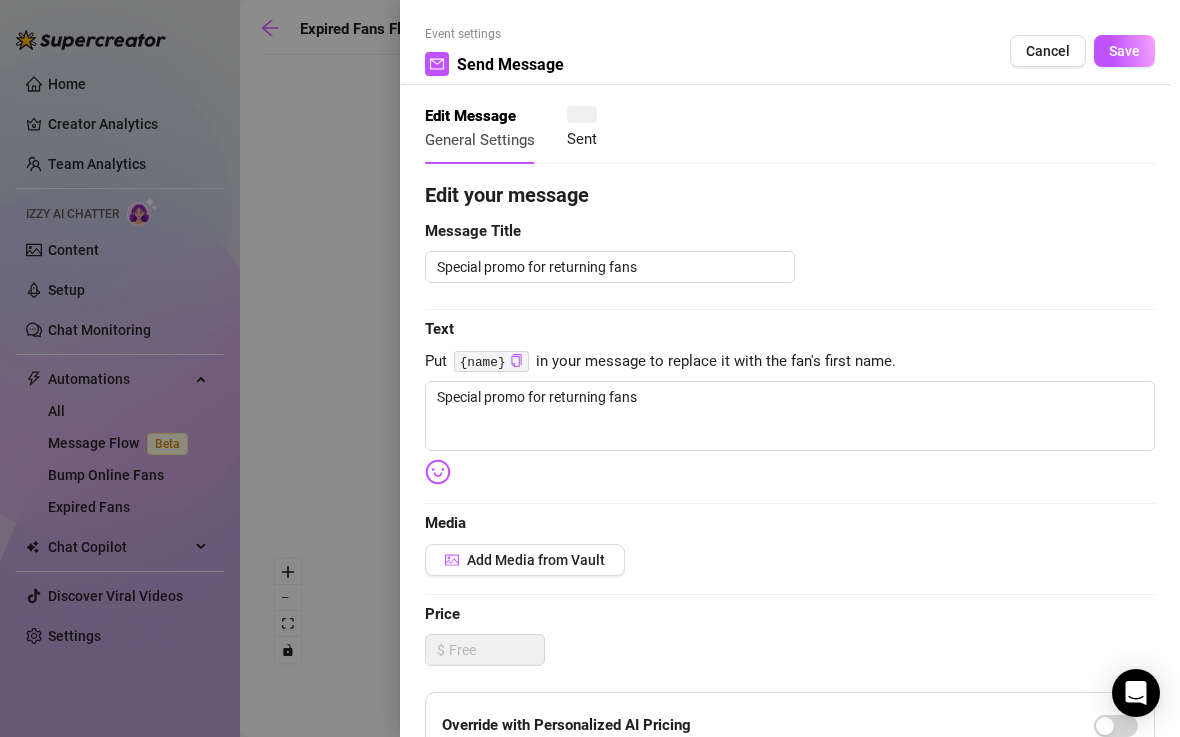 click at bounding box center [590, 368] 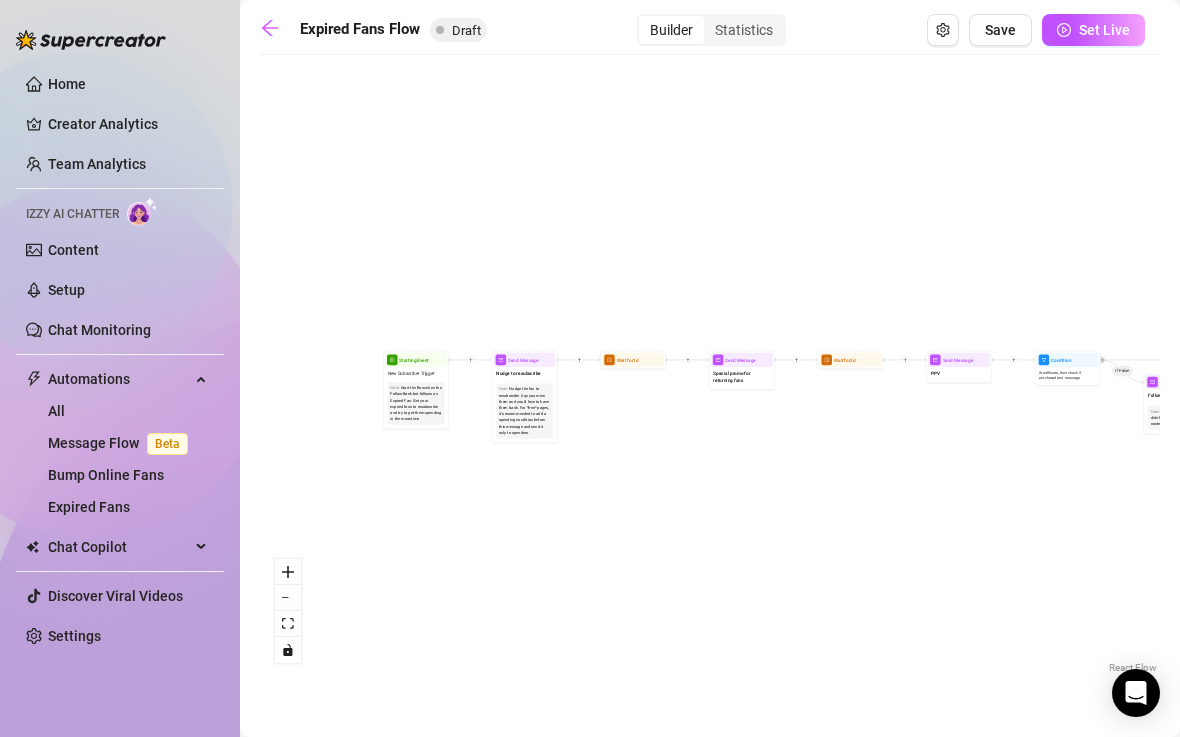 drag, startPoint x: 1054, startPoint y: 405, endPoint x: 624, endPoint y: 411, distance: 430.04187 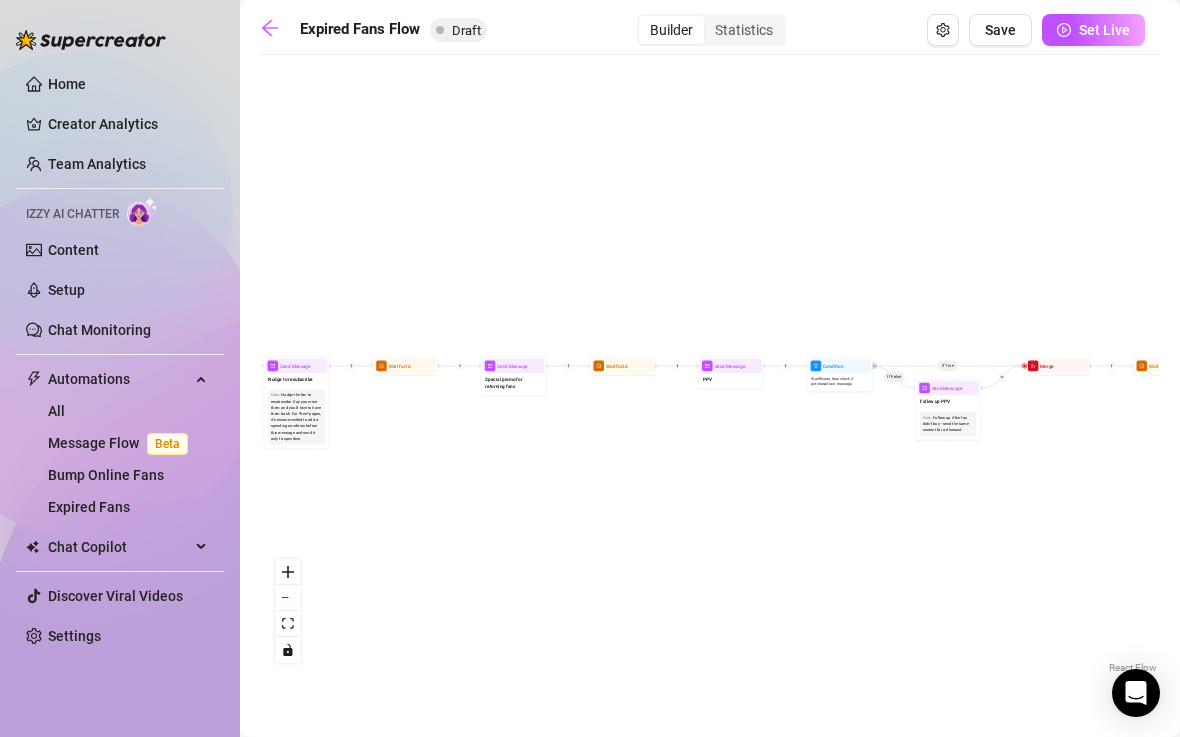 drag, startPoint x: 624, startPoint y: 411, endPoint x: 416, endPoint y: 407, distance: 208.03845 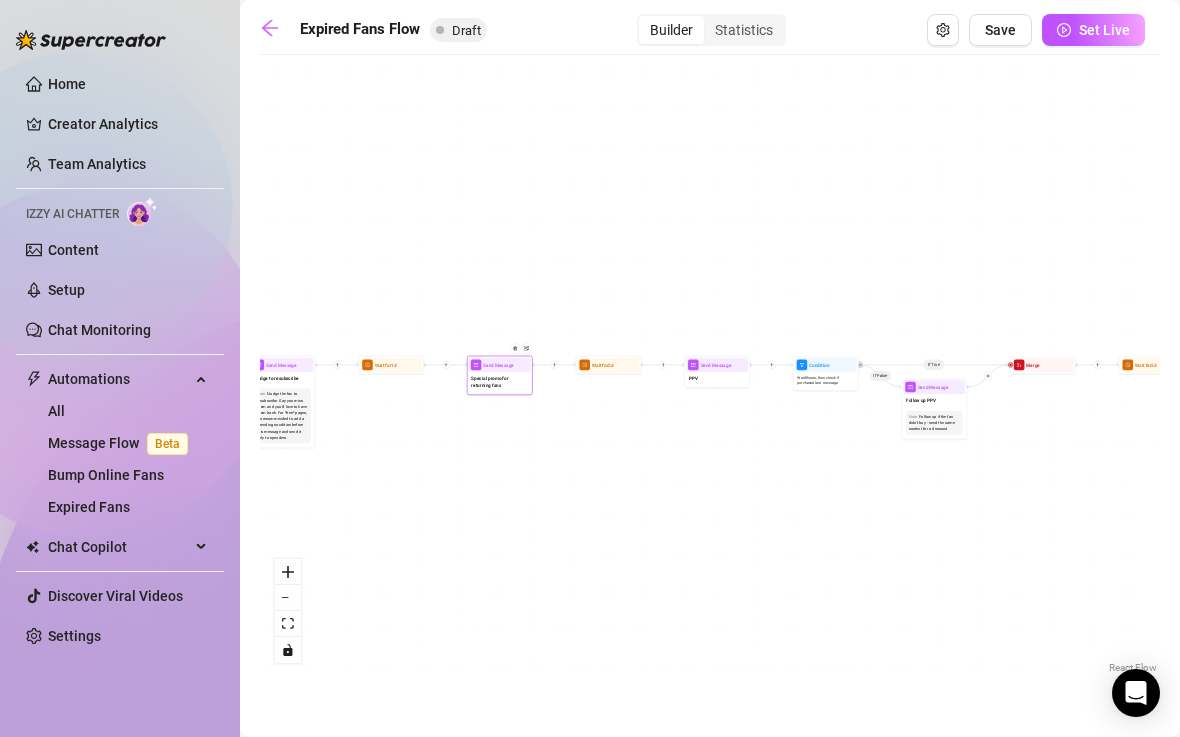 click on "Special promo for returning fans" at bounding box center (499, 382) 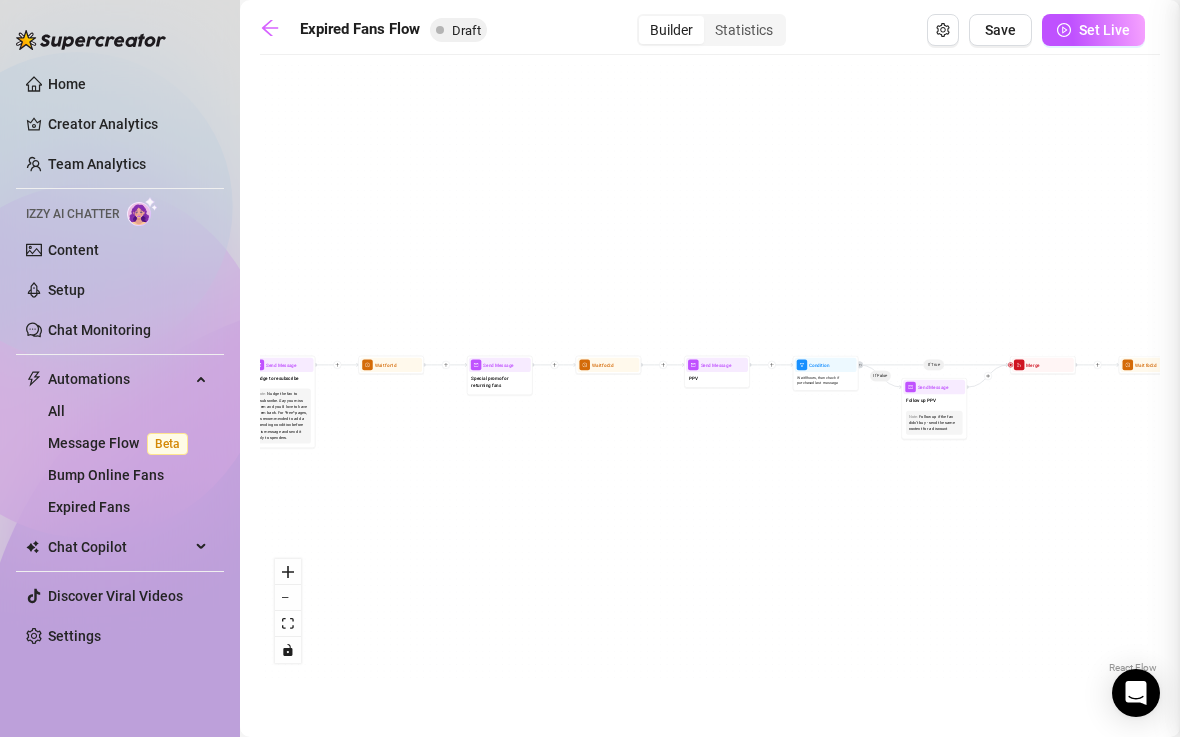 type on "Special promo for returning fans" 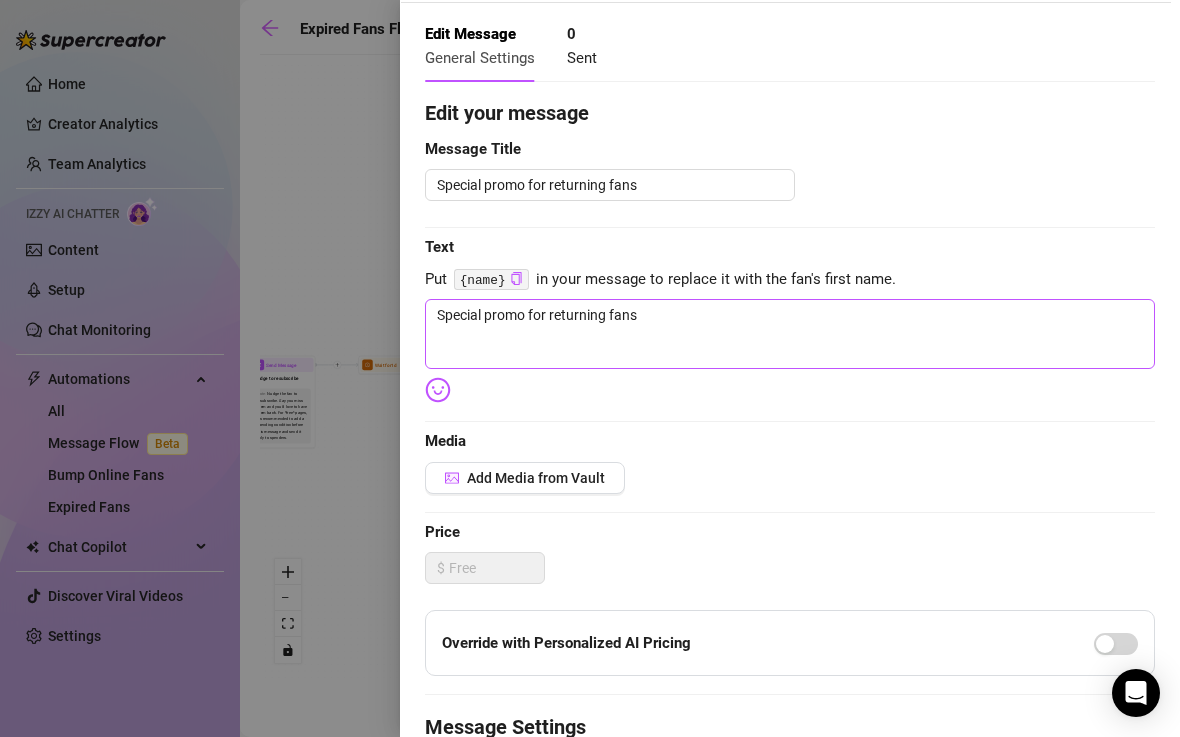 scroll, scrollTop: 58, scrollLeft: 0, axis: vertical 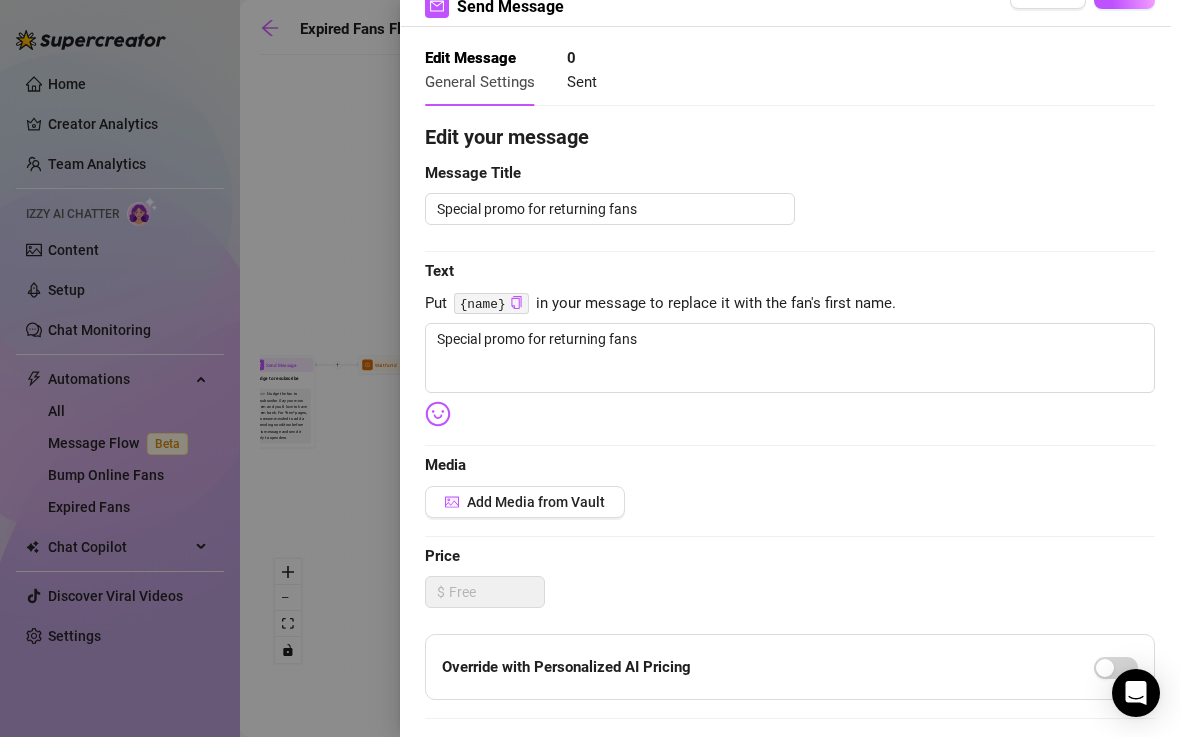 click at bounding box center [590, 368] 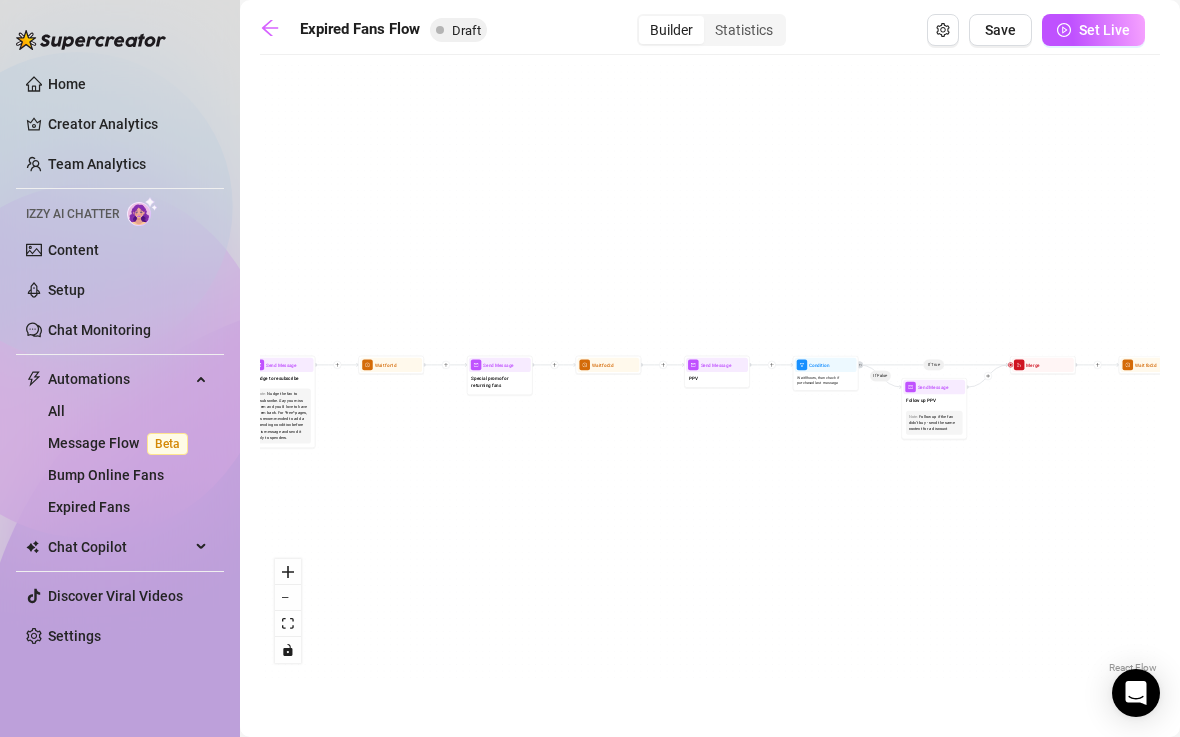 click on "If True If False Send Message Send Message Wait for  2d  Merge Send Message Follow up PPV Note: Follow up if the fan didn't buy - send the same content for a discount Condition Wait  8  hours, then check if purchased last message Send Message PPV Wait for  2d  Starting Event New Subscriber Trigger Note: Start the flow when the Follow-Back bot follows an Expired Fan. Get your expired fans to resubscribe and try to get them spending in the meantime. Send Message Nudge to resubscribe Note: Nudge the fan to resubscribe. Say you miss them and you'd love to have them back.
For *free* pages, it's recommended to add a spending condition before this message and send it only to spenders. Wait for  1d  Send Message Special promo for returning fans" at bounding box center (710, 371) 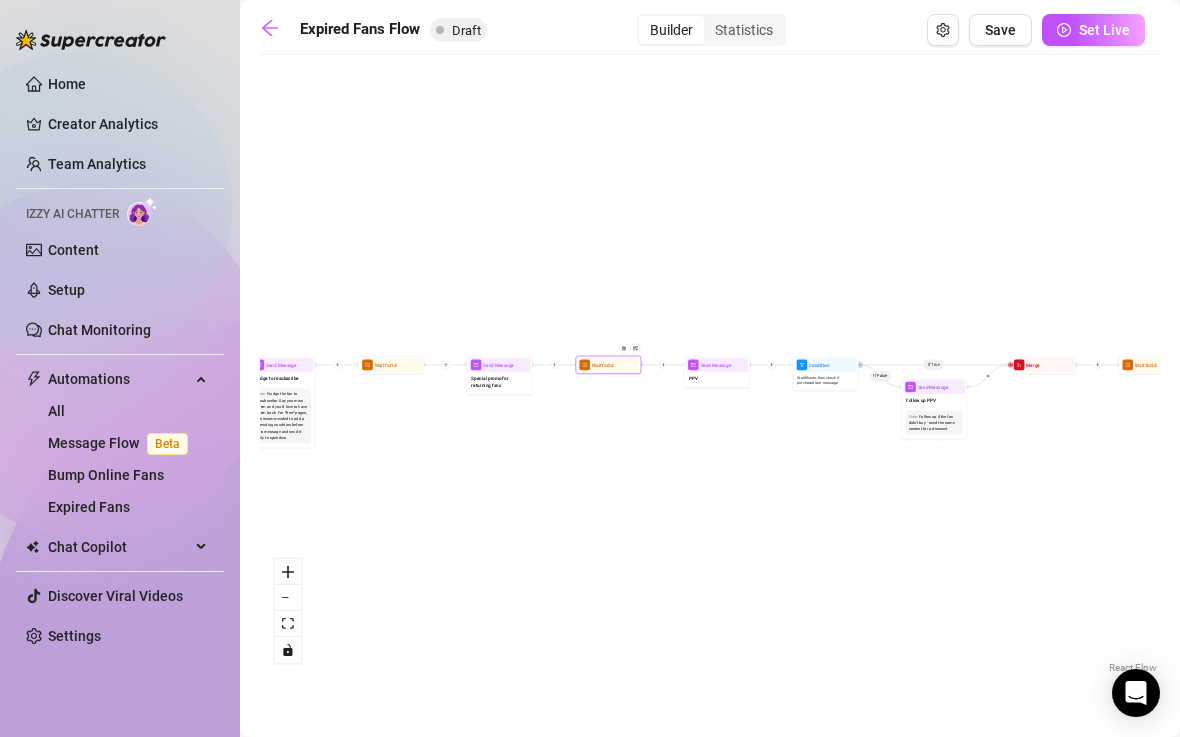 click on "Wait for  2d" at bounding box center [603, 364] 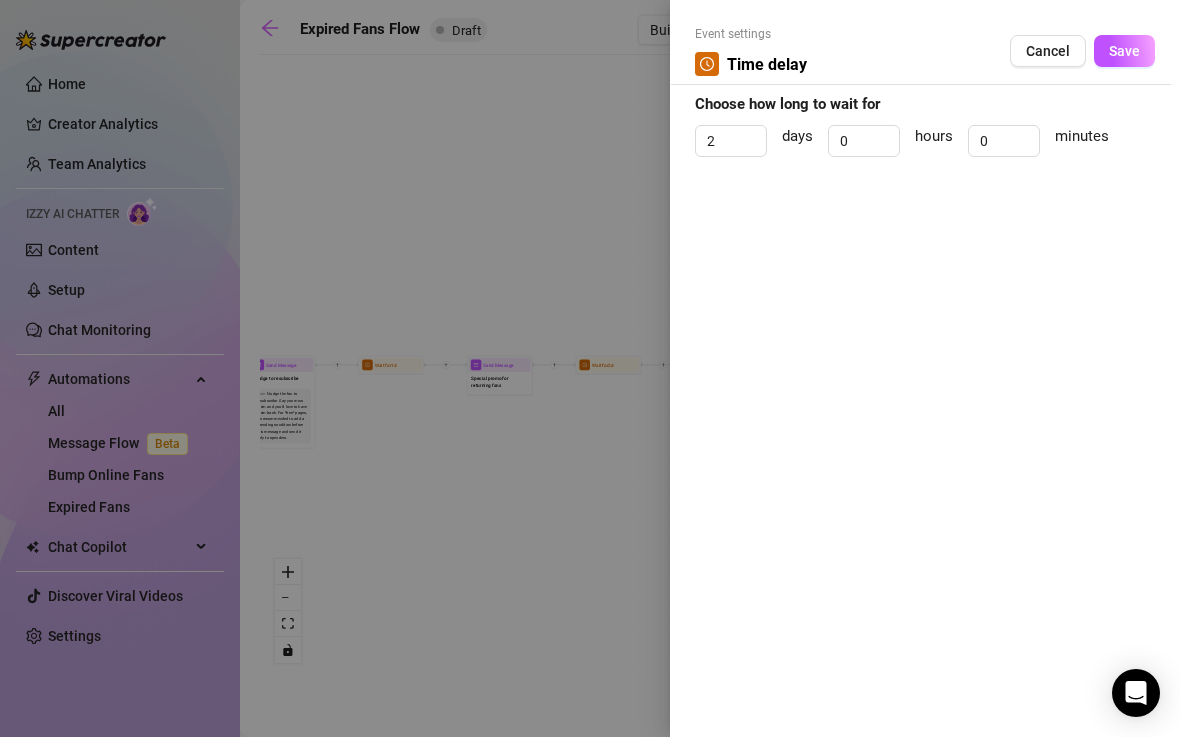 click at bounding box center (590, 368) 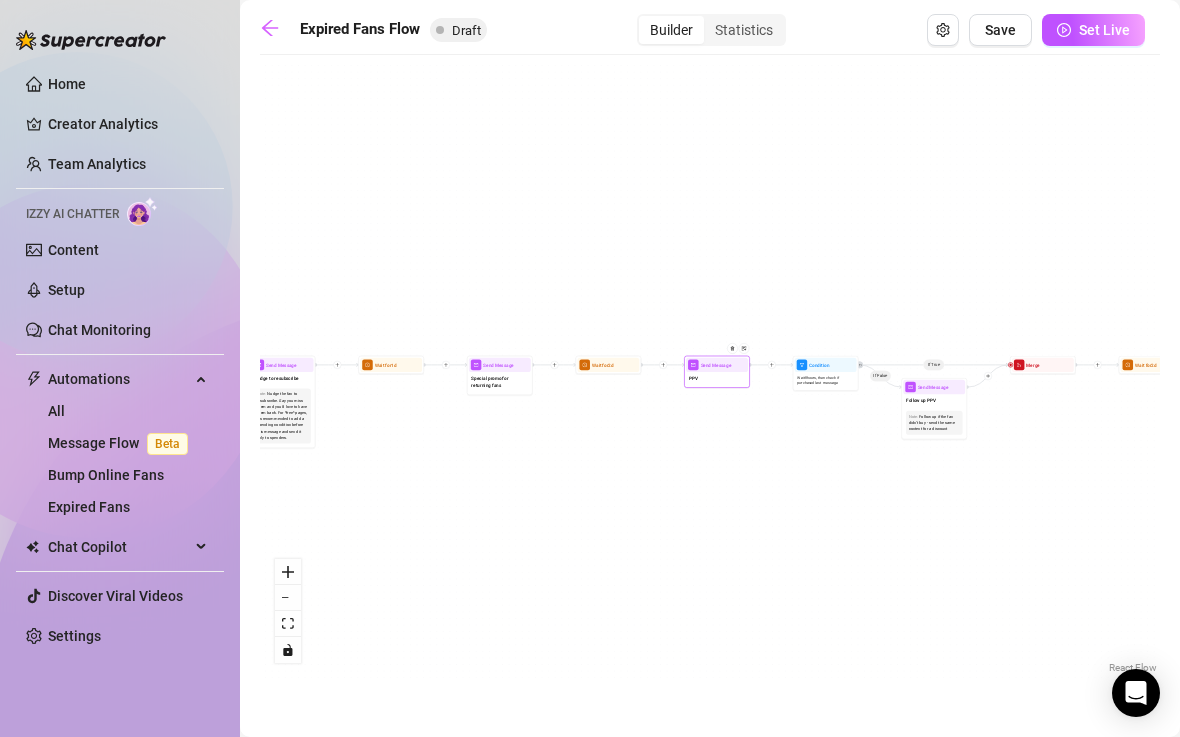 click on "PPV" at bounding box center (717, 379) 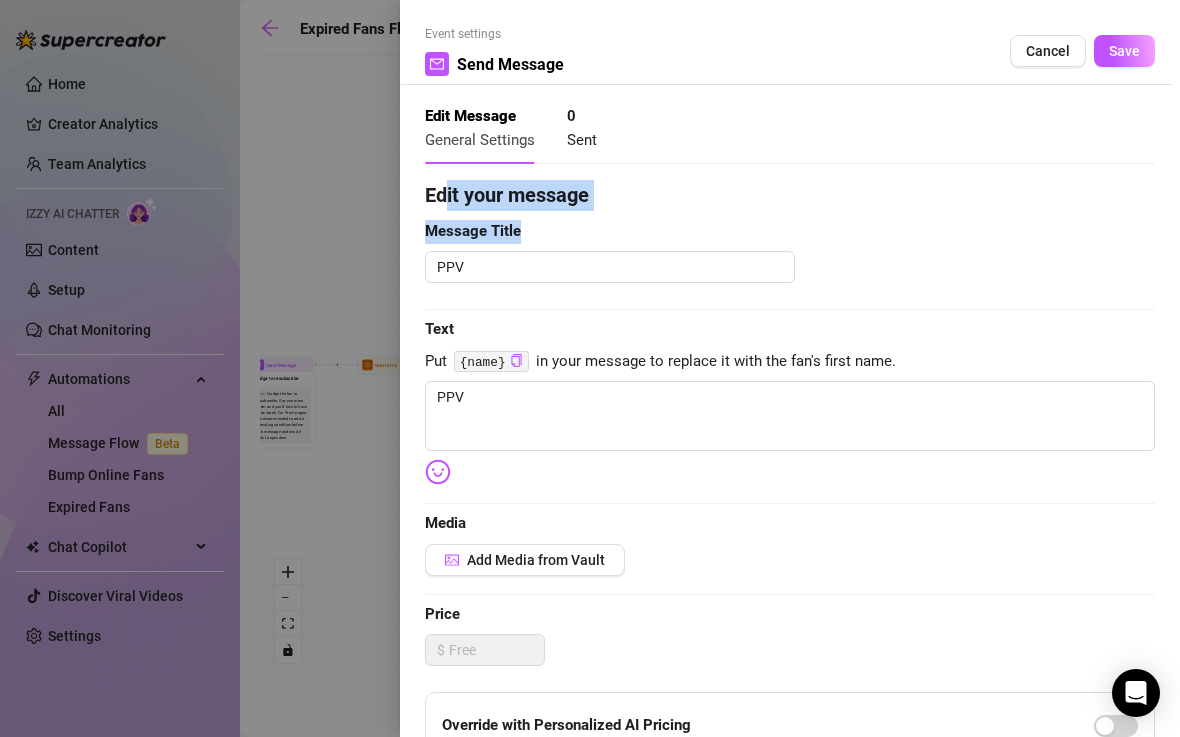 drag, startPoint x: 446, startPoint y: 199, endPoint x: 551, endPoint y: 235, distance: 111 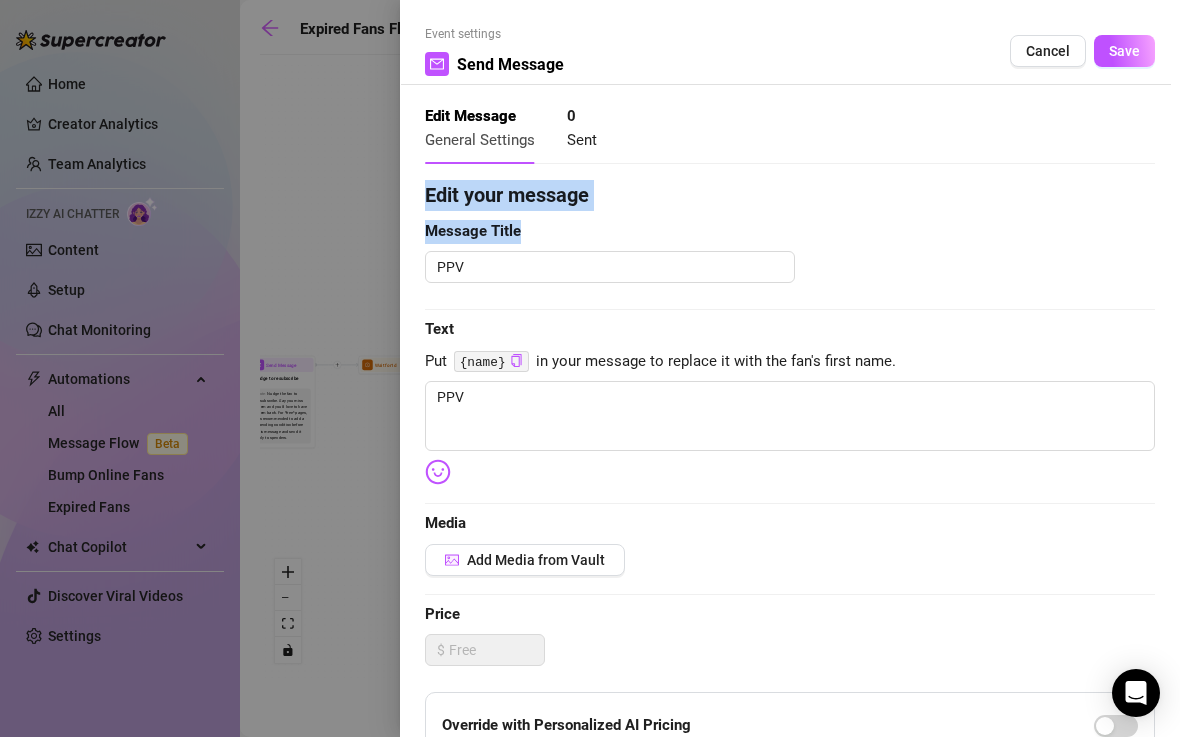 drag, startPoint x: 430, startPoint y: 195, endPoint x: 532, endPoint y: 220, distance: 105.01904 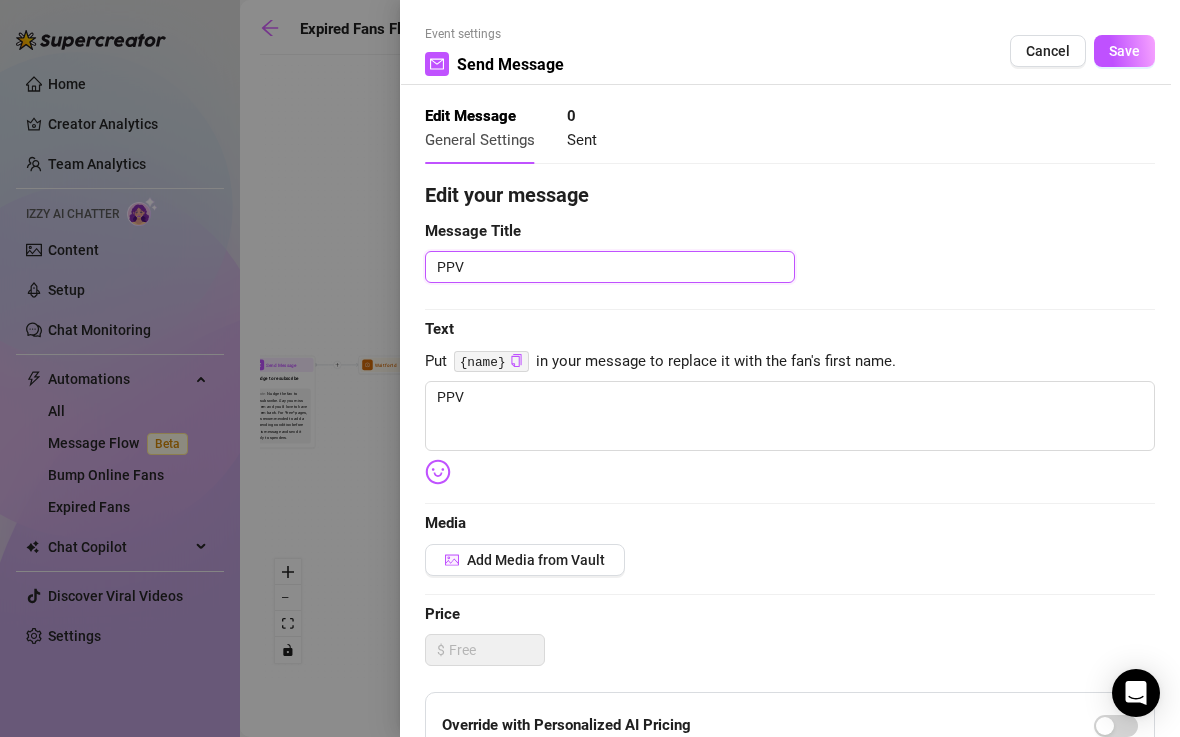 click on "PPV" at bounding box center [610, 267] 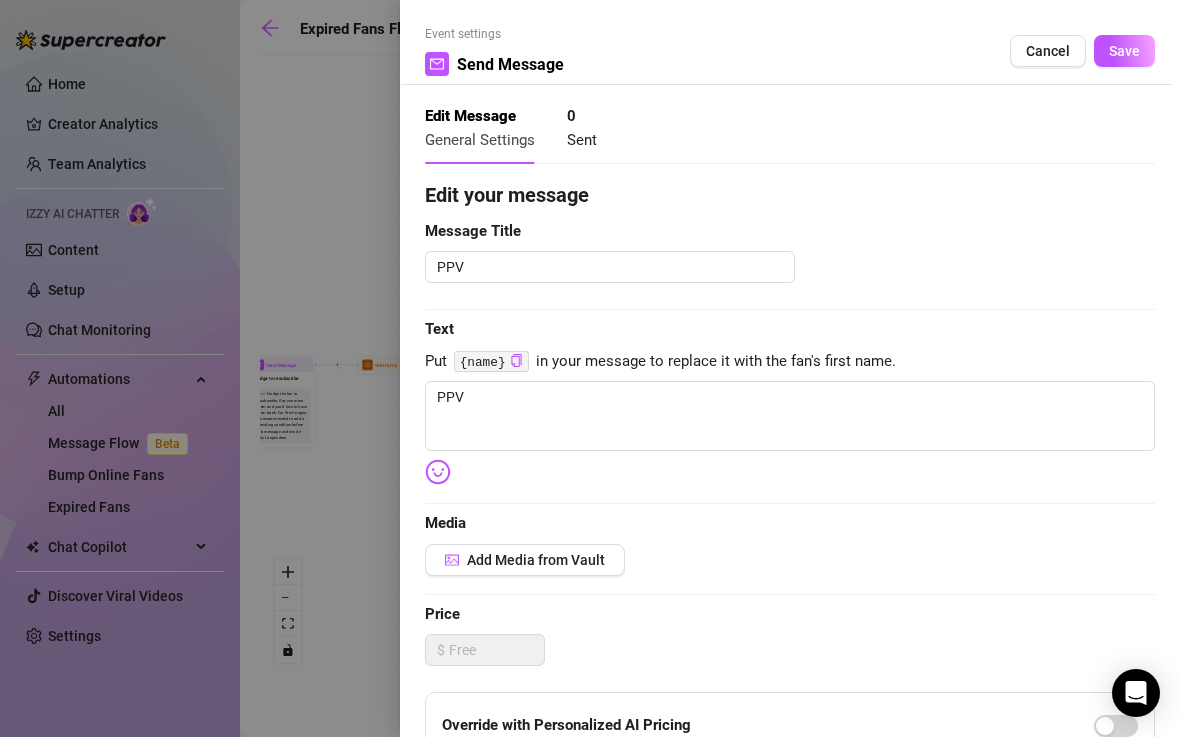click on "Message Title" at bounding box center (790, 232) 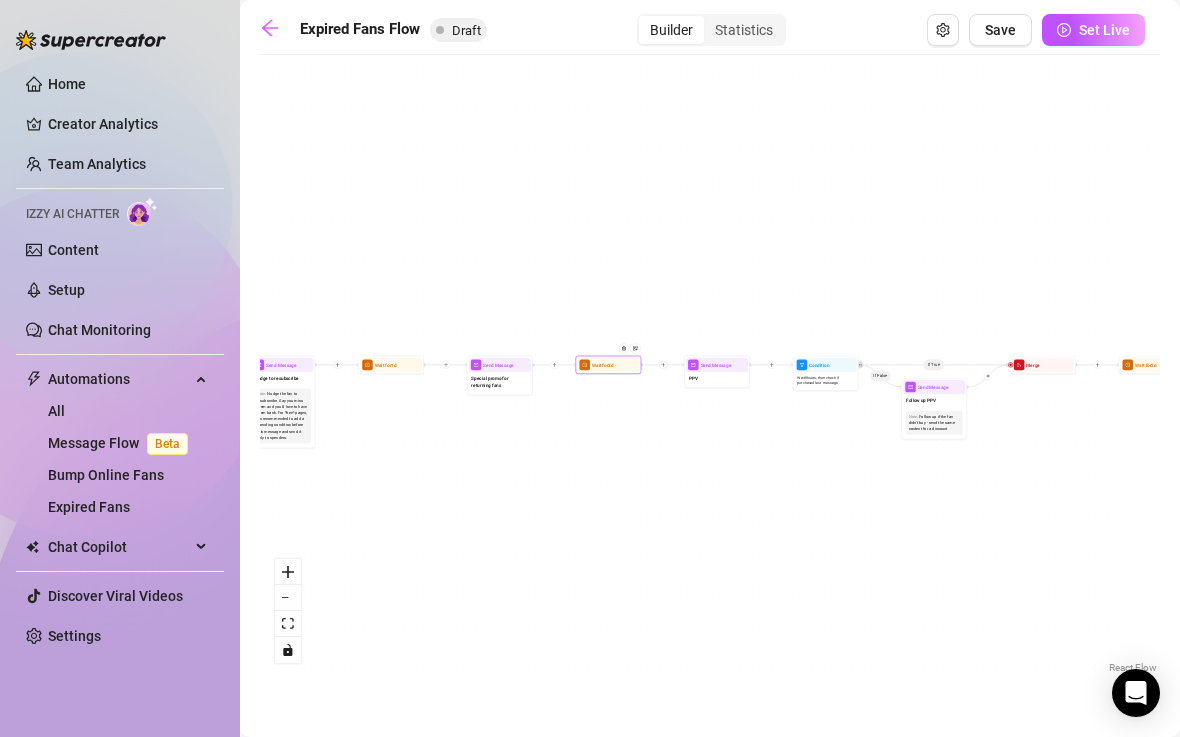 click on "Wait for  2d" at bounding box center (608, 365) 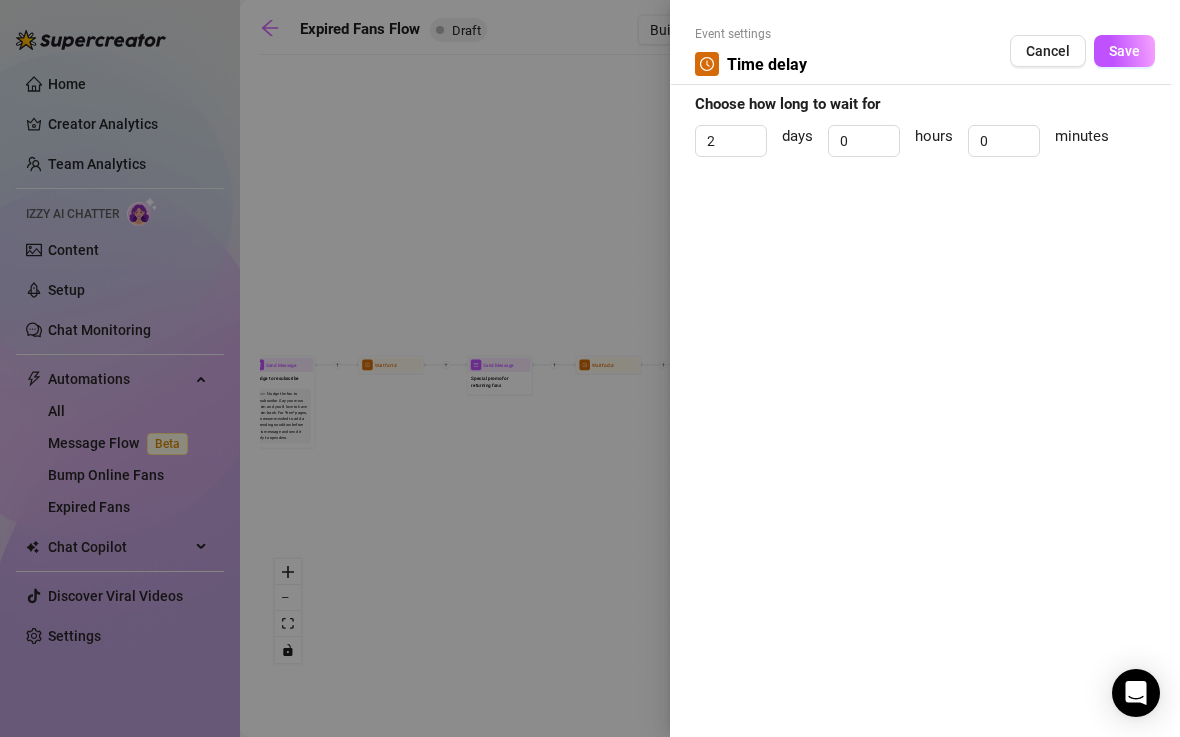 click at bounding box center [590, 368] 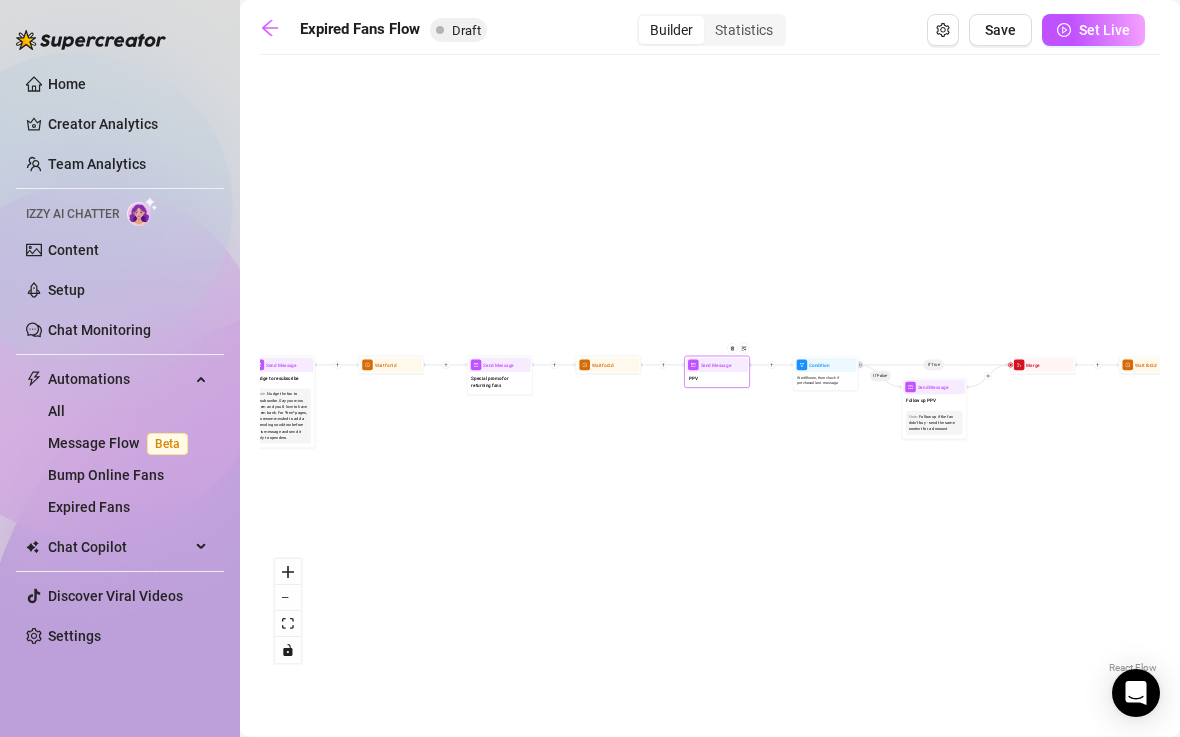 click on "PPV" at bounding box center (717, 379) 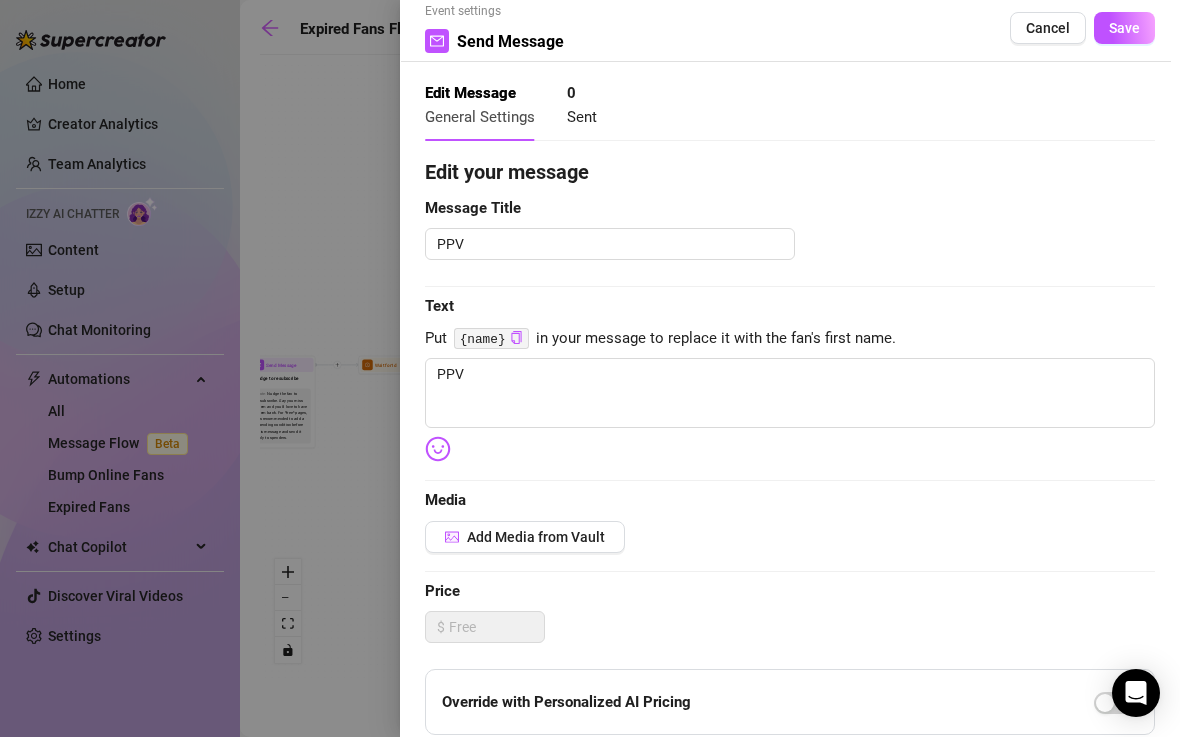 scroll, scrollTop: 27, scrollLeft: 0, axis: vertical 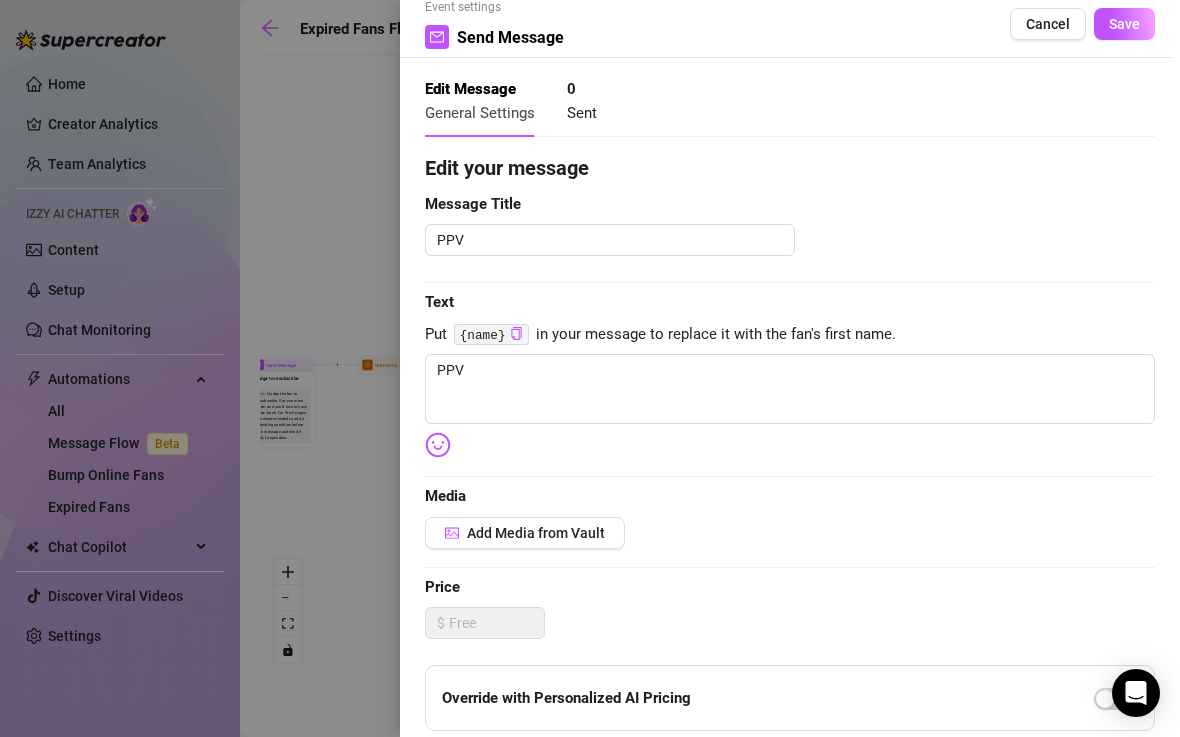click at bounding box center [590, 368] 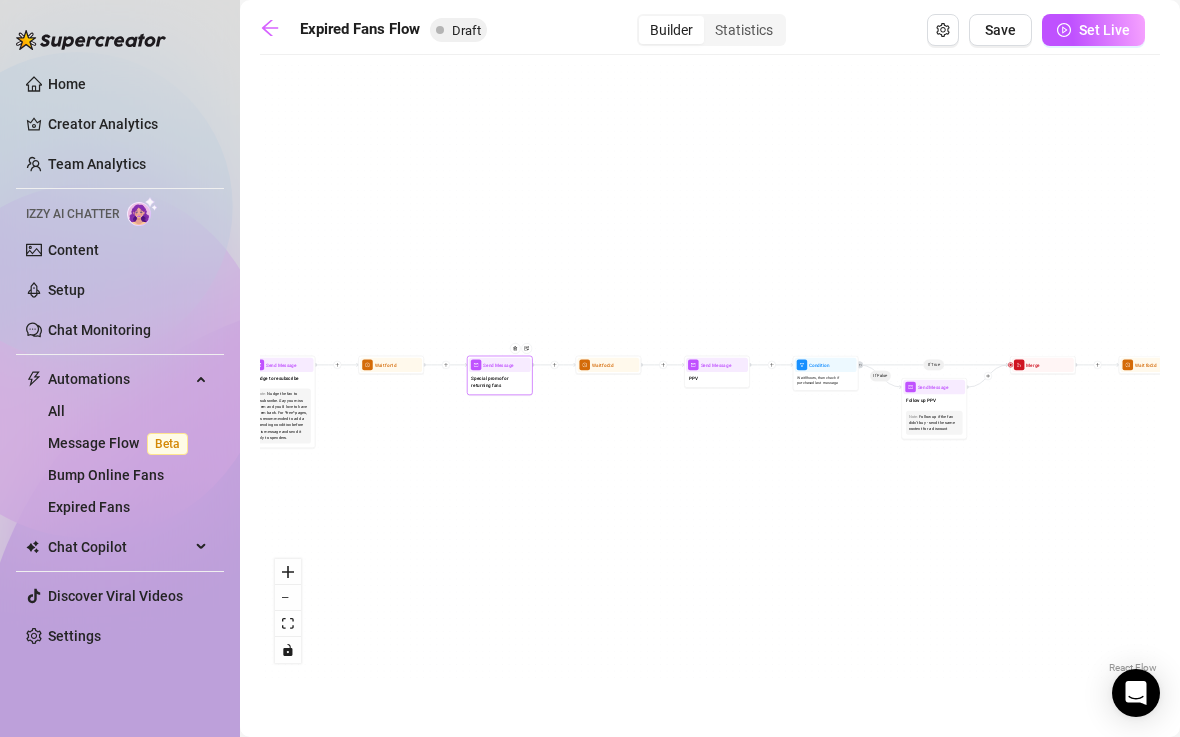 click on "Special promo for returning fans" at bounding box center [499, 382] 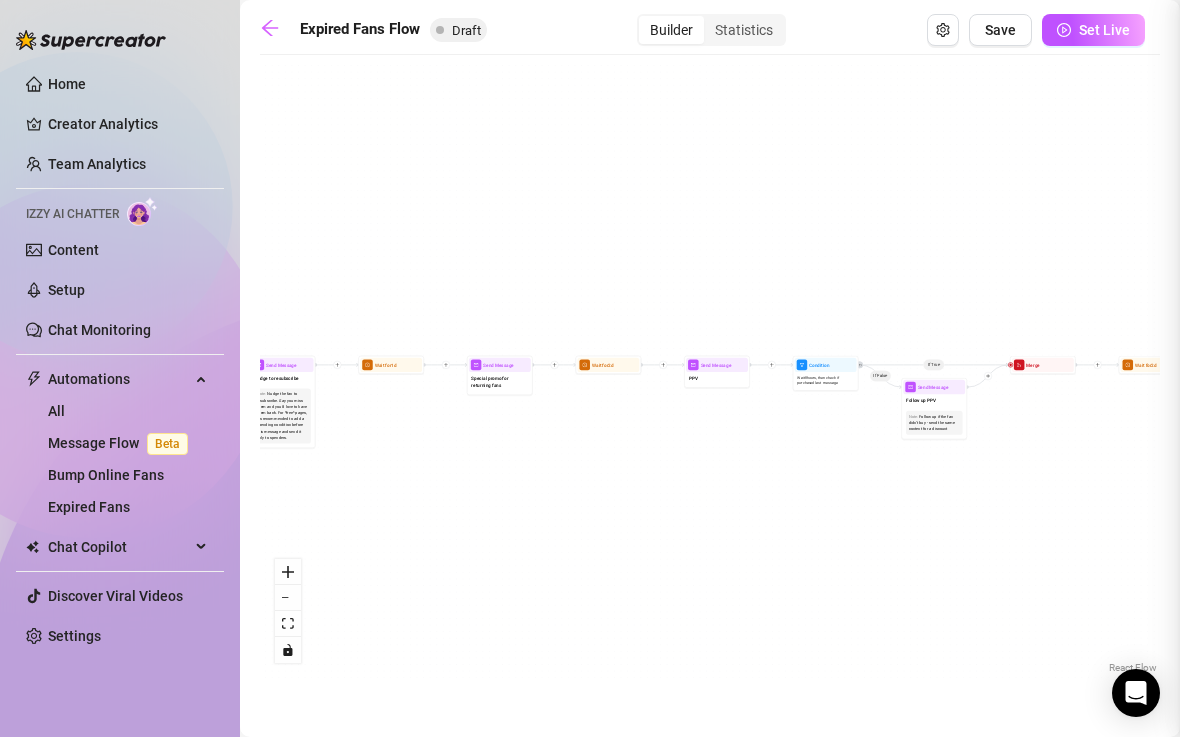 type on "Special promo for returning fans" 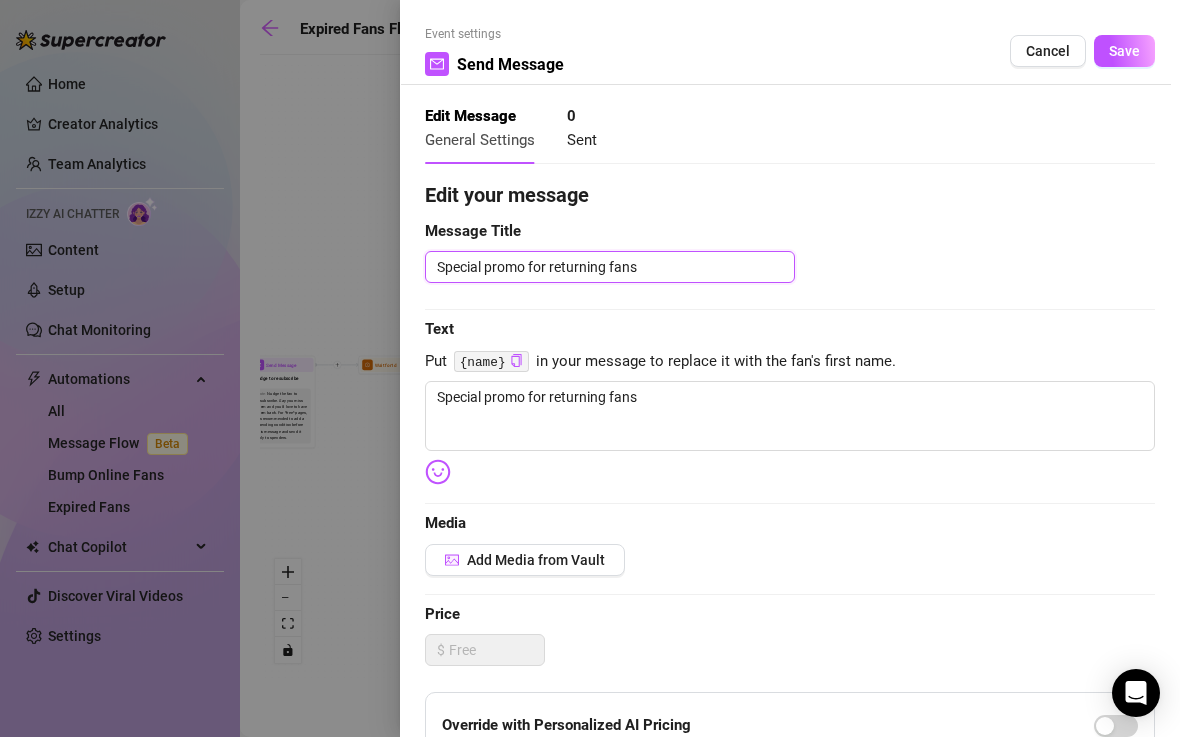 click on "Special promo for returning fans" at bounding box center [610, 267] 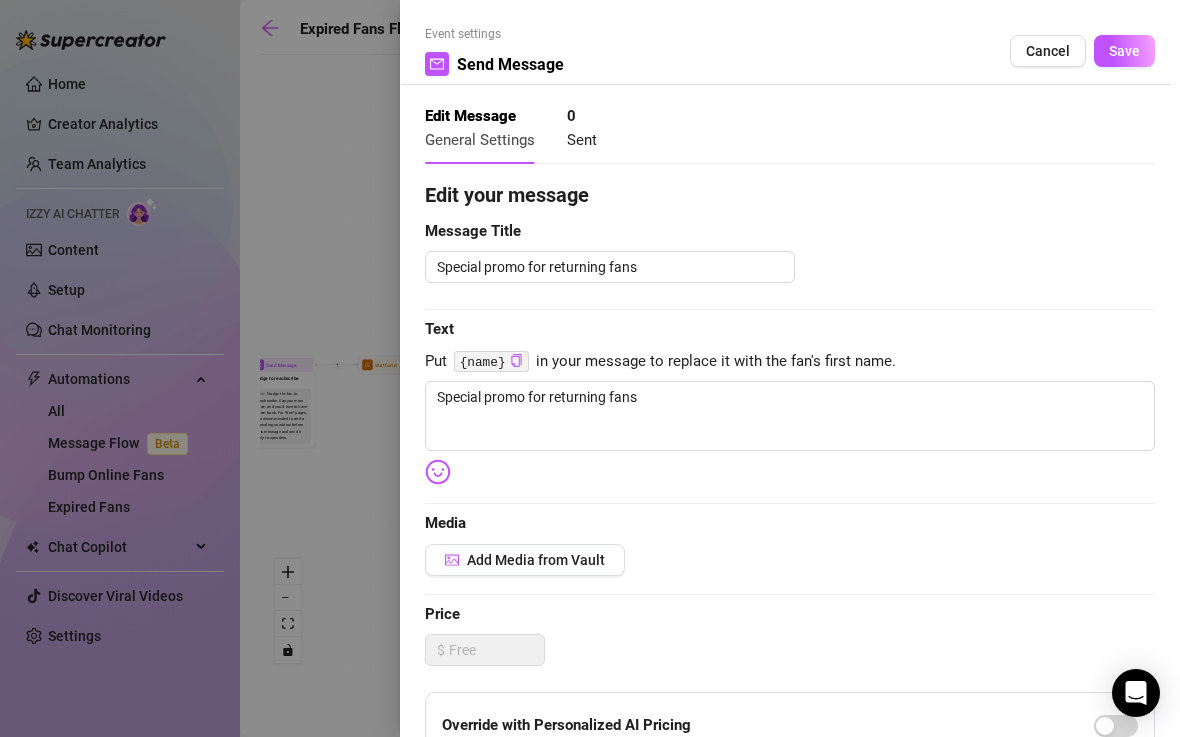 click on "Edit your message Message Title Special promo for returning fans Text Put   {name}   in your message to replace it with the fan's first name. Special promo for returning fans Media Add Media from Vault Price $ Override with Personalized AI Pricing Message Settings Don’t send if the fan purchased this media Unsend message if the fan doesn’t reply within 8 hours Don’t send if the fan messaged you" at bounding box center [790, 617] 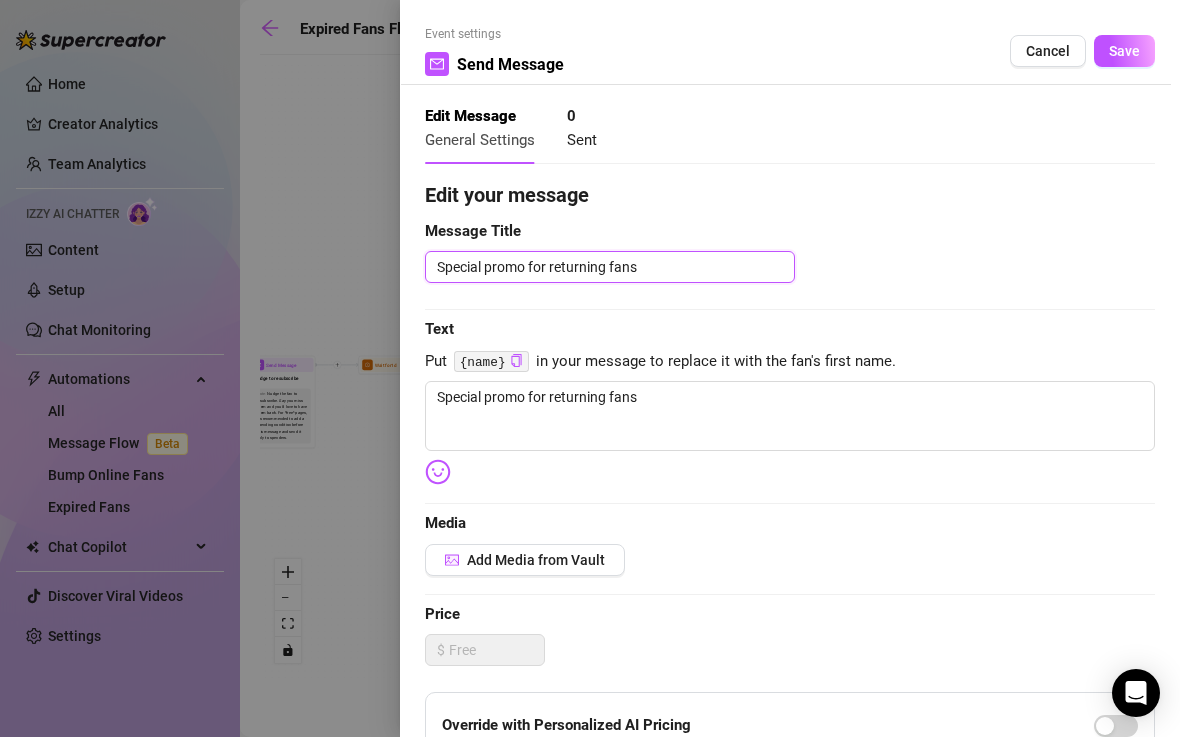 click on "Special promo for returning fans" at bounding box center (610, 267) 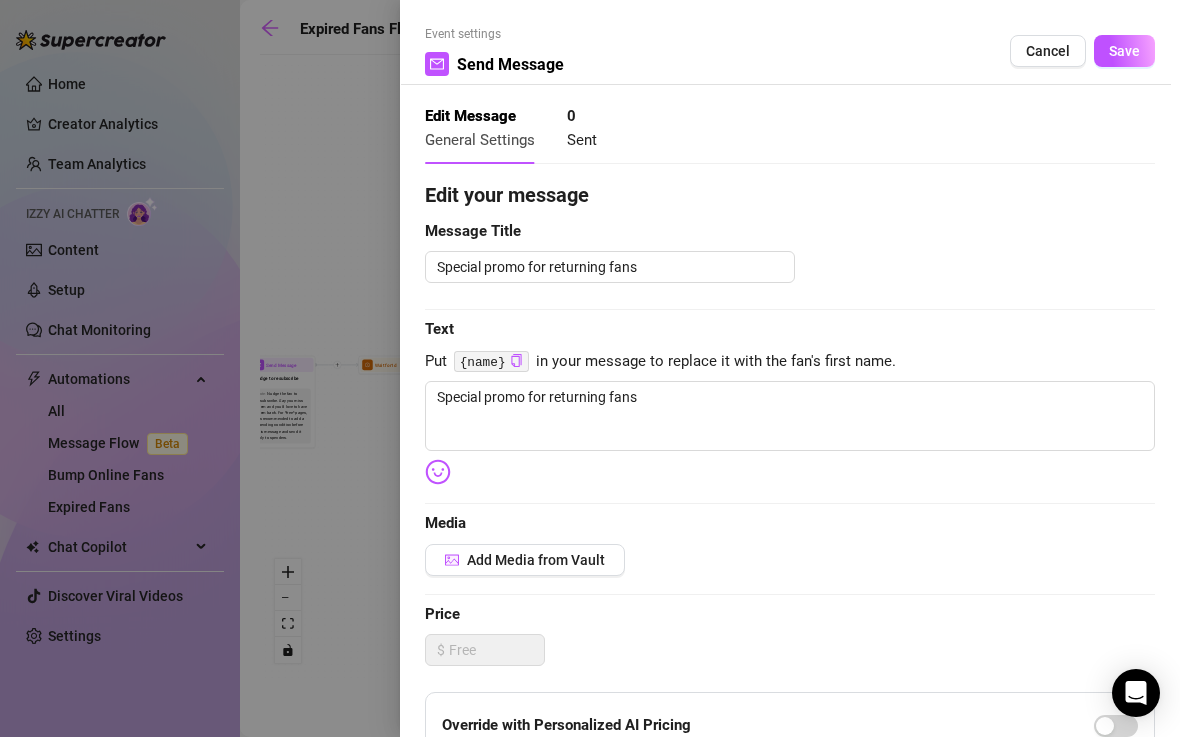 click at bounding box center (590, 368) 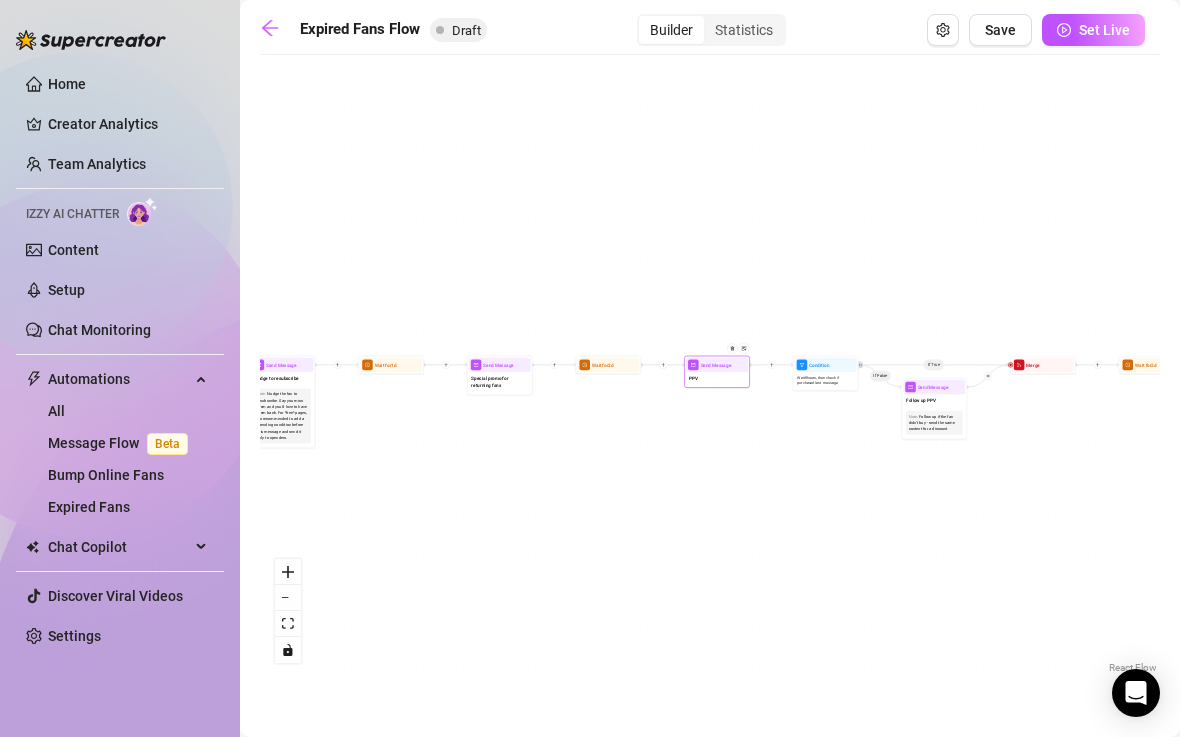 click on "Send Message" at bounding box center (716, 364) 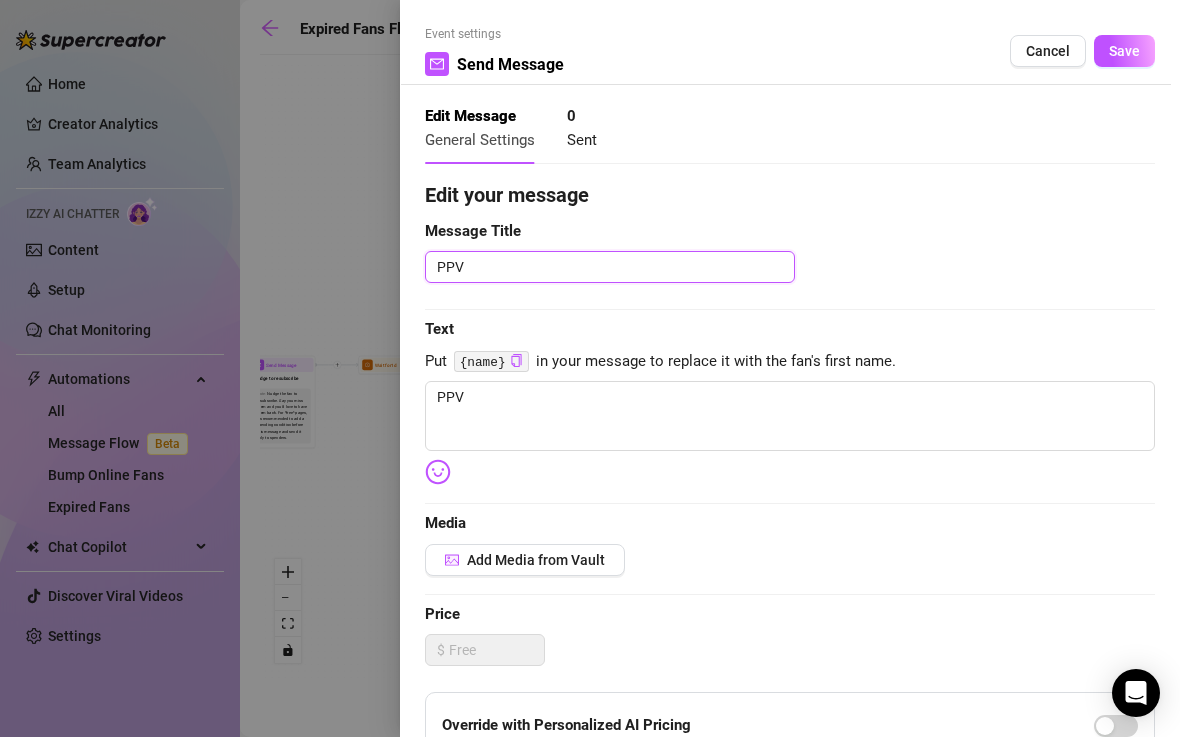 click on "PPV" at bounding box center [610, 267] 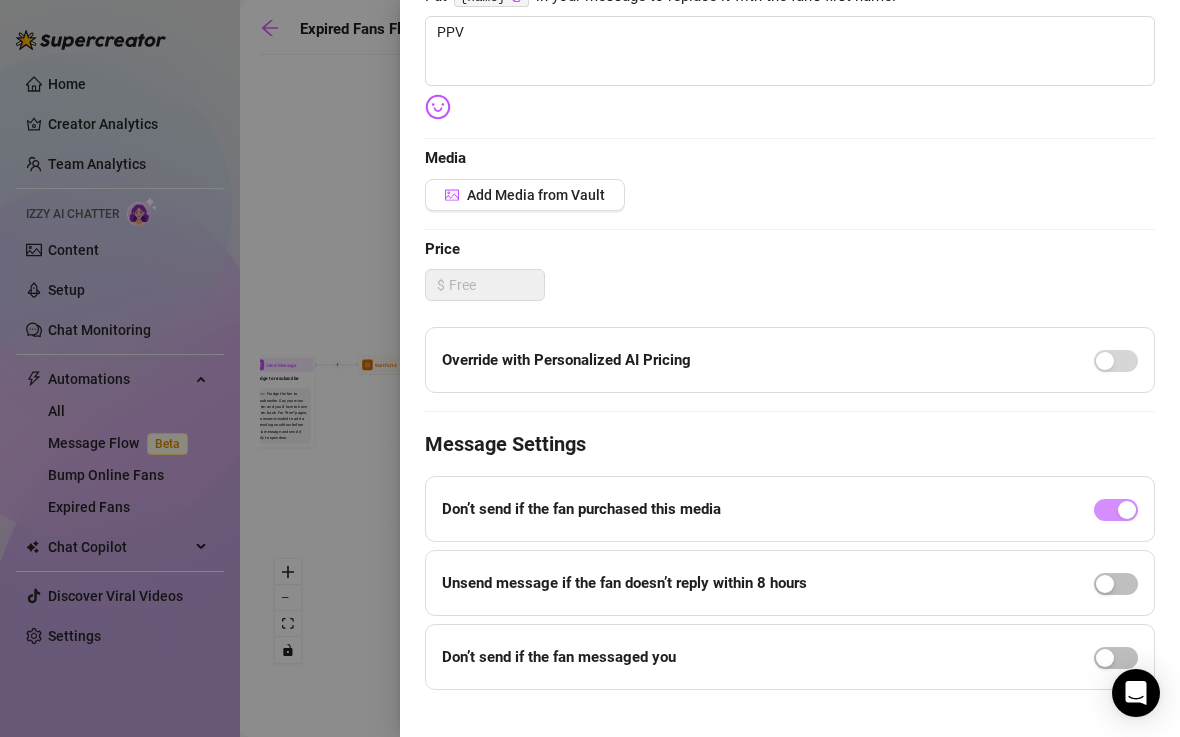 scroll, scrollTop: 393, scrollLeft: 0, axis: vertical 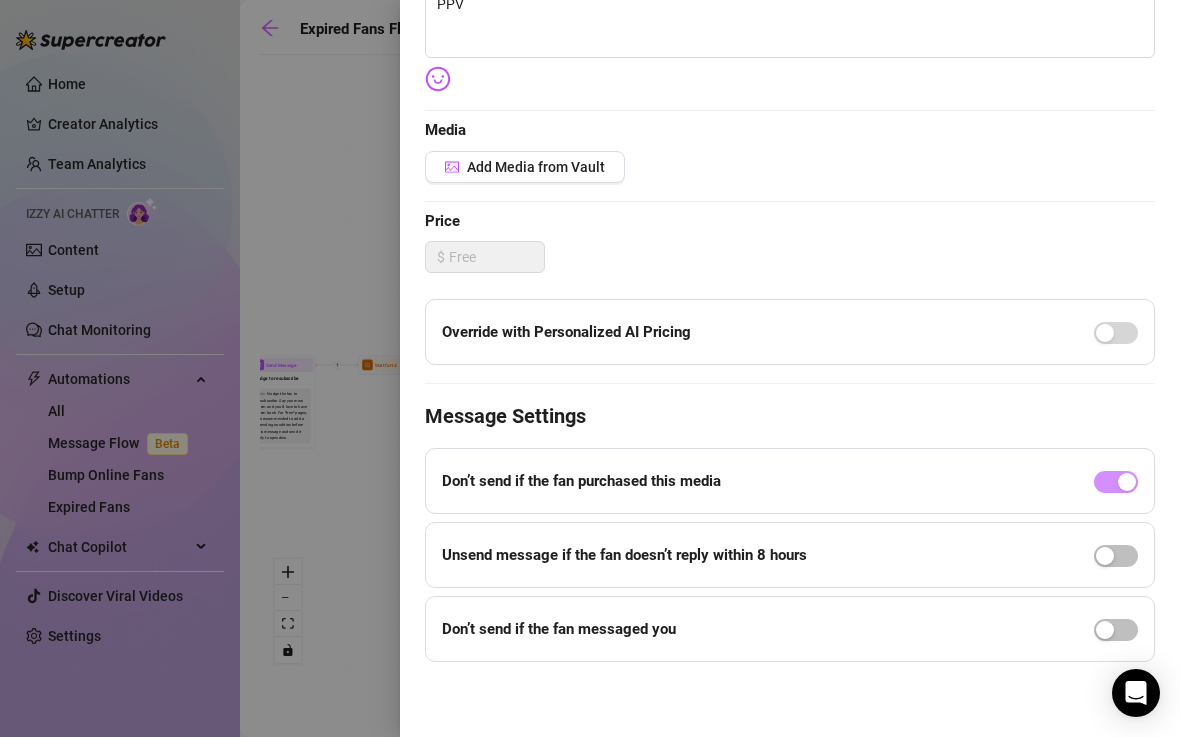 click at bounding box center (590, 368) 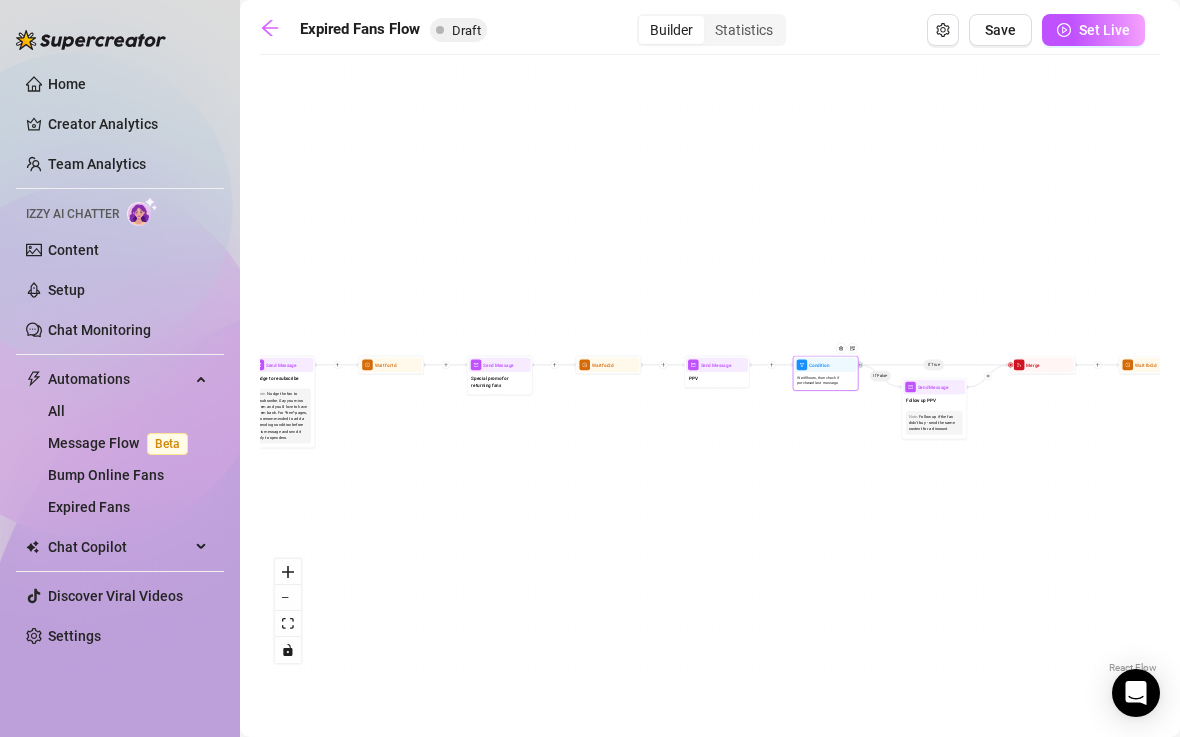 click on "Wait  8  hours, then check if purchased last message" at bounding box center [825, 380] 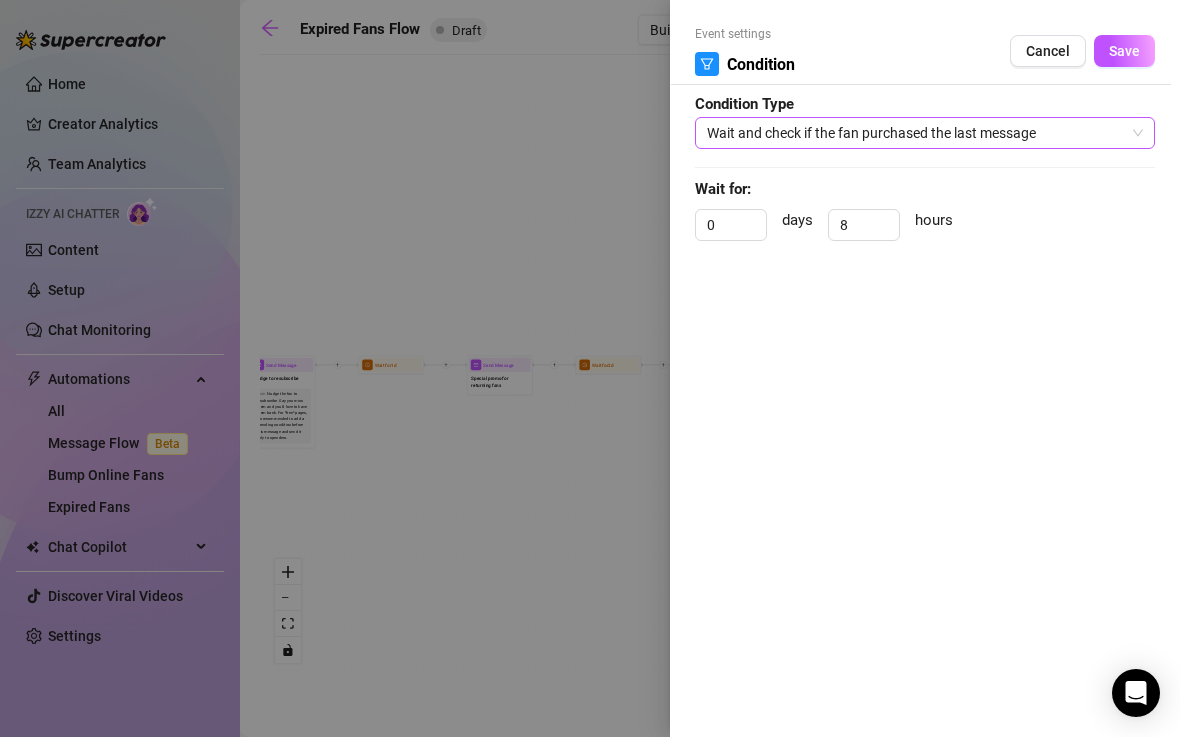 click on "Wait and check if the fan purchased the last message" at bounding box center [925, 133] 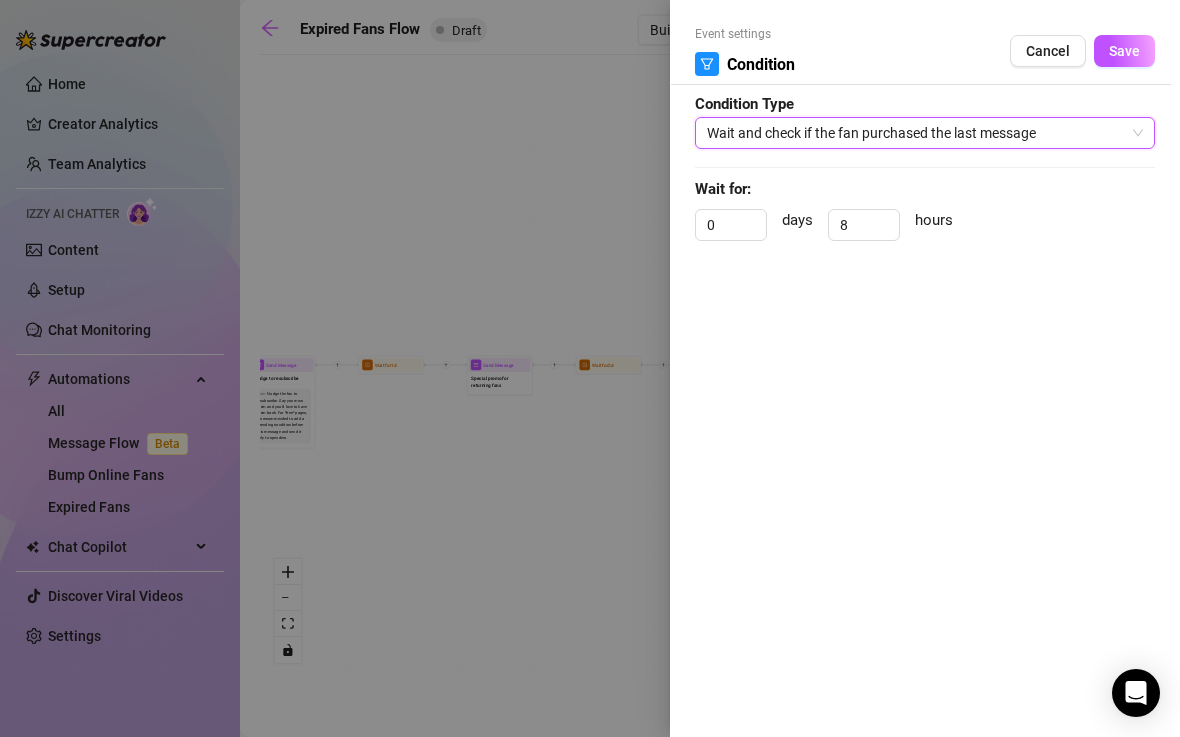 click on "Wait and check if the fan purchased the last message" at bounding box center (925, 133) 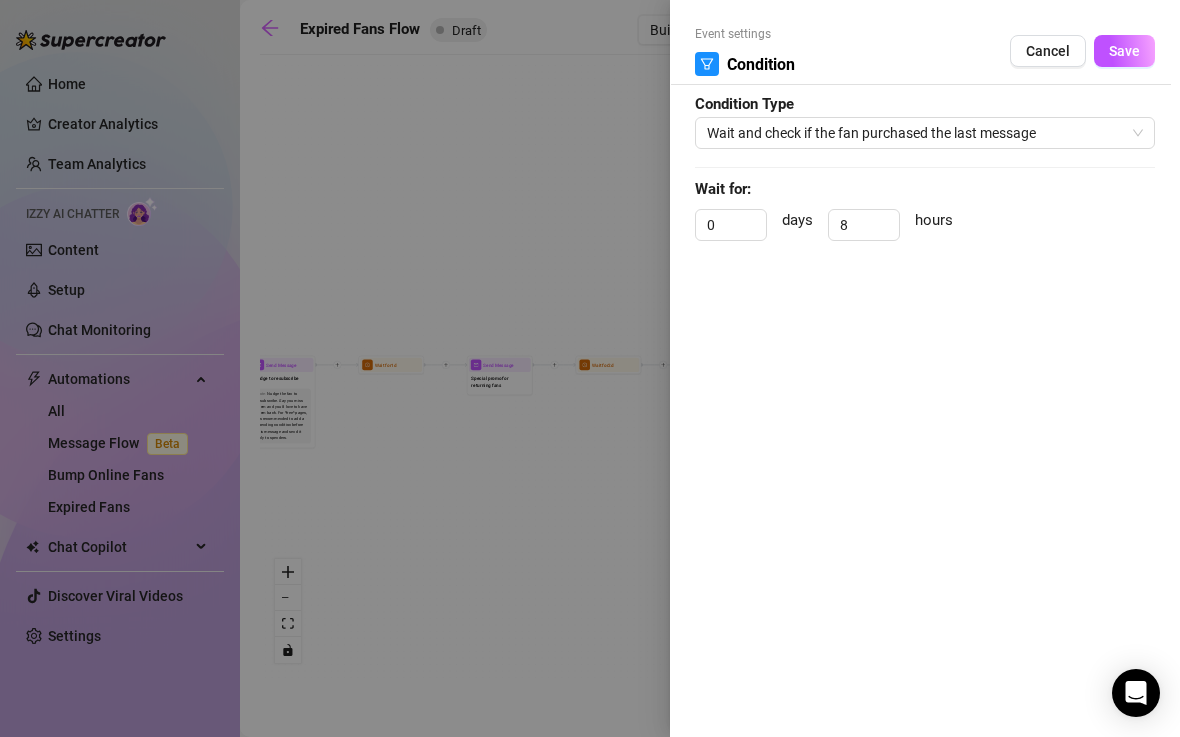 click at bounding box center (590, 368) 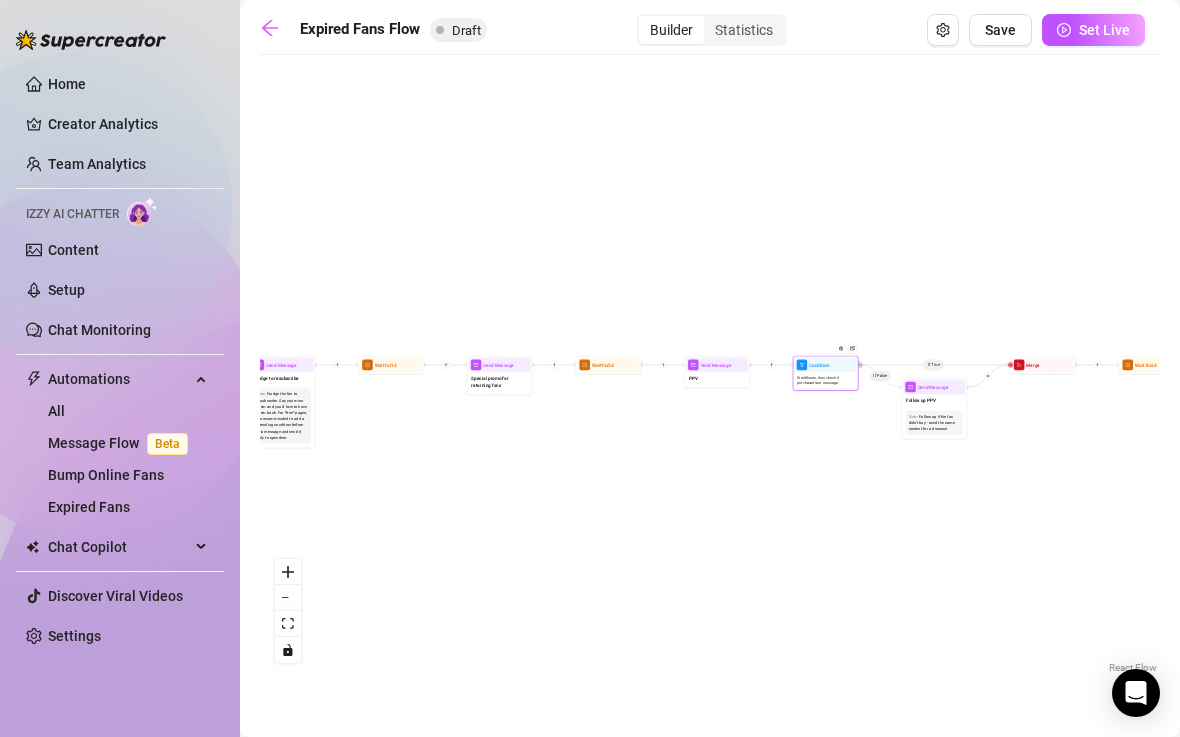 click on "Wait  8  hours, then check if purchased last message" at bounding box center [825, 380] 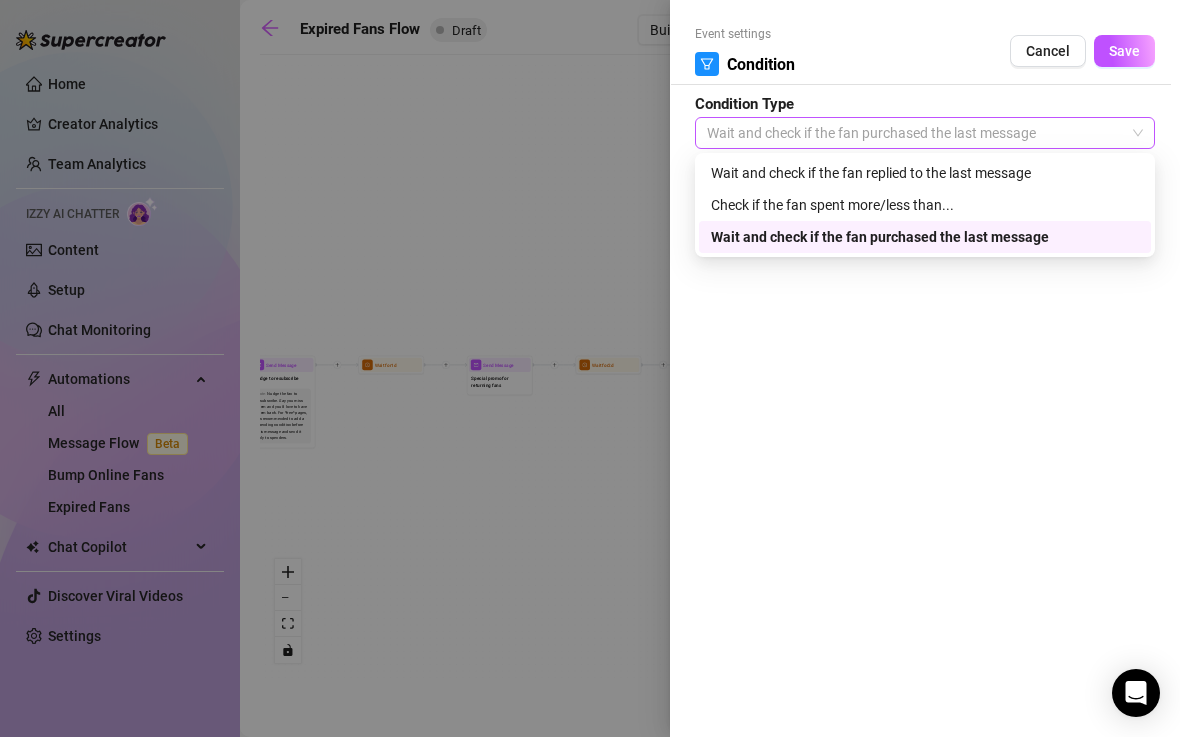 click on "Wait and check if the fan purchased the last message" at bounding box center [925, 133] 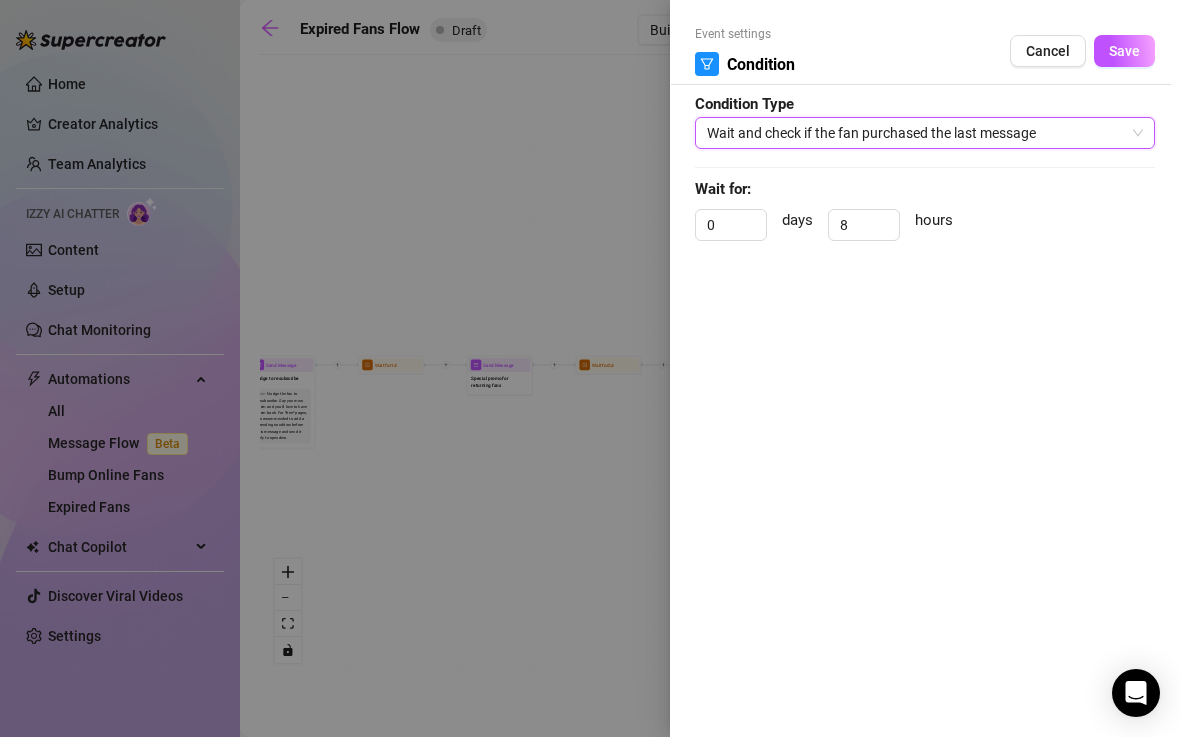 click on "Wait and check if the fan purchased the last message" at bounding box center (925, 133) 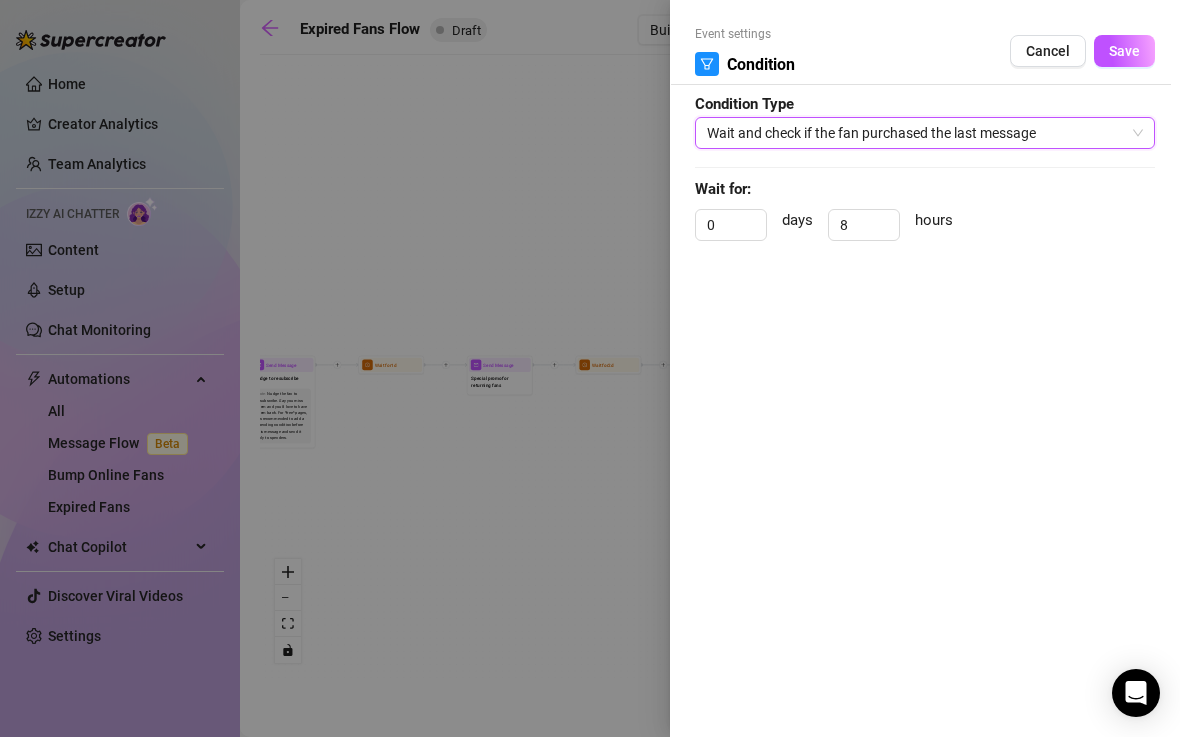 click on "Wait and check if the fan purchased the last message" at bounding box center [925, 133] 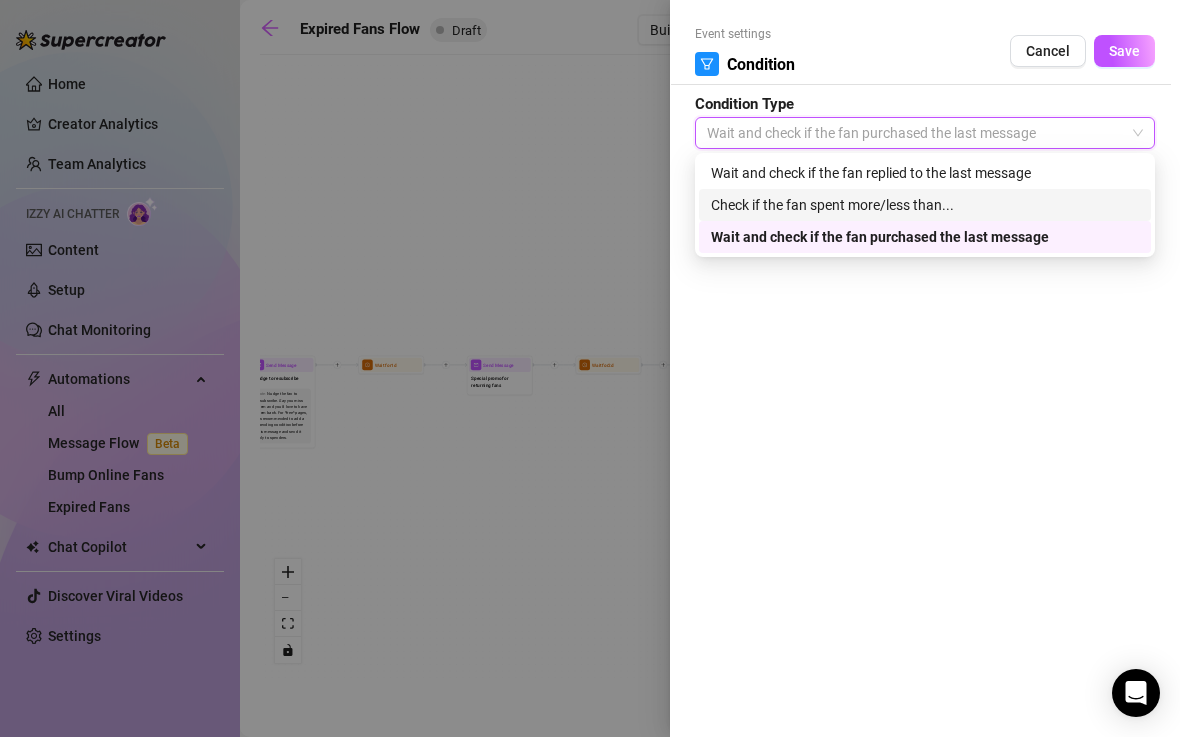 click on "Check if the fan spent more/less than..." at bounding box center [925, 205] 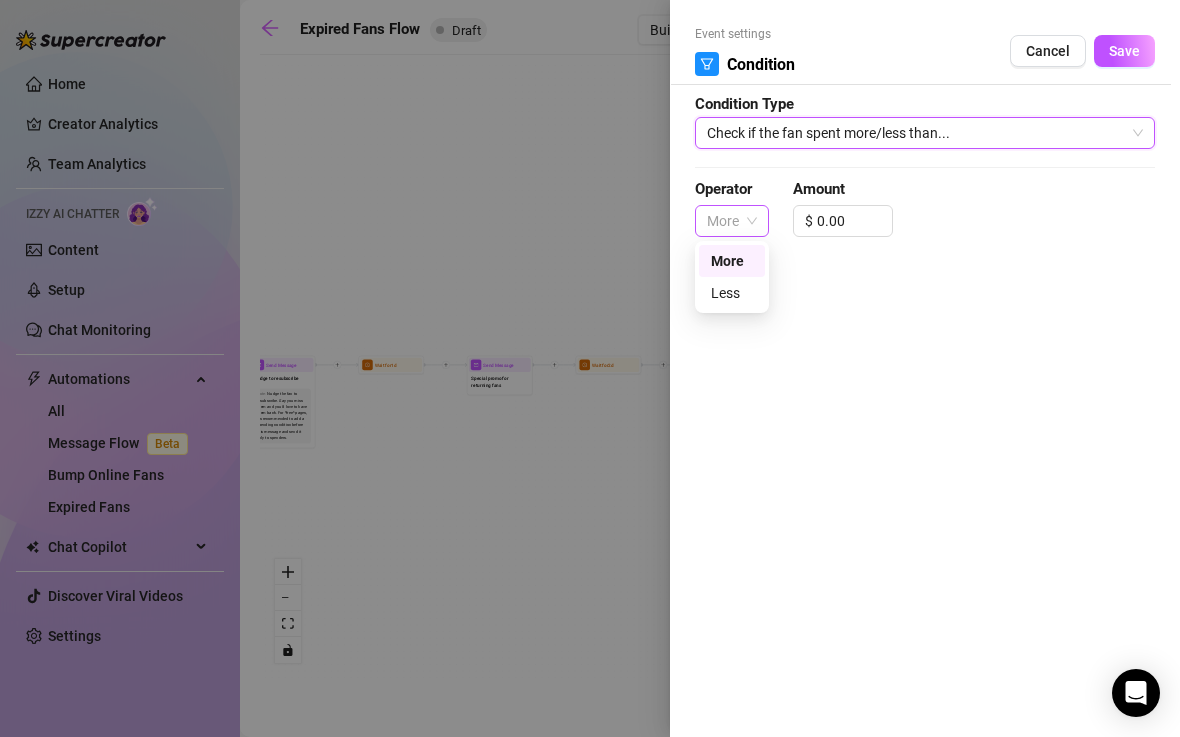 click on "More" at bounding box center [732, 221] 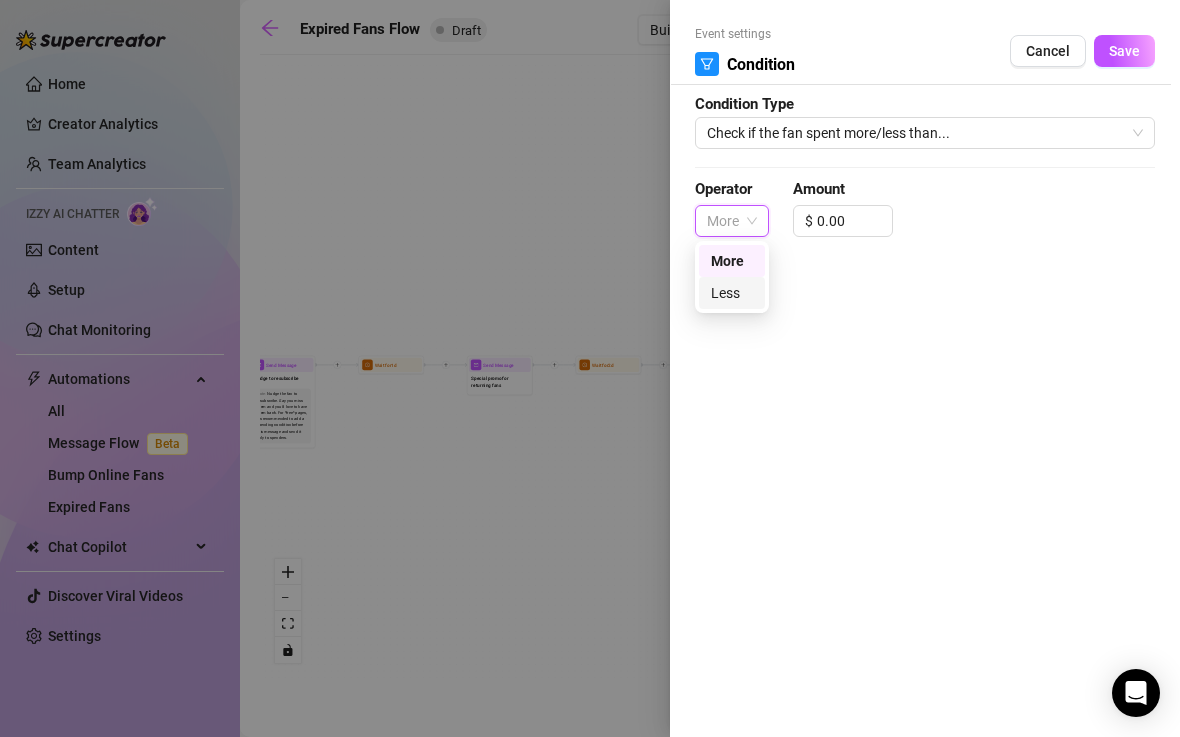 click on "Less" at bounding box center [732, 293] 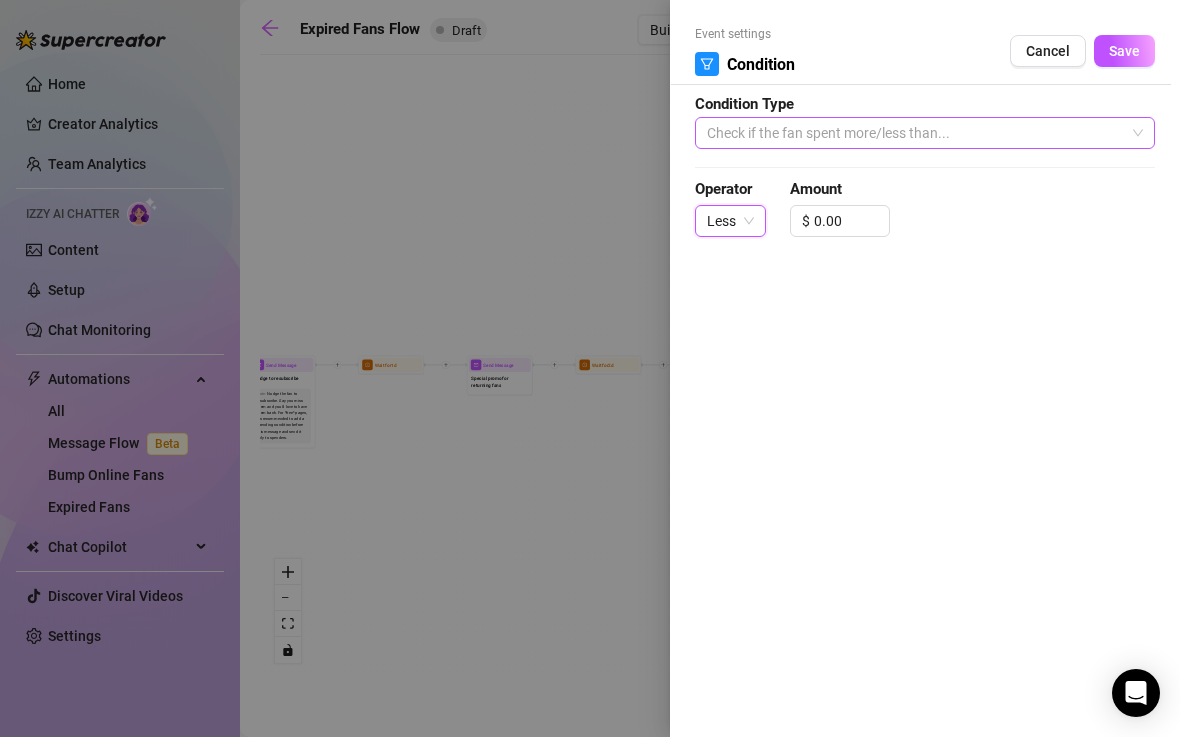 click on "Check if the fan spent more/less than..." at bounding box center [925, 133] 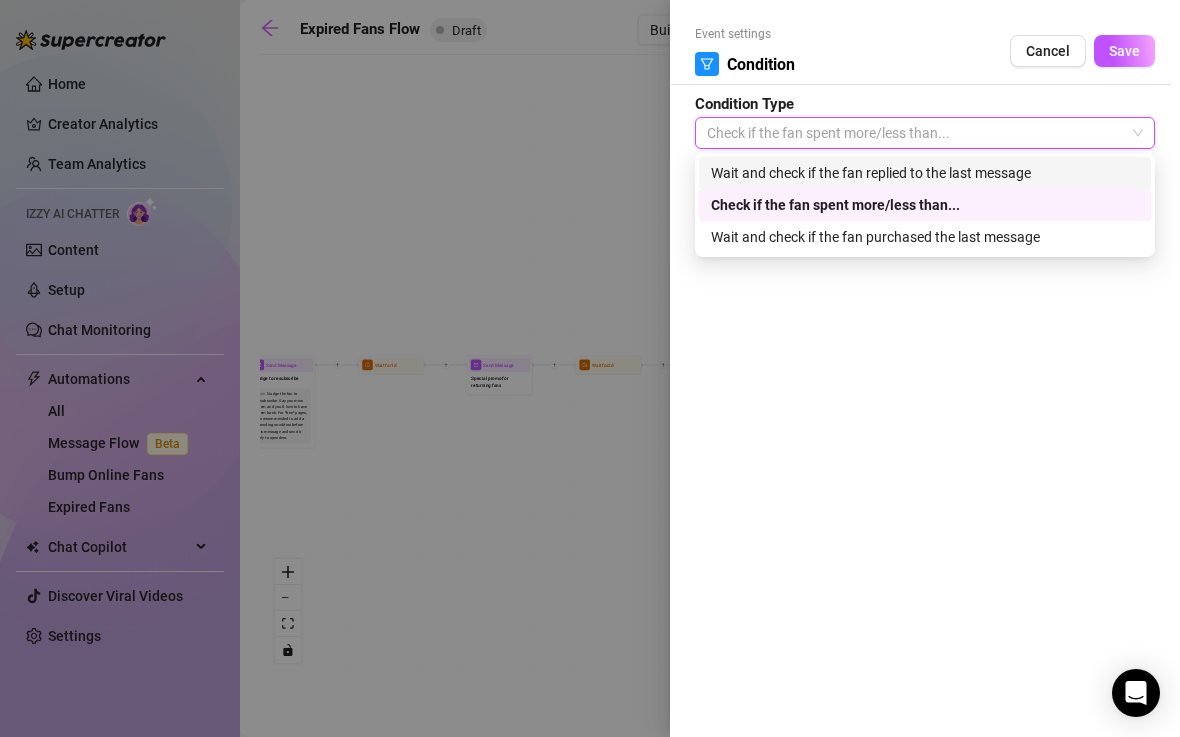 click on "Check if the fan spent more/less than..." at bounding box center [925, 133] 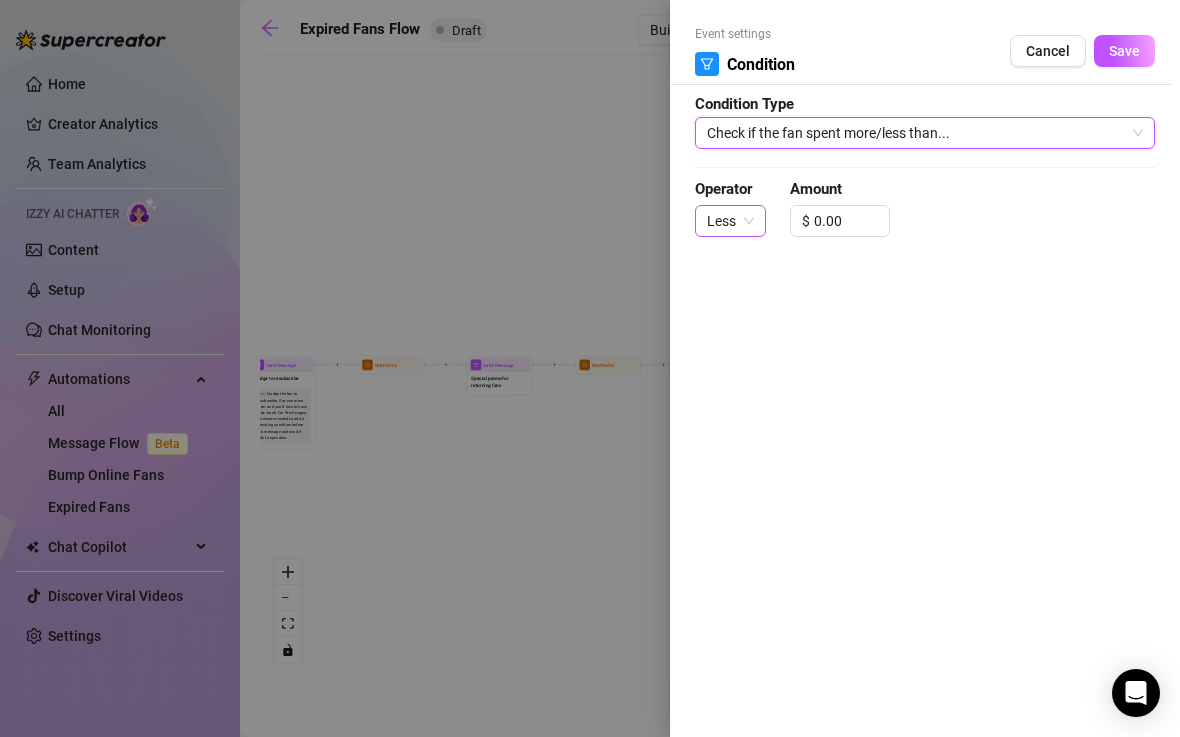 click on "Less" at bounding box center (730, 221) 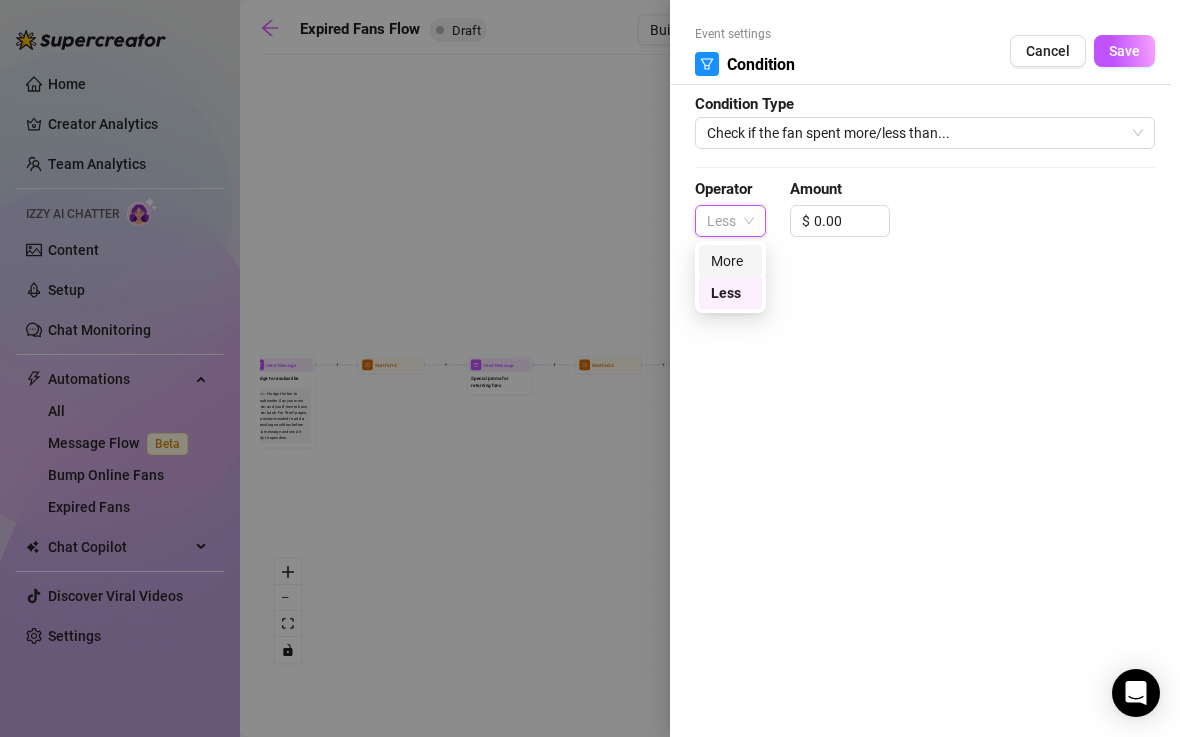 click on "More" at bounding box center [730, 261] 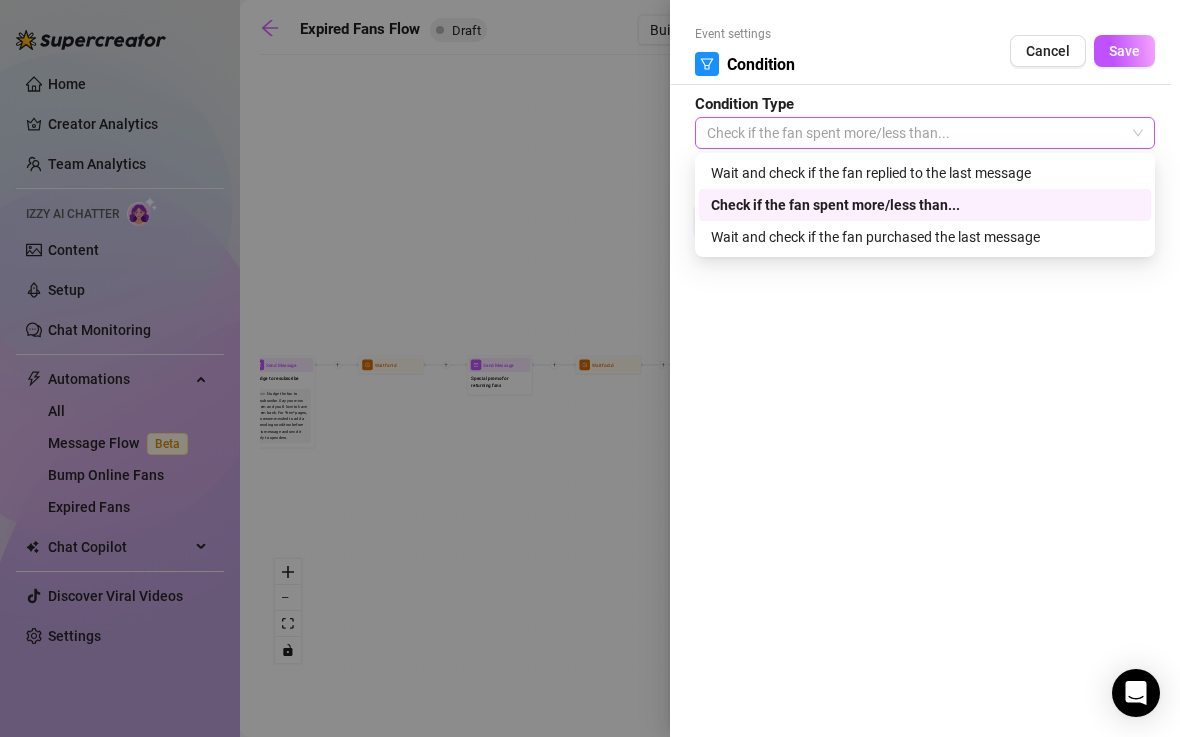 click on "Check if the fan spent more/less than..." at bounding box center (925, 133) 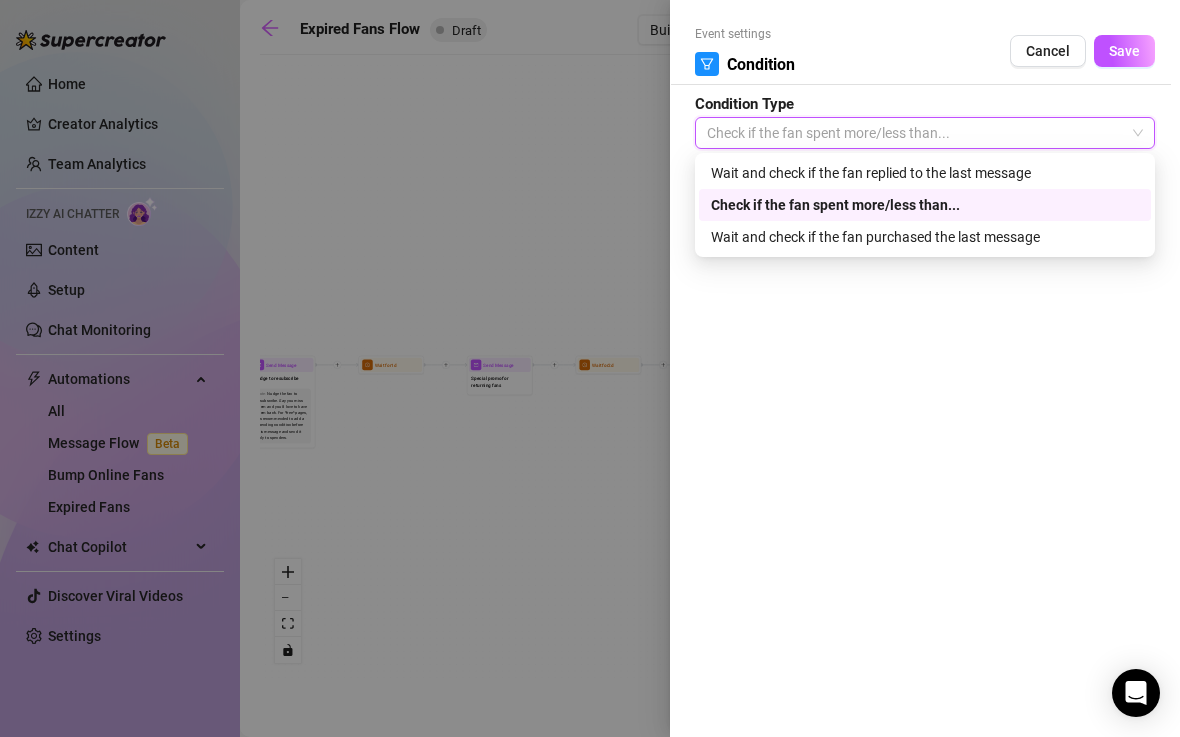 click at bounding box center (590, 368) 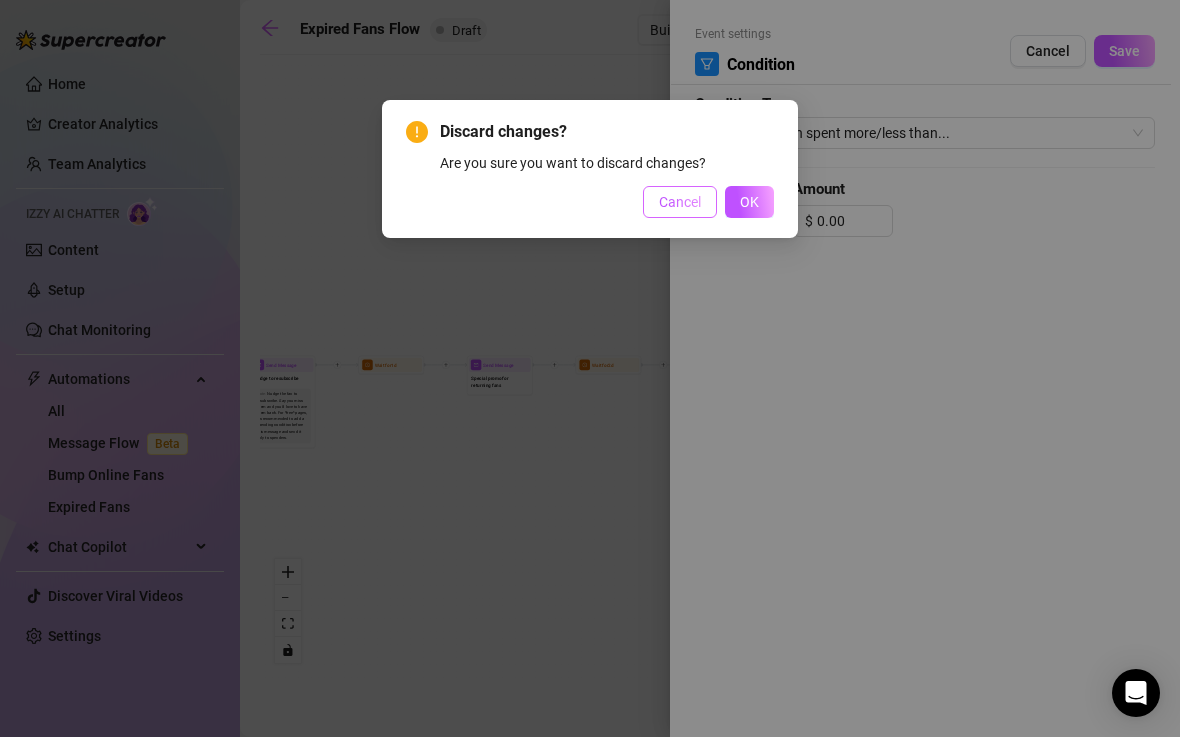 click on "Cancel" at bounding box center (680, 202) 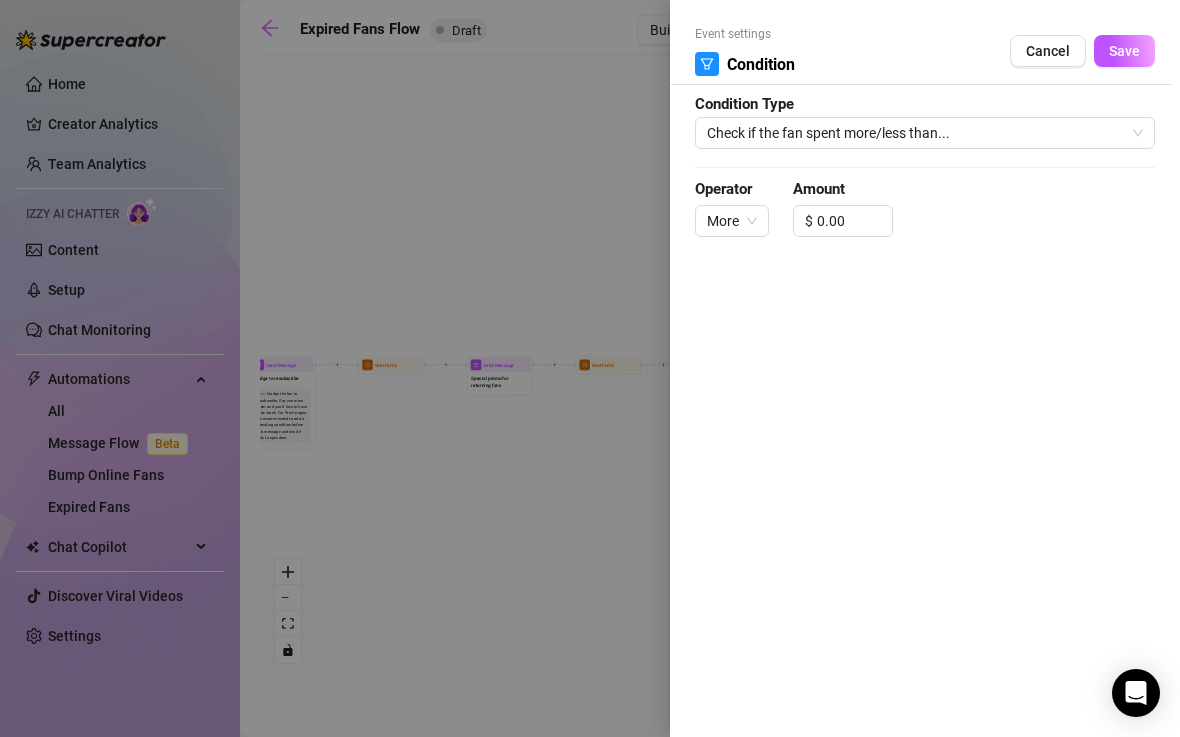 click at bounding box center [590, 368] 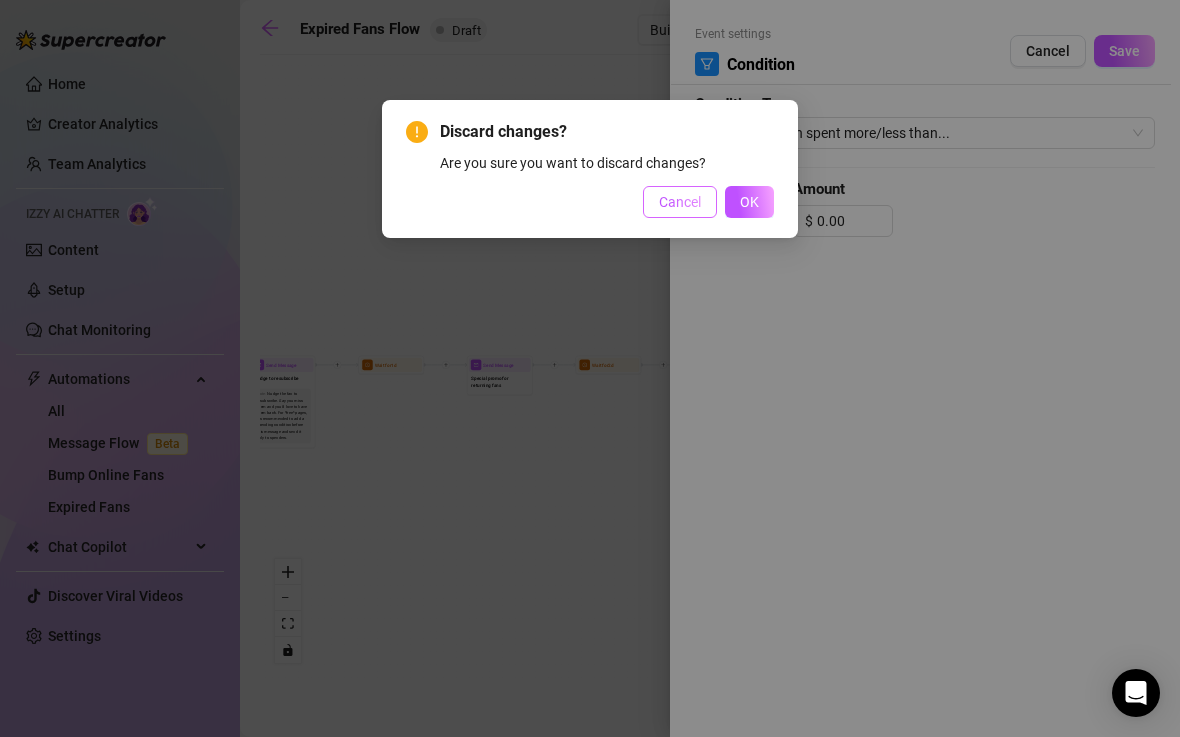 click on "Cancel" at bounding box center [680, 202] 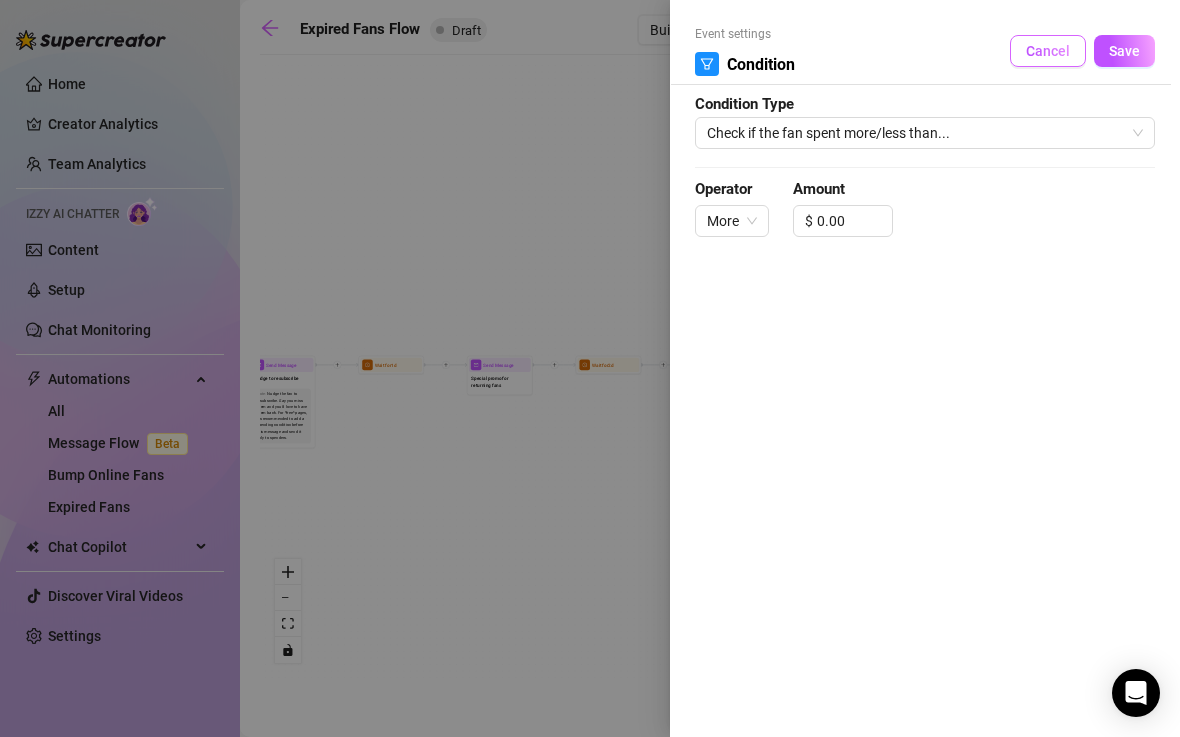 click on "Cancel" at bounding box center (1048, 51) 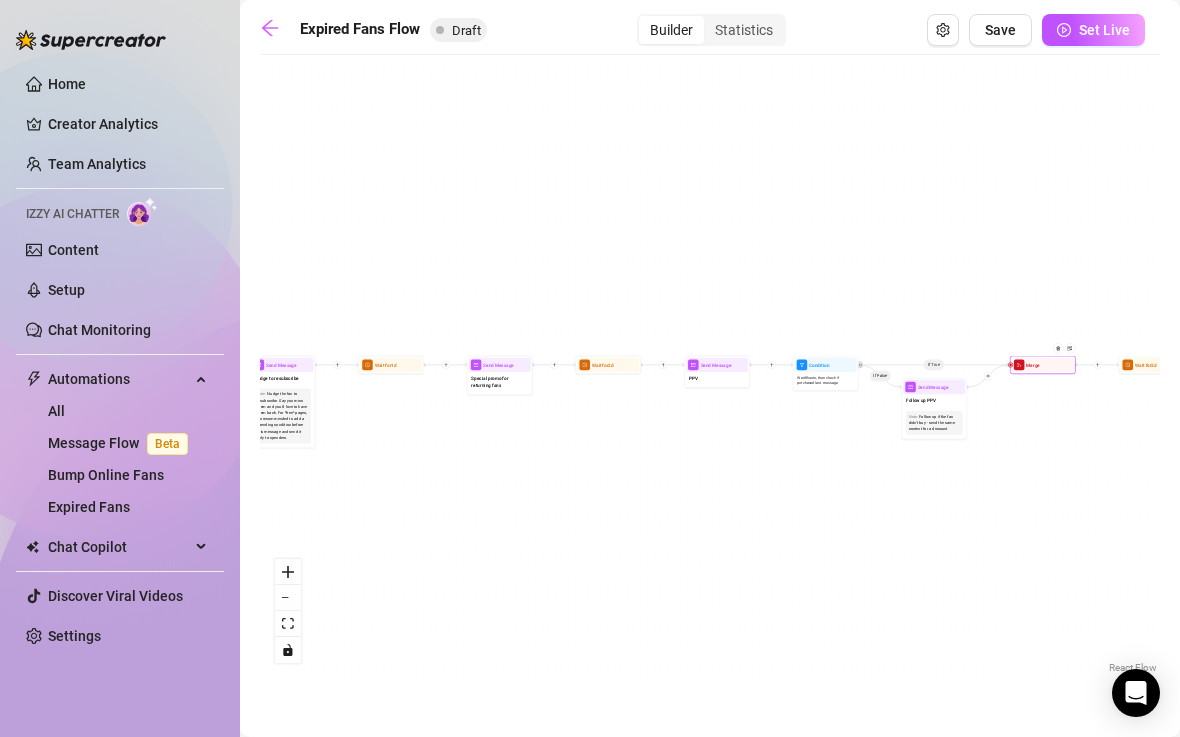 click on "Merge" at bounding box center [1043, 365] 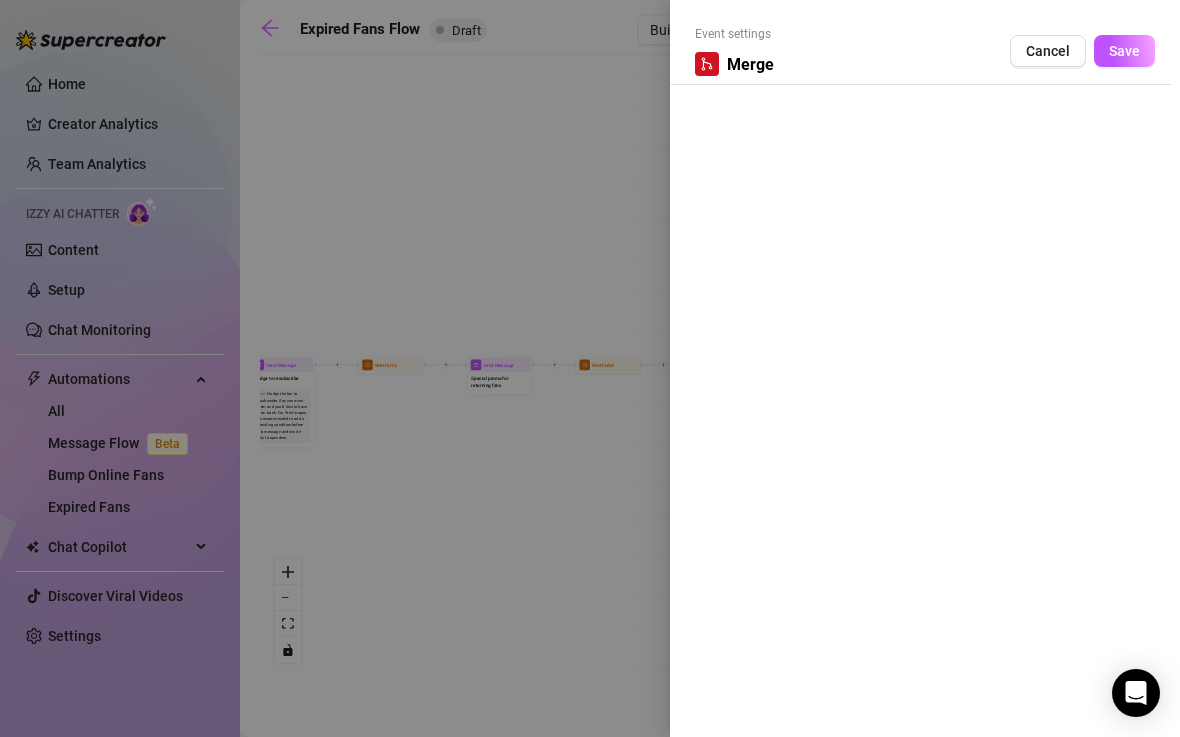 click on "Merge" at bounding box center (750, 64) 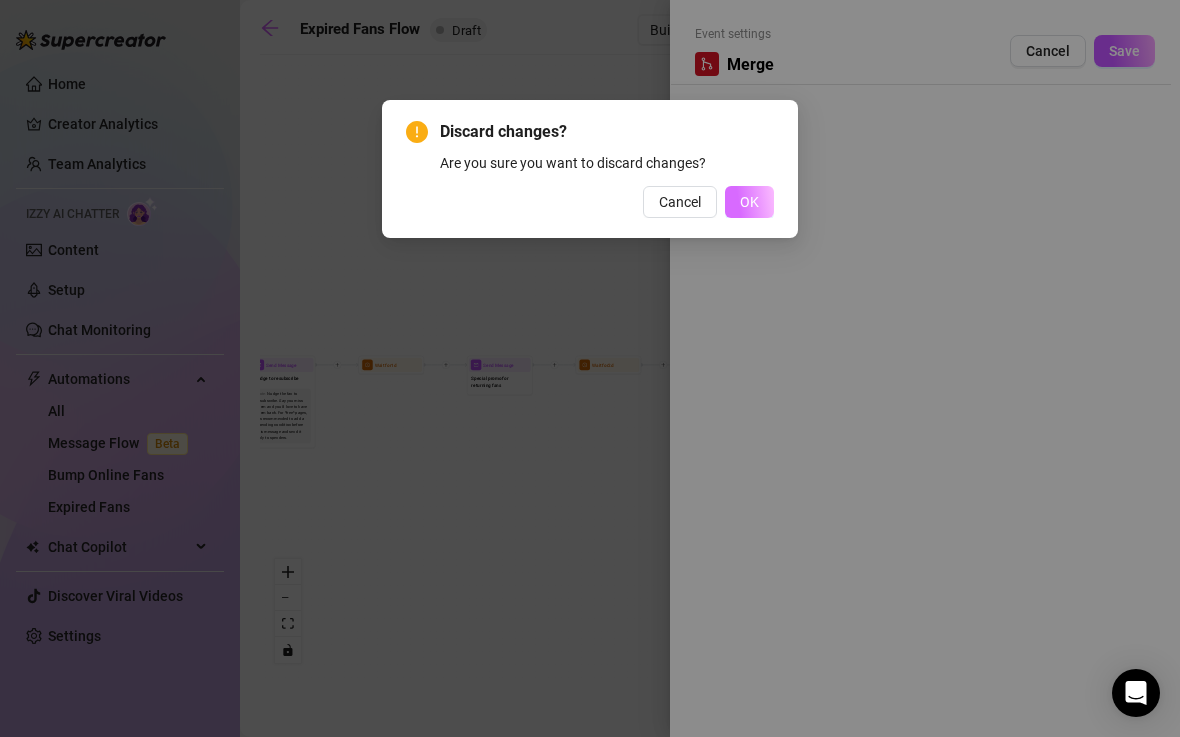 click on "OK" at bounding box center [749, 202] 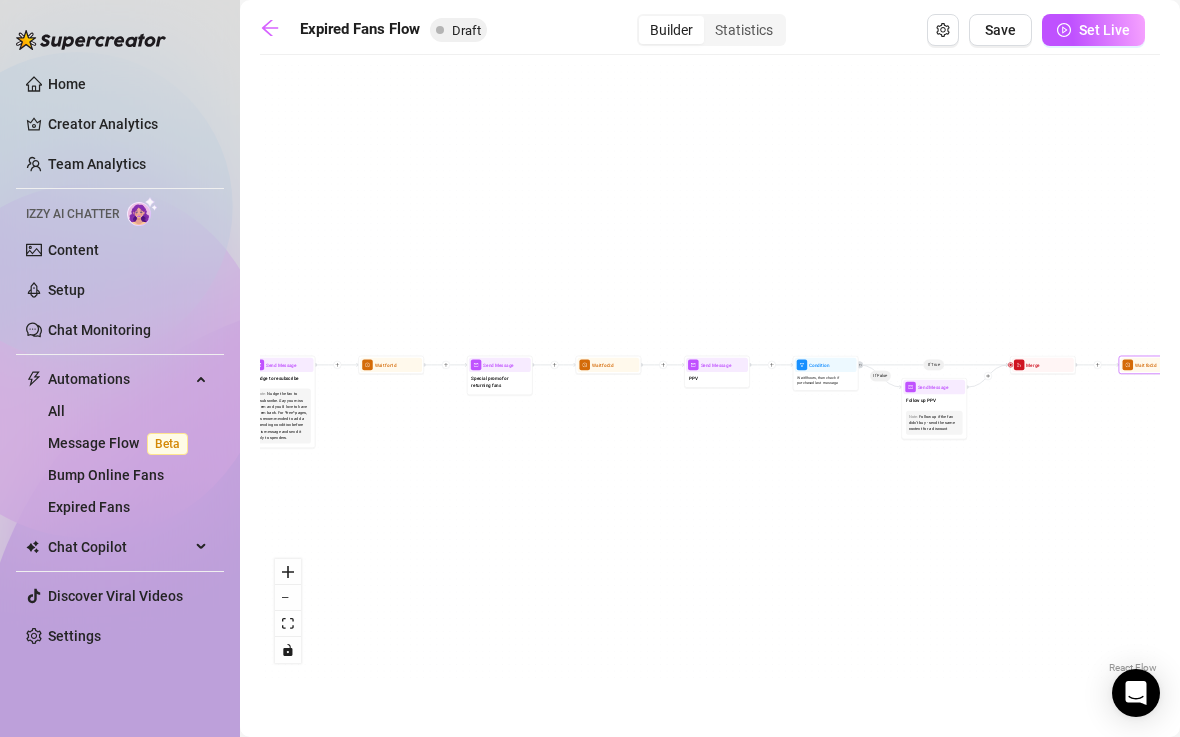 click on "Wait for  2d" at bounding box center (1152, 365) 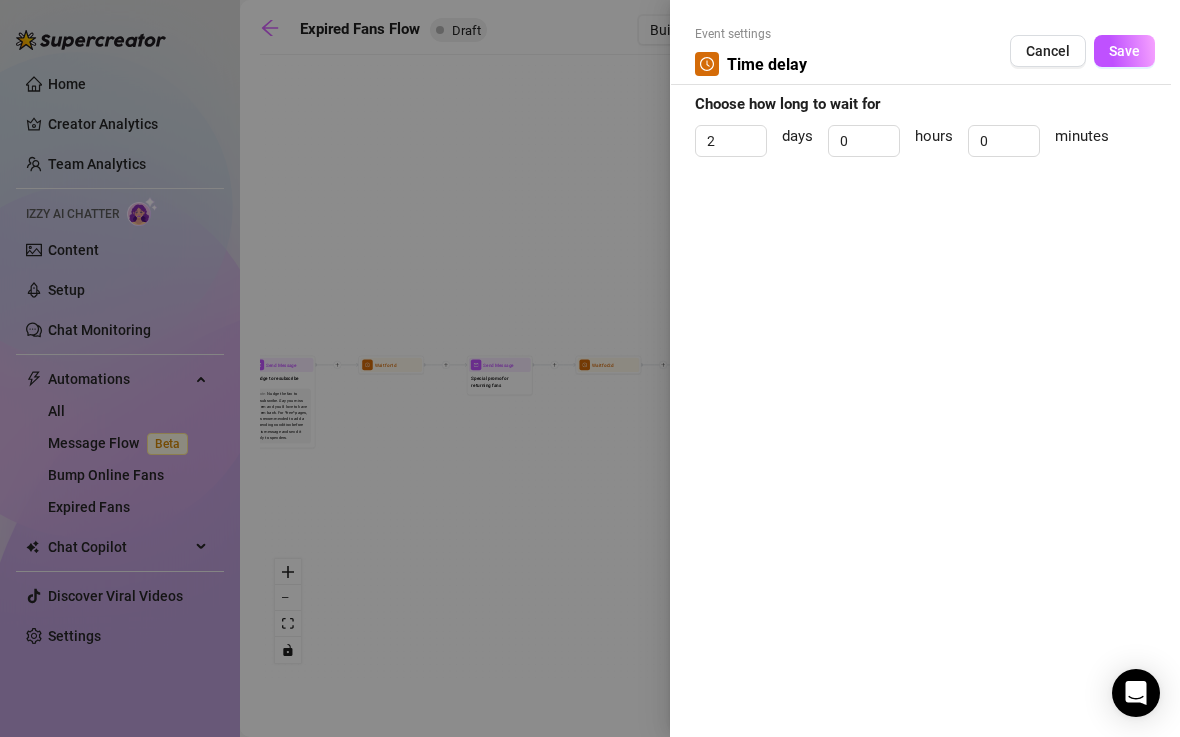 click on "Event settings Time delay Cancel Save" at bounding box center (925, 55) 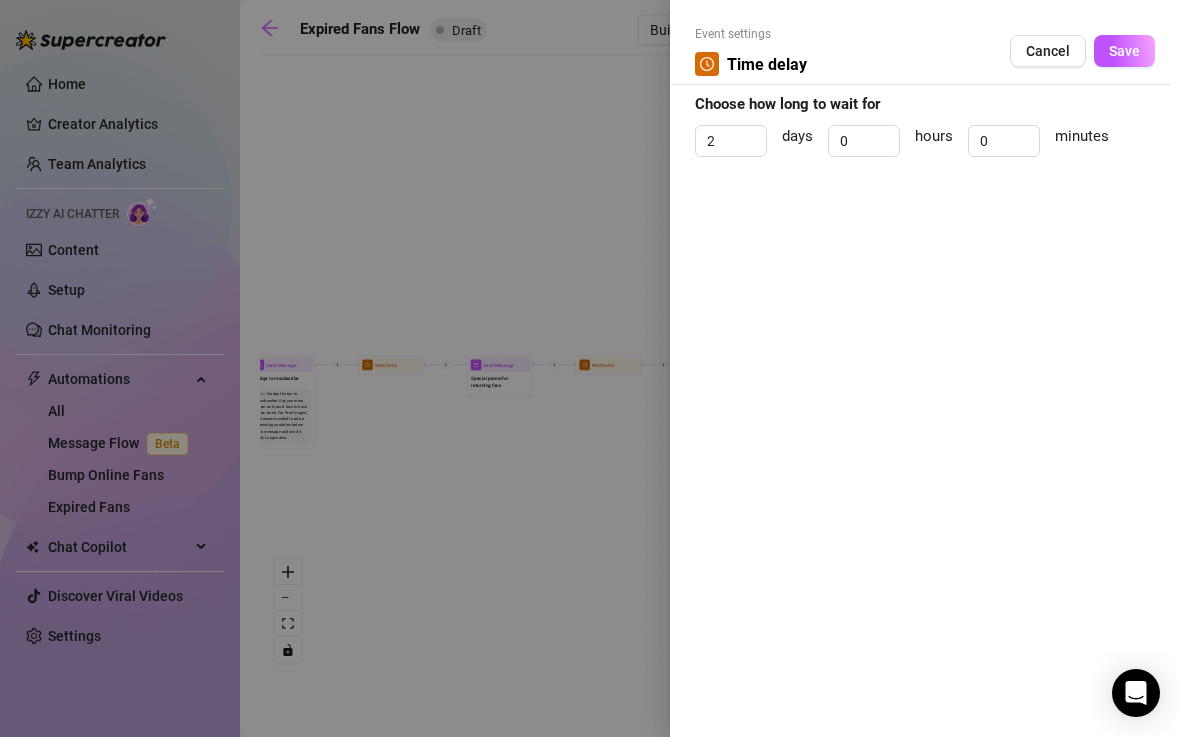 click at bounding box center (590, 368) 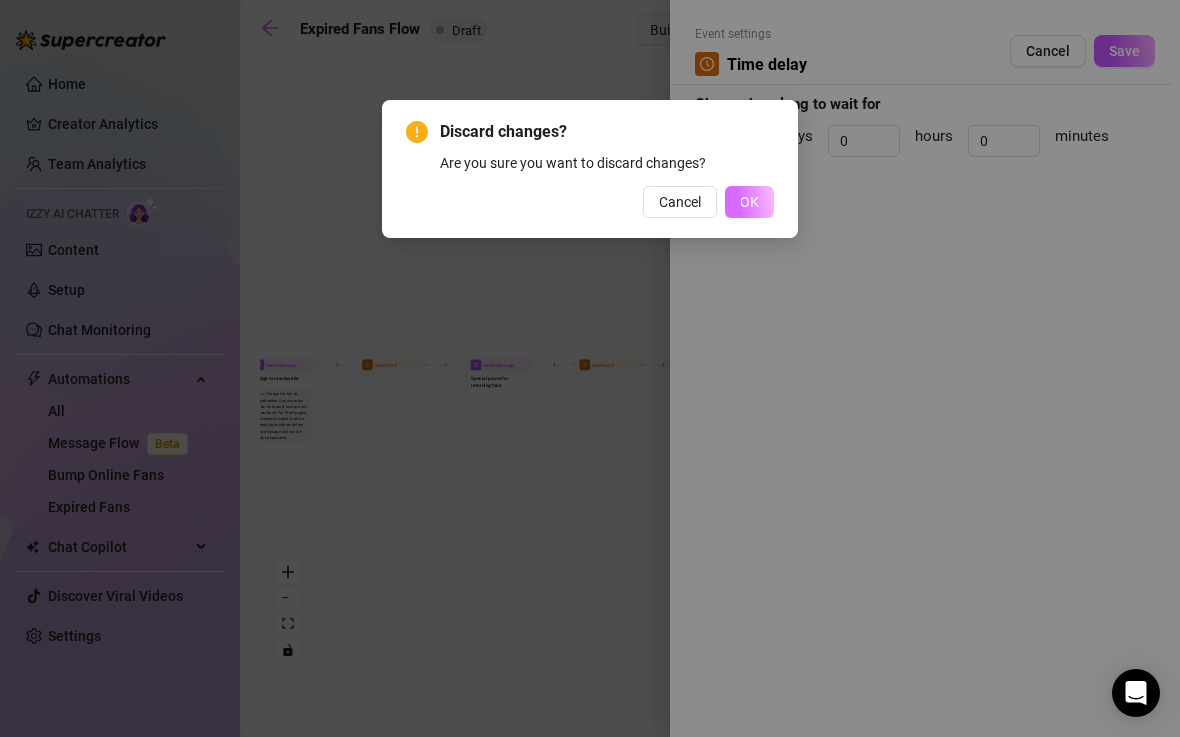 click on "OK" at bounding box center (749, 202) 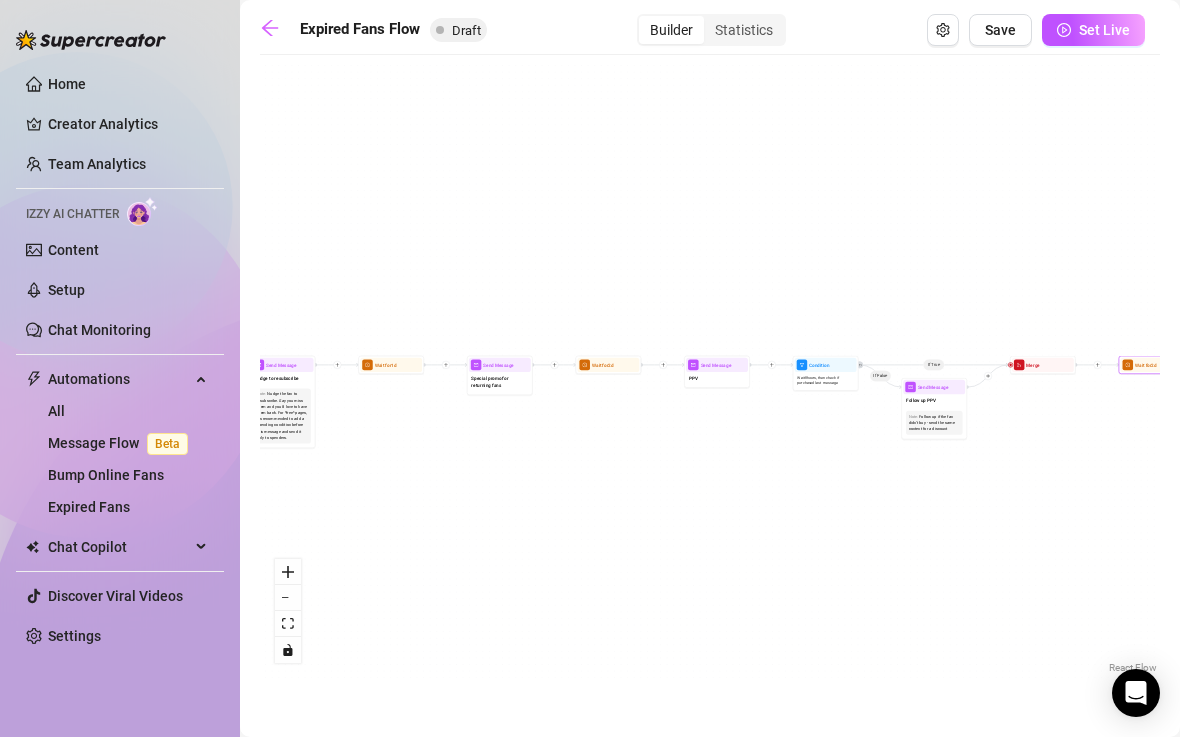 click on "Wait for  2d" at bounding box center (1146, 364) 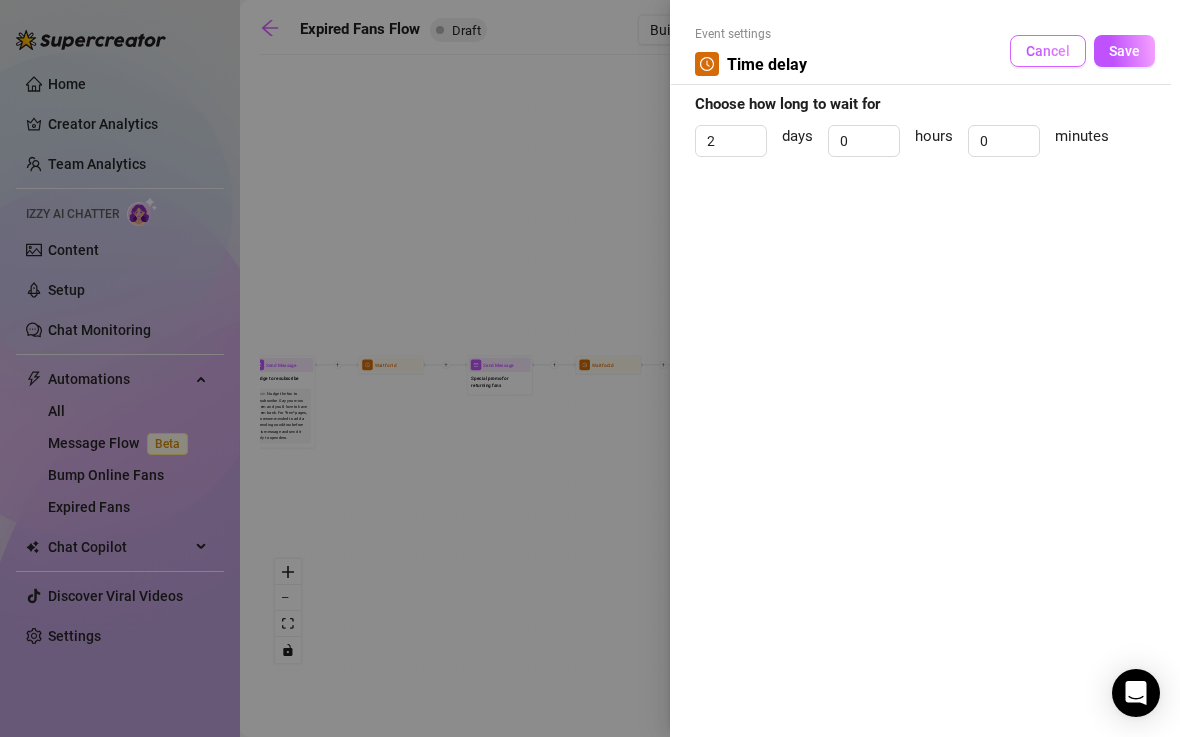click on "Cancel" at bounding box center [1048, 51] 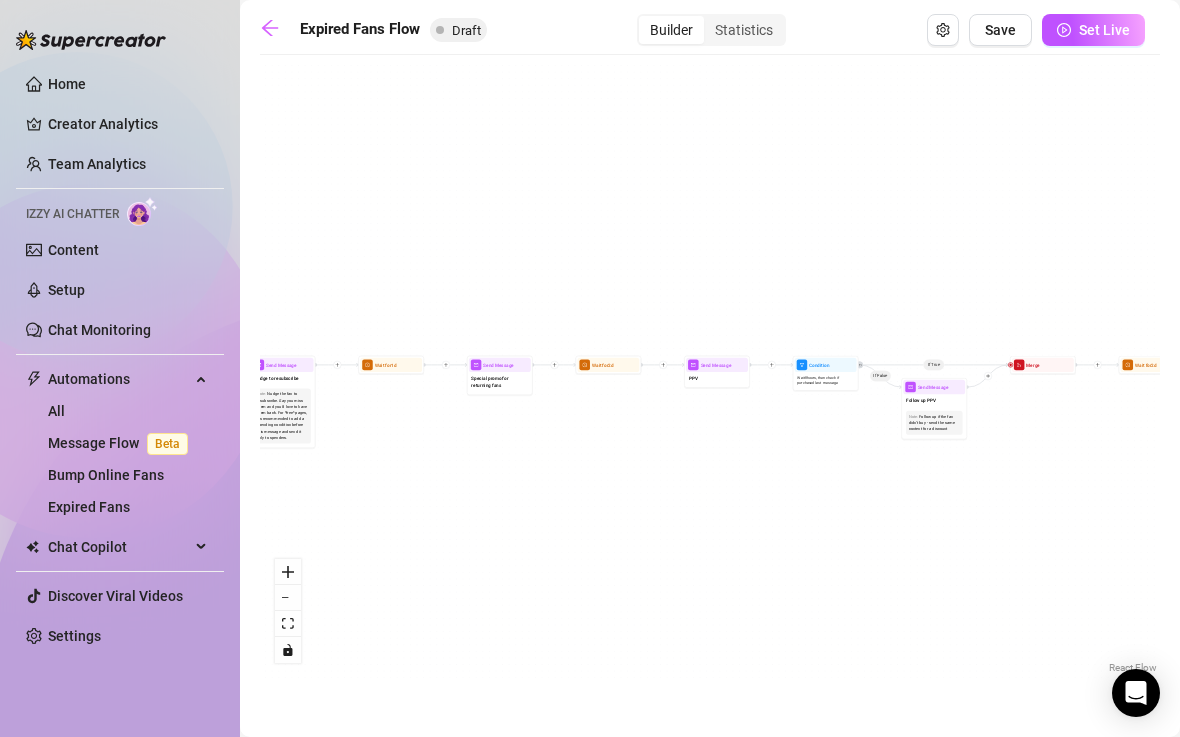 click on "If True If False Send Message Send Message Wait for  2d  Merge Send Message Follow up PPV Note: Follow up if the fan didn't buy - send the same content for a discount Condition Wait  8  hours, then check if purchased last message Send Message PPV Wait for  2d  Starting Event New Subscriber Trigger Note: Start the flow when the Follow-Back bot follows an Expired Fan. Get your expired fans to resubscribe and try to get them spending in the meantime. Send Message Nudge to resubscribe Note: Nudge the fan to resubscribe. Say you miss them and you'd love to have them back.
For *free* pages, it's recommended to add a spending condition before this message and send it only to spenders. Wait for  1d  Send Message Special promo for returning fans" at bounding box center (710, 371) 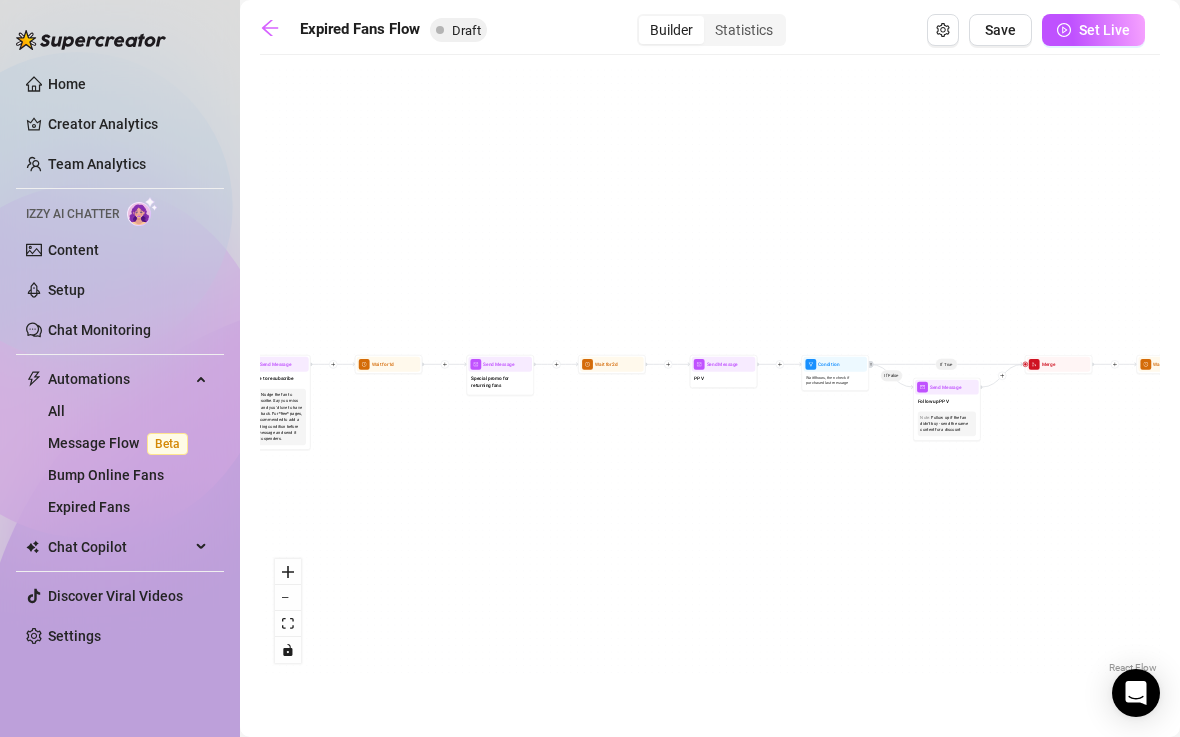 click on "If True If False Send Message Send Message Wait for  2d  Merge Send Message Follow up PPV Note: Follow up if the fan didn't buy - send the same content for a discount Condition Wait  8  hours, then check if purchased last message Send Message PPV Wait for  2d  Starting Event New Subscriber Trigger Note: Start the flow when the Follow-Back bot follows an Expired Fan. Get your expired fans to resubscribe and try to get them spending in the meantime. Send Message Nudge to resubscribe Note: Nudge the fan to resubscribe. Say you miss them and you'd love to have them back.
For *free* pages, it's recommended to add a spending condition before this message and send it only to spenders. Wait for  1d  Send Message Special promo for returning fans" at bounding box center [710, 371] 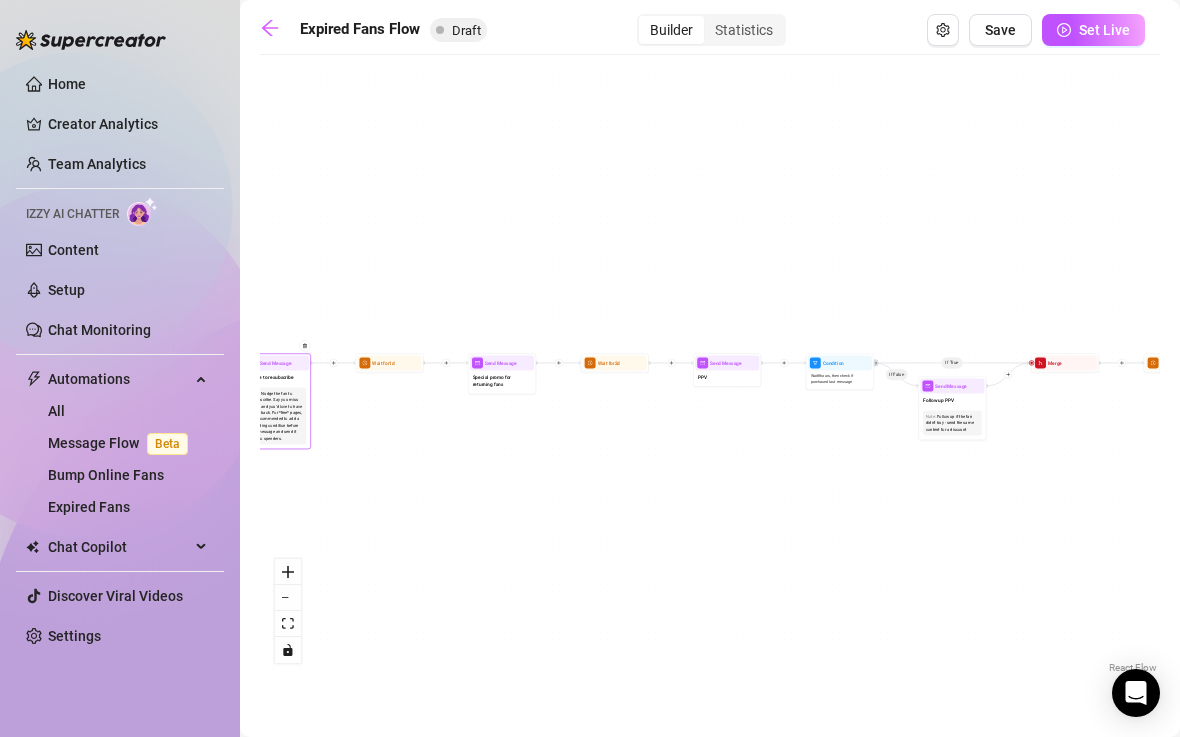 click on "Nudge the fan to resubscribe. Say you miss them and you'd love to have them back.
For *free* pages, it's recommended to add a spending condition before this message and send it only to spenders." at bounding box center (276, 415) 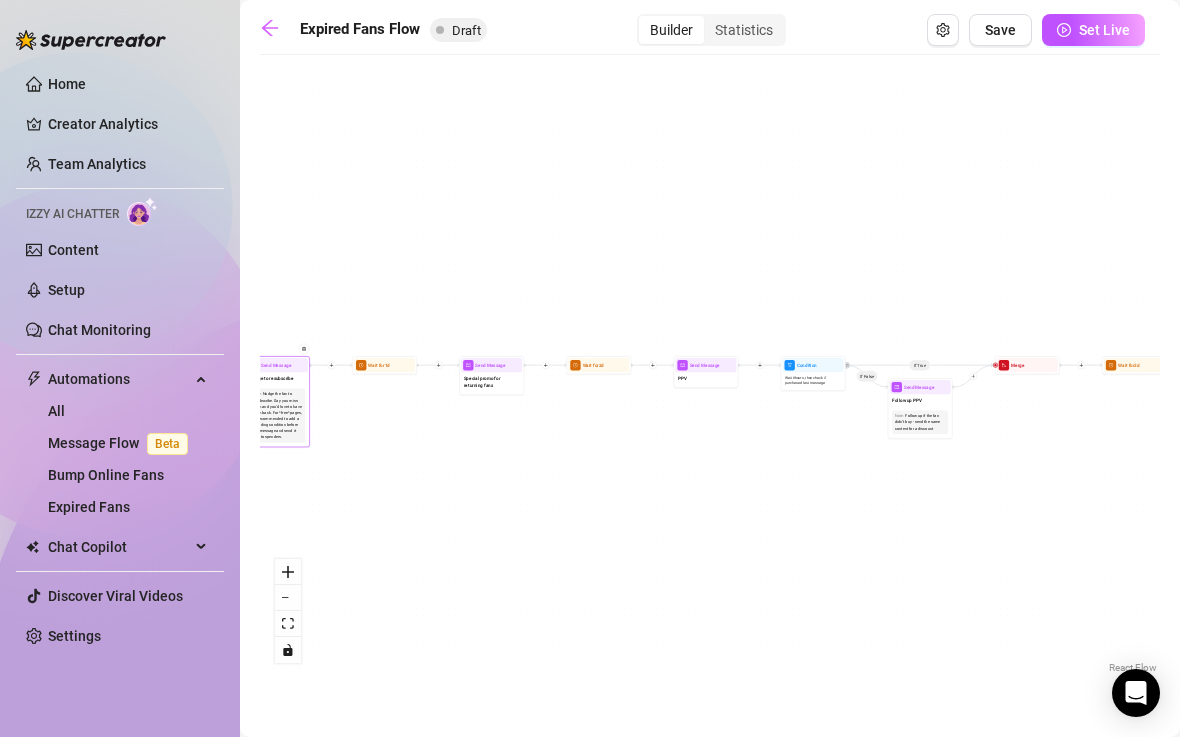 click on "Nudge the fan to resubscribe. Say you miss them and you'd love to have them back.
For *free* pages, it's recommended to add a spending condition before this message and send it only to spenders." at bounding box center [277, 415] 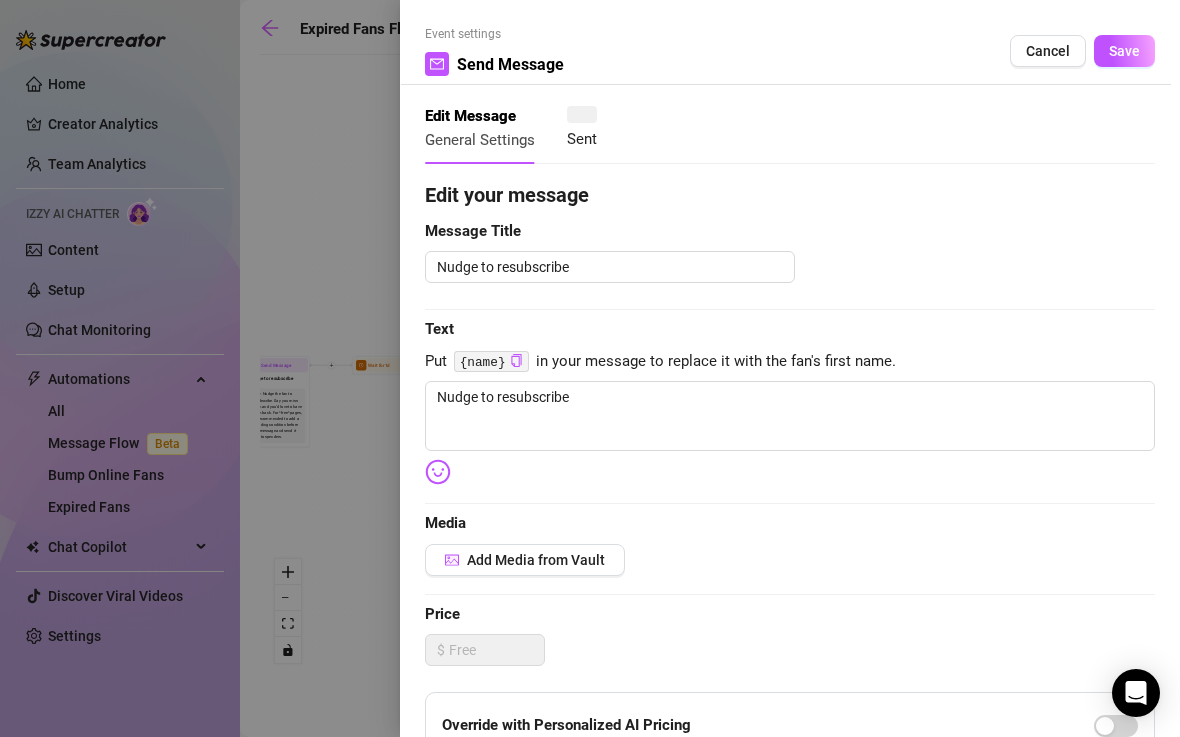 type 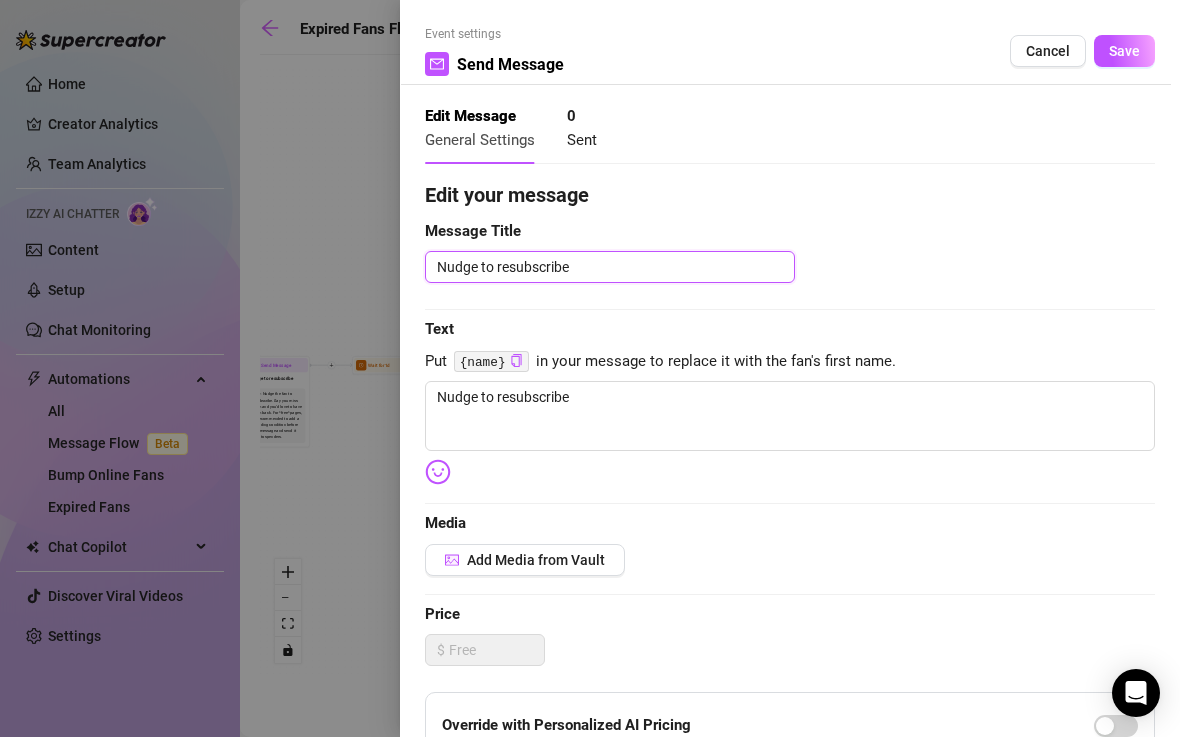 click on "Nudge to resubscribe" at bounding box center [610, 267] 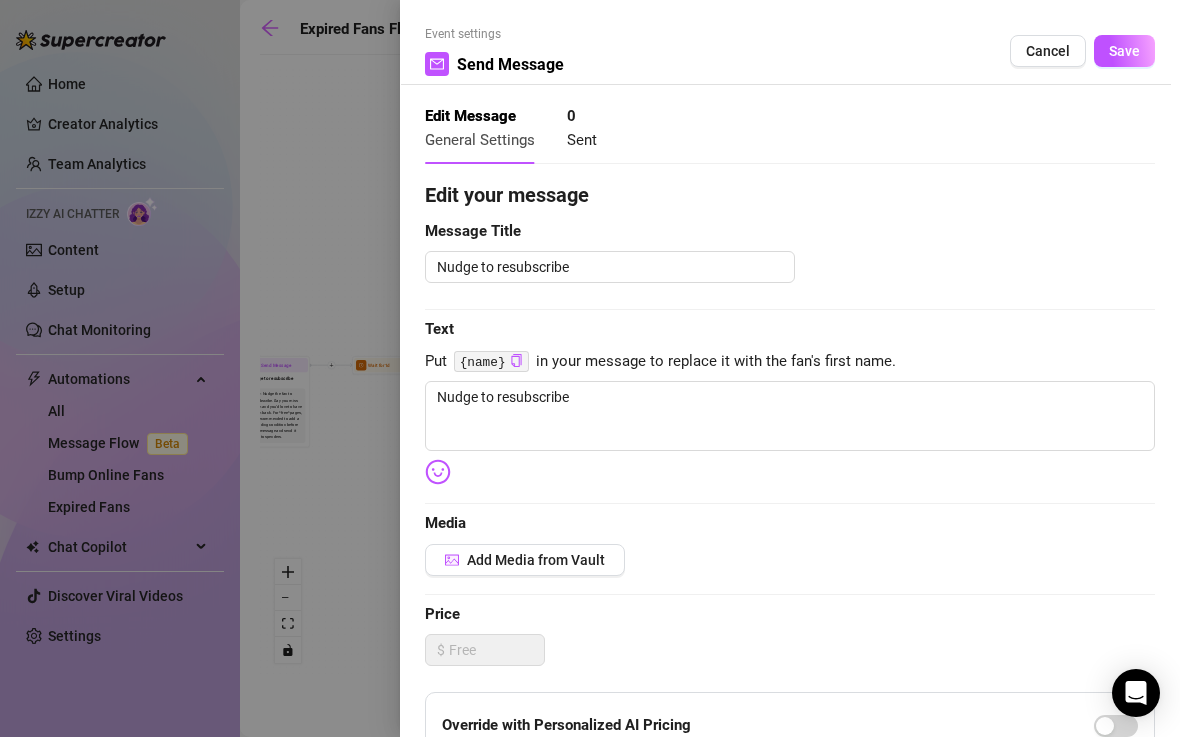 click at bounding box center [590, 368] 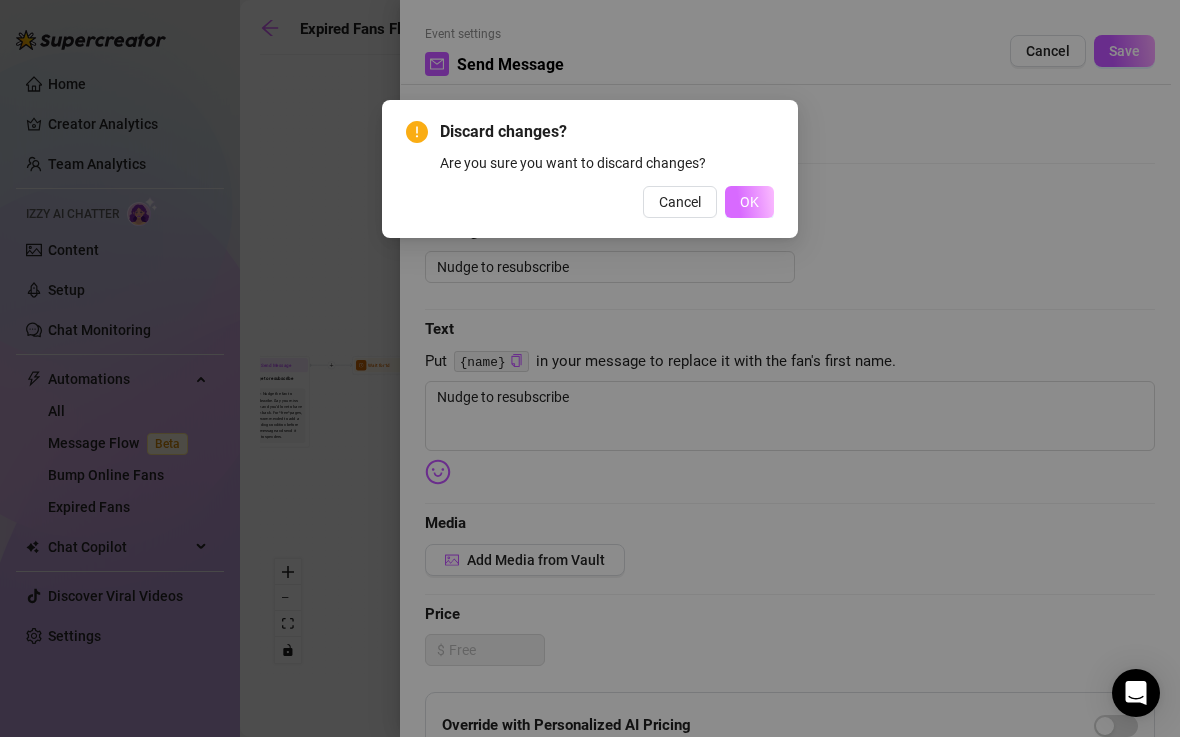 click on "OK" at bounding box center [749, 202] 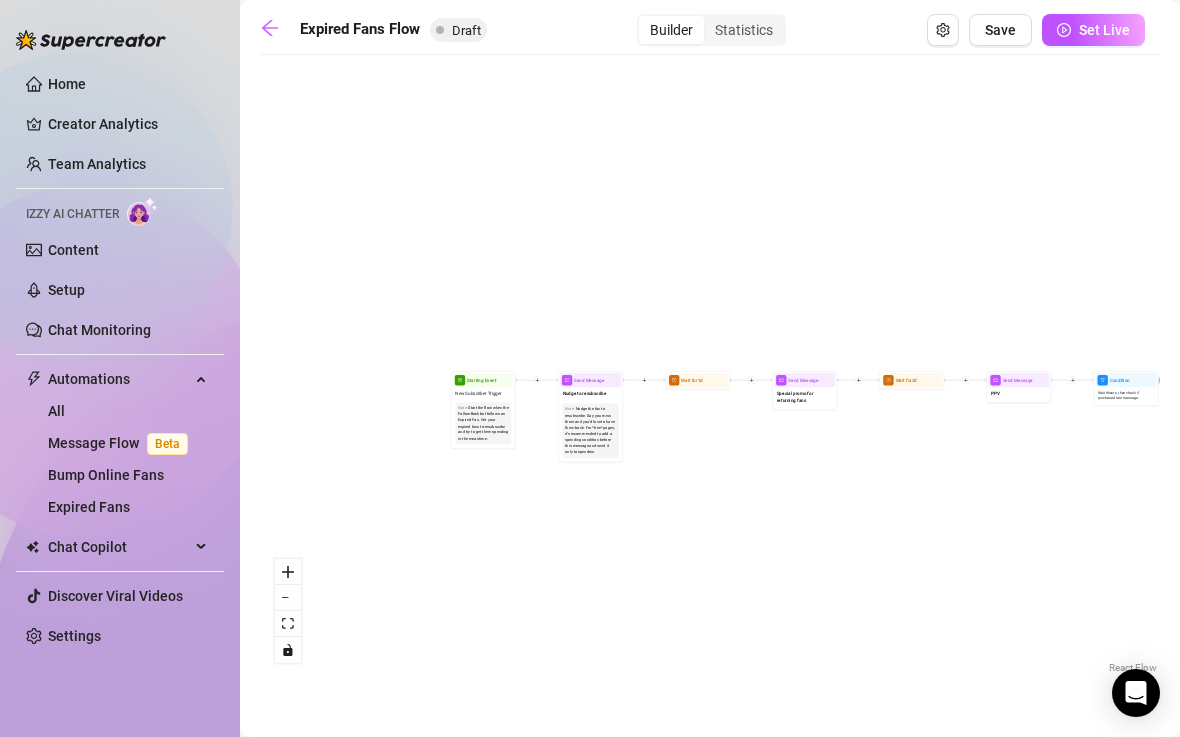 drag, startPoint x: 524, startPoint y: 466, endPoint x: 859, endPoint y: 448, distance: 335.48325 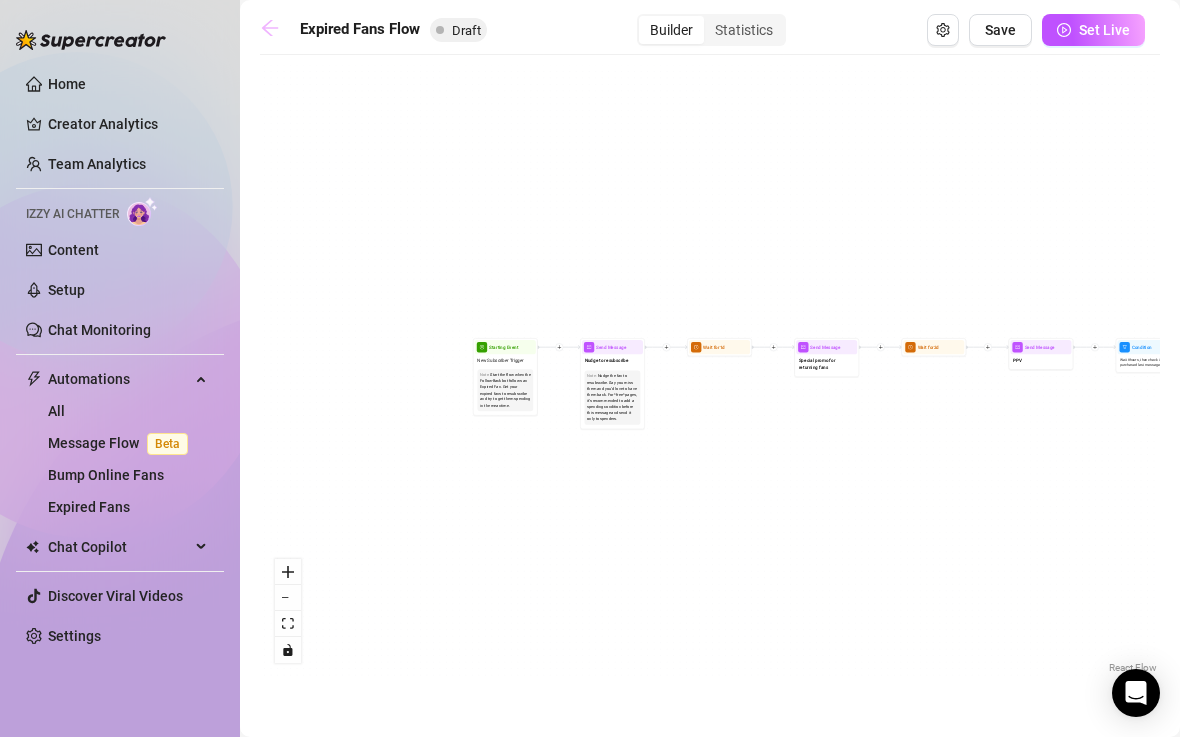click 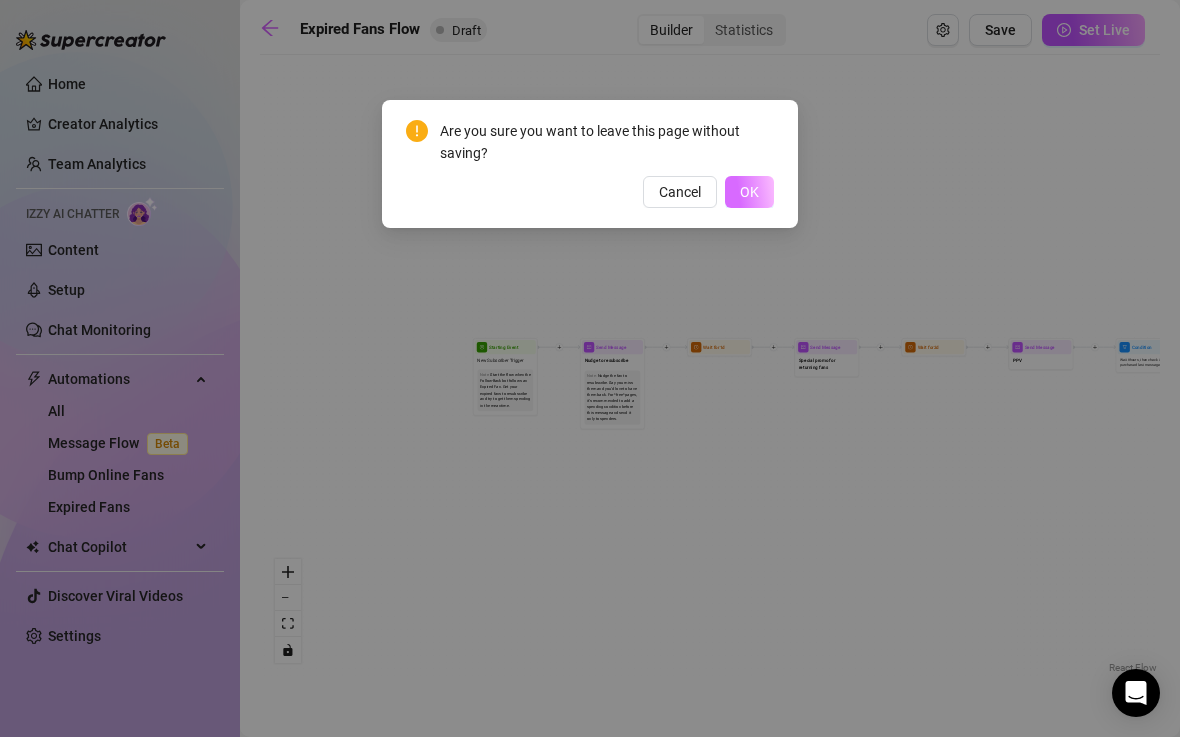click on "OK" at bounding box center [749, 192] 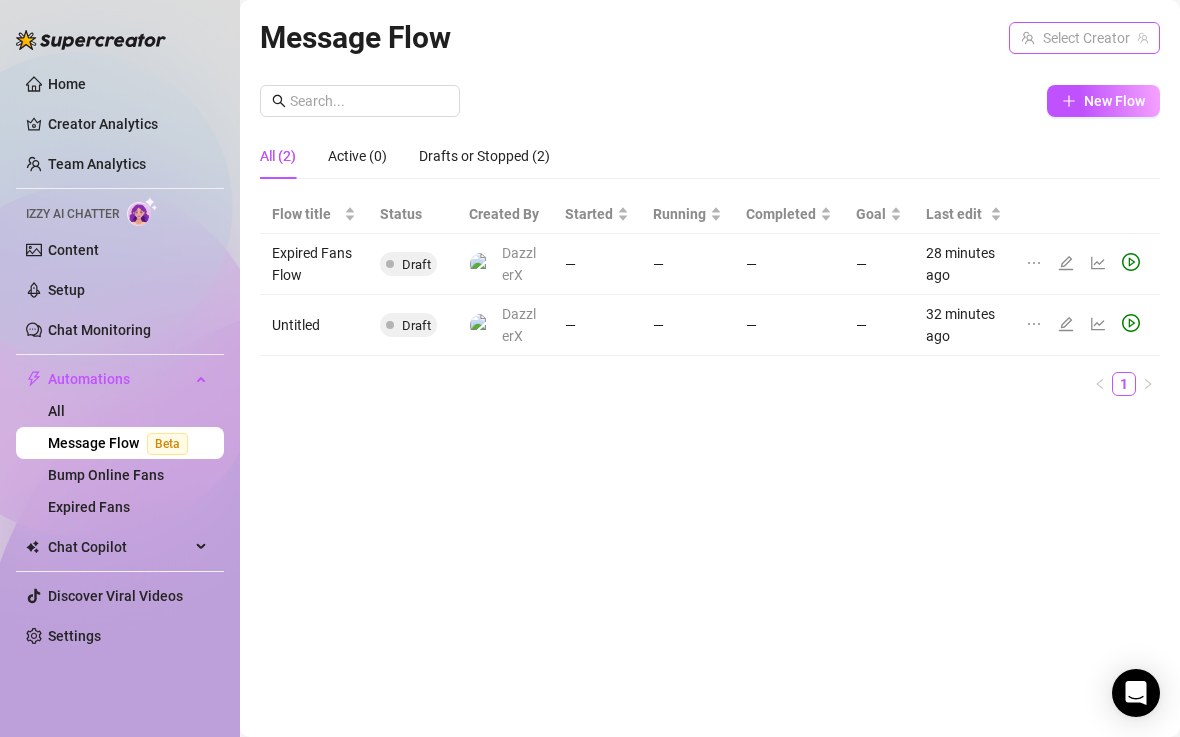 click at bounding box center (1084, 38) 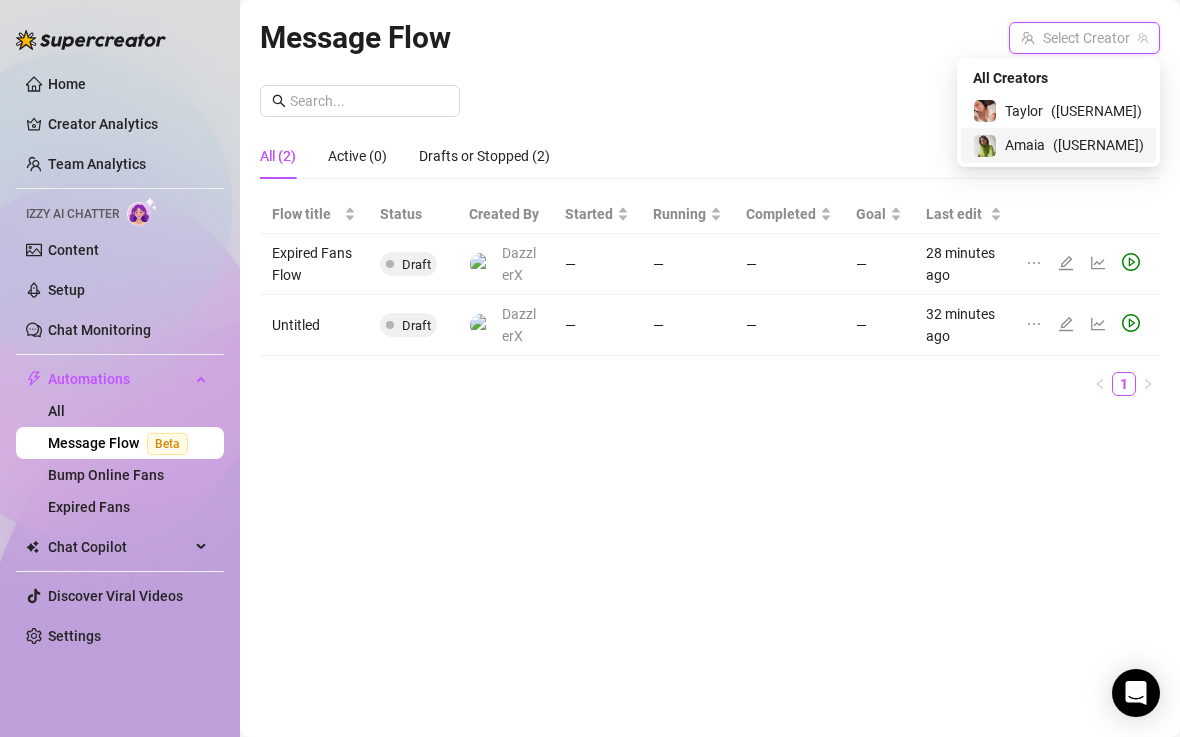 click on "( [USERNAME] )" at bounding box center [1098, 145] 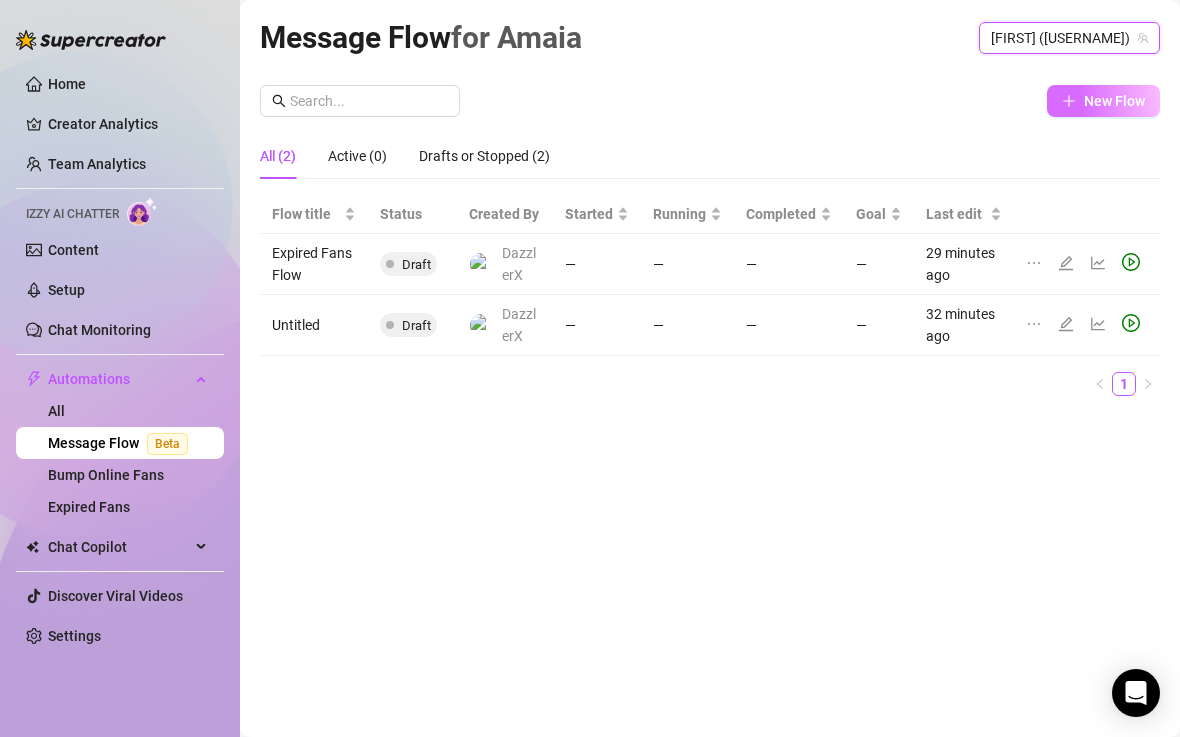 click on "New Flow" at bounding box center [1114, 101] 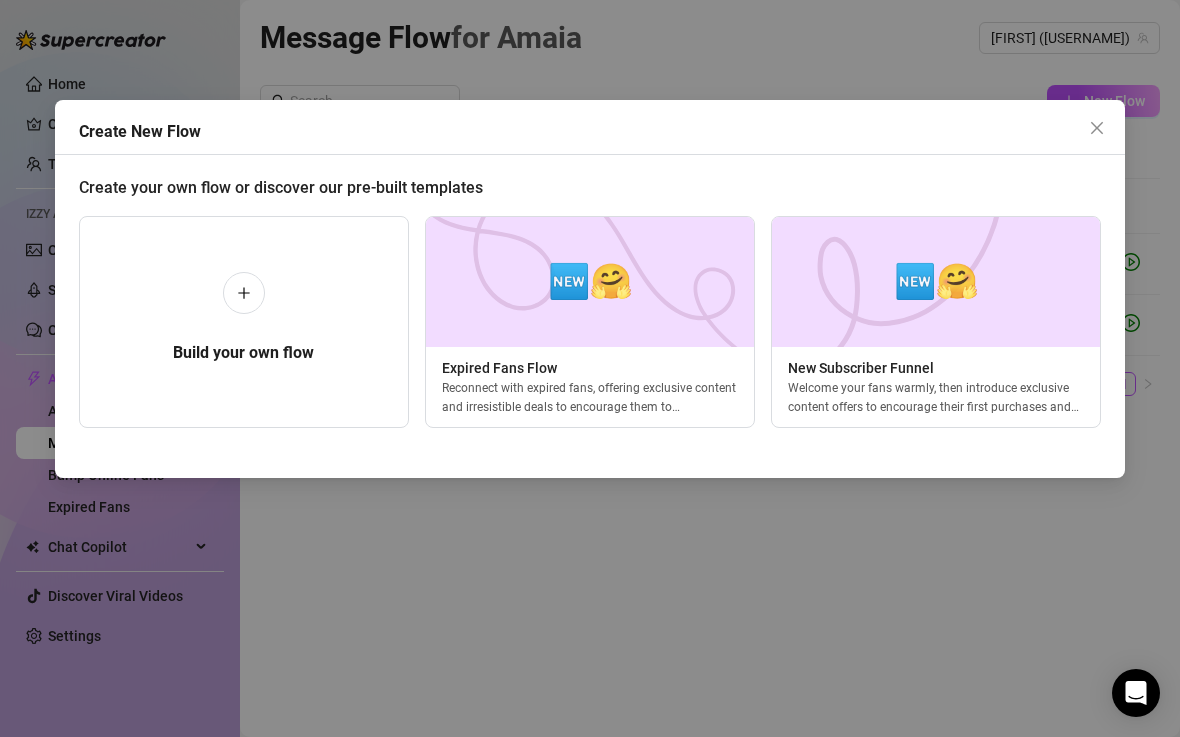click on "Create New Flow Create your own flow or discover our pre-built templates Build your own flow 🆕🤗 Expired Fans Flow Reconnect with expired fans, offering exclusive content and irresistible deals to encourage them to resubscribe. 🆕🤗 New Subscriber Funnel Welcome your fans warmly, then introduce exclusive content offers to encourage their first purchases and build engagement." at bounding box center (590, 368) 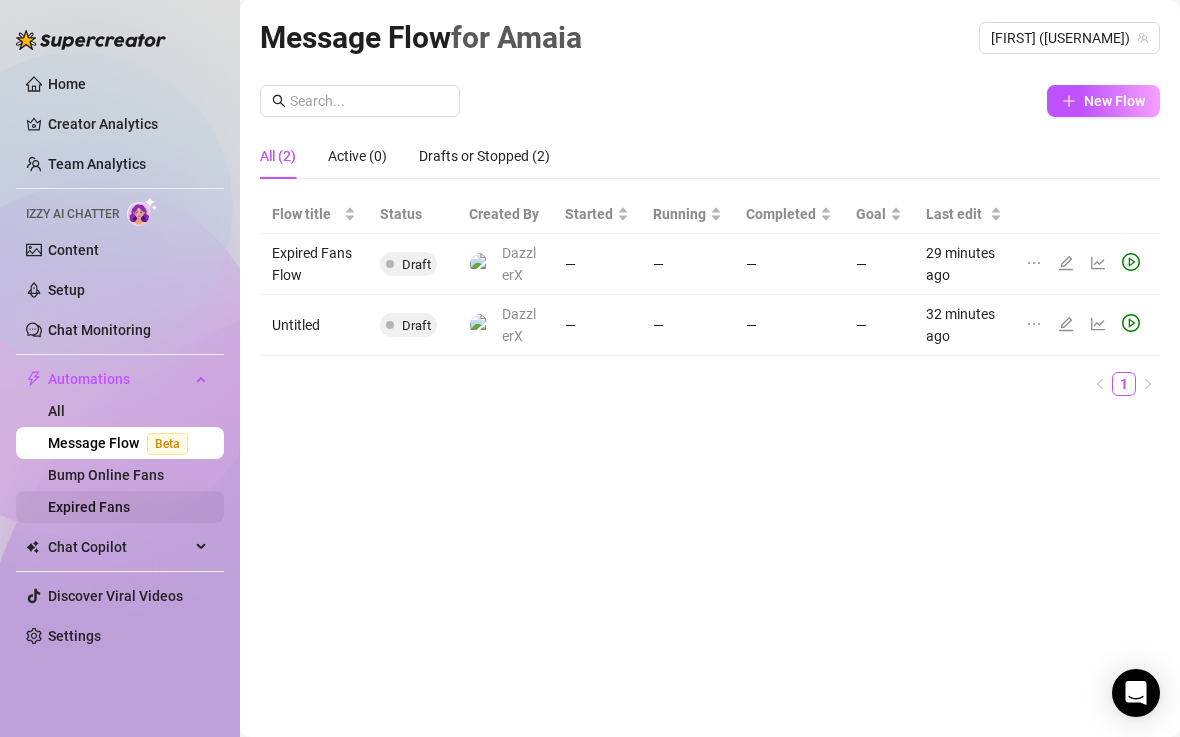 click on "Expired Fans" at bounding box center [89, 507] 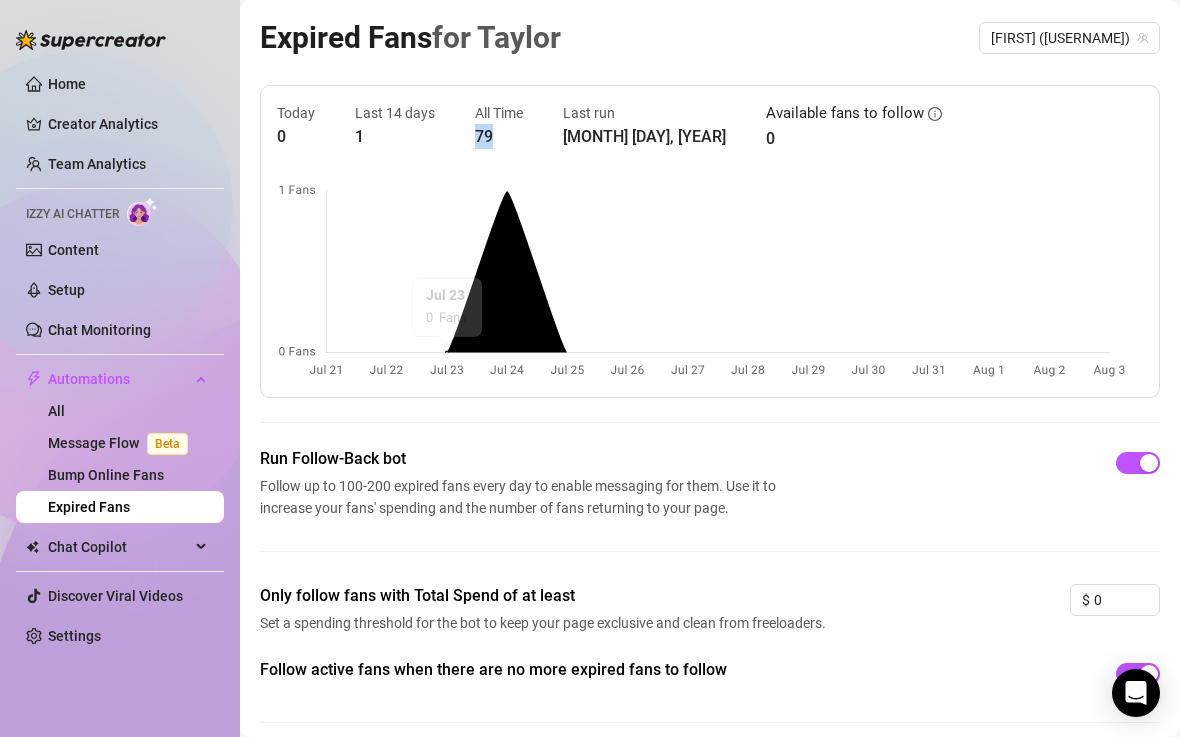 drag, startPoint x: 475, startPoint y: 131, endPoint x: 515, endPoint y: 151, distance: 44.72136 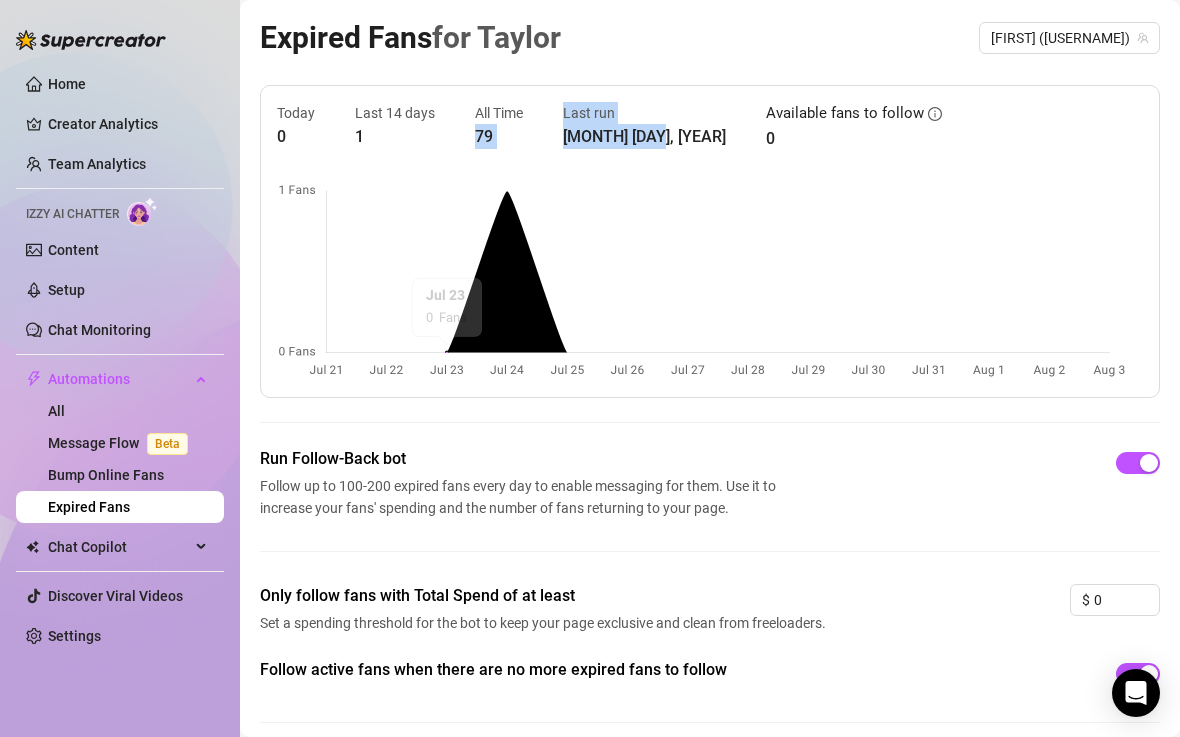 drag, startPoint x: 473, startPoint y: 133, endPoint x: 631, endPoint y: 157, distance: 159.8124 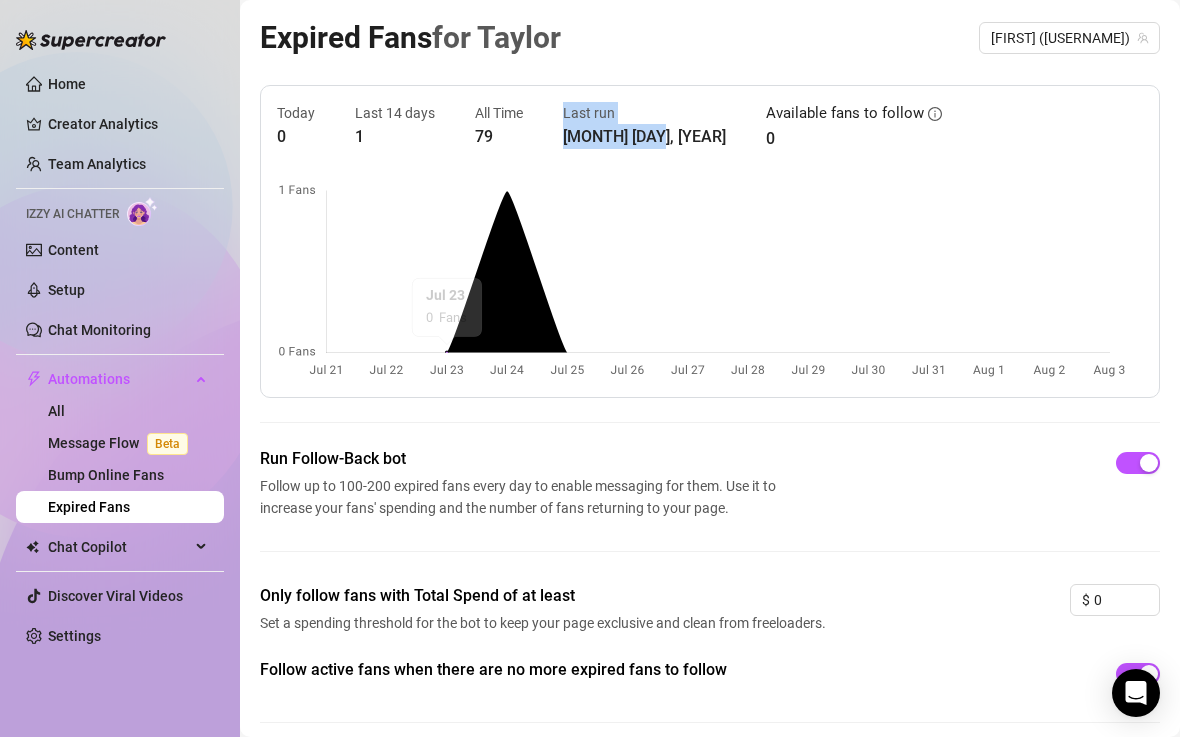 drag, startPoint x: 636, startPoint y: 157, endPoint x: 636, endPoint y: 87, distance: 70 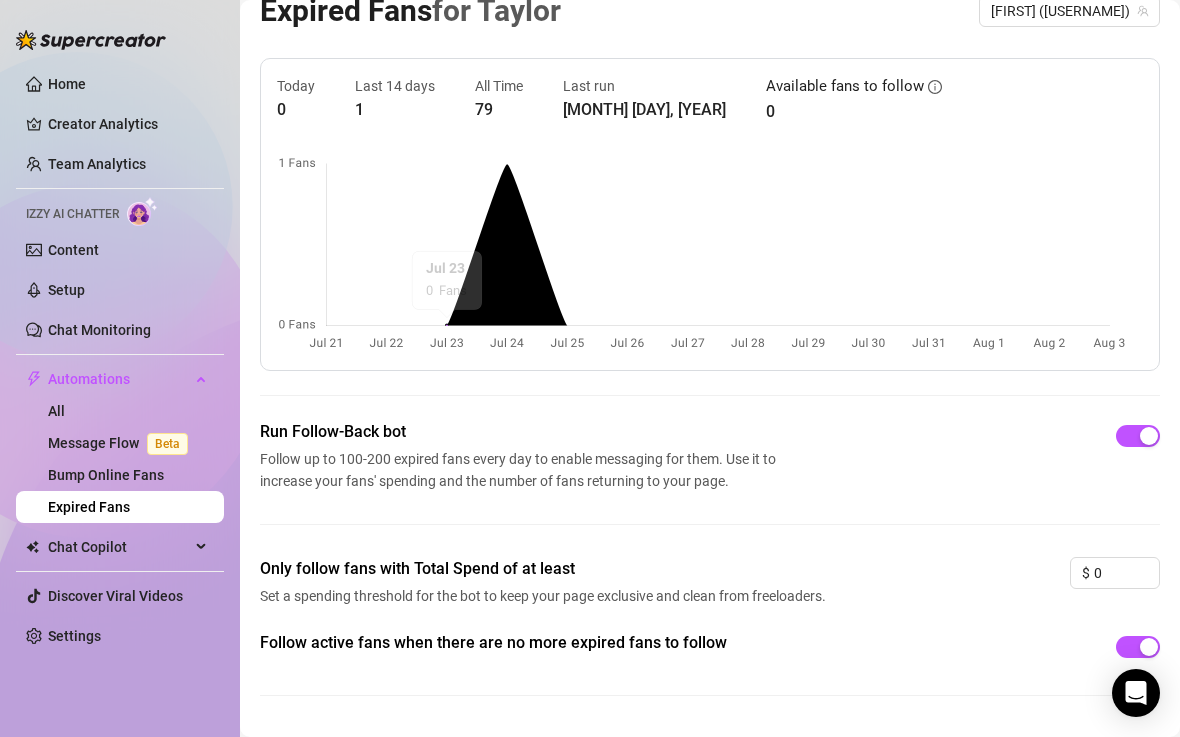 scroll, scrollTop: 0, scrollLeft: 0, axis: both 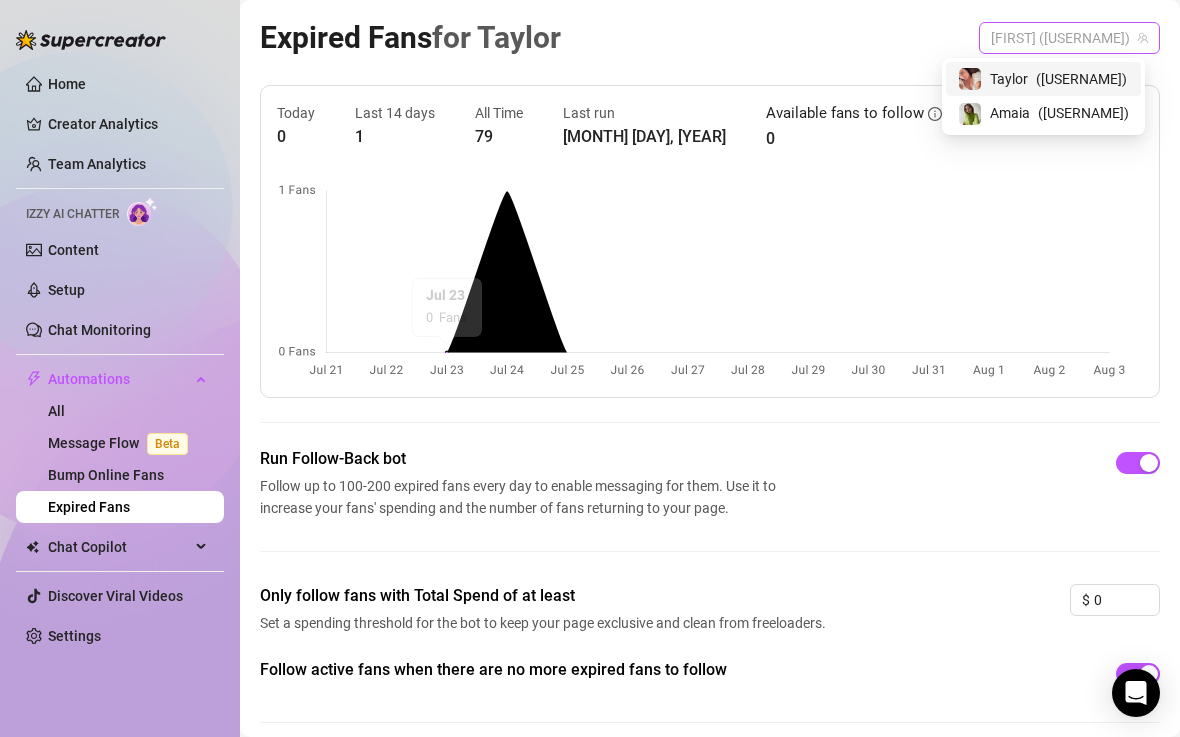click on "[FIRST] ([USERNAME])" at bounding box center [1069, 38] 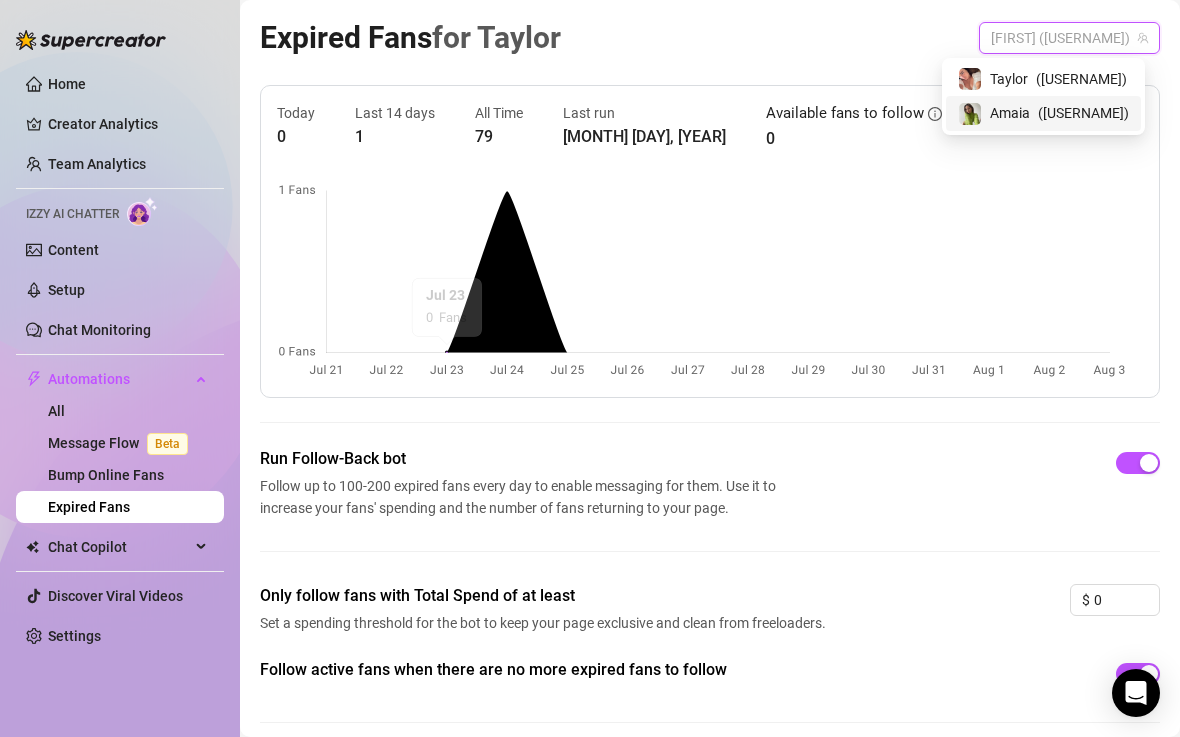 drag, startPoint x: 996, startPoint y: 79, endPoint x: 990, endPoint y: 111, distance: 32.55764 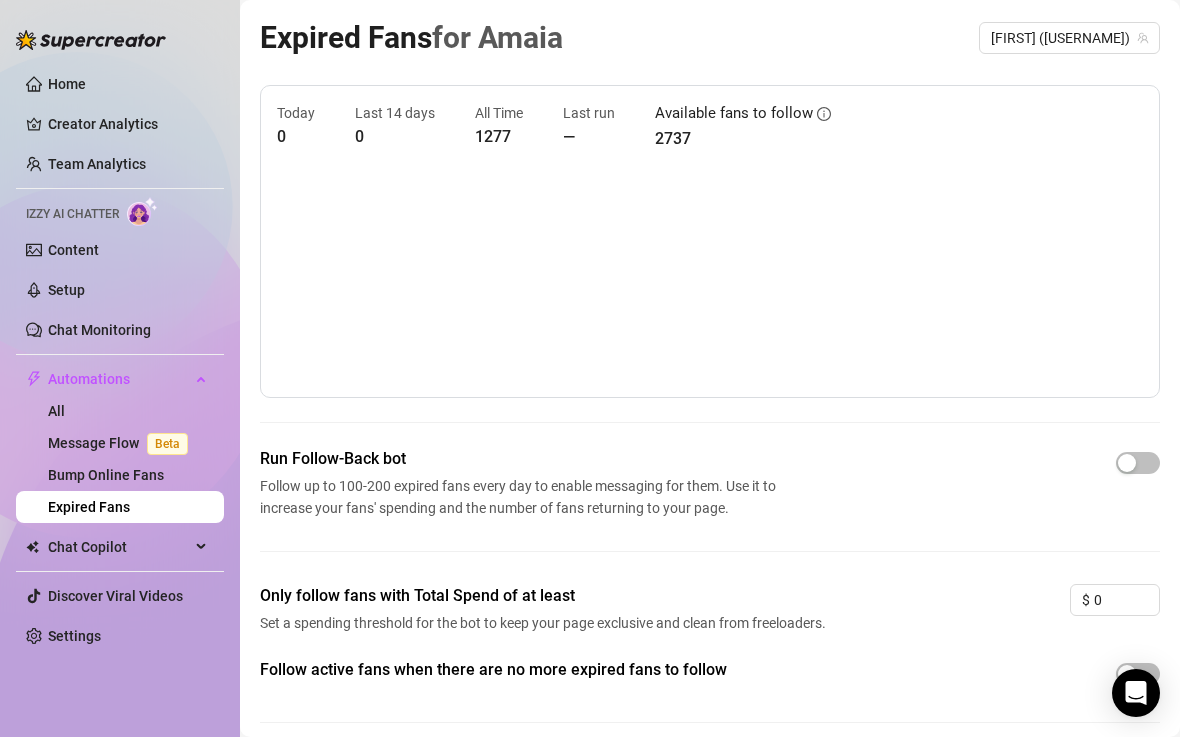 drag, startPoint x: 547, startPoint y: 80, endPoint x: 534, endPoint y: 164, distance: 85 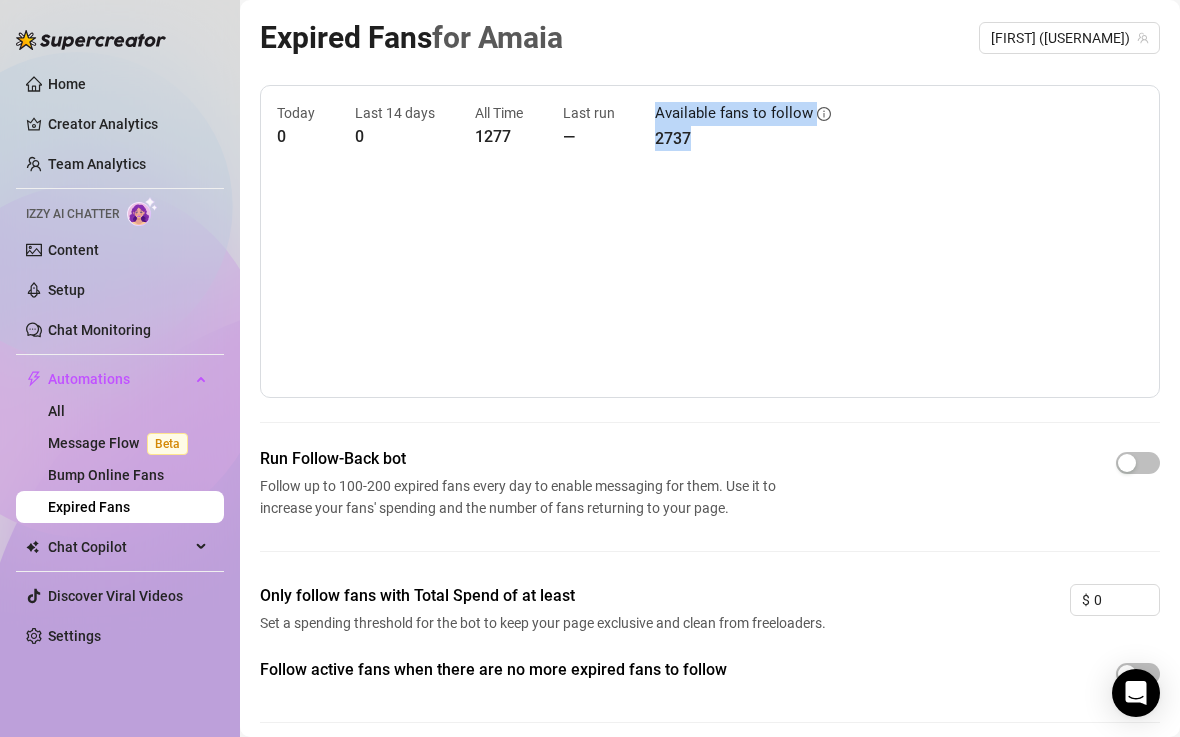 drag, startPoint x: 691, startPoint y: 142, endPoint x: 677, endPoint y: 101, distance: 43.32436 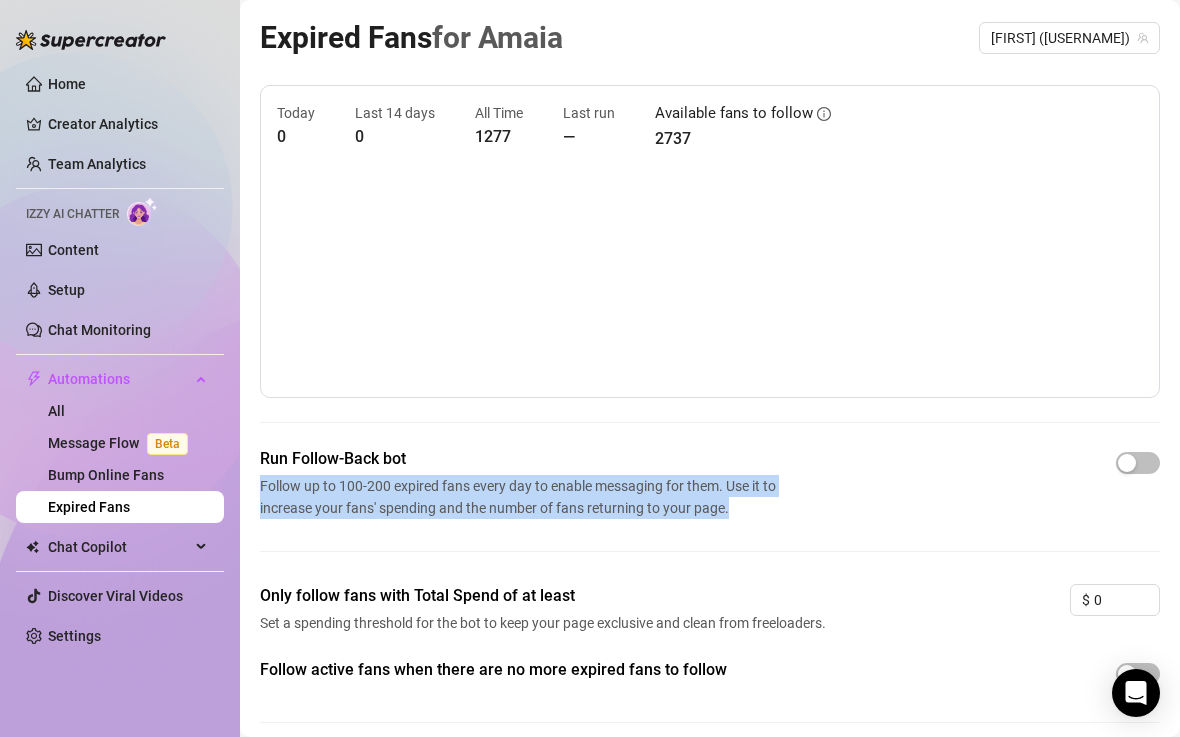 drag, startPoint x: 796, startPoint y: 464, endPoint x: 796, endPoint y: 526, distance: 62 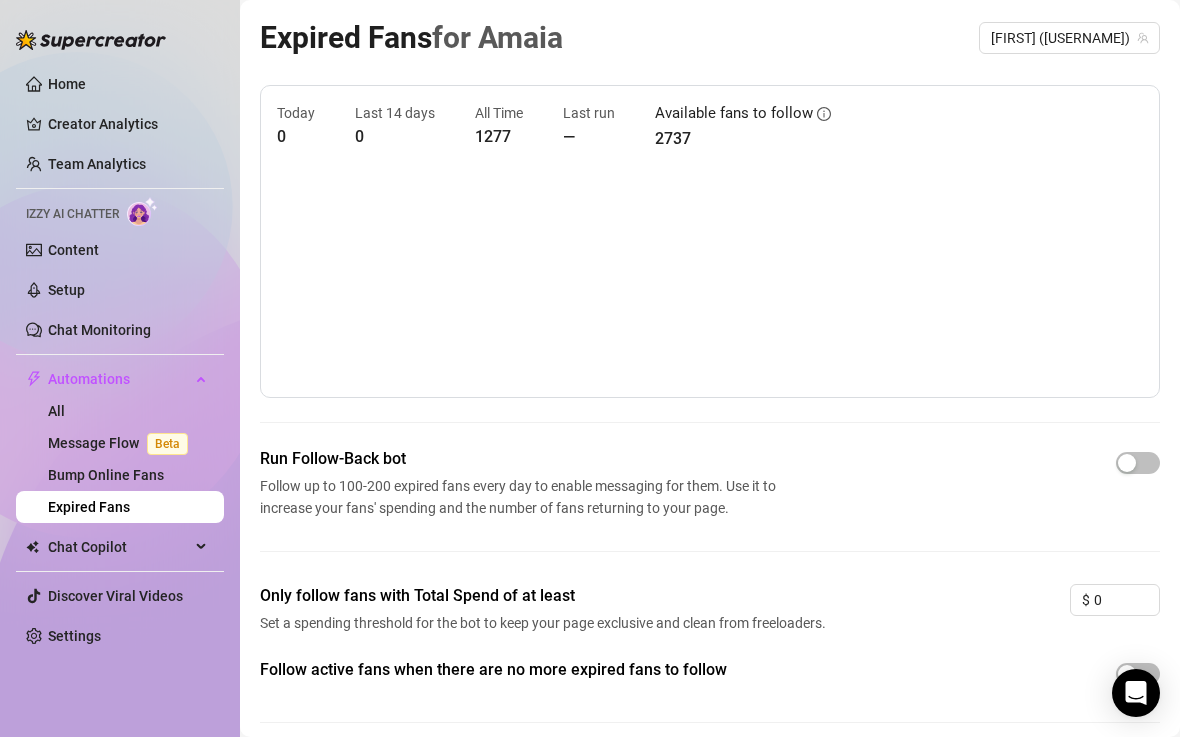 scroll, scrollTop: 78, scrollLeft: 0, axis: vertical 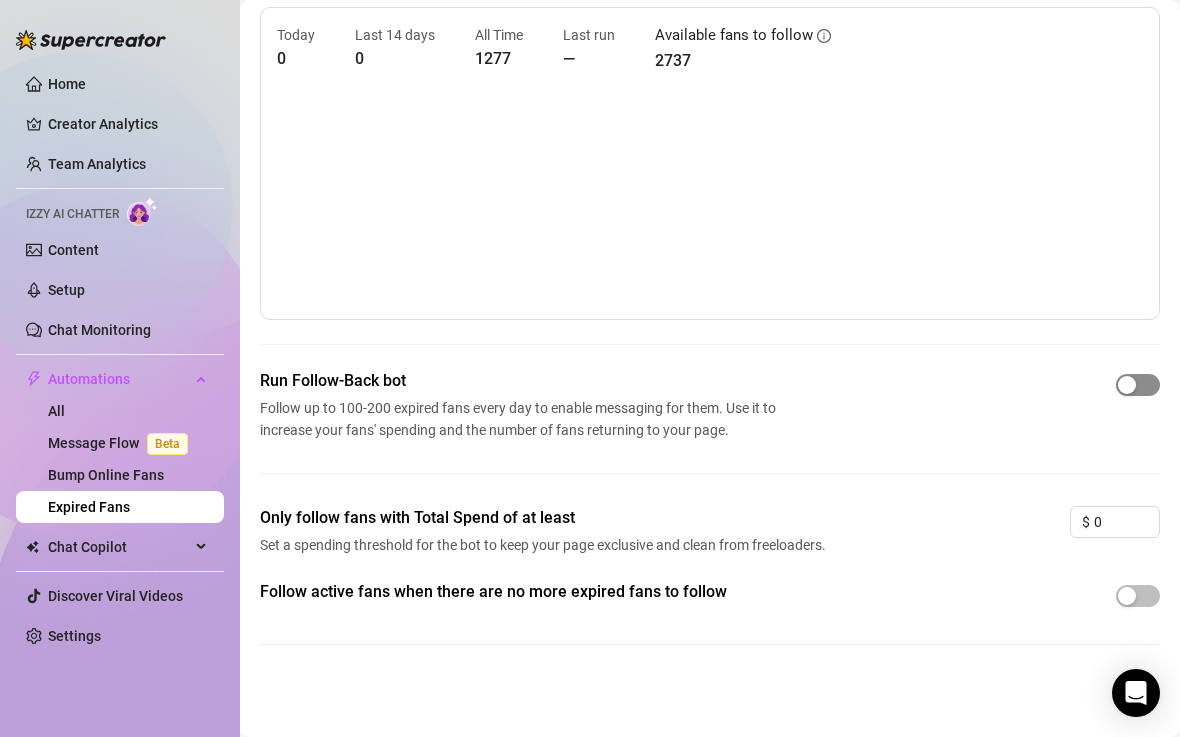 click at bounding box center [1138, 385] 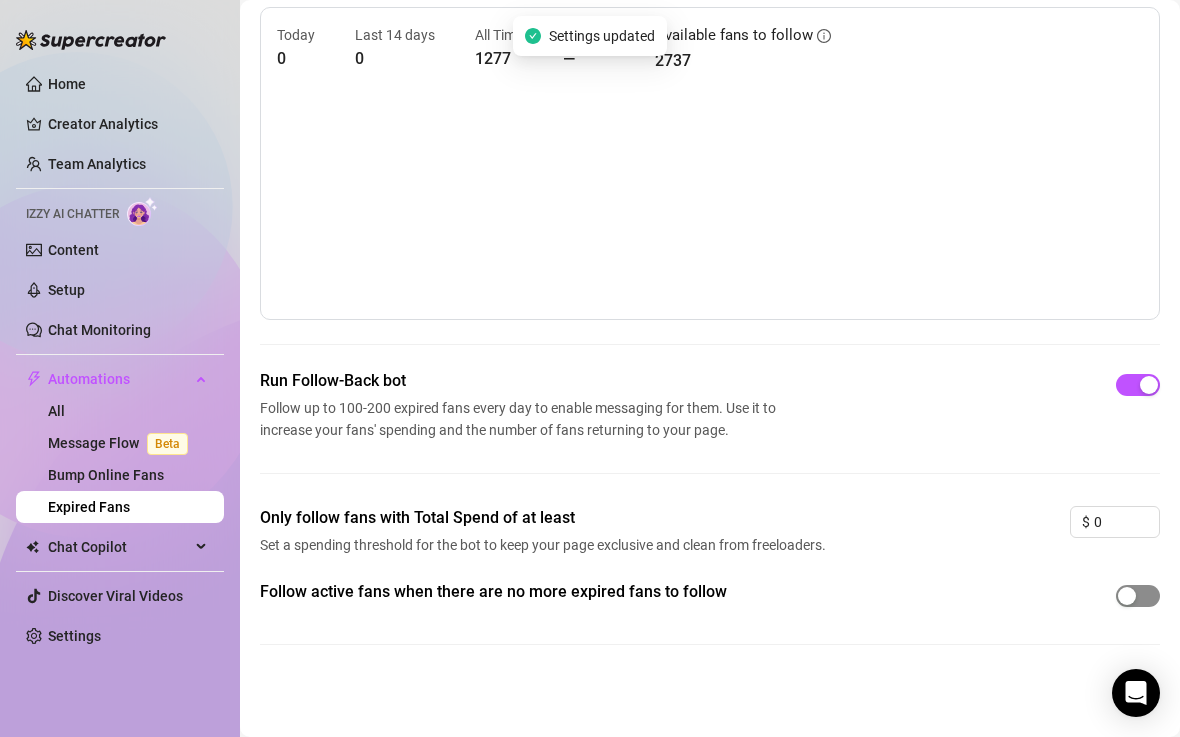 click at bounding box center [1138, 596] 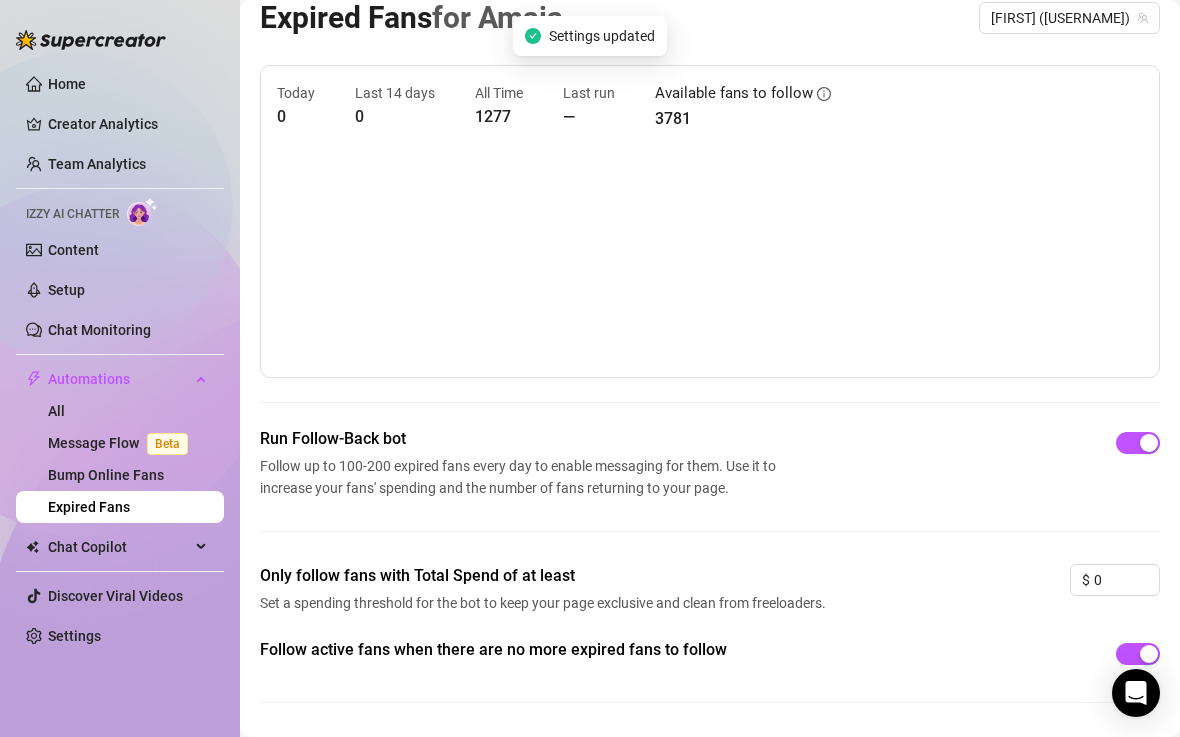 scroll, scrollTop: 0, scrollLeft: 0, axis: both 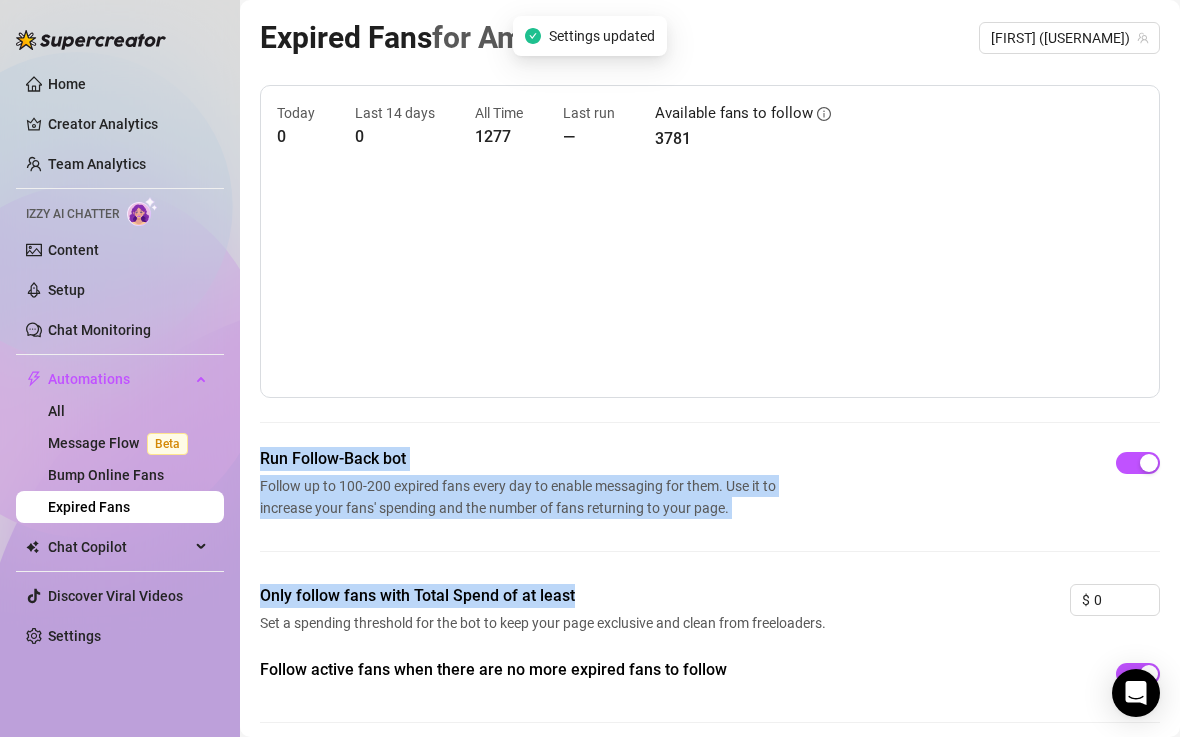 drag, startPoint x: 918, startPoint y: 422, endPoint x: 907, endPoint y: 605, distance: 183.3303 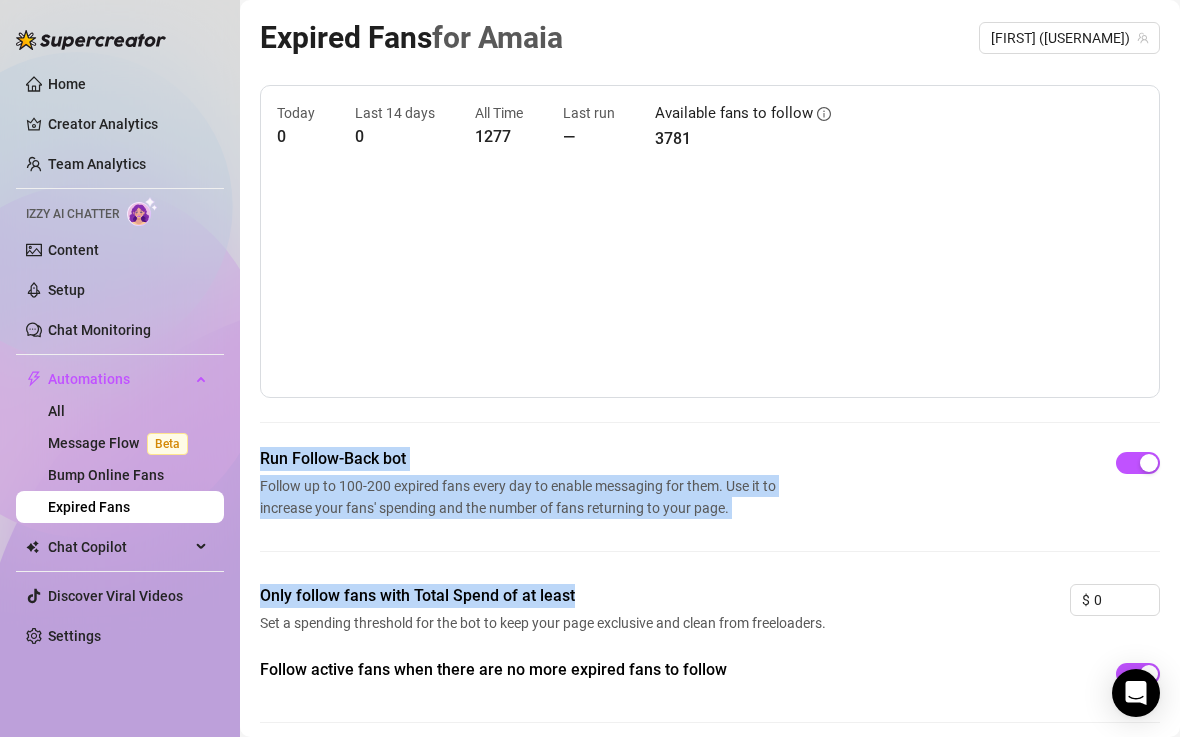 click on "Run Follow-Back bot Follow up to 100-200 expired fans every day to enable messaging for them. Use it to increase your fans' spending and the number of fans returning to your page." at bounding box center [710, 515] 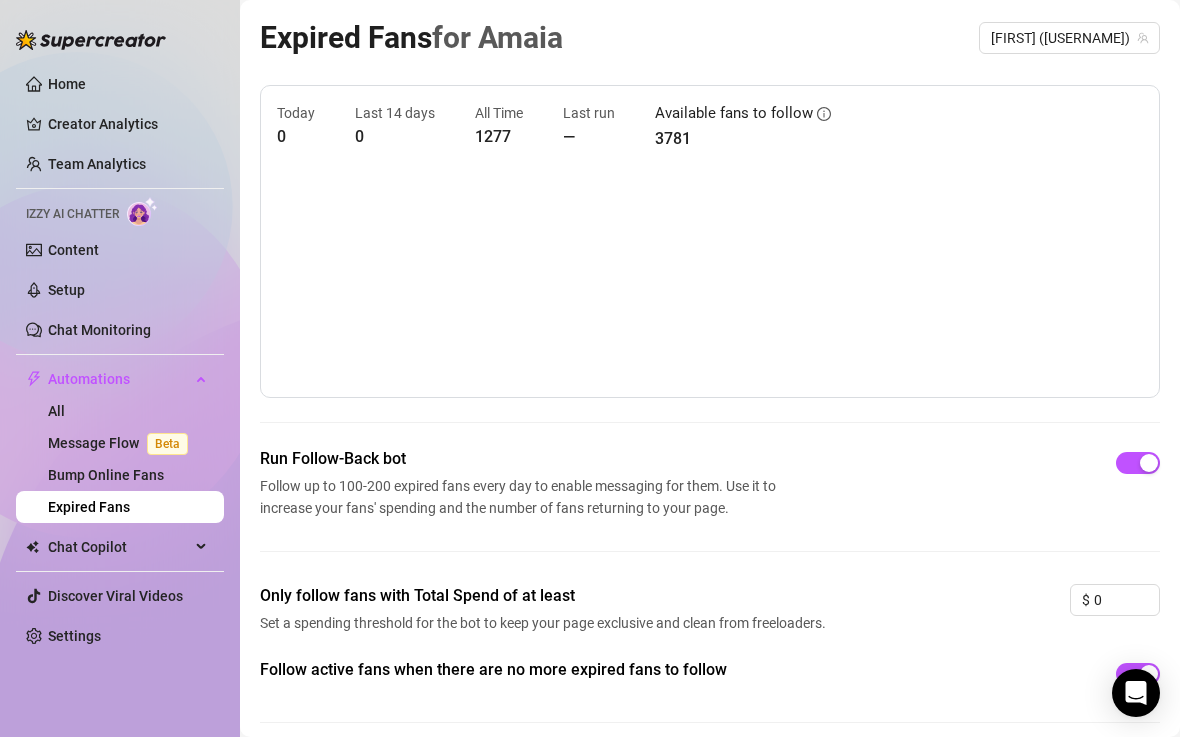 scroll, scrollTop: 78, scrollLeft: 0, axis: vertical 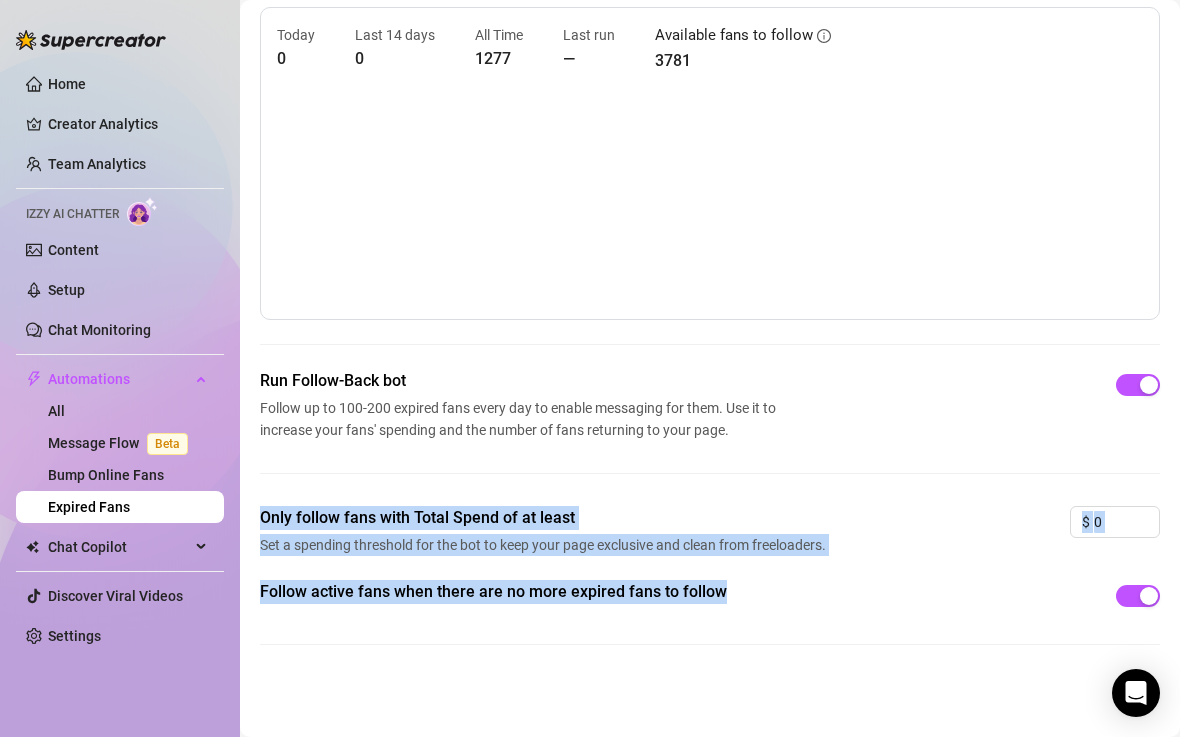 drag, startPoint x: 868, startPoint y: 489, endPoint x: 858, endPoint y: 661, distance: 172.29045 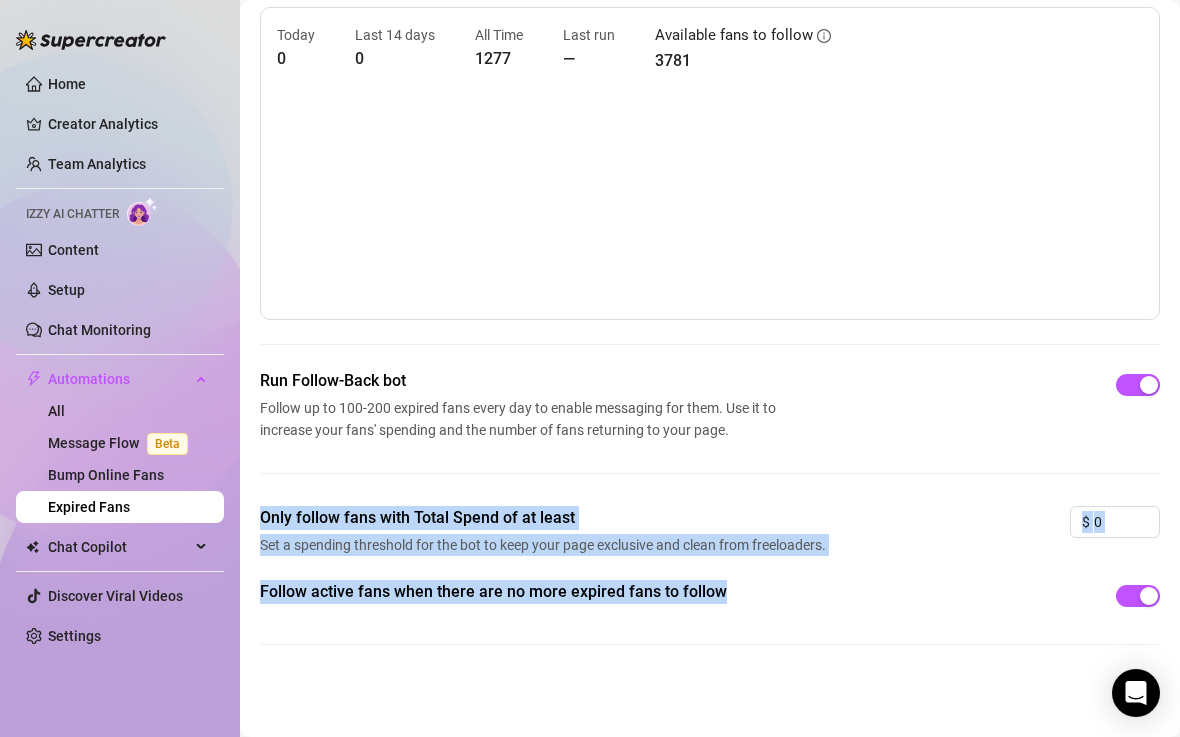 click on "Run Follow-Back bot Follow up to 100-200 expired fans every day to enable messaging for them. Use it to increase your fans' spending and the number of fans returning to your page. Only follow fans with Total Spend of at least Set a spending threshold for the bot to keep your page exclusive and clean from freeloaders. $ [AMOUNT] Follow active fans when there are no more expired fans to follow" at bounding box center (710, 523) 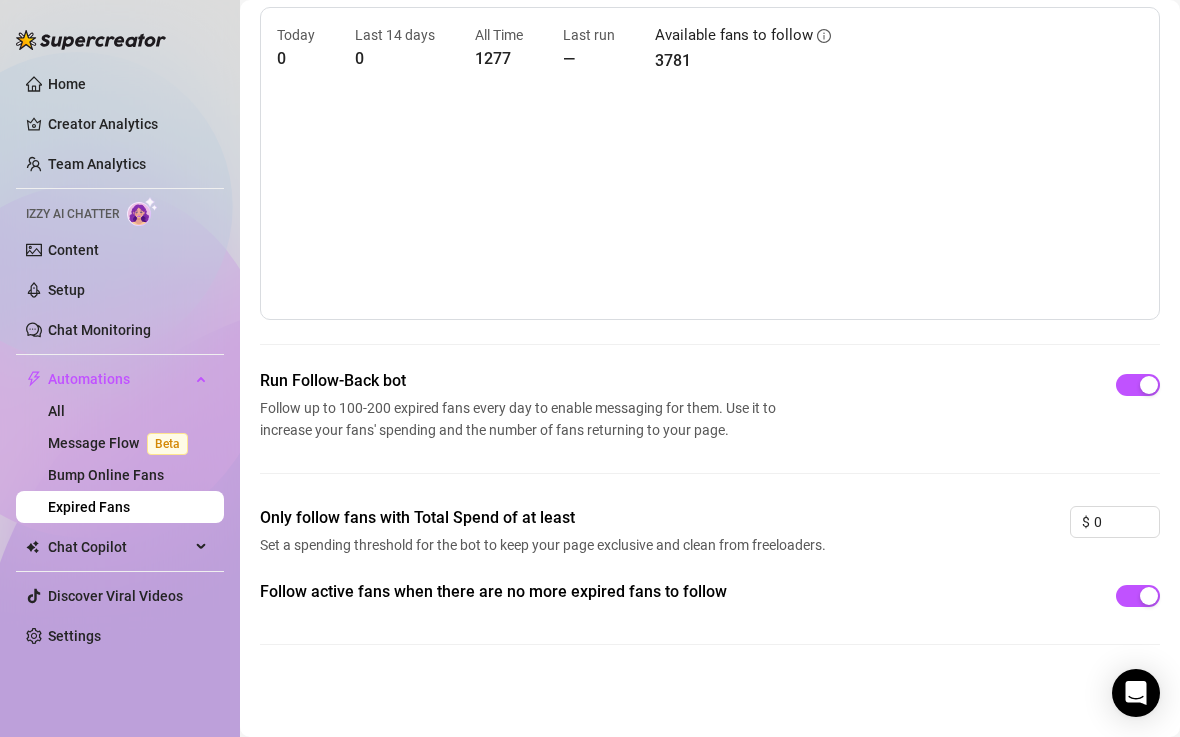 click on "Run Follow-Back bot Follow up to 100-200 expired fans every day to enable messaging for them. Use it to increase your fans' spending and the number of fans returning to your page." at bounding box center [710, 437] 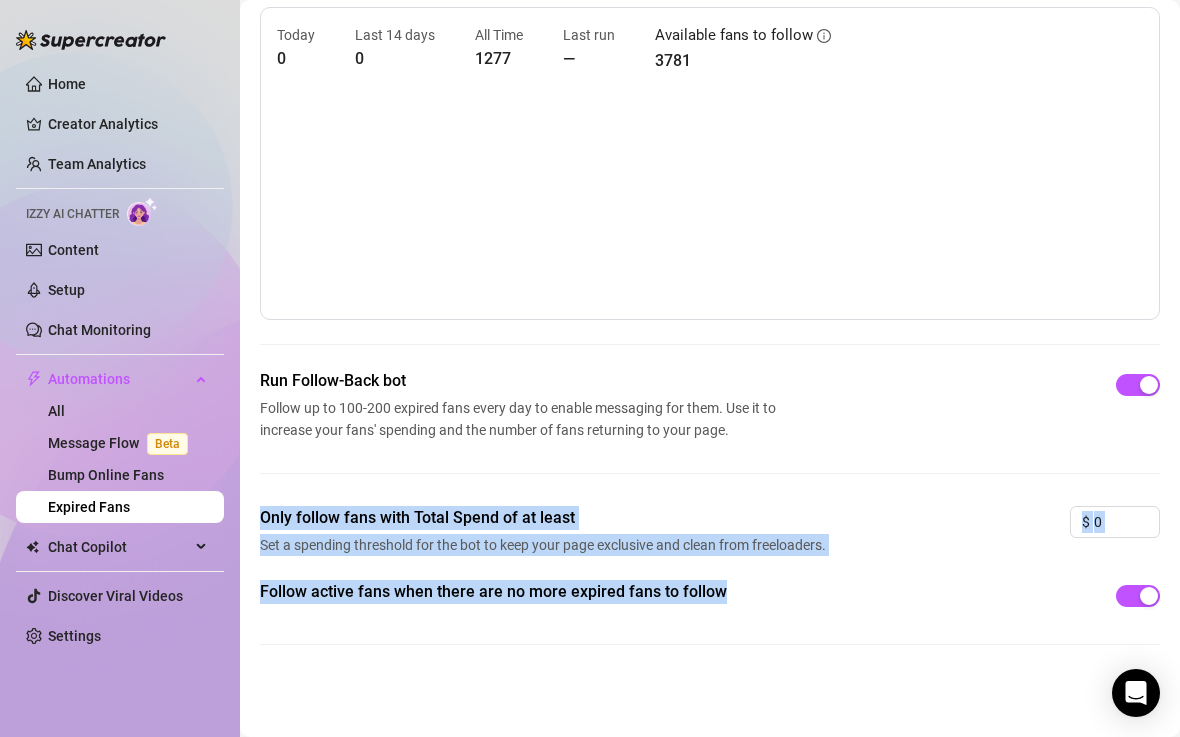 drag, startPoint x: 838, startPoint y: 457, endPoint x: 825, endPoint y: 671, distance: 214.3945 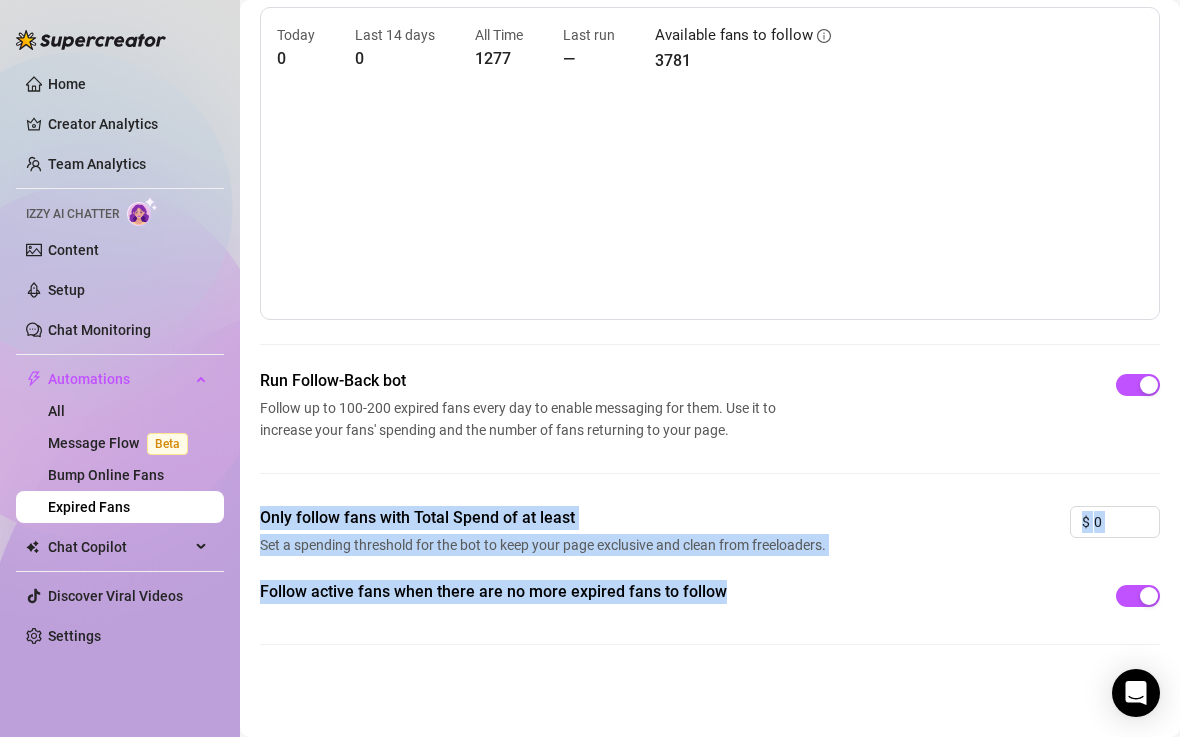 drag, startPoint x: 791, startPoint y: 644, endPoint x: 790, endPoint y: 456, distance: 188.00266 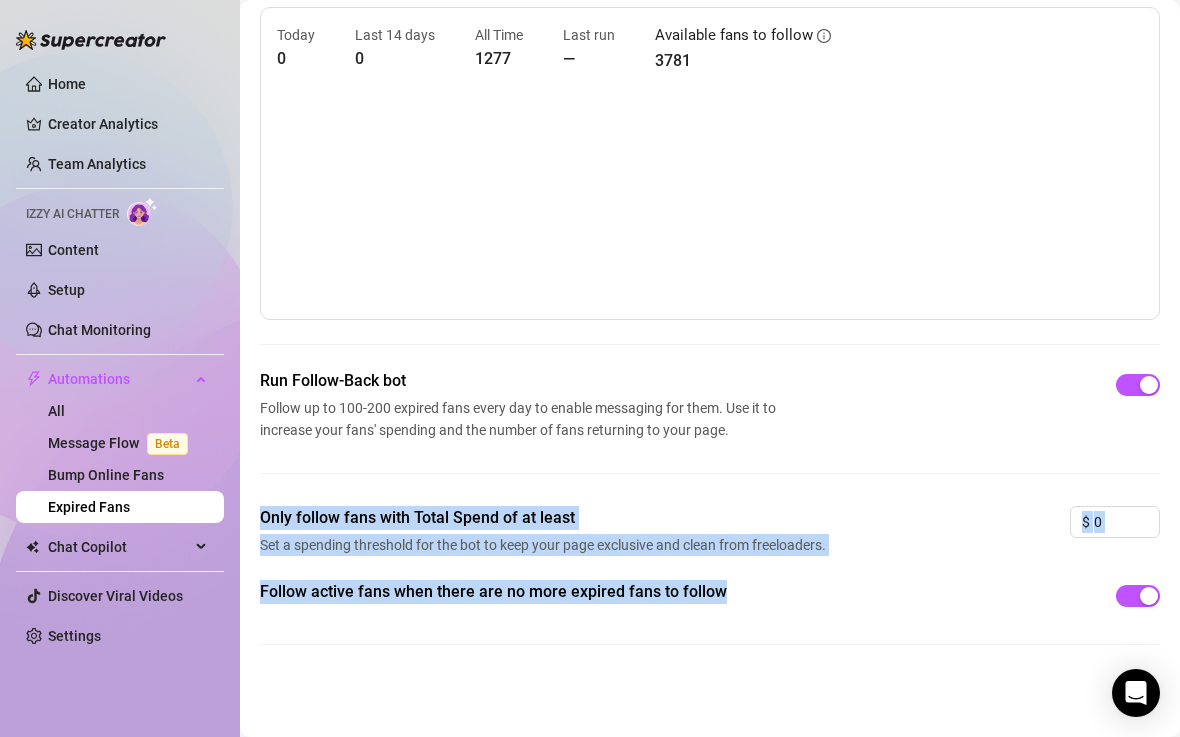 click on "Run Follow-Back bot Follow up to 100-200 expired fans every day to enable messaging for them. Use it to increase your fans' spending and the number of fans returning to your page. Only follow fans with Total Spend of at least Set a spending threshold for the bot to keep your page exclusive and clean from freeloaders. $ [AMOUNT] Follow active fans when there are no more expired fans to follow" at bounding box center (710, 523) 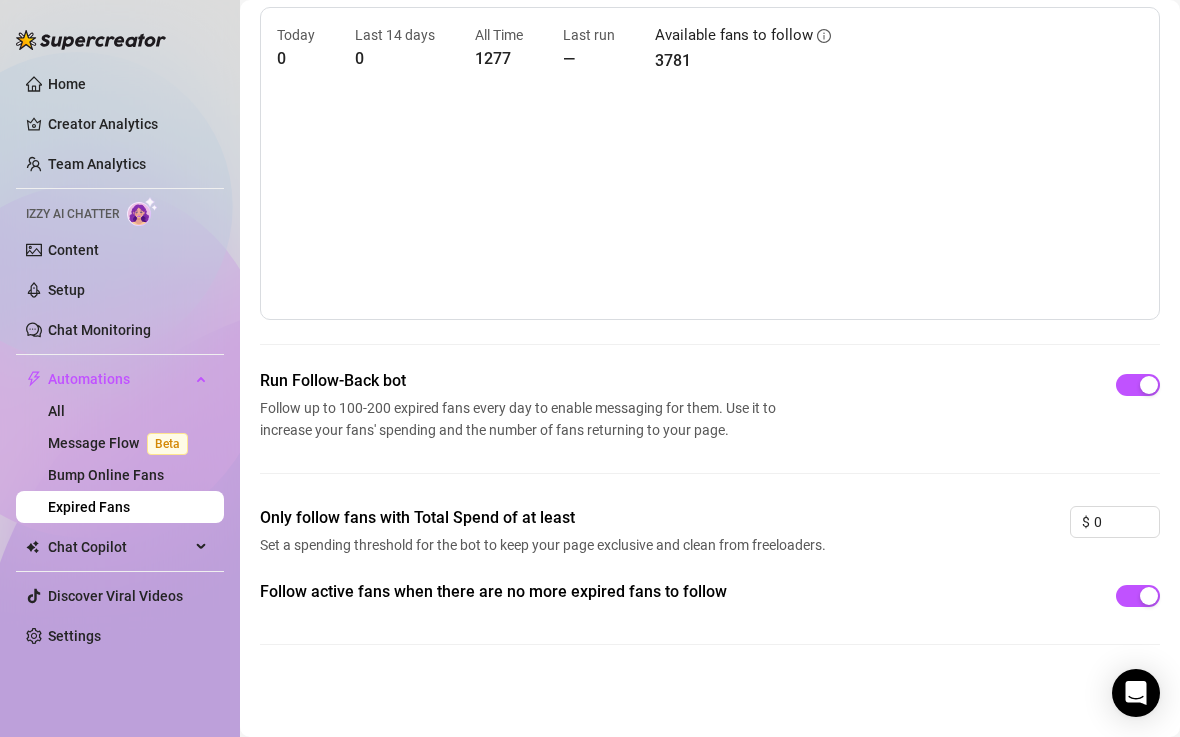 scroll, scrollTop: 0, scrollLeft: 0, axis: both 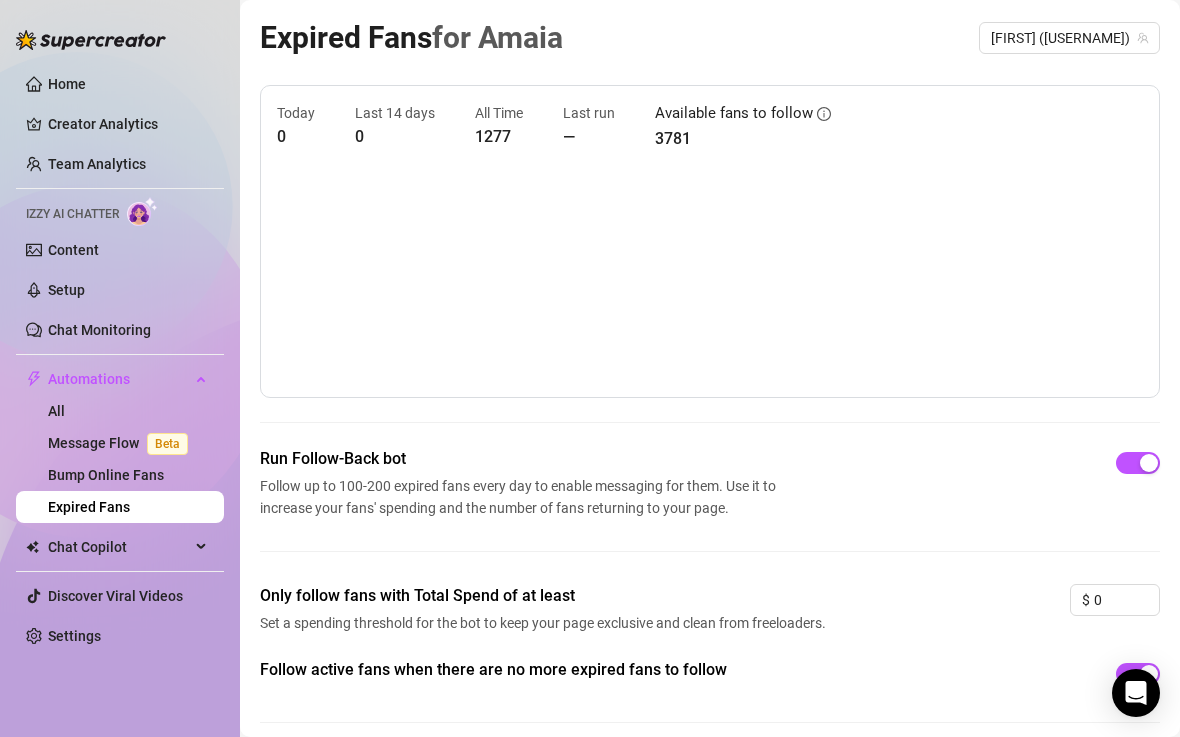 drag, startPoint x: 686, startPoint y: 296, endPoint x: 673, endPoint y: 481, distance: 185.45619 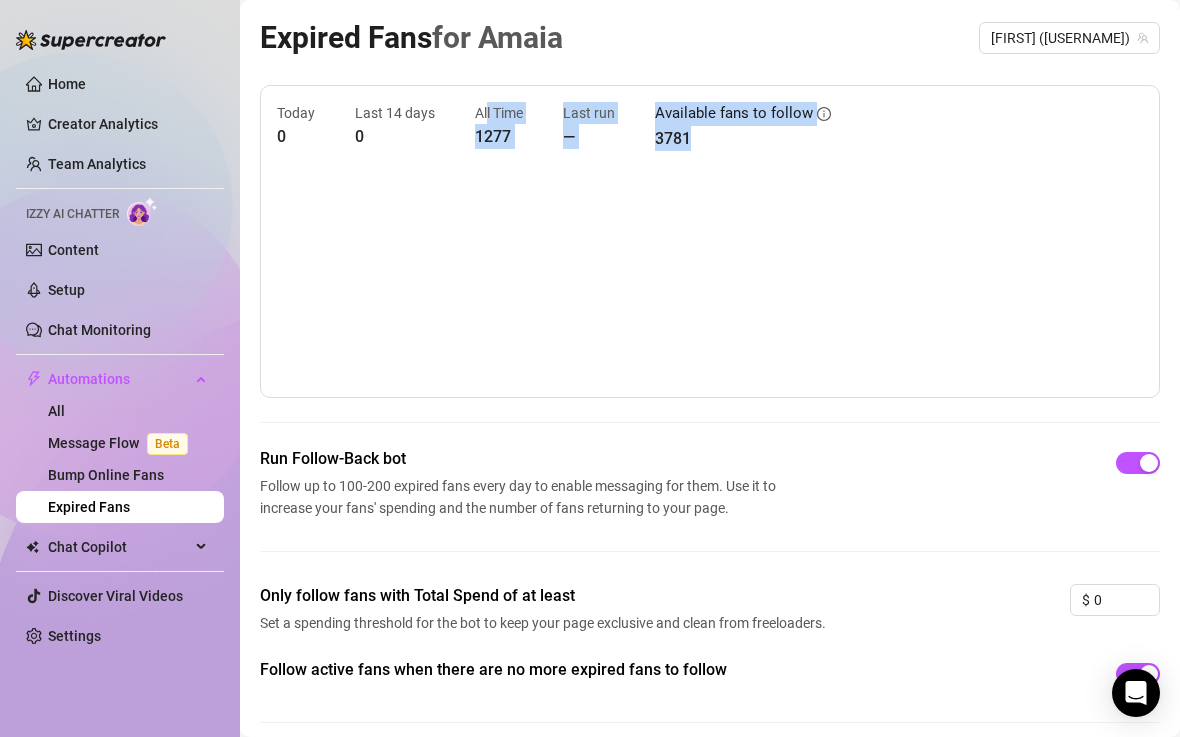 drag, startPoint x: 485, startPoint y: 111, endPoint x: 489, endPoint y: 179, distance: 68.117546 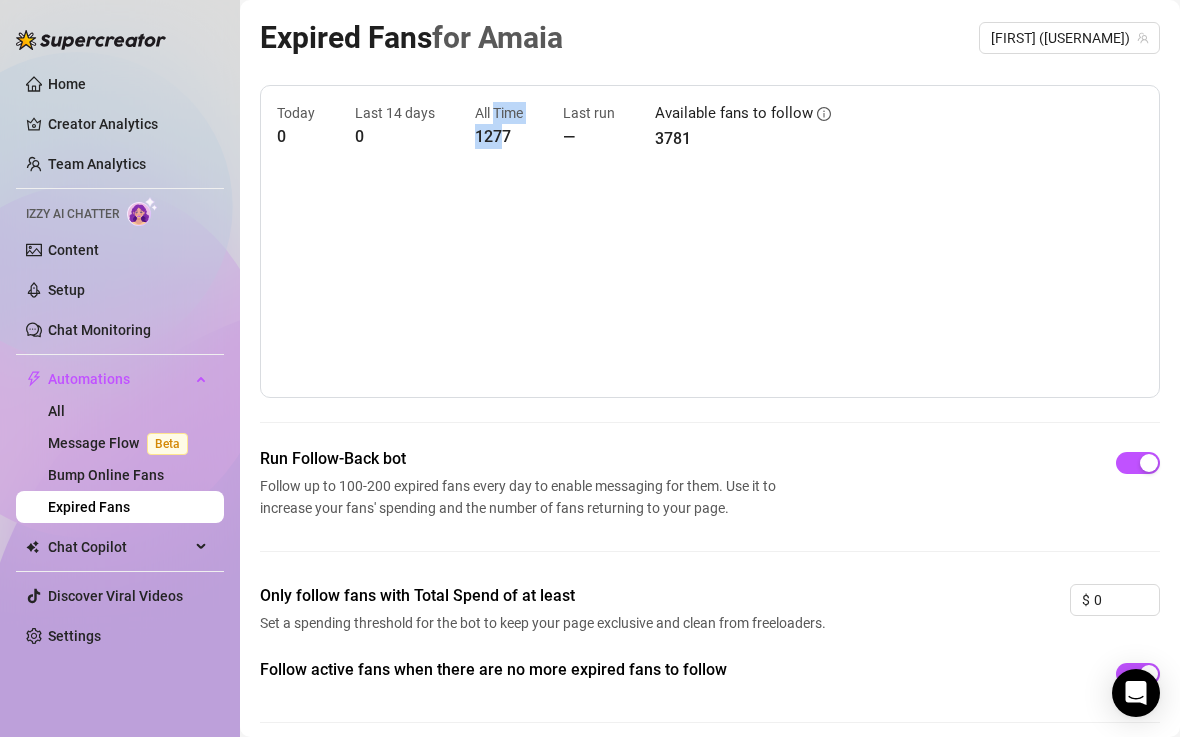 drag, startPoint x: 498, startPoint y: 139, endPoint x: 493, endPoint y: 106, distance: 33.37664 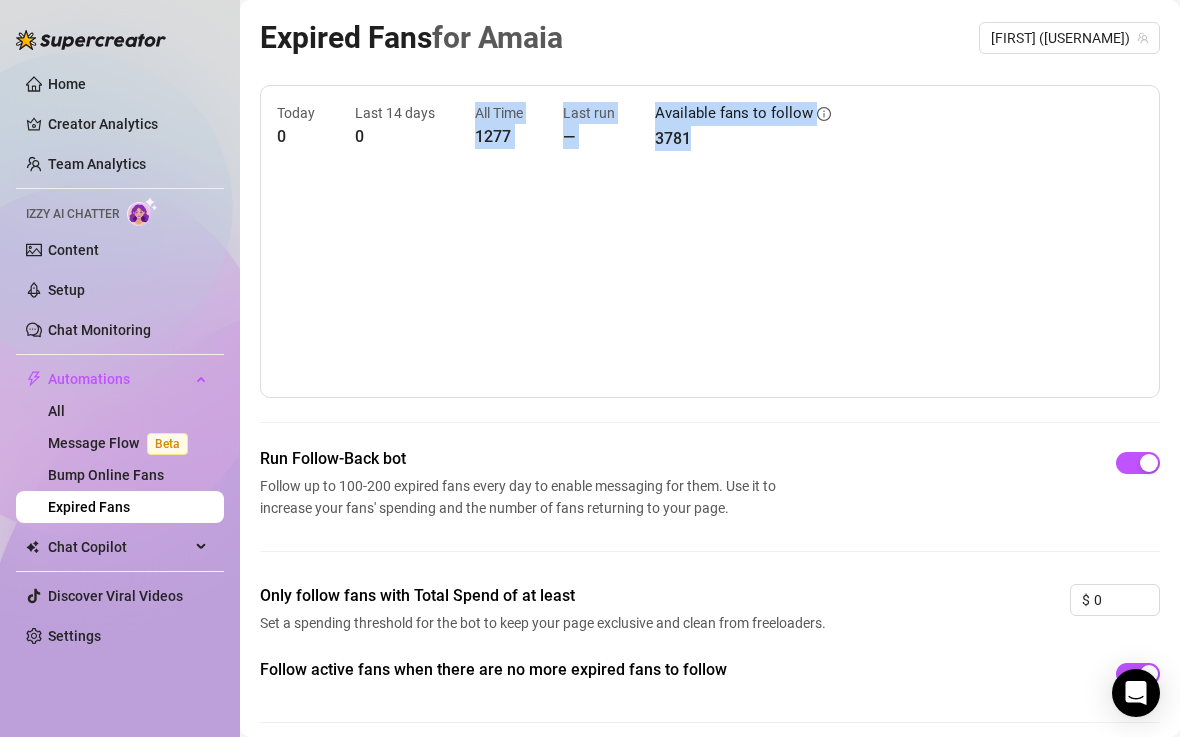 drag, startPoint x: 472, startPoint y: 116, endPoint x: 653, endPoint y: 168, distance: 188.32153 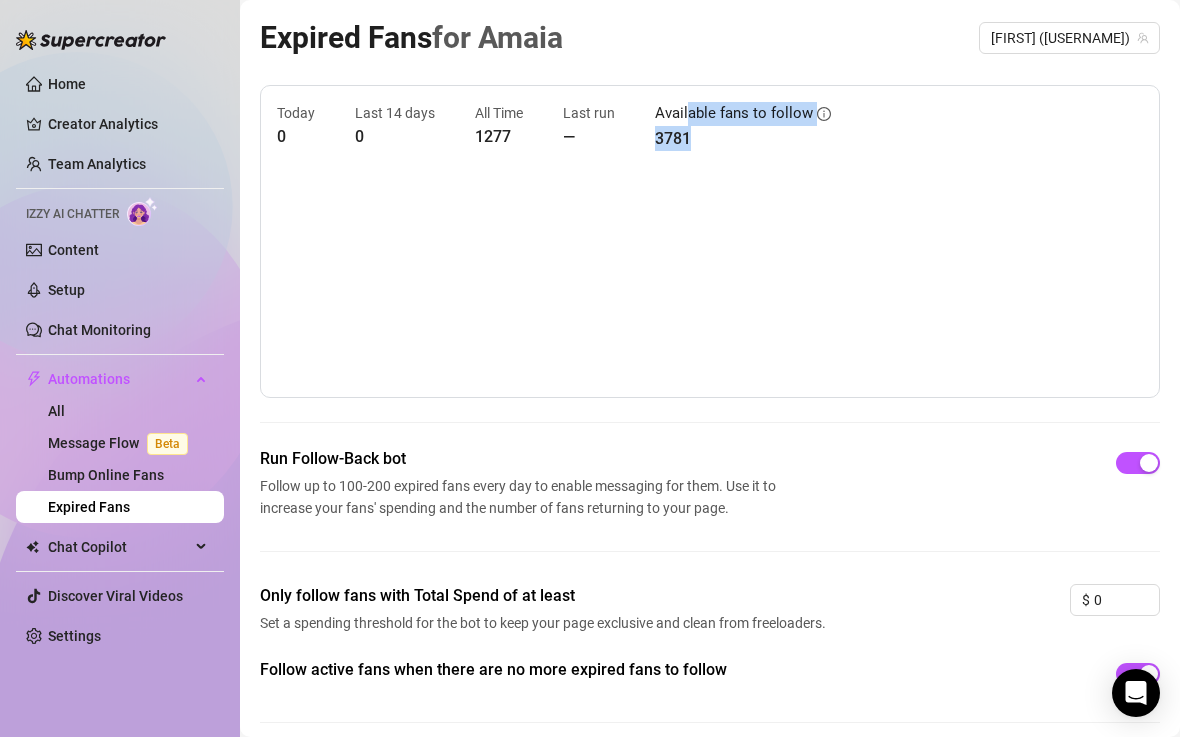 drag, startPoint x: 706, startPoint y: 149, endPoint x: 690, endPoint y: 117, distance: 35.77709 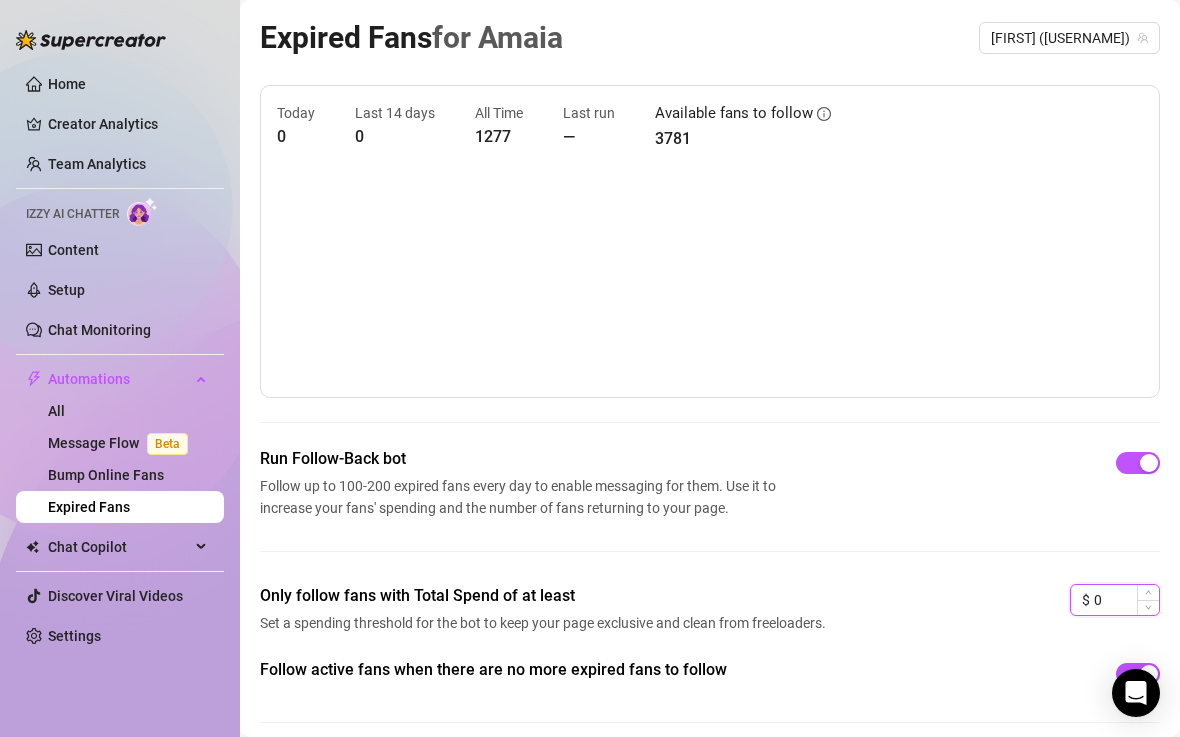 click on "0" at bounding box center [1126, 600] 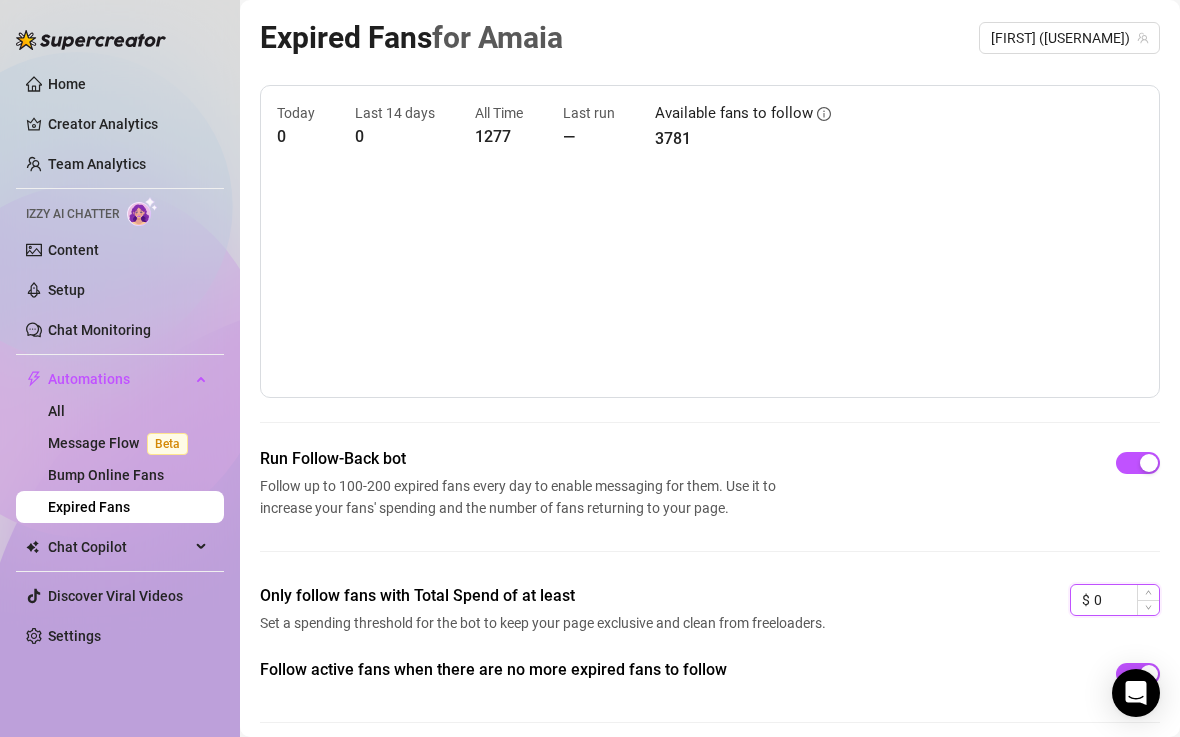 click on "0" at bounding box center [1126, 600] 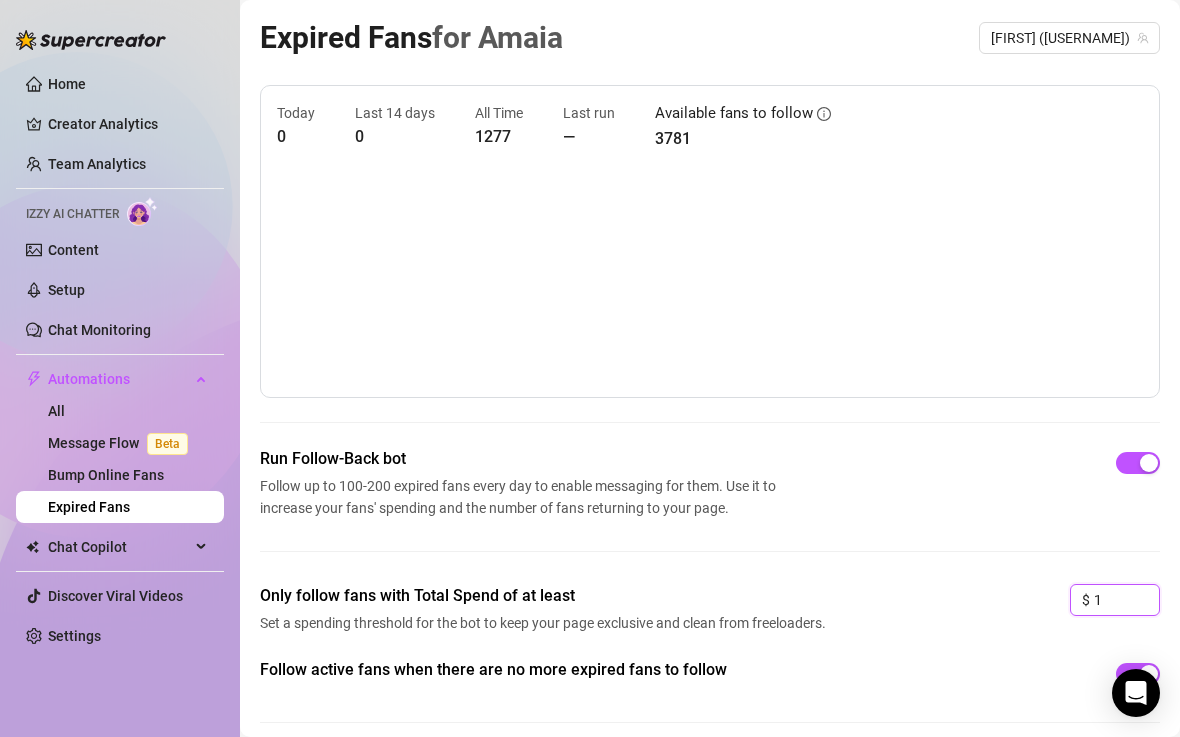 type on "1" 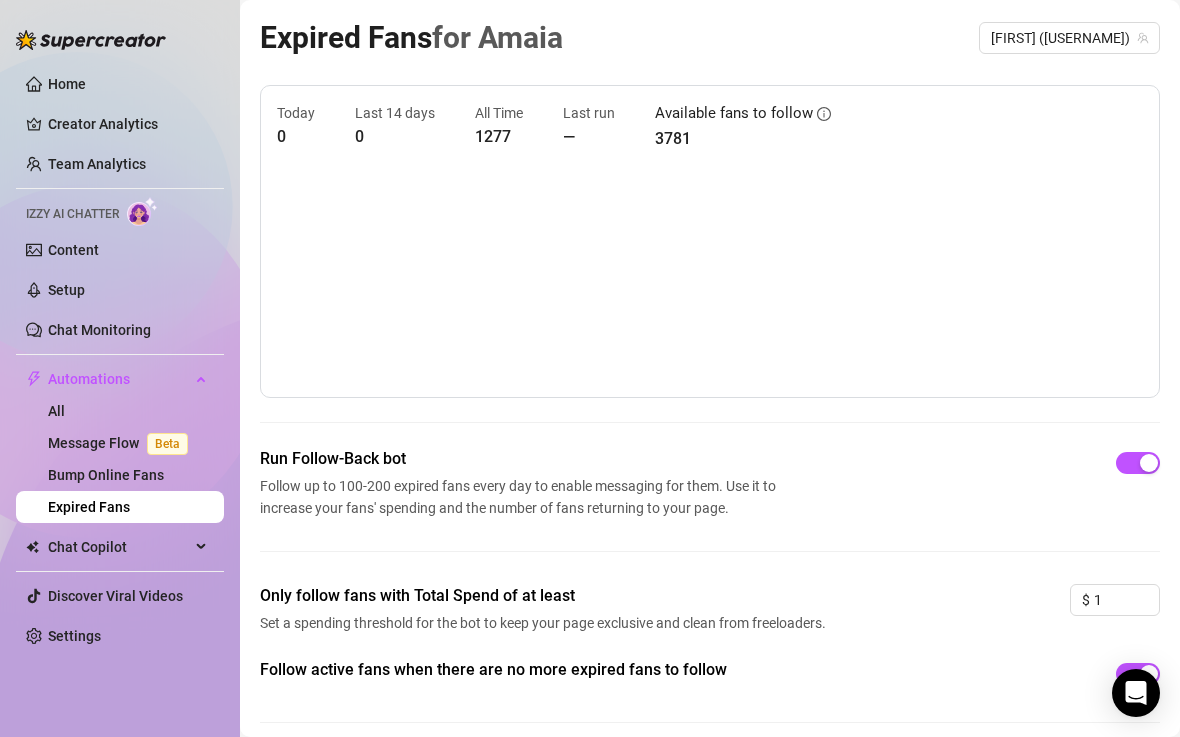 click on "Run Follow-Back bot Follow up to 100-200 expired fans every day to enable messaging for them. Use it to increase your fans' spending and the number of fans returning to your page." at bounding box center [710, 515] 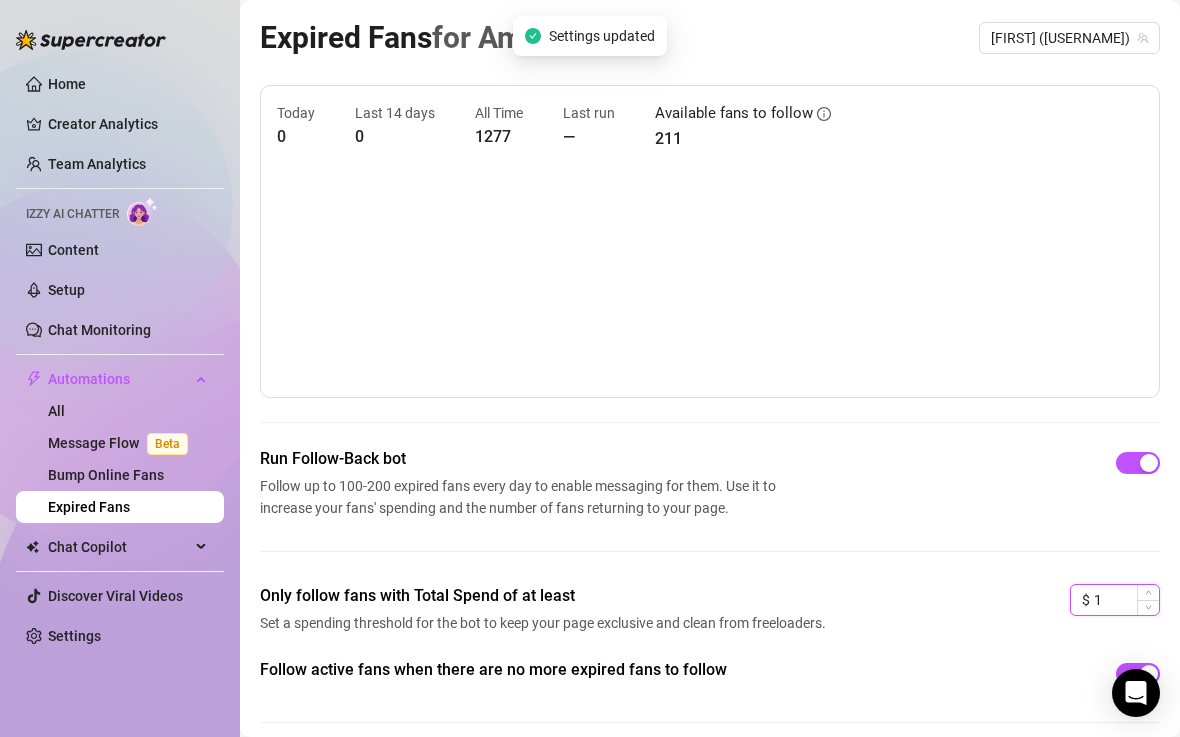 click on "1" at bounding box center [1126, 600] 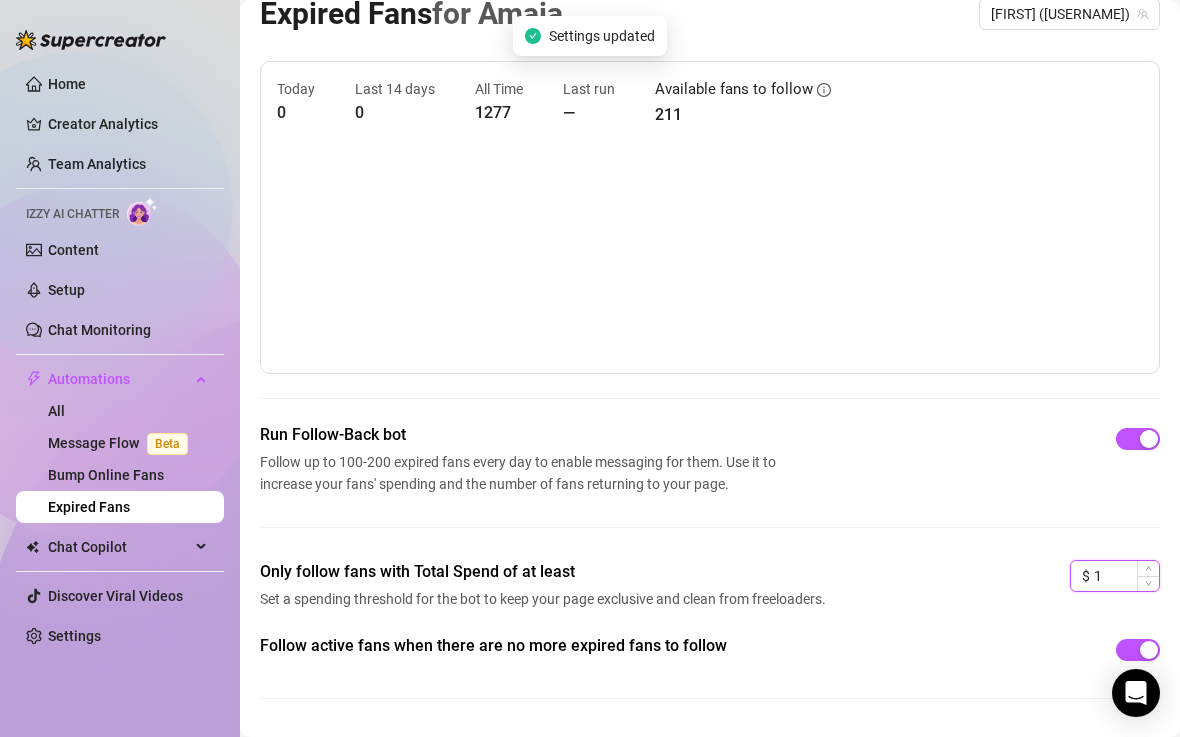 scroll, scrollTop: 25, scrollLeft: 0, axis: vertical 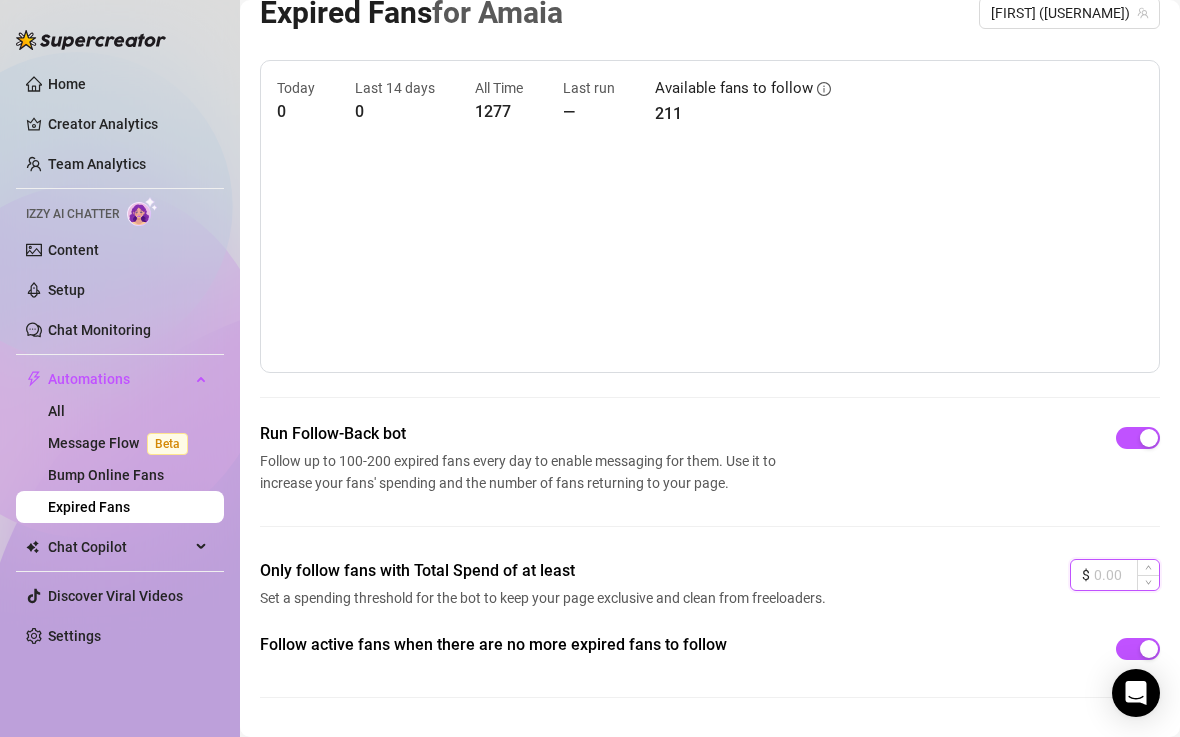 type on "0" 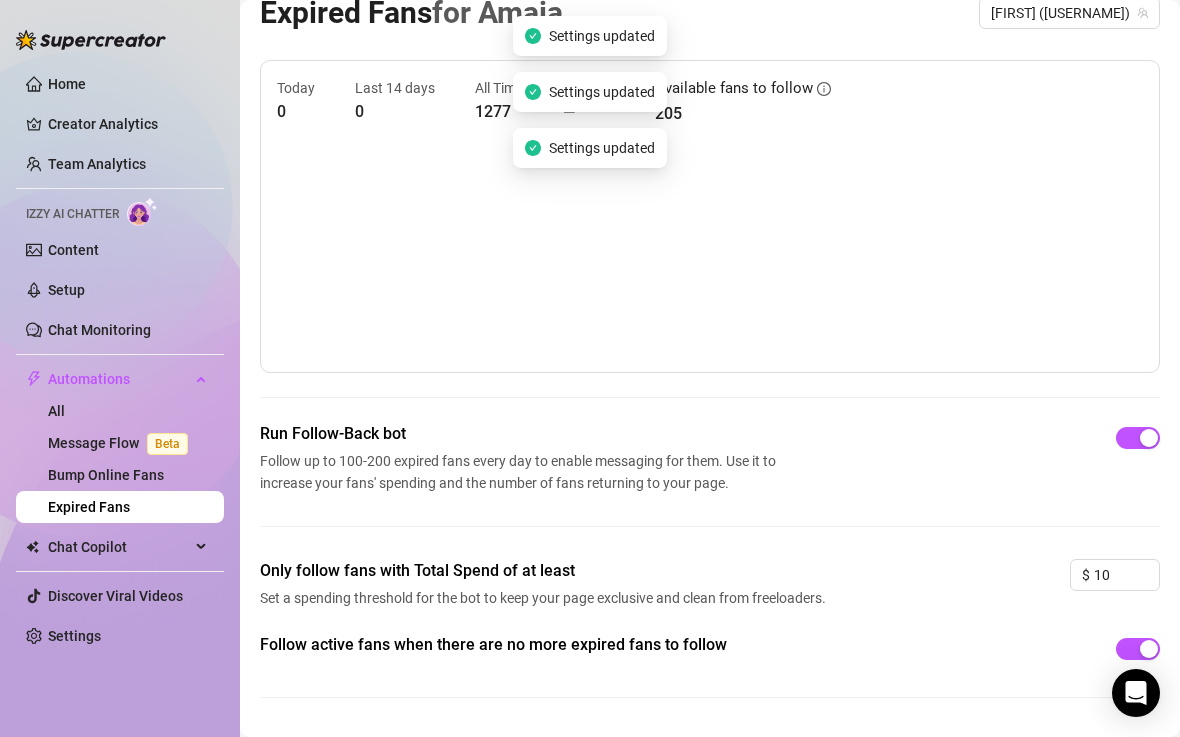 click on "Only follow fans with Total Spend of at least Set a spending threshold for the bot to keep your page exclusive and clean from freeloaders. $ [AMOUNT]" at bounding box center (710, 596) 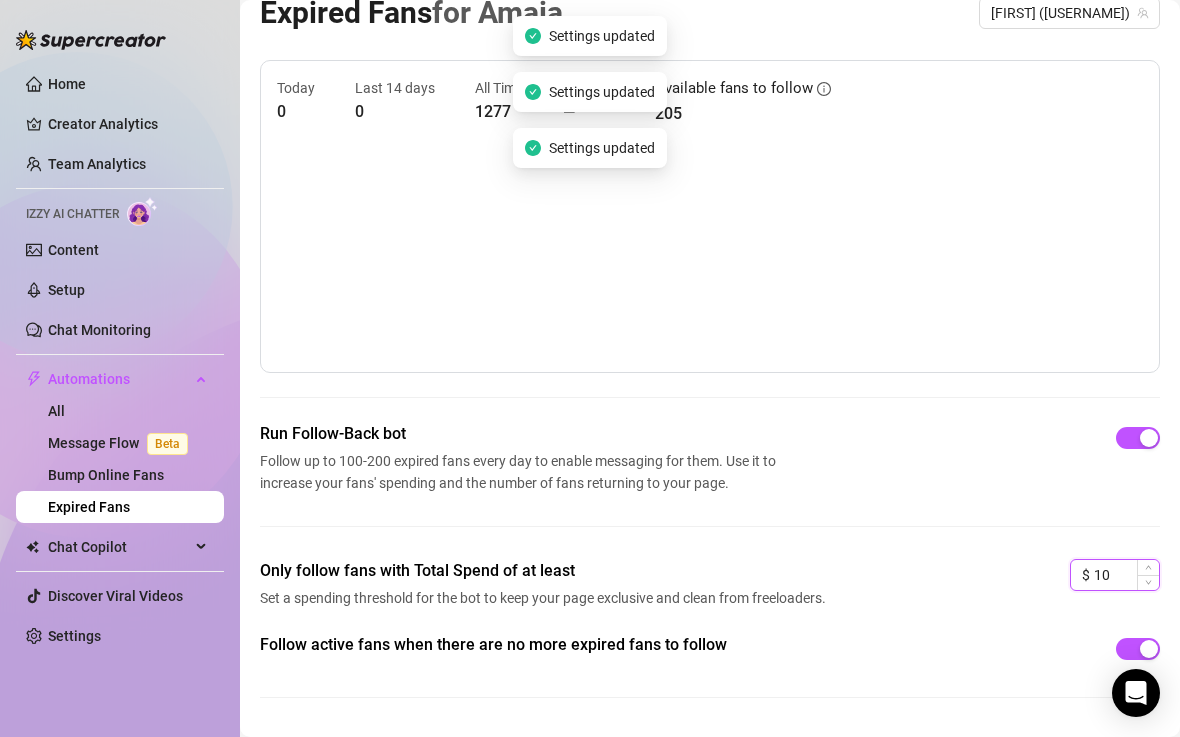 click on "10" at bounding box center [1126, 575] 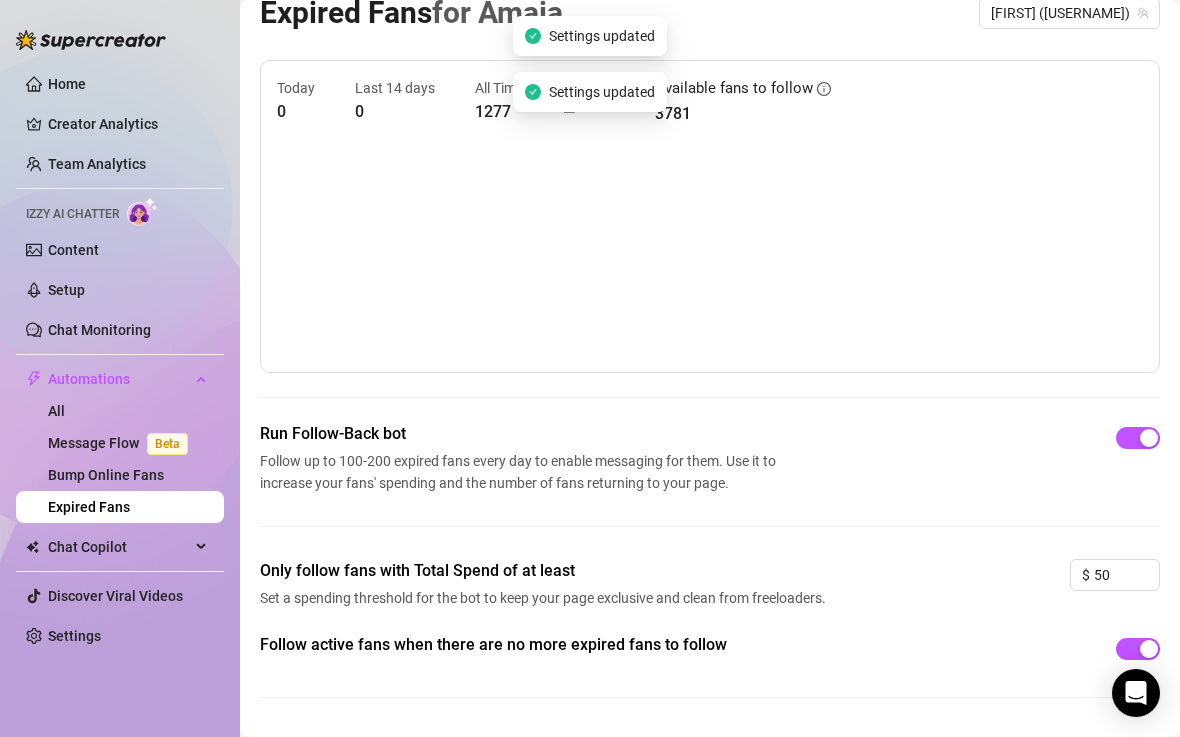 click on "Only follow fans with Total Spend of at least Set a spending threshold for the bot to keep your page exclusive and clean from freeloaders. $ 50" at bounding box center (710, 596) 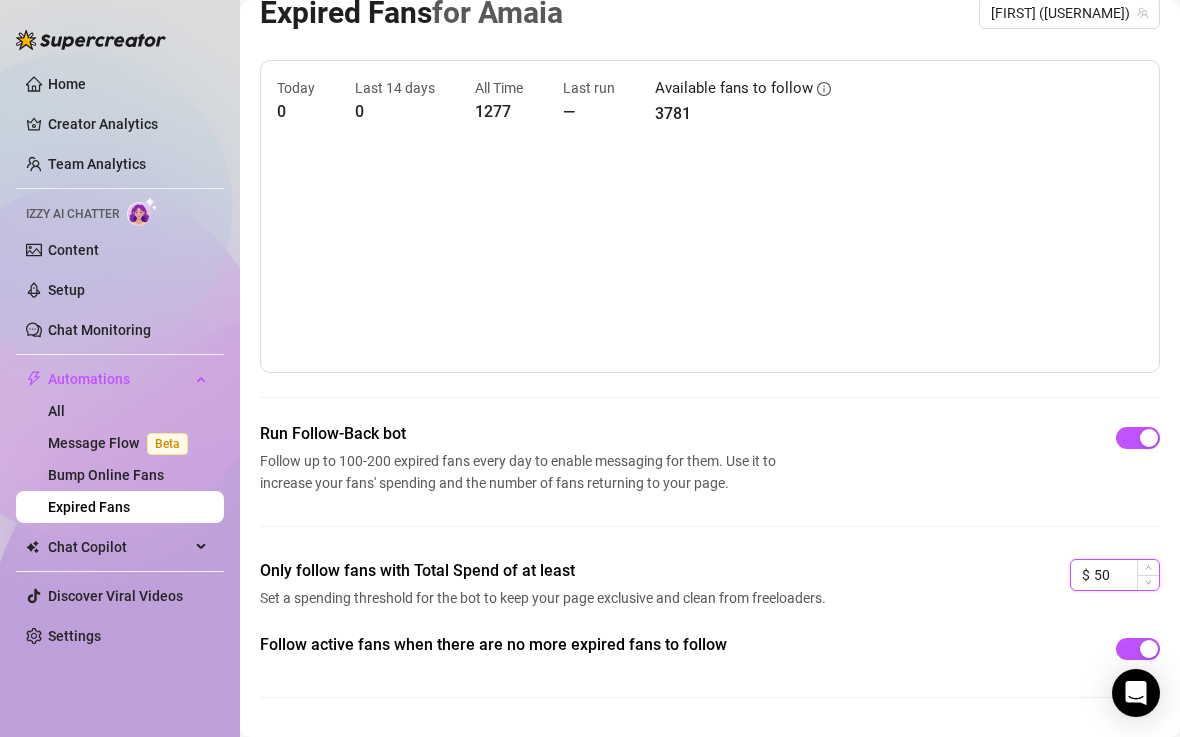 click on "50" at bounding box center [1126, 575] 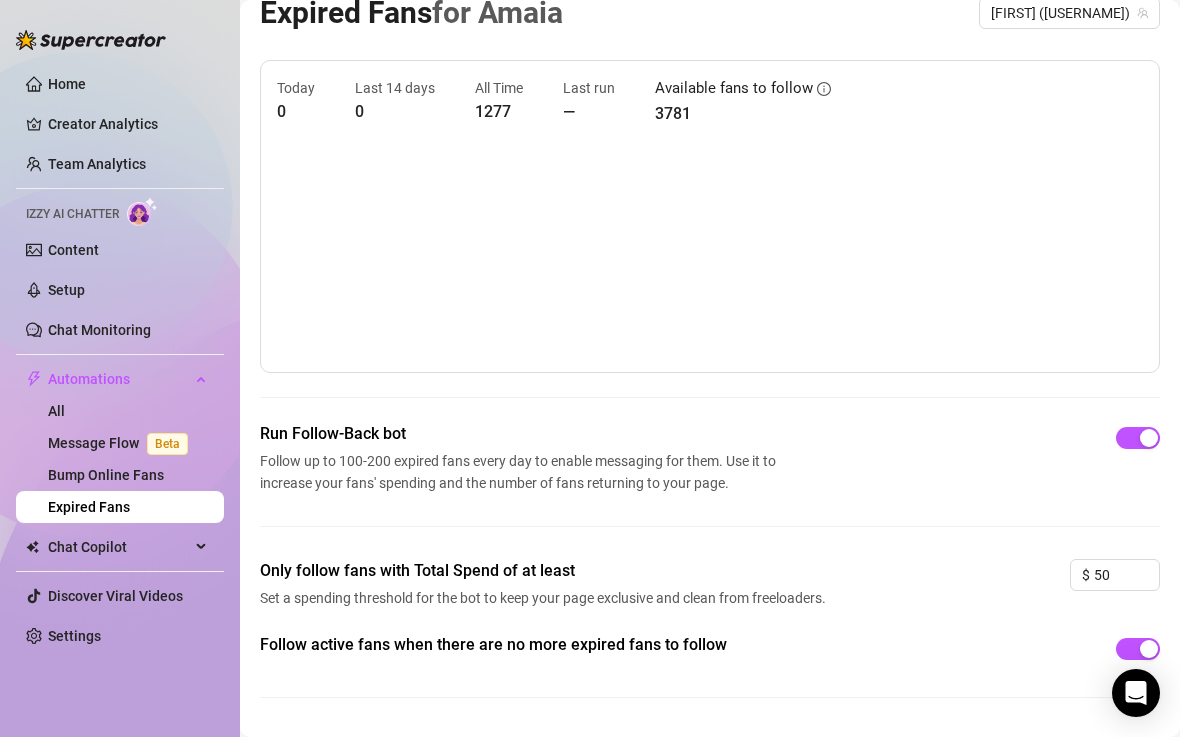 click at bounding box center [702, 256] 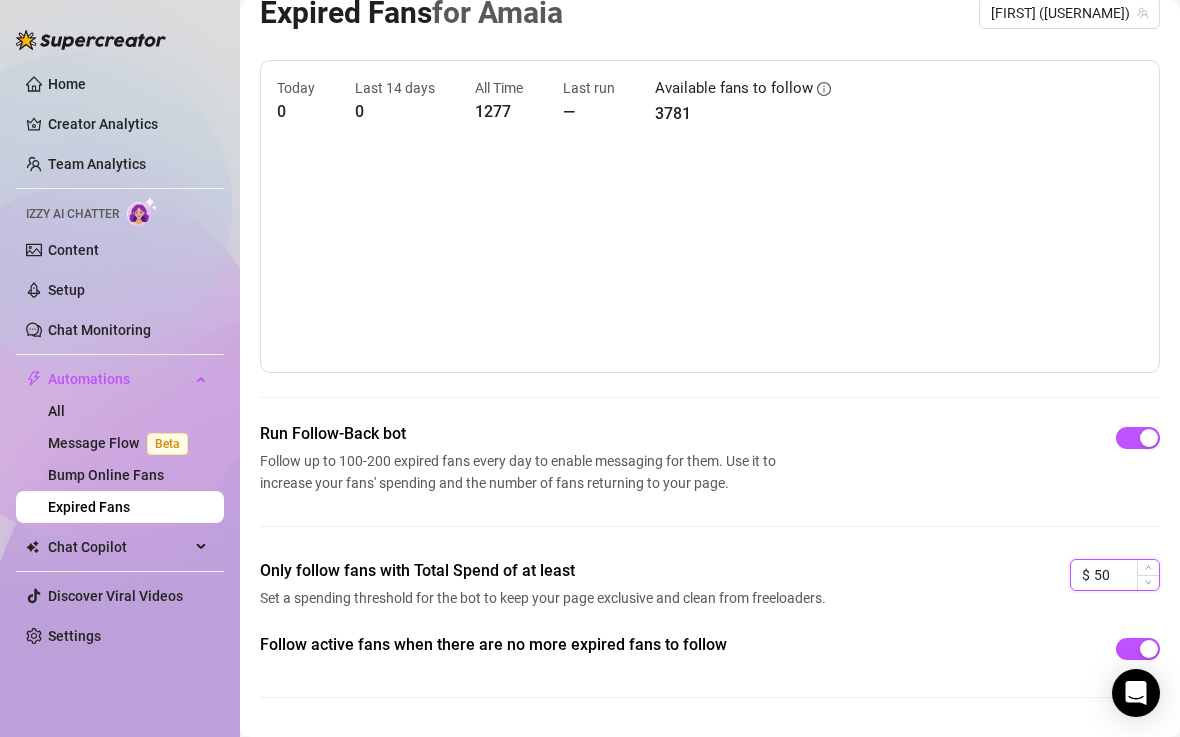 click on "50" at bounding box center (1126, 575) 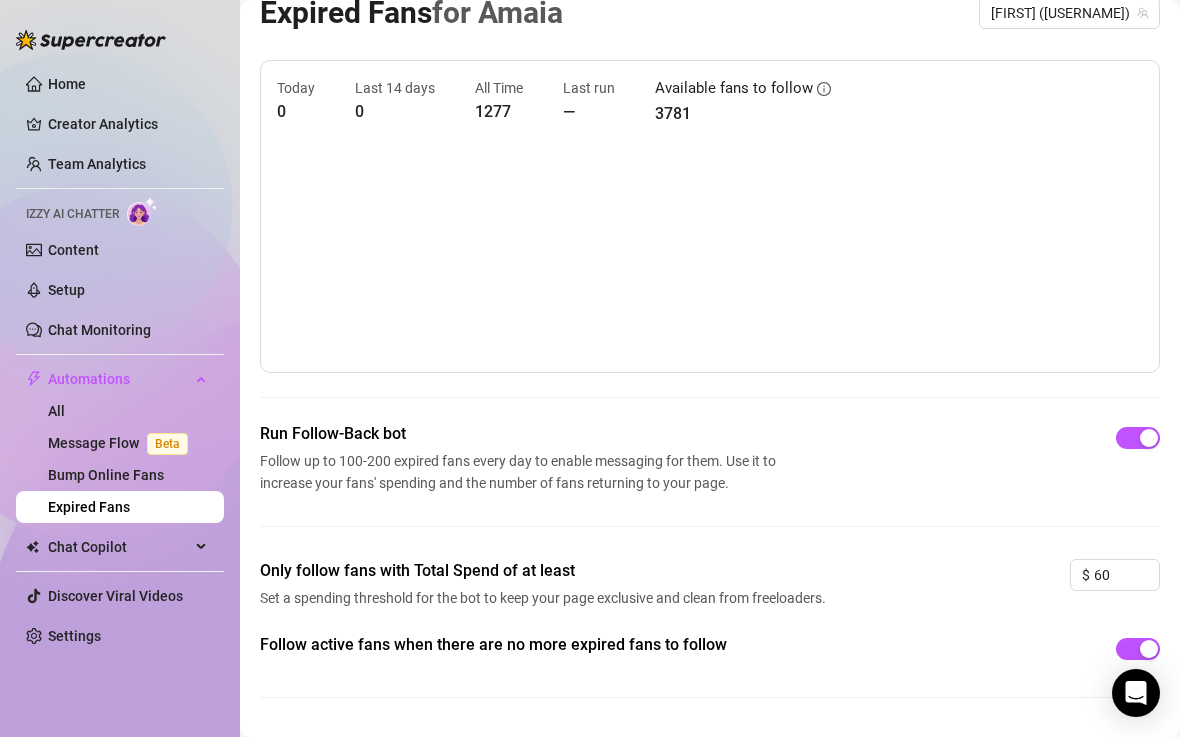 click on "Only follow fans with Total Spend of at least Set a spending threshold for the bot to keep your page exclusive and clean from freeloaders. $ [AMOUNT]" at bounding box center [710, 596] 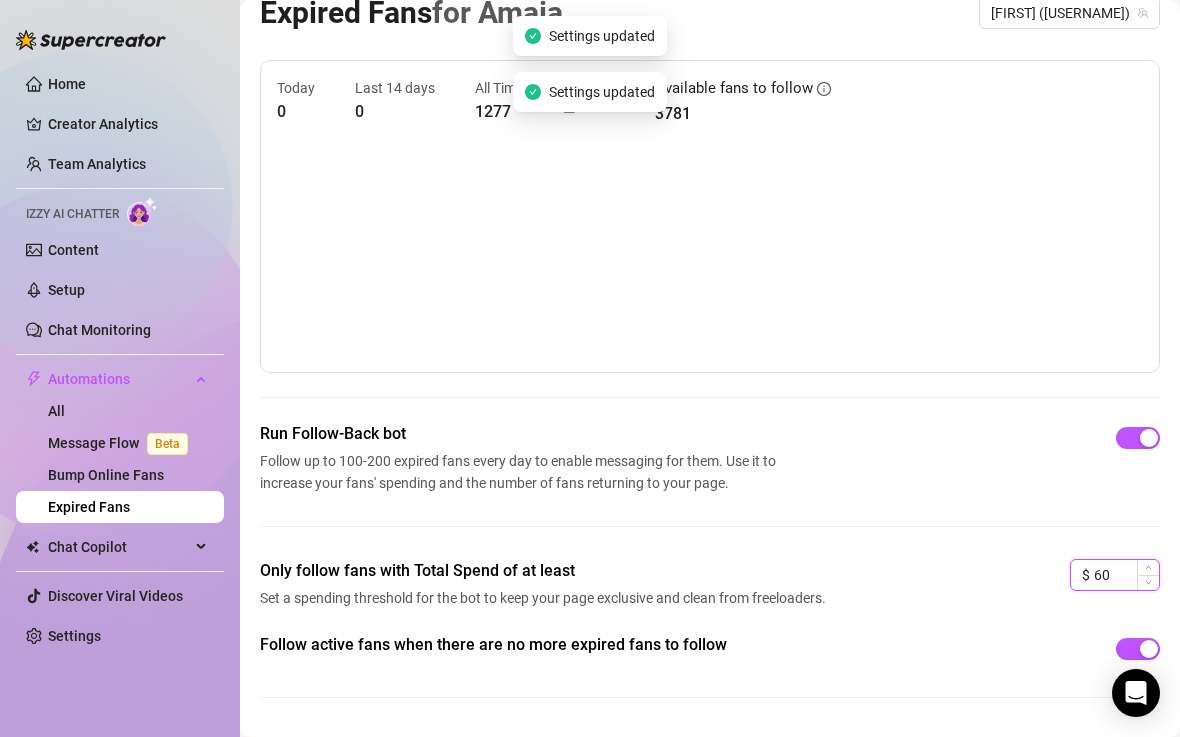 click on "60" at bounding box center [1126, 575] 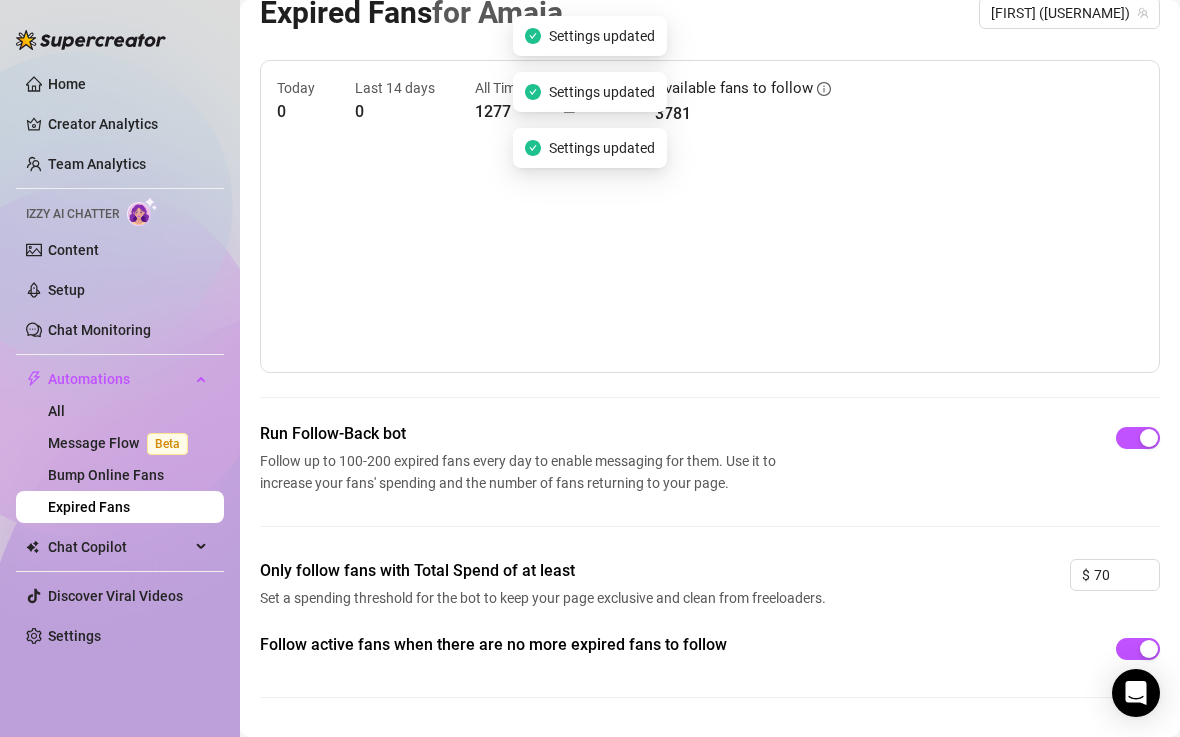 click on "Only follow fans with Total Spend of at least Set a spending threshold for the bot to keep your page exclusive and clean from freeloaders. $ [AMOUNT]" at bounding box center (710, 596) 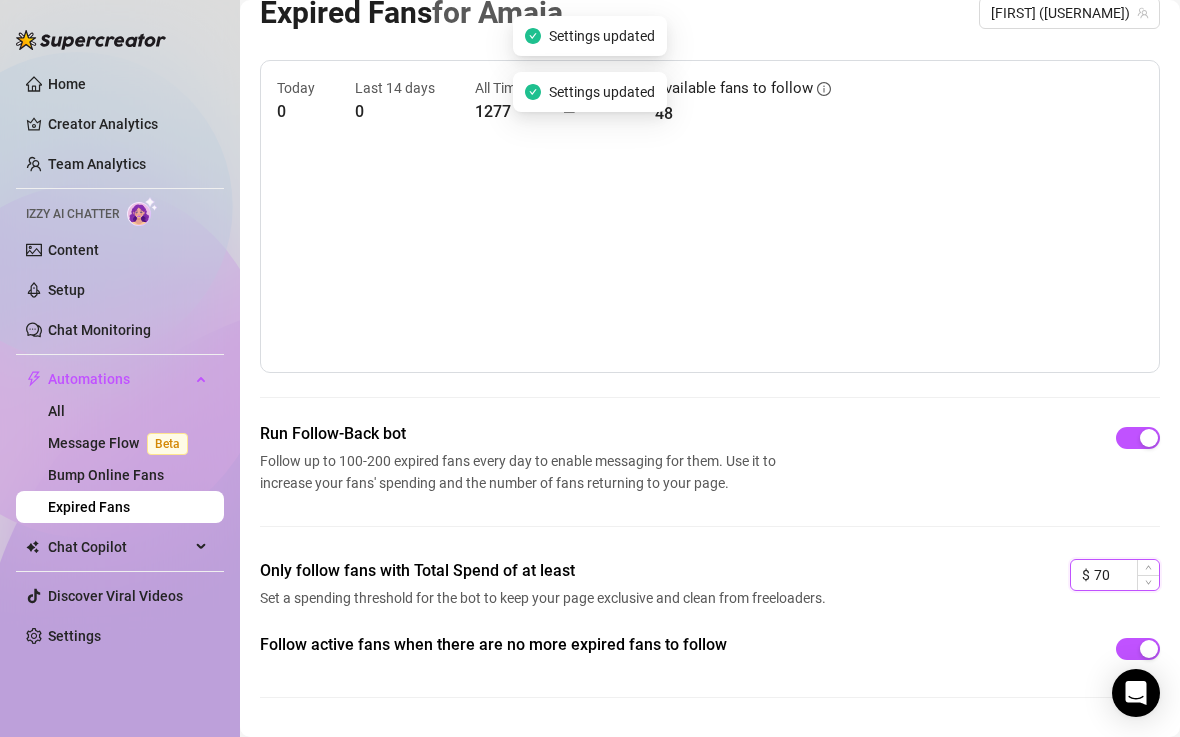click on "$ 70" at bounding box center [1115, 575] 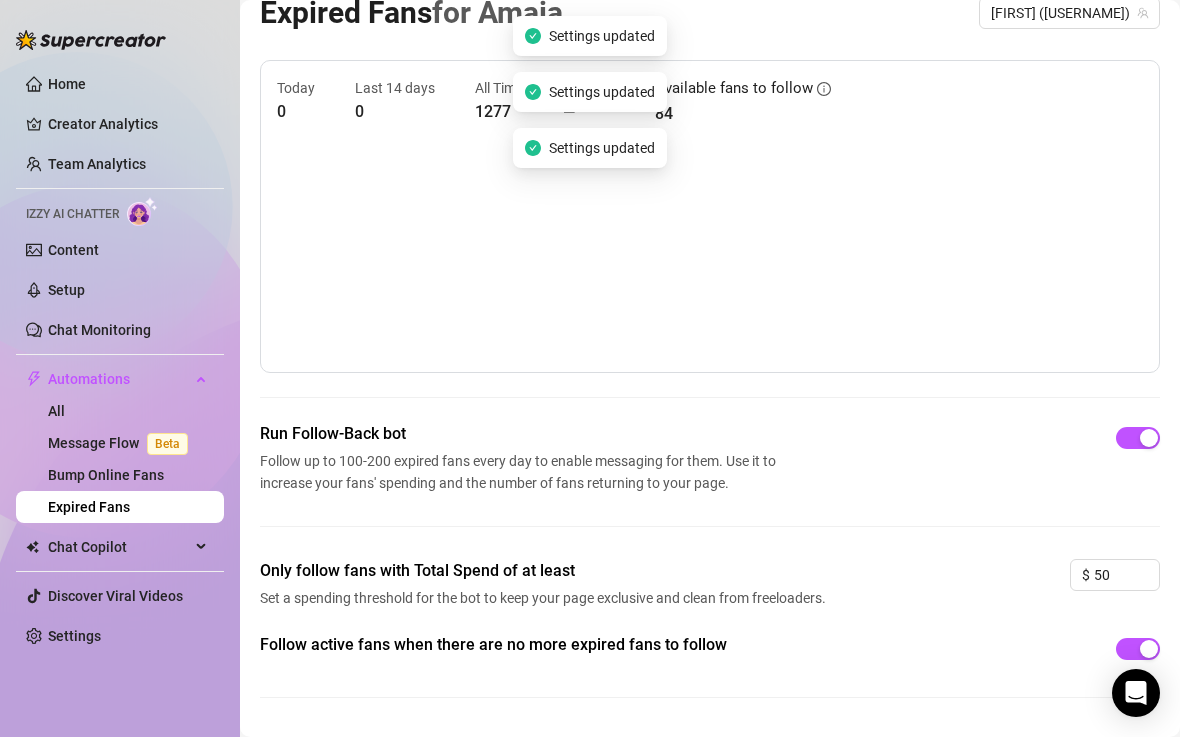 click on "Only follow fans with Total Spend of at least Set a spending threshold for the bot to keep your page exclusive and clean from freeloaders. $ 50" at bounding box center (710, 596) 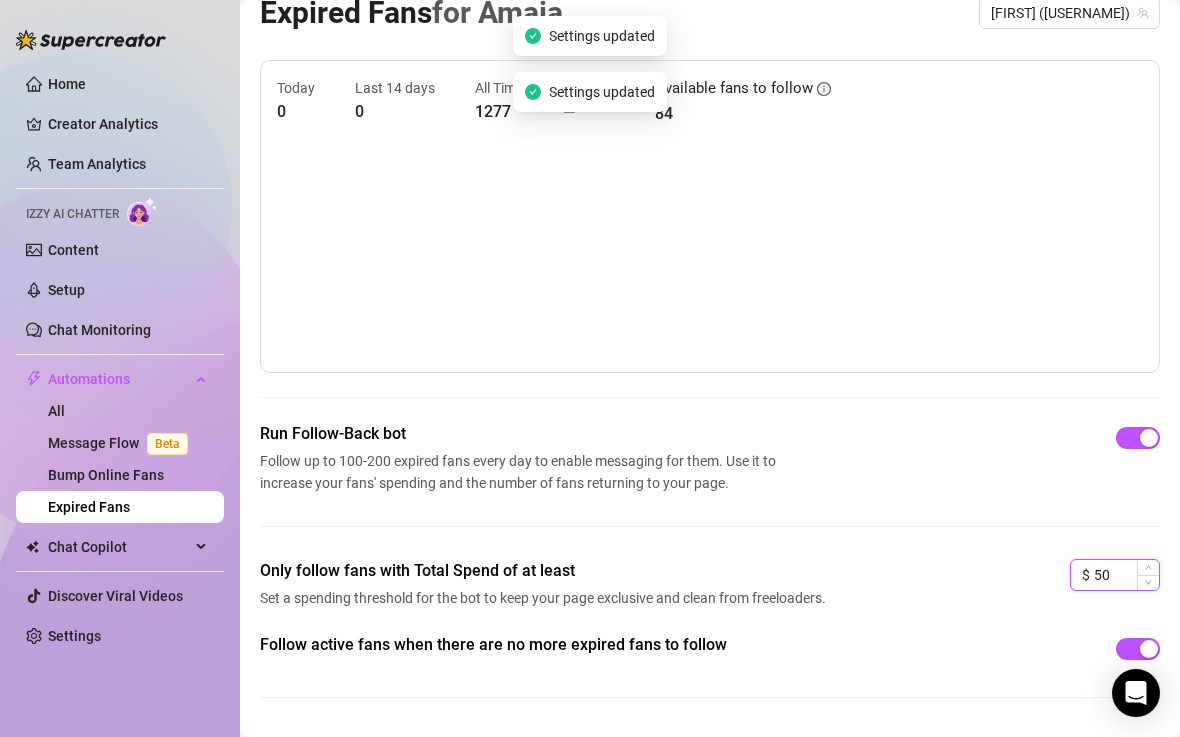 click on "50" at bounding box center [1126, 575] 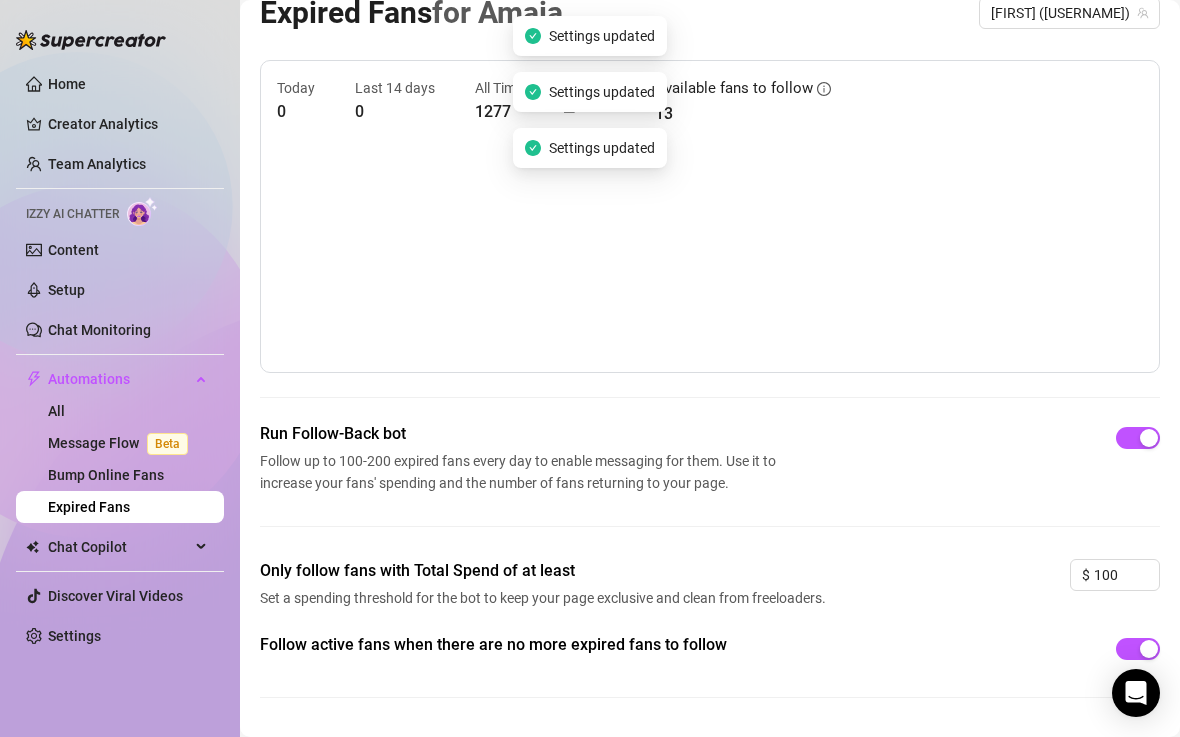 click at bounding box center [702, 256] 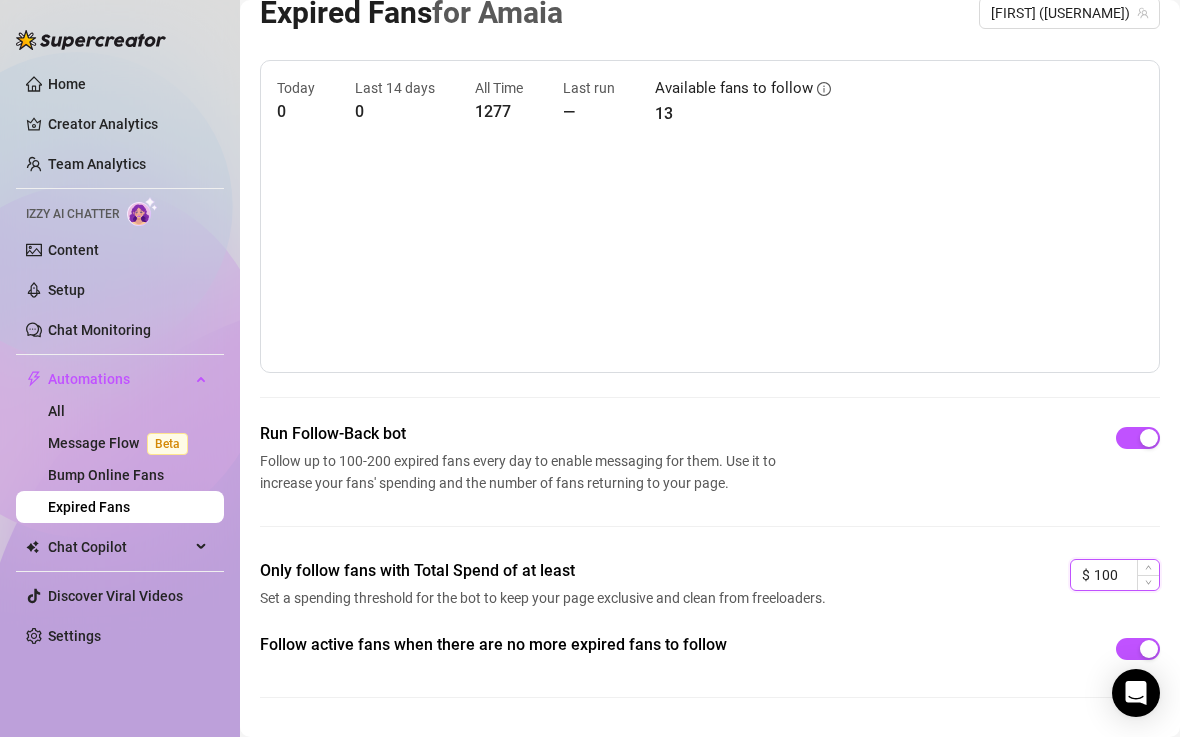 click on "100" at bounding box center (1126, 575) 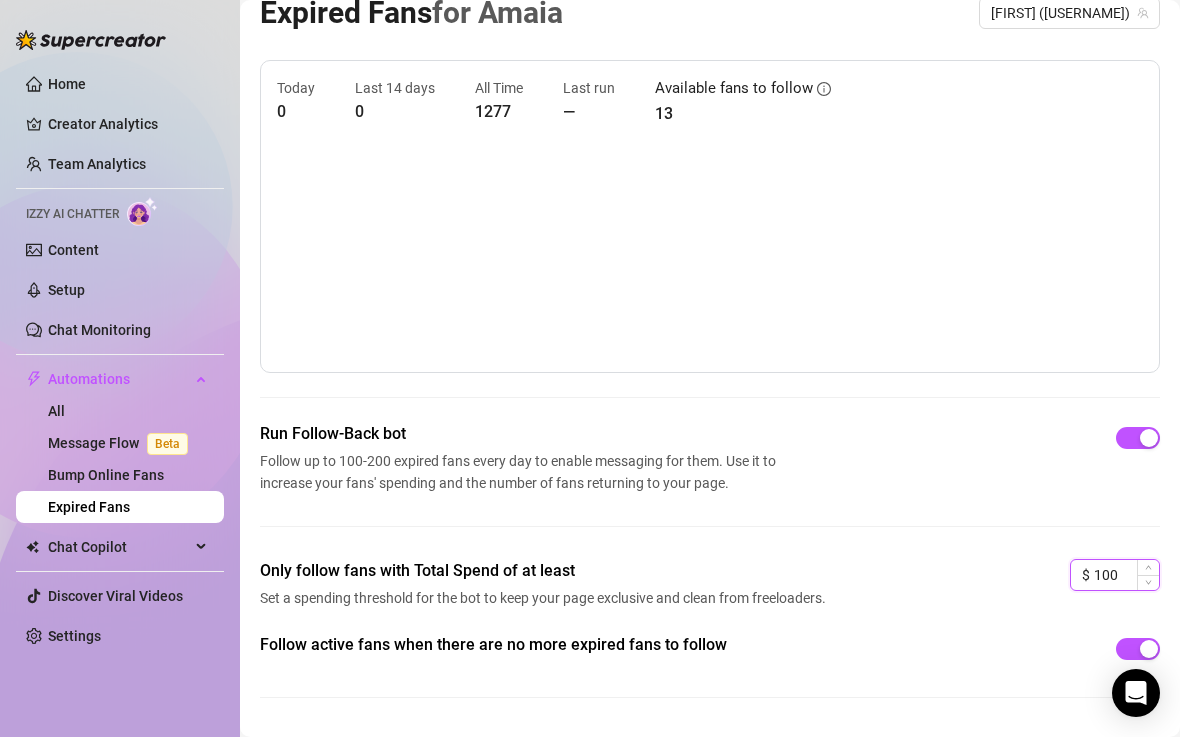 click on "100" at bounding box center (1126, 575) 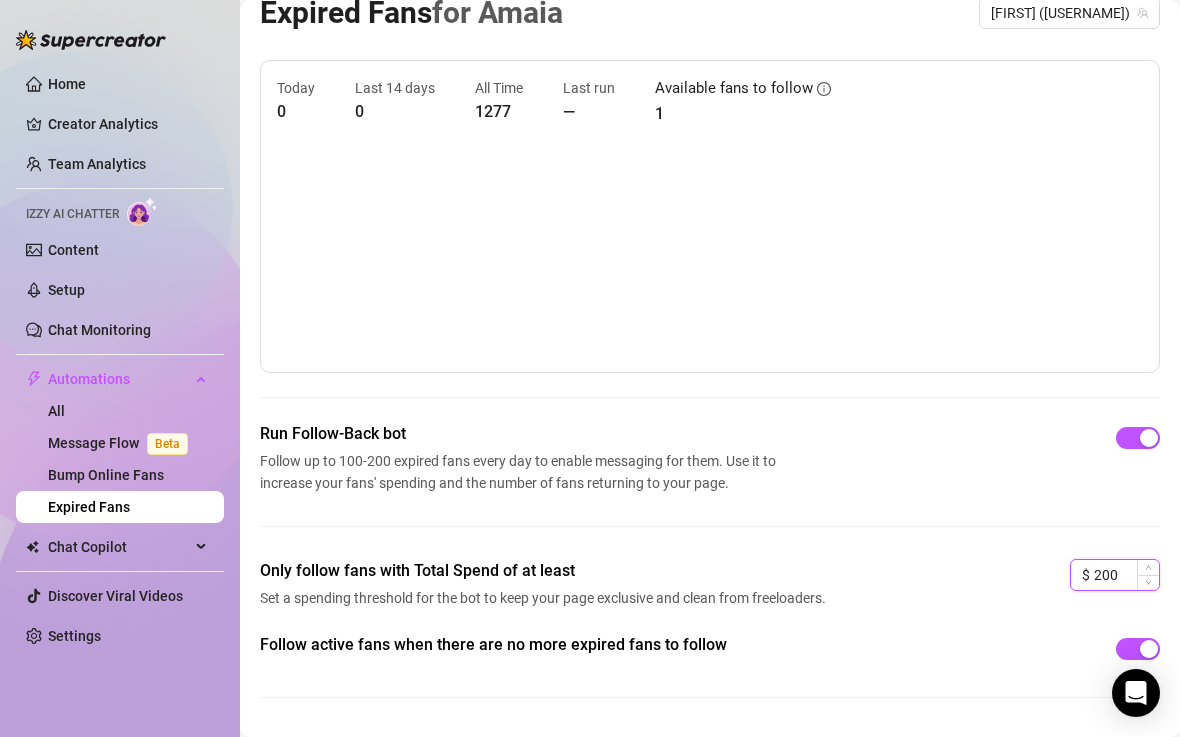 drag, startPoint x: 1103, startPoint y: 576, endPoint x: 1078, endPoint y: 576, distance: 25 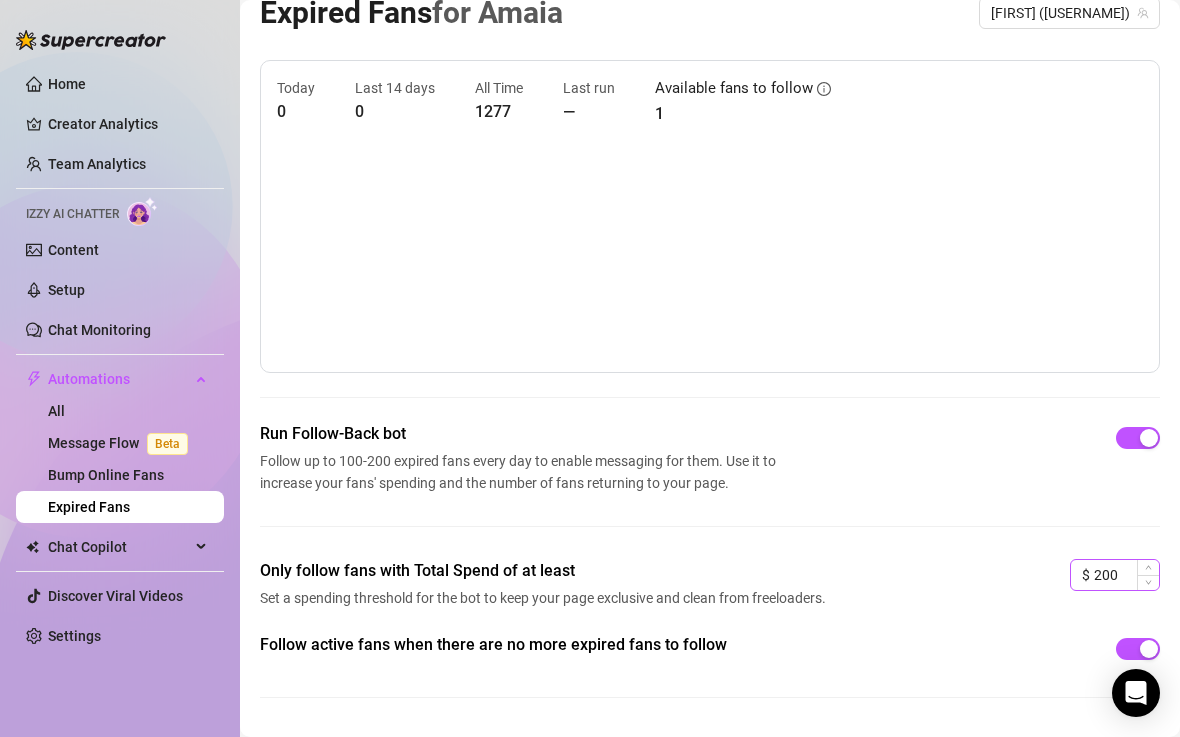 click on "200" at bounding box center (1126, 575) 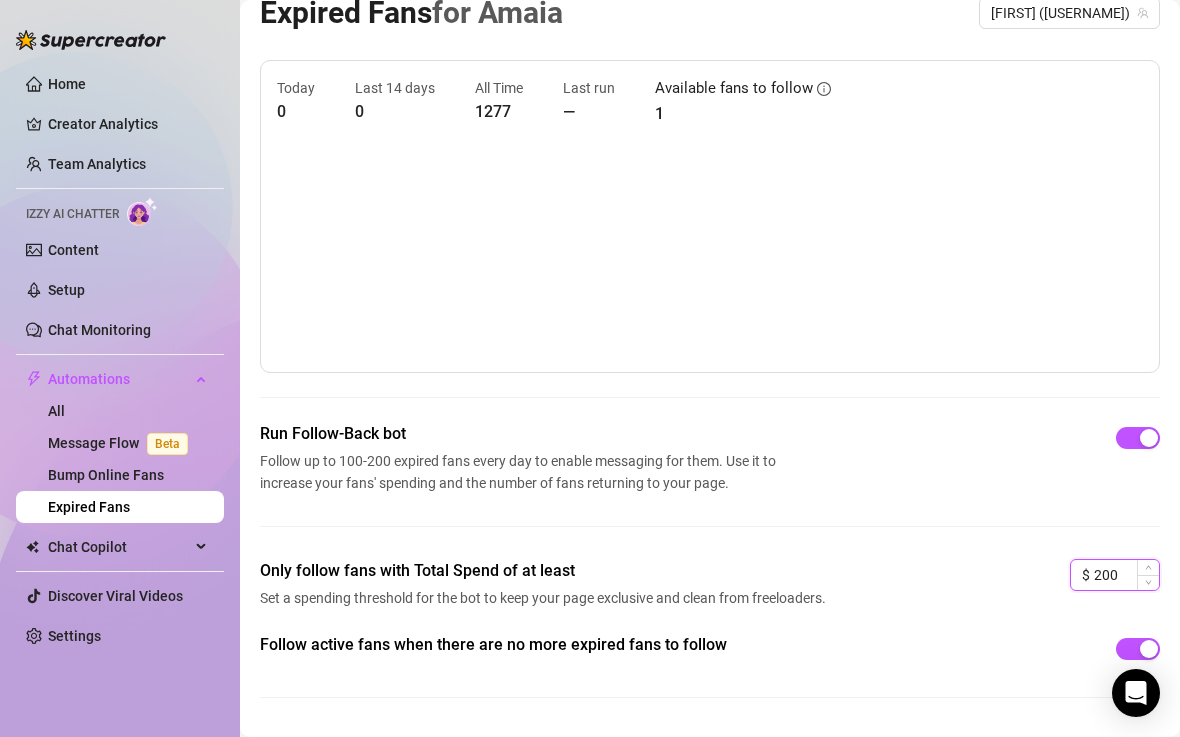 click on "200" at bounding box center (1126, 575) 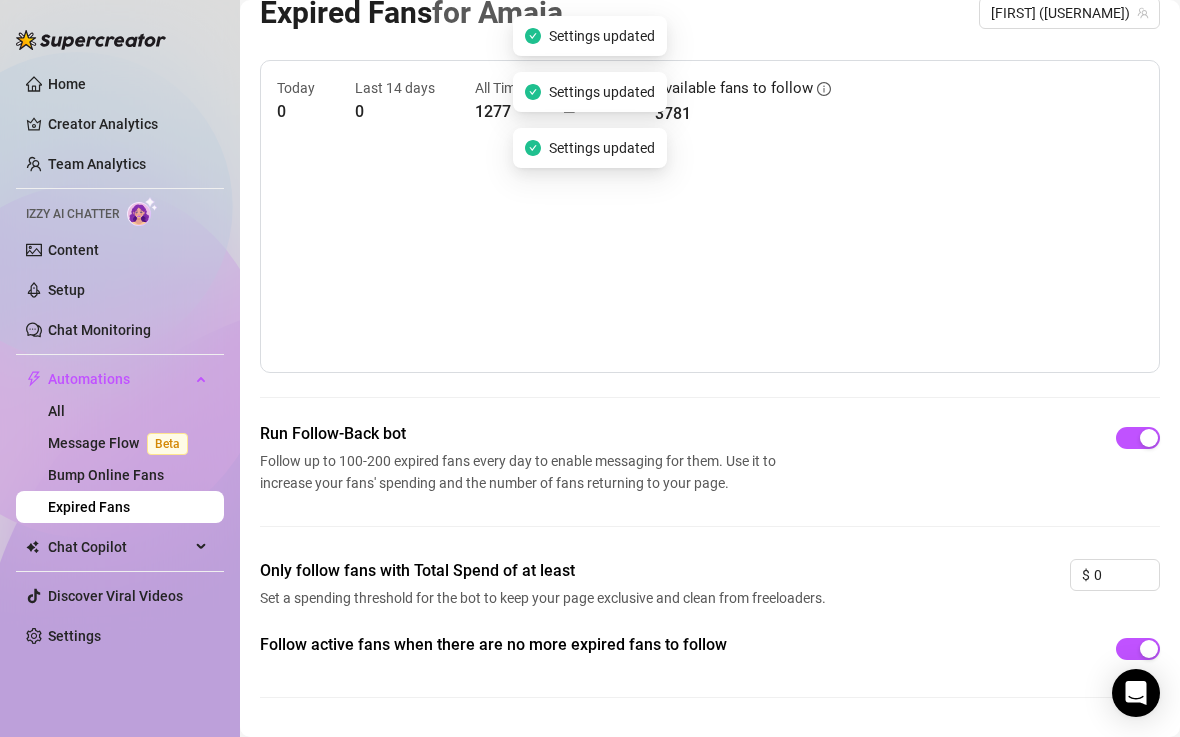 click on "Only follow fans with Total Spend of at least Set a spending threshold for the bot to keep your page exclusive and clean from freeloaders. $ 0" at bounding box center (710, 596) 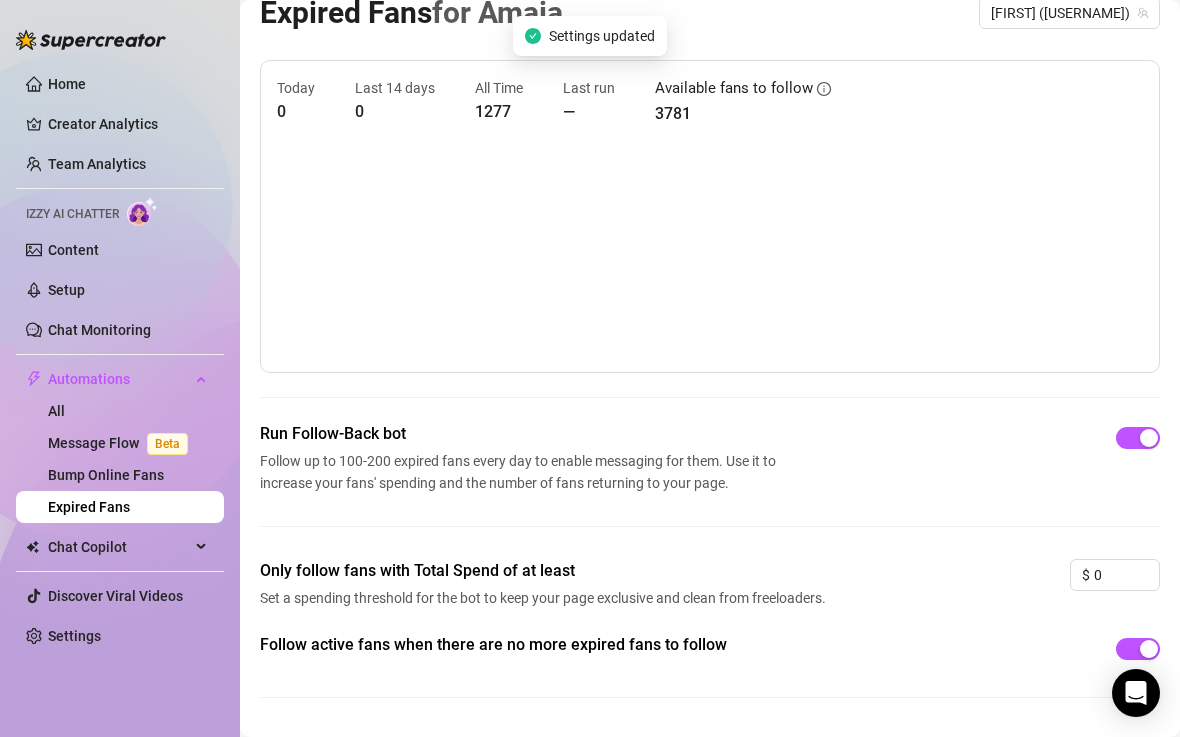 scroll, scrollTop: 78, scrollLeft: 0, axis: vertical 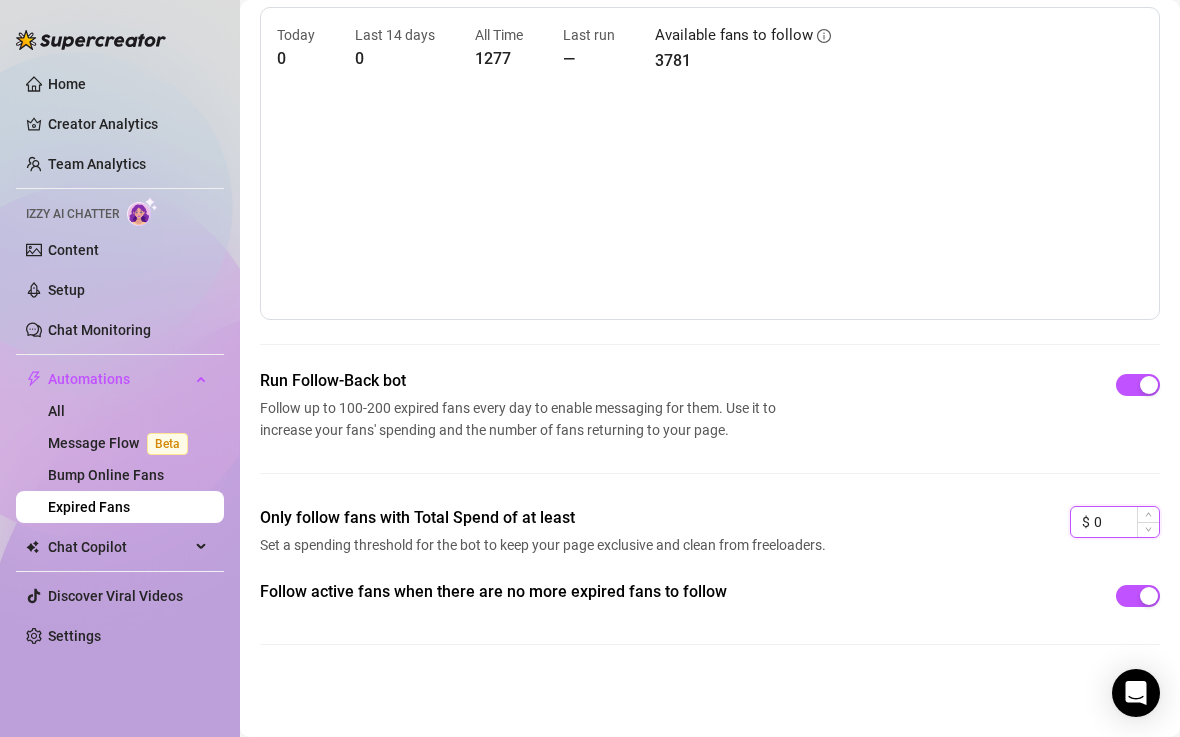 click on "0" at bounding box center (1126, 522) 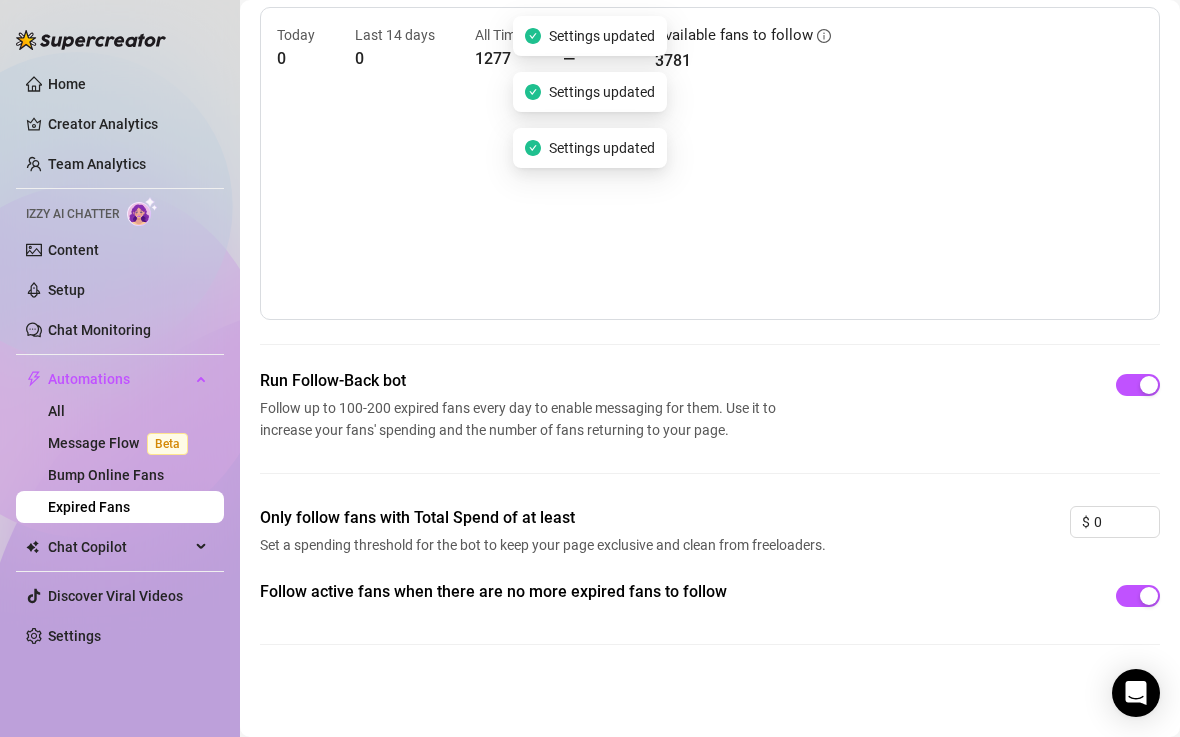 click on "Follow active fans when there are no more expired fans to follow" at bounding box center [710, 596] 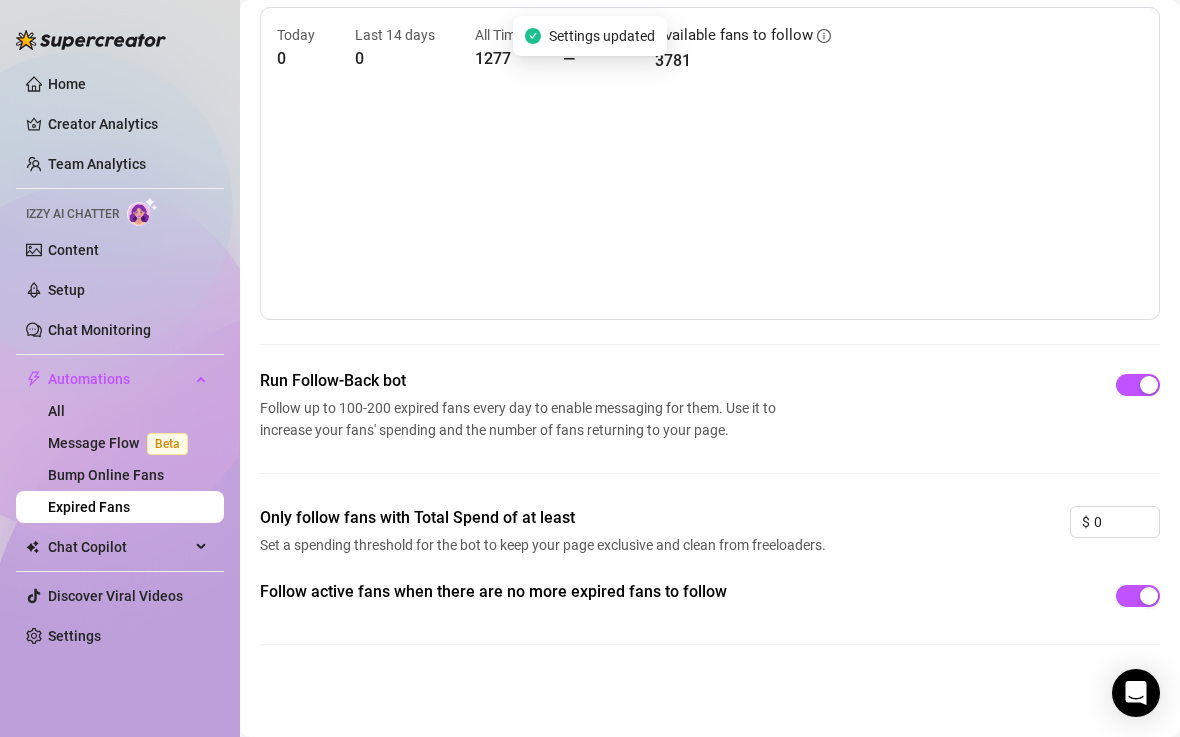 scroll, scrollTop: 74, scrollLeft: 0, axis: vertical 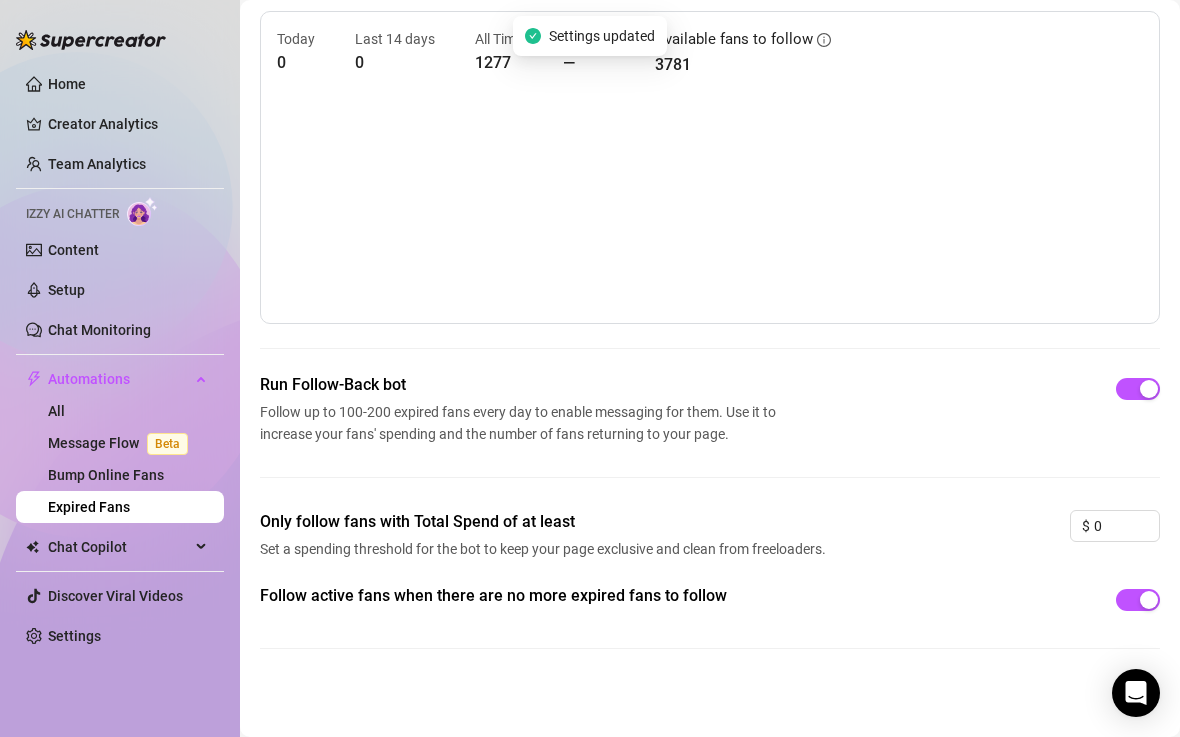 click on "Today 0 Last 14 days 0 All Time 1277 Last run — Available fans to follow 3781" at bounding box center [710, 167] 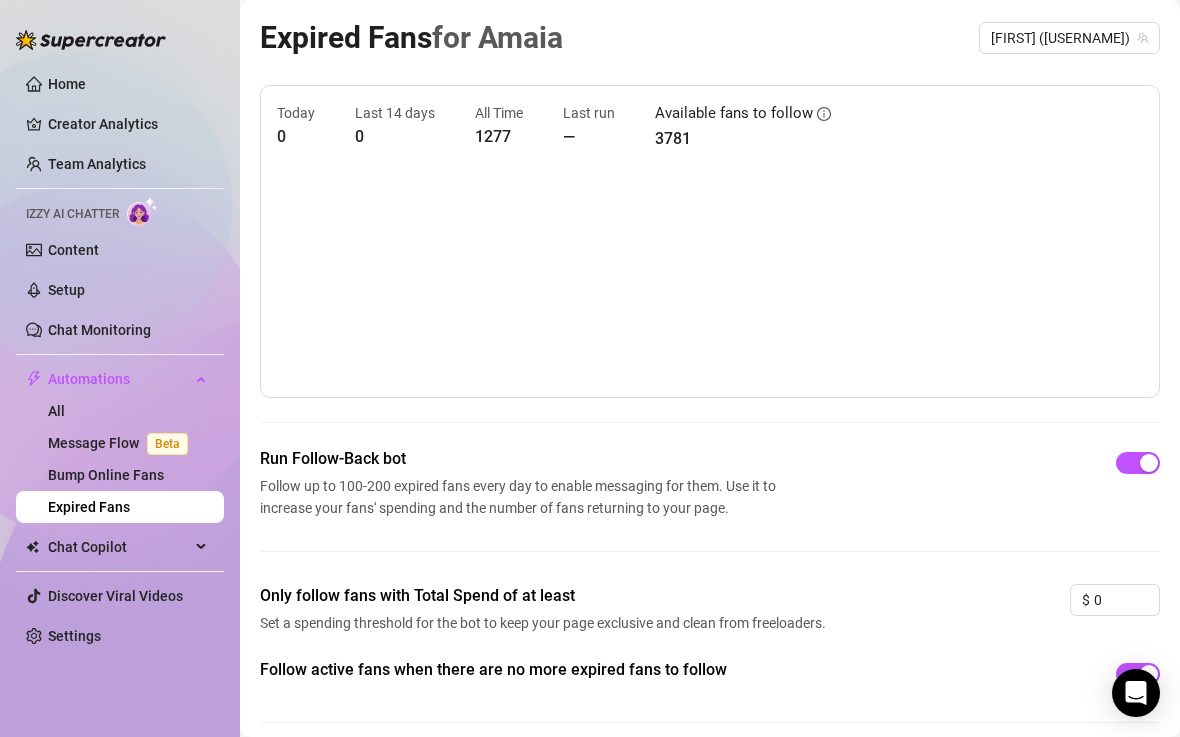 scroll, scrollTop: 78, scrollLeft: 0, axis: vertical 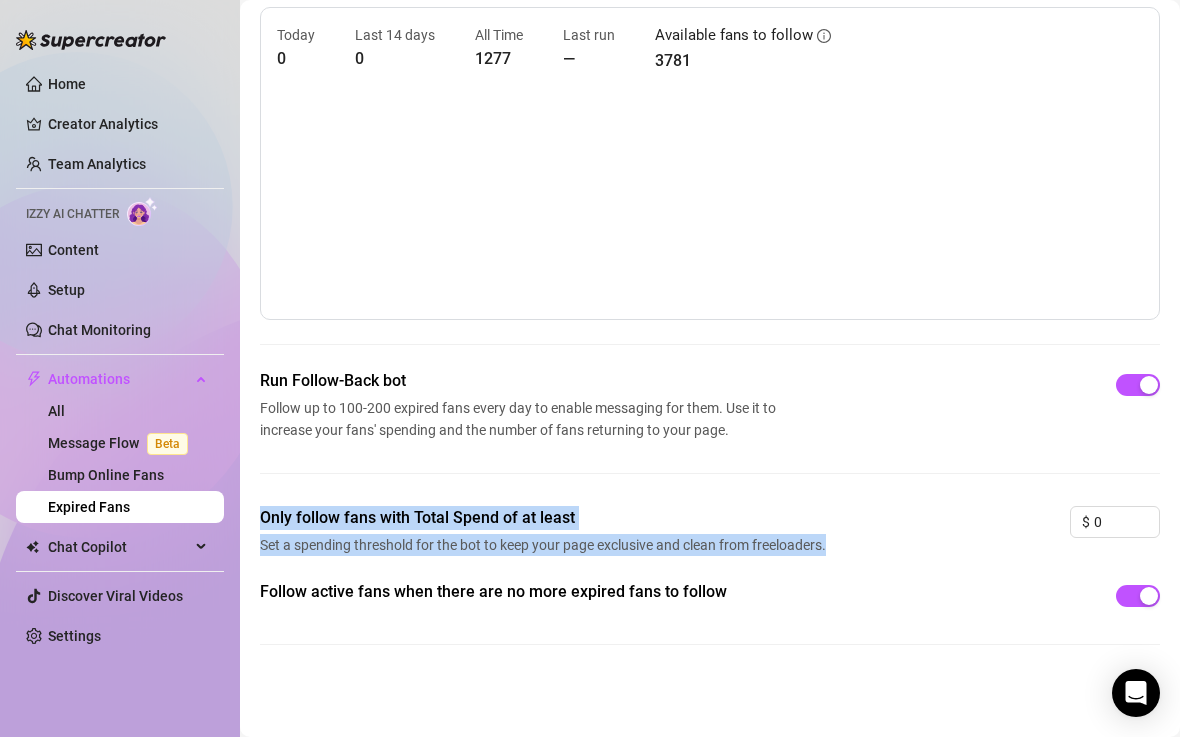 drag, startPoint x: 277, startPoint y: 484, endPoint x: 362, endPoint y: 571, distance: 121.630585 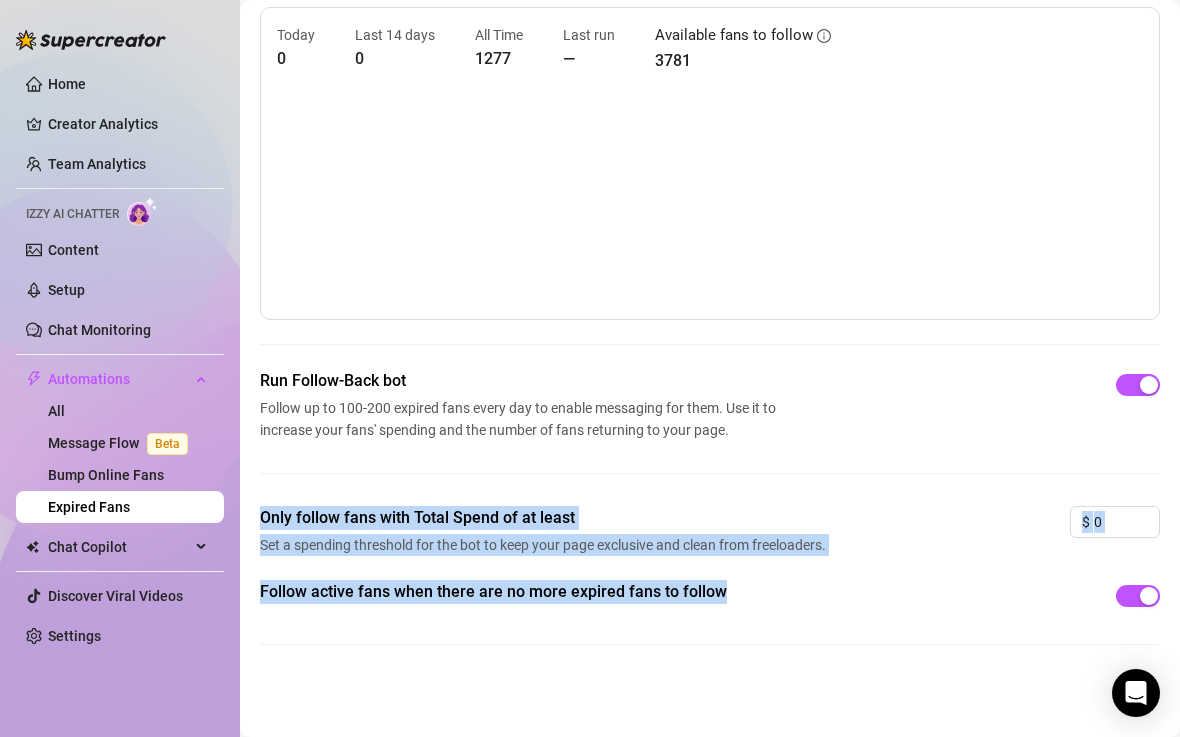 drag, startPoint x: 361, startPoint y: 467, endPoint x: 362, endPoint y: 682, distance: 215.00232 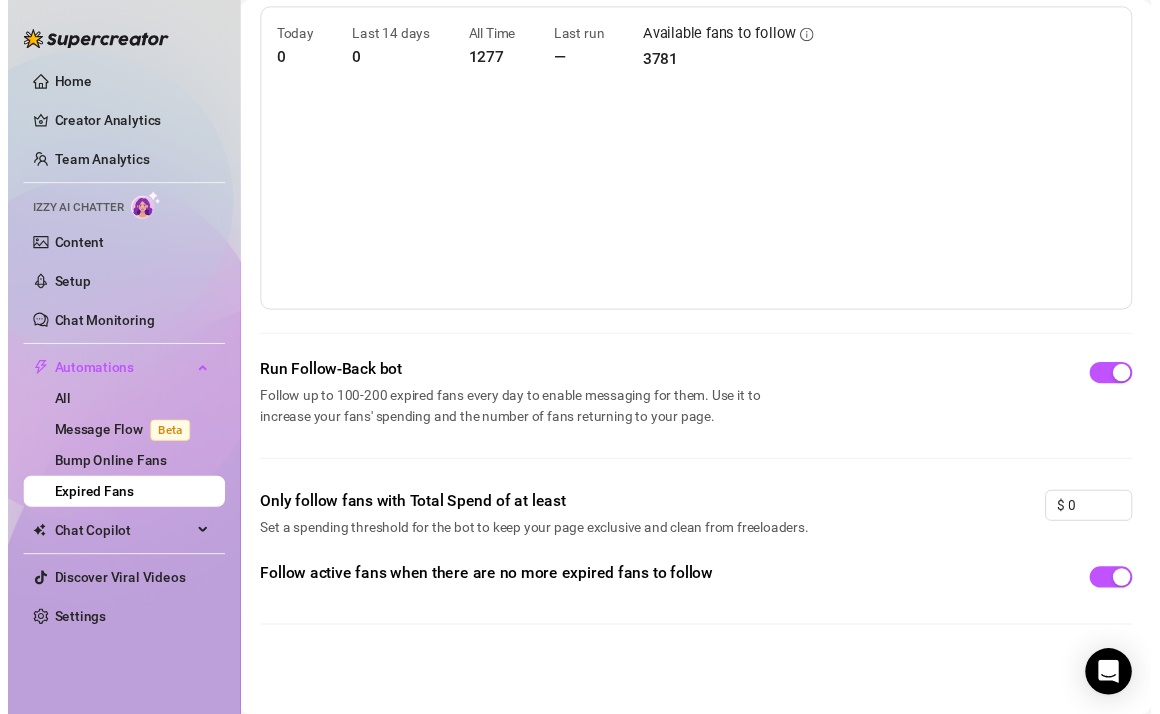 scroll, scrollTop: 29, scrollLeft: 0, axis: vertical 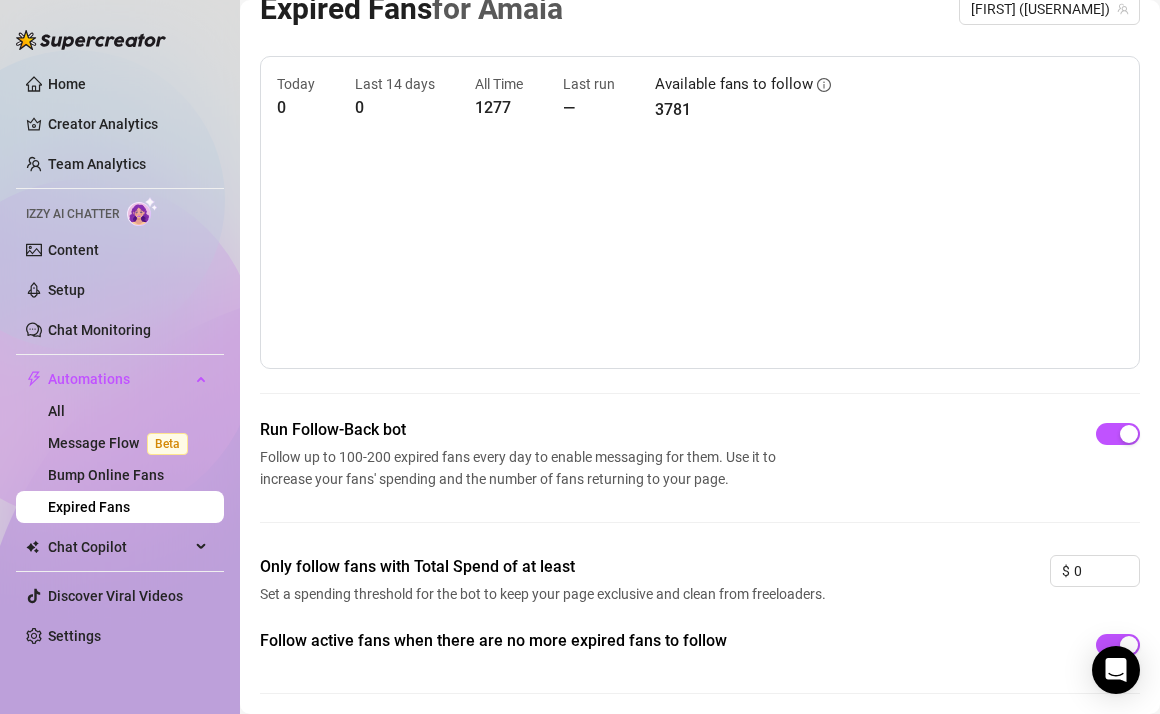 click on "Expired Fans" at bounding box center [89, 507] 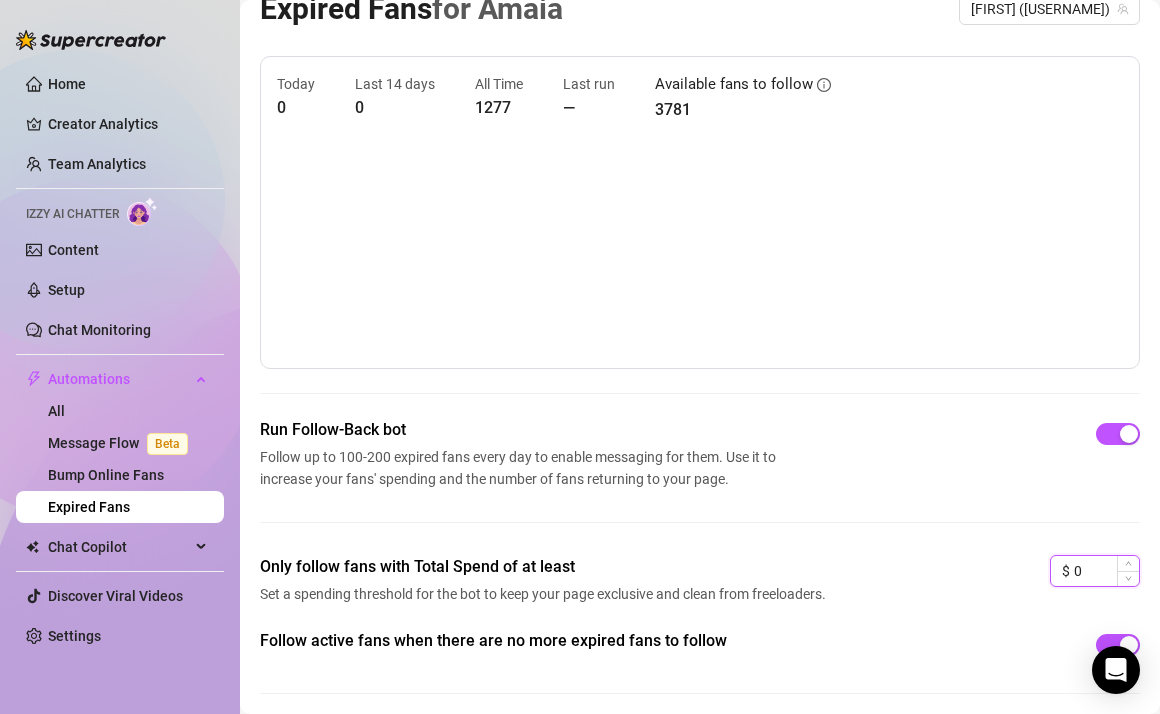 click on "0" at bounding box center (1106, 571) 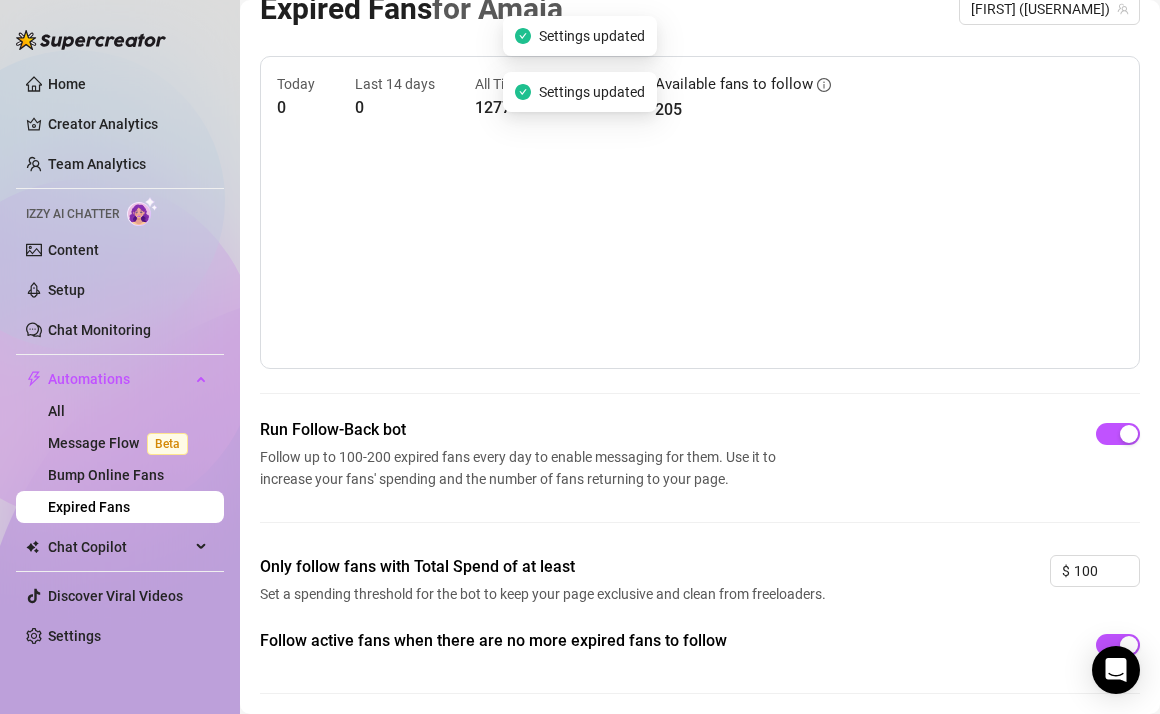 click at bounding box center (692, 252) 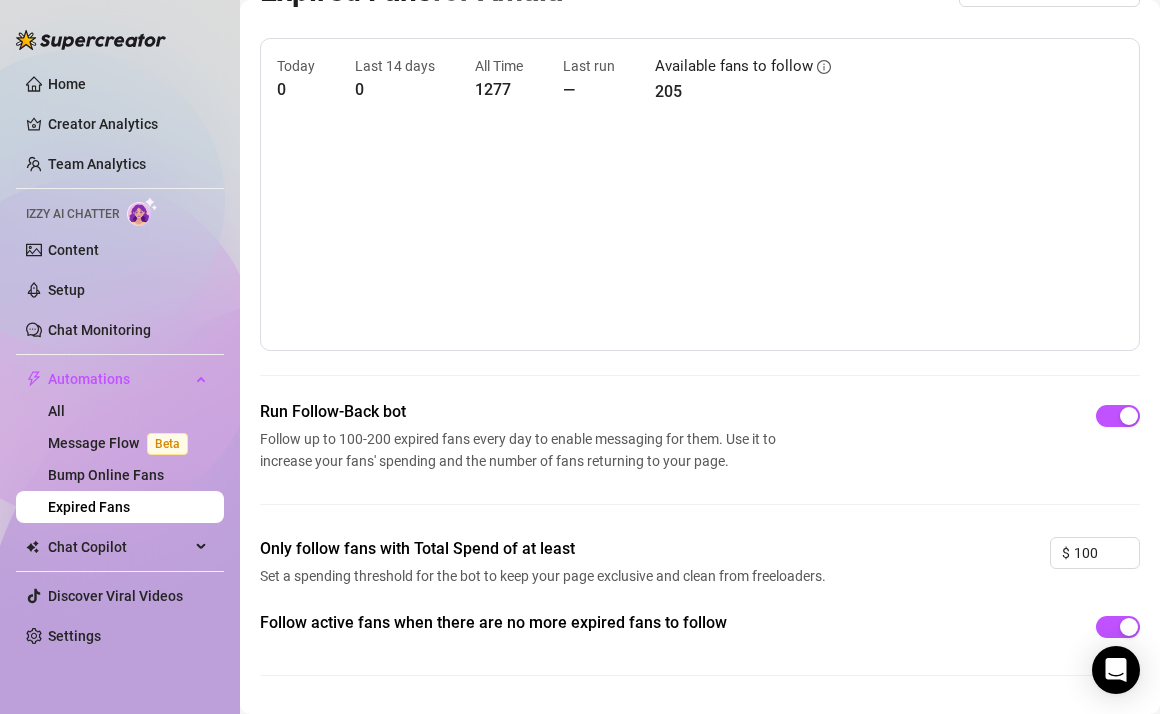 scroll, scrollTop: 0, scrollLeft: 0, axis: both 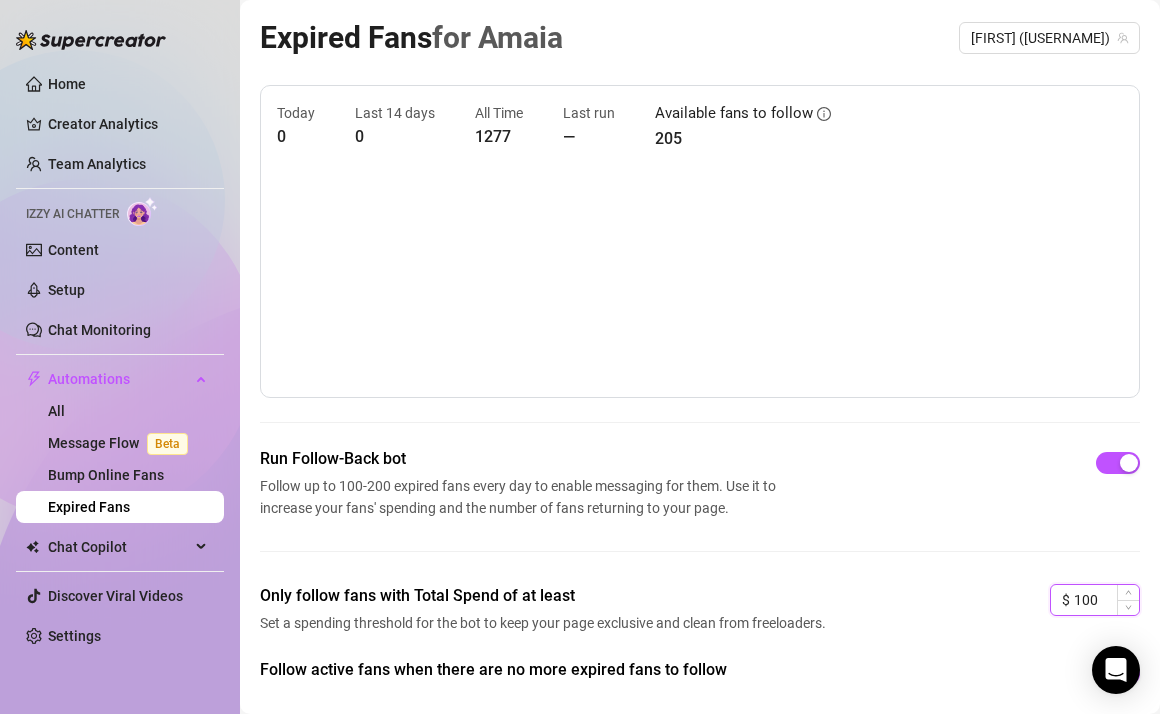 click on "100" at bounding box center [1106, 600] 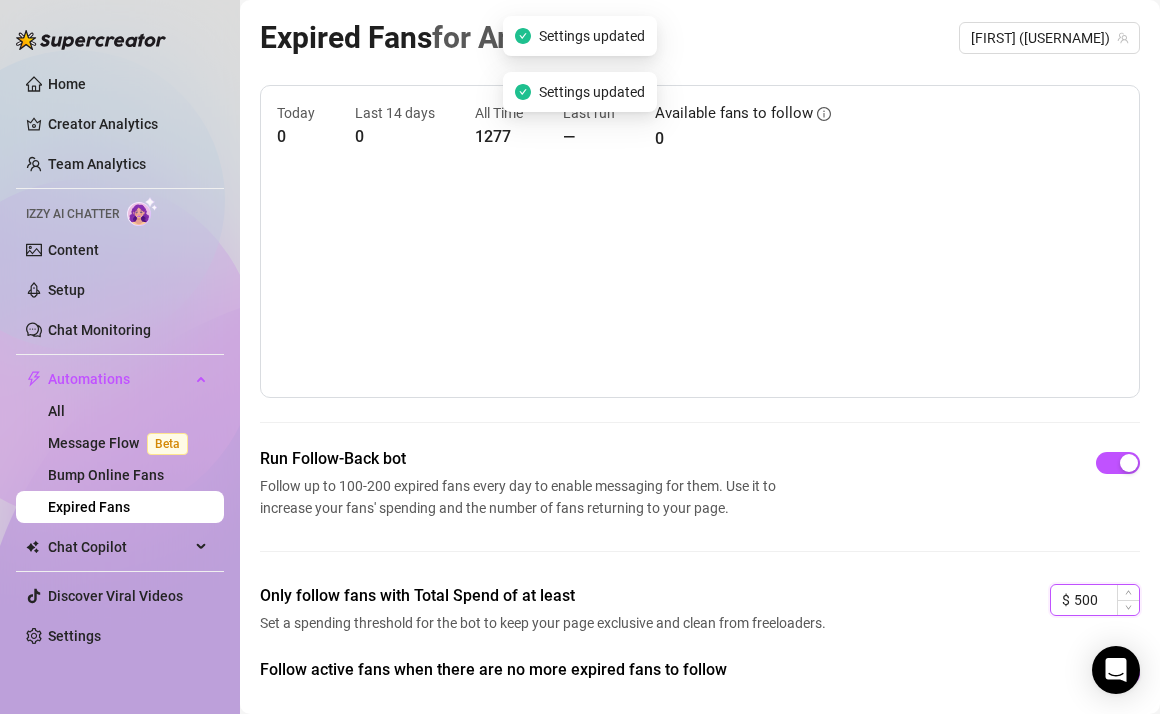 drag, startPoint x: 1069, startPoint y: 601, endPoint x: 1055, endPoint y: 599, distance: 14.142136 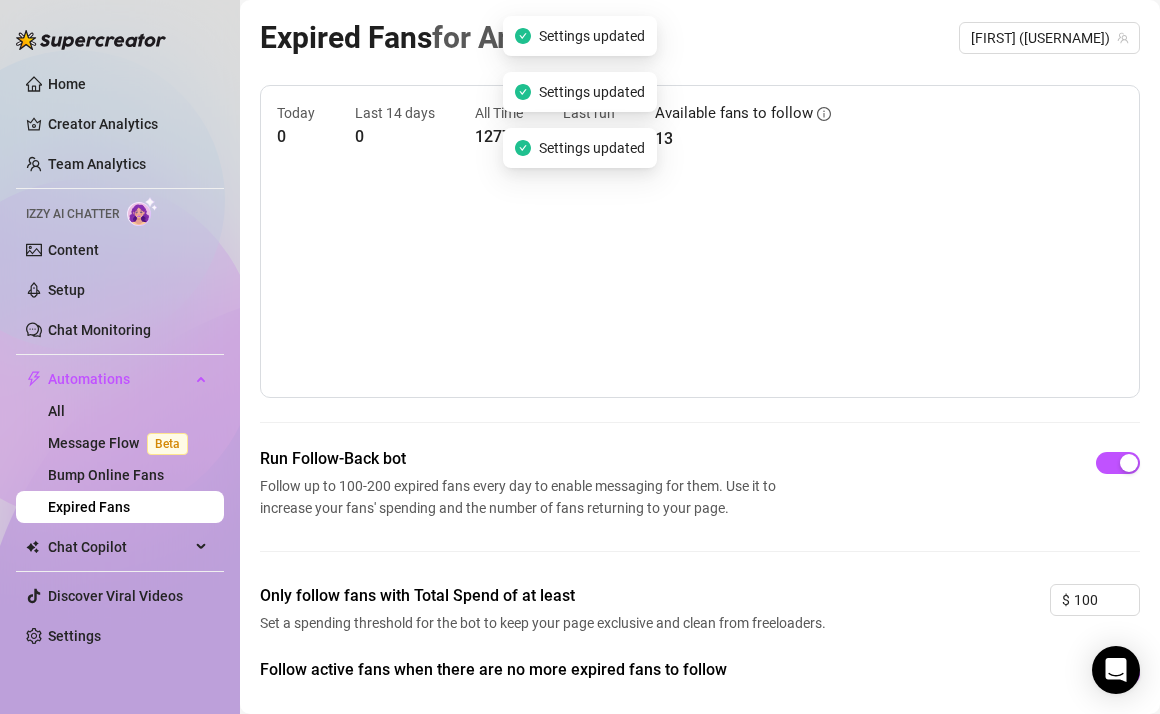 click on "Only follow fans with Total Spend of at least Set a spending threshold for the bot to keep your page exclusive and clean from freeloaders. $ [AMOUNT]" at bounding box center (700, 621) 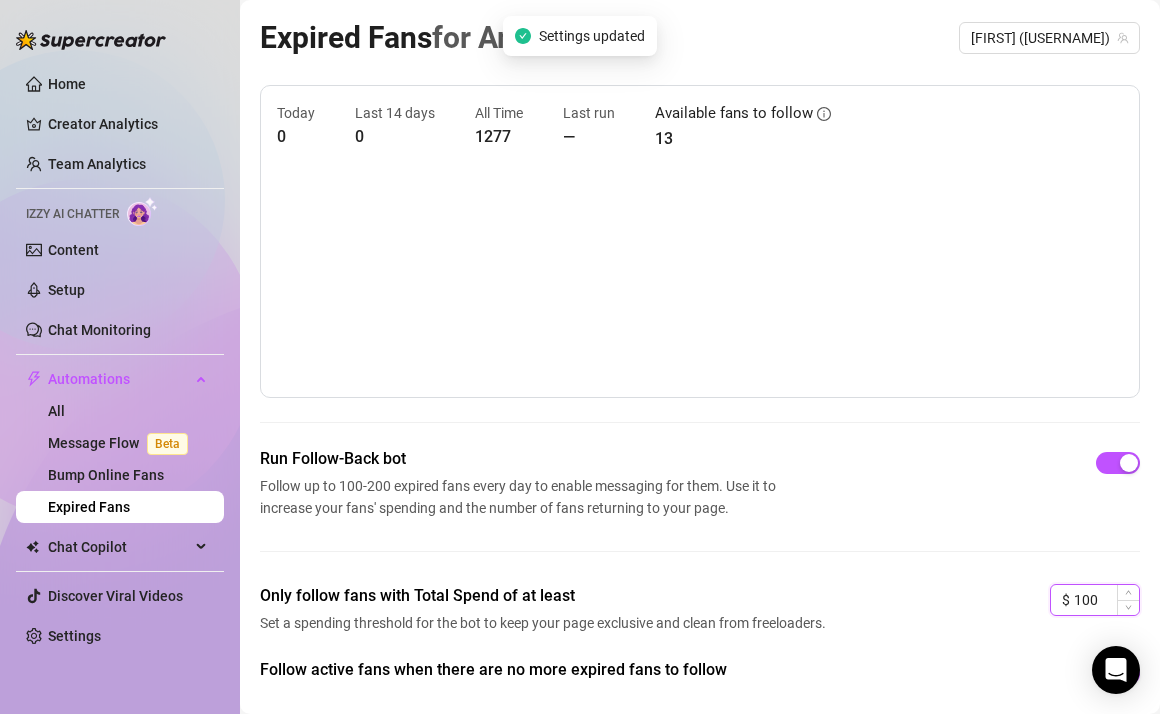 click on "100" at bounding box center [1106, 600] 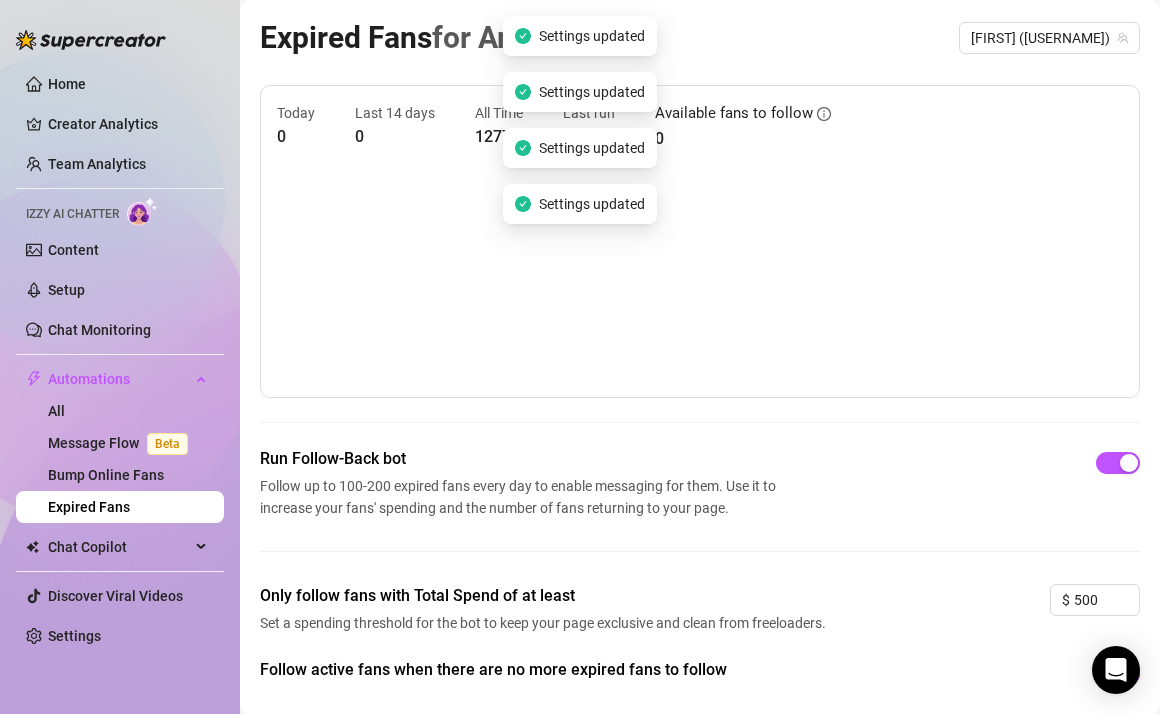 click on "Only follow fans with Total Spend of at least Set a spending threshold for the bot to keep your page exclusive and clean from freeloaders. $ [AMOUNT]" at bounding box center (700, 621) 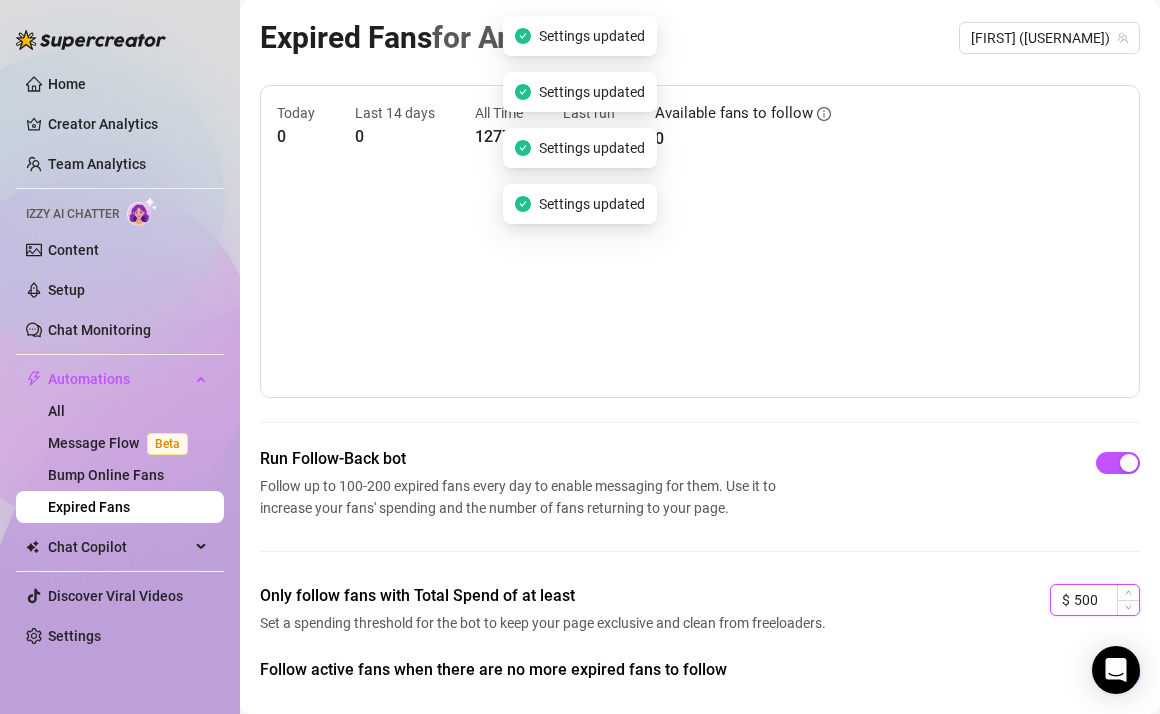 click on "500" at bounding box center (1106, 600) 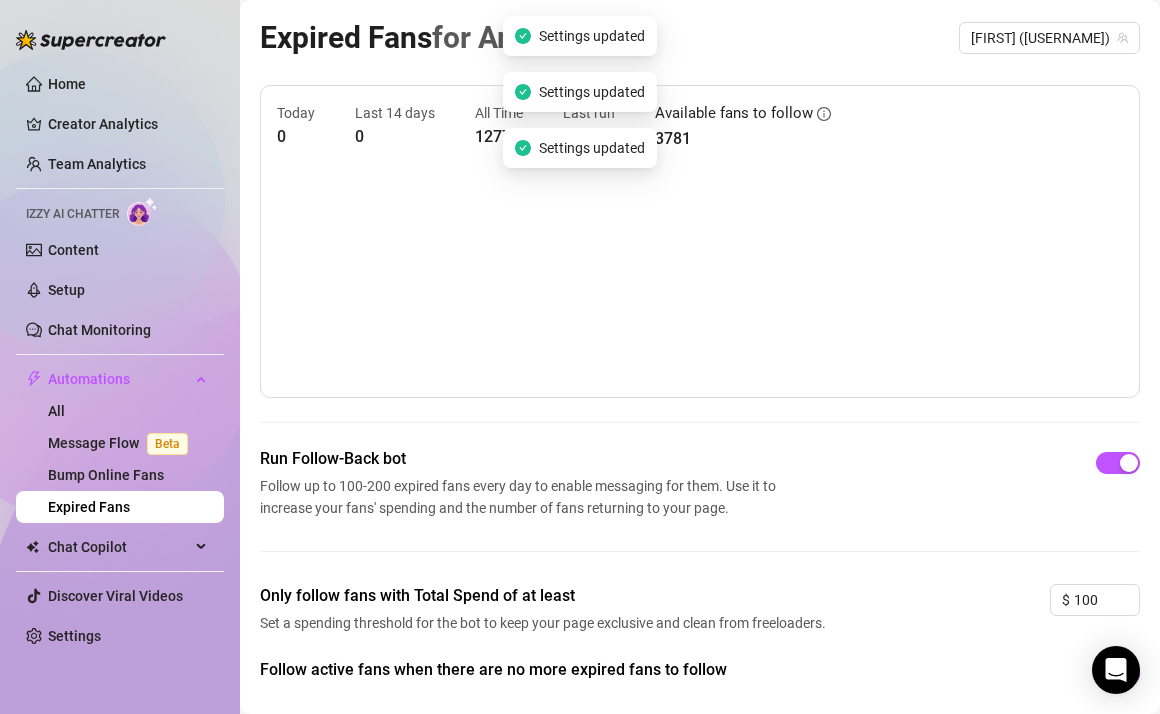 click on "Only follow fans with Total Spend of at least Set a spending threshold for the bot to keep your page exclusive and clean from freeloaders. $ [AMOUNT]" at bounding box center [700, 621] 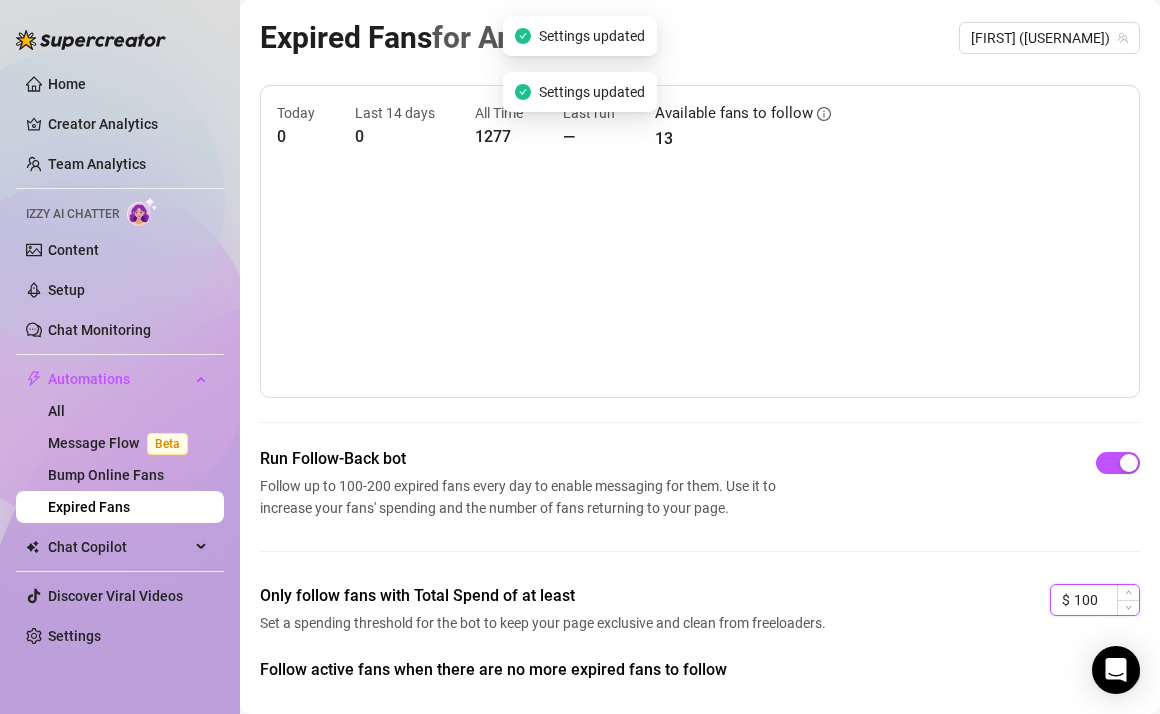 click on "100" at bounding box center (1106, 600) 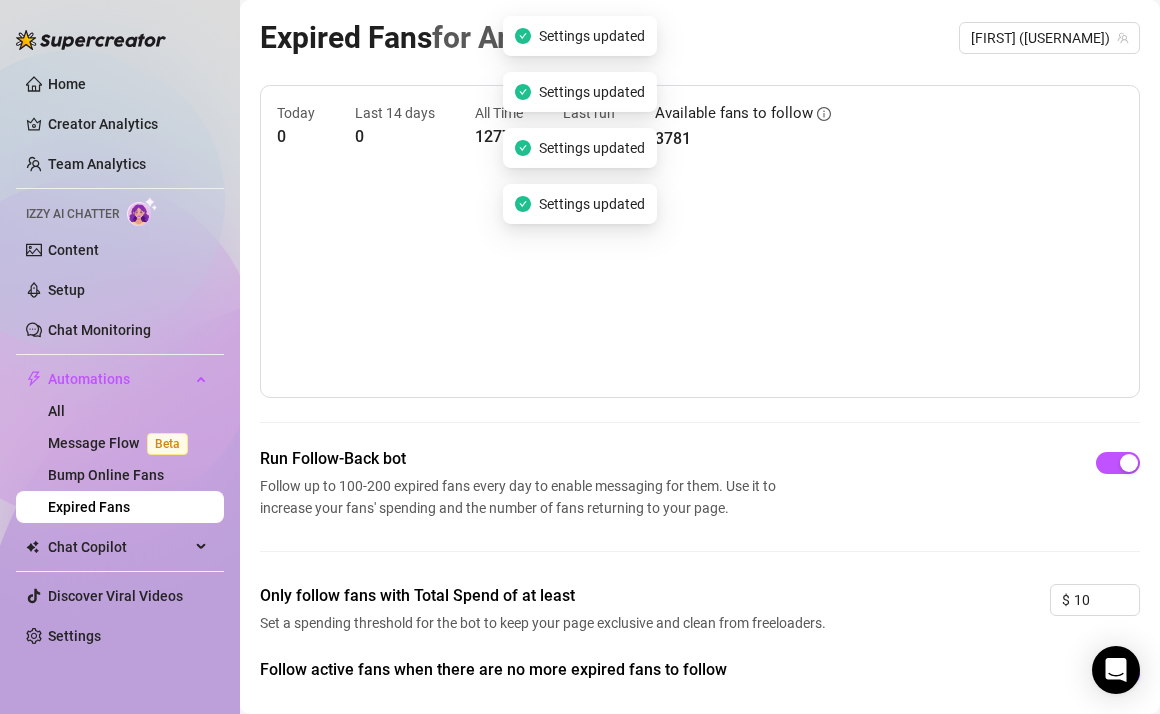 click on "Only follow fans with Total Spend of at least Set a spending threshold for the bot to keep your page exclusive and clean from freeloaders. $ [AMOUNT]" at bounding box center [700, 621] 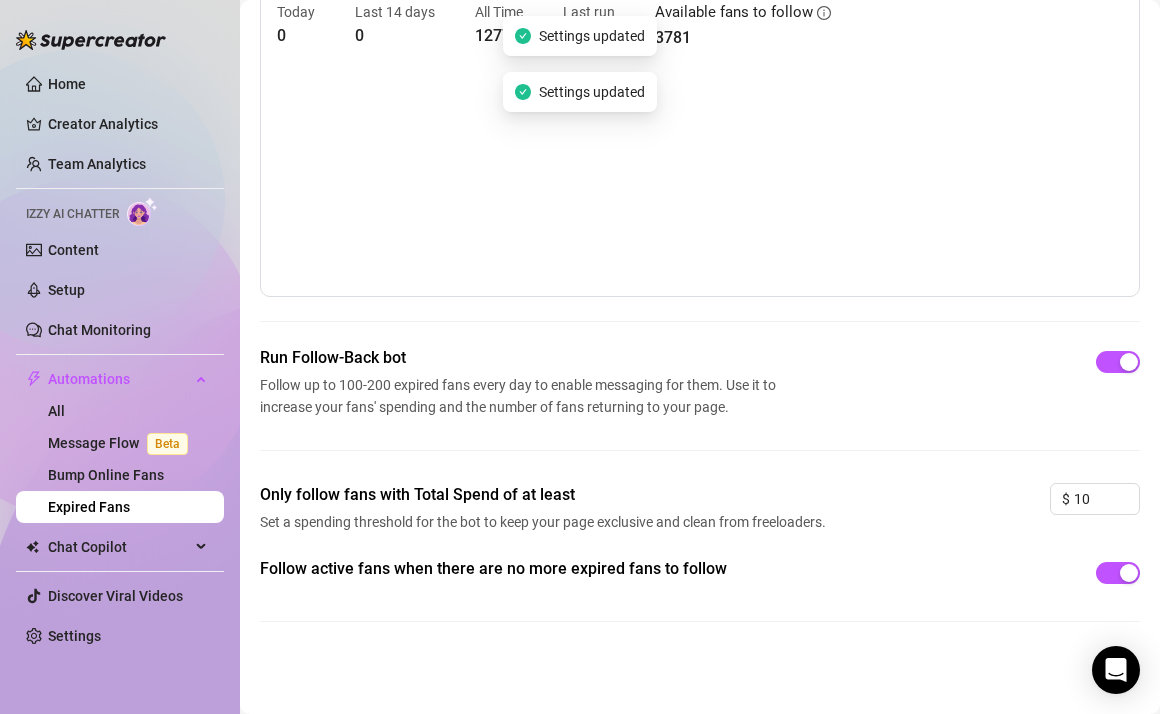 click on "Follow active fans when there are no more expired fans to follow" at bounding box center (700, 605) 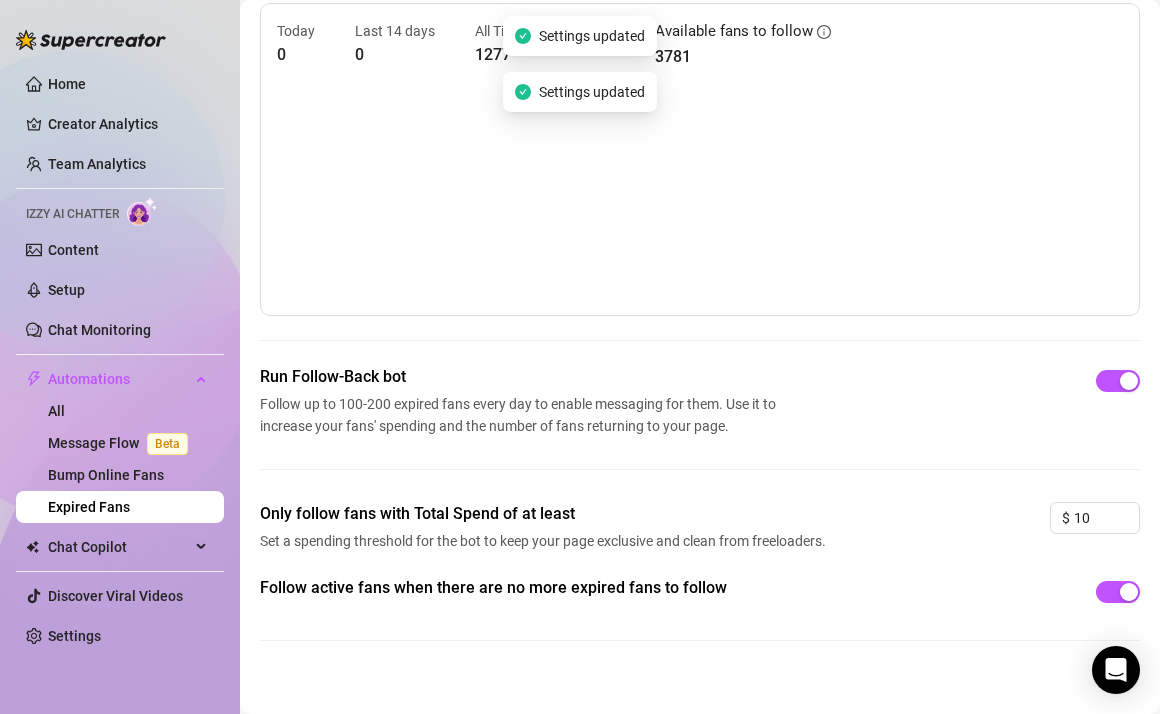 scroll, scrollTop: 74, scrollLeft: 0, axis: vertical 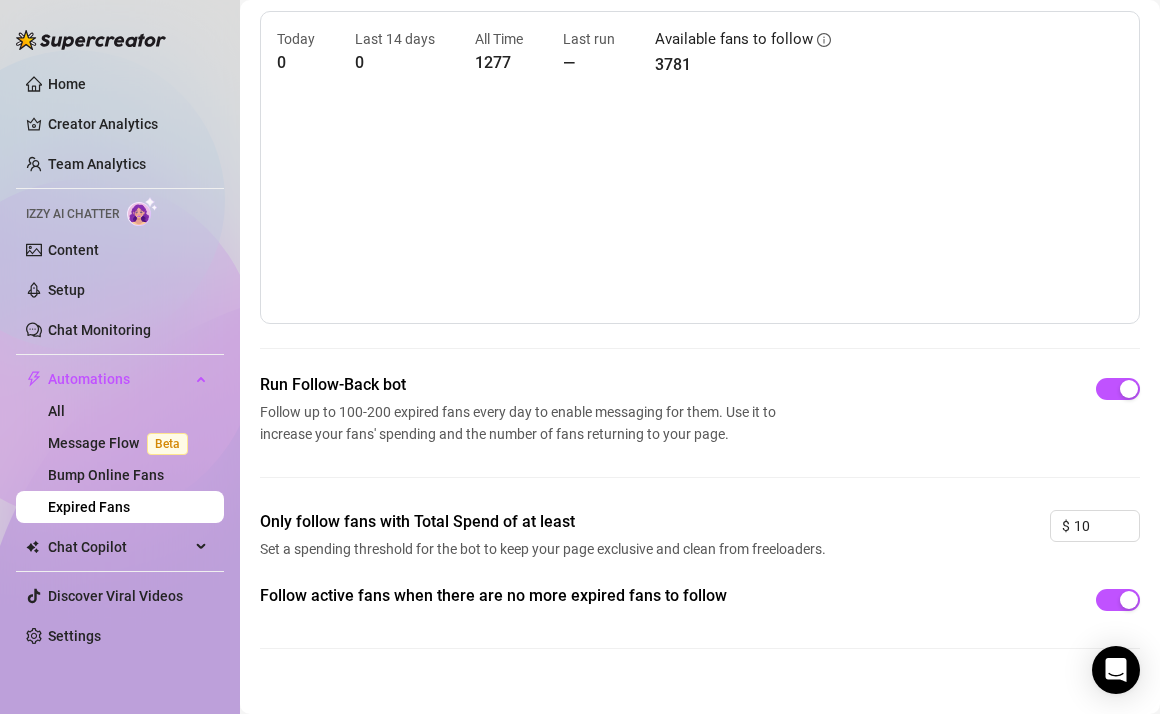 click at bounding box center (692, 207) 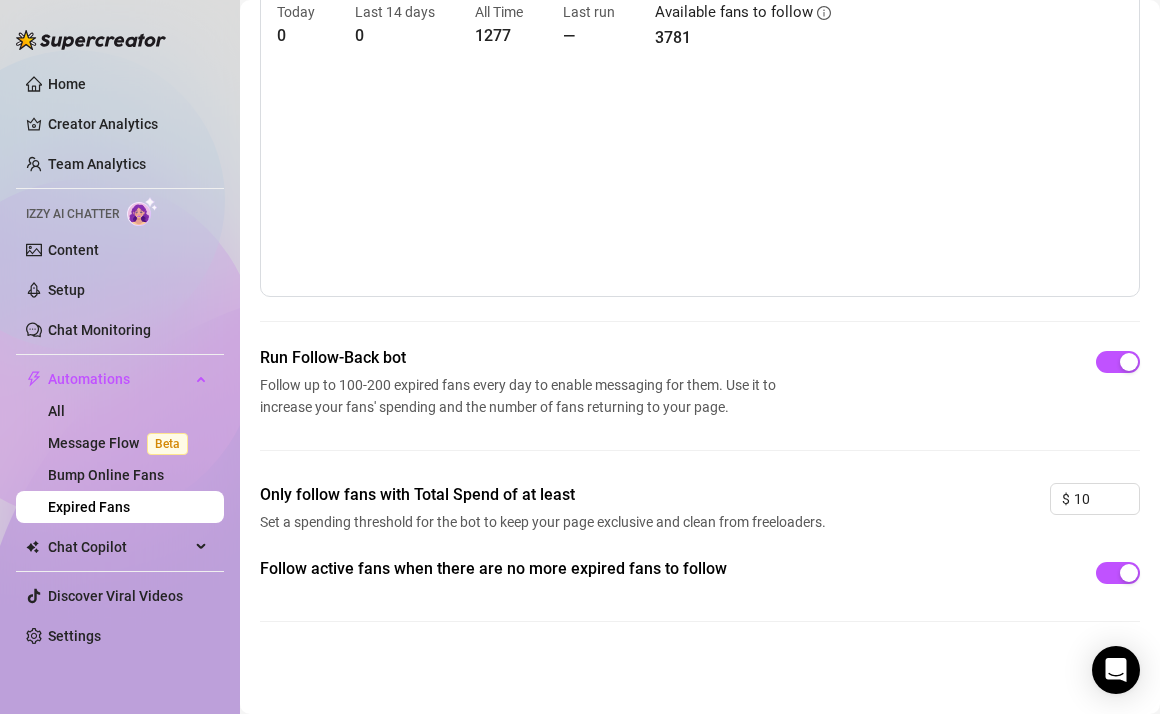 scroll, scrollTop: 0, scrollLeft: 0, axis: both 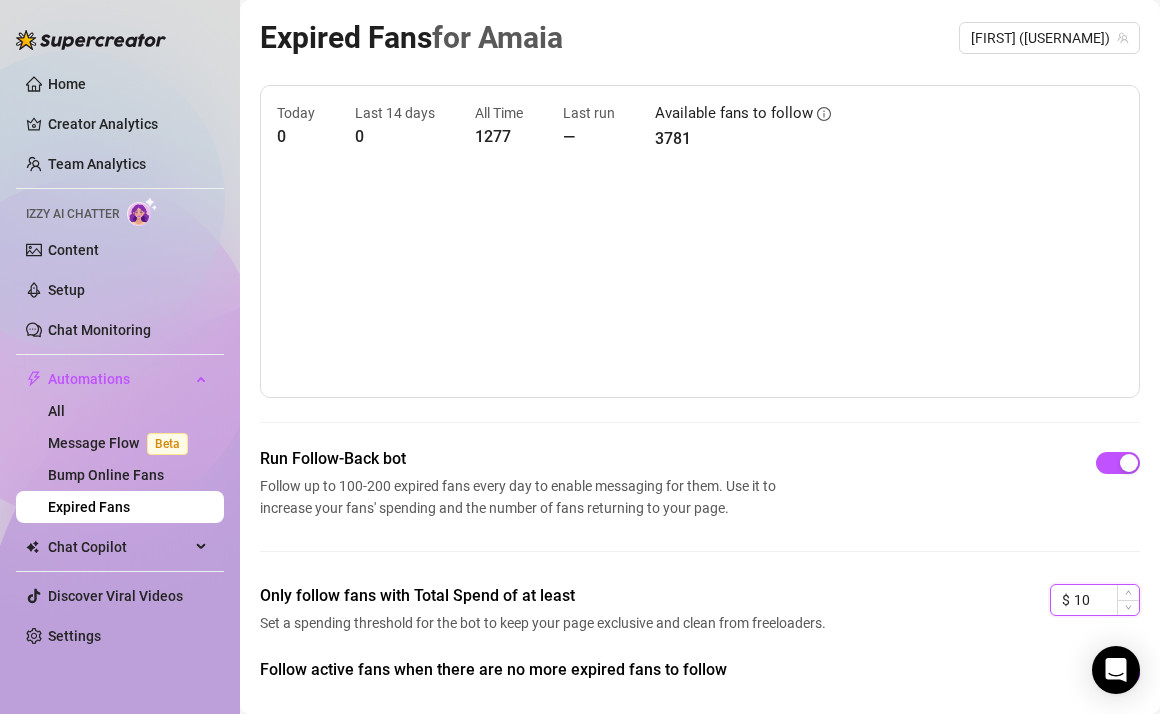 click on "10" at bounding box center [1106, 600] 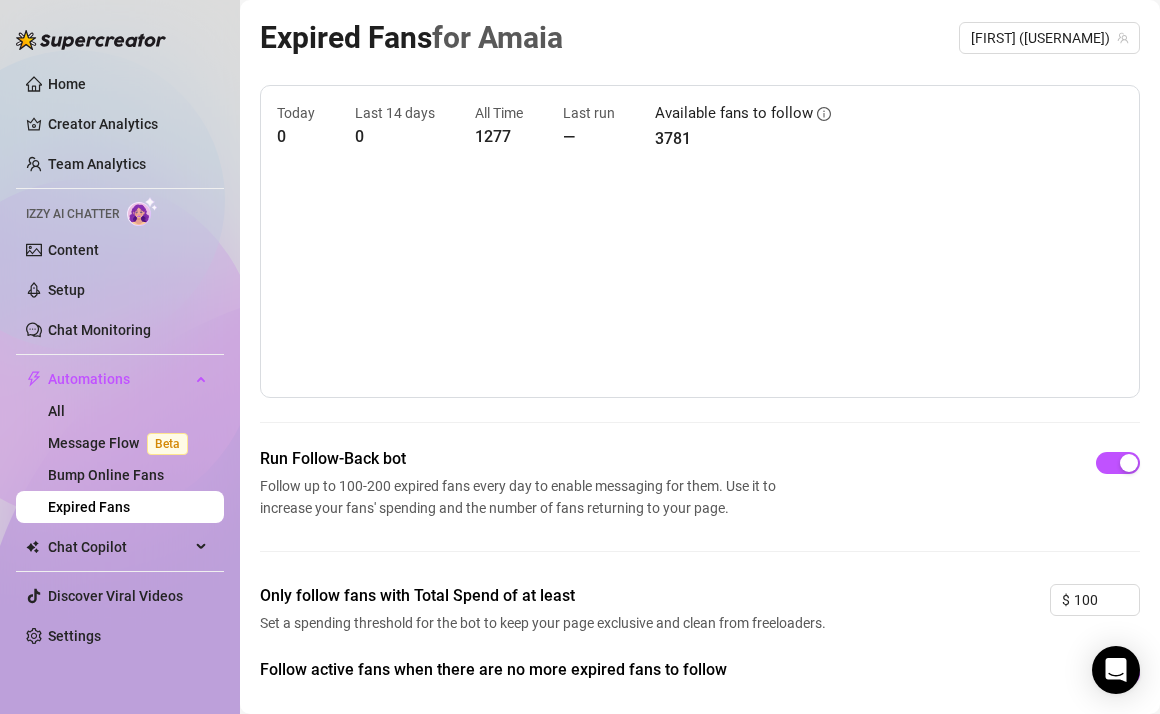 click on "Follow active fans when there are no more expired fans to follow" at bounding box center [700, 674] 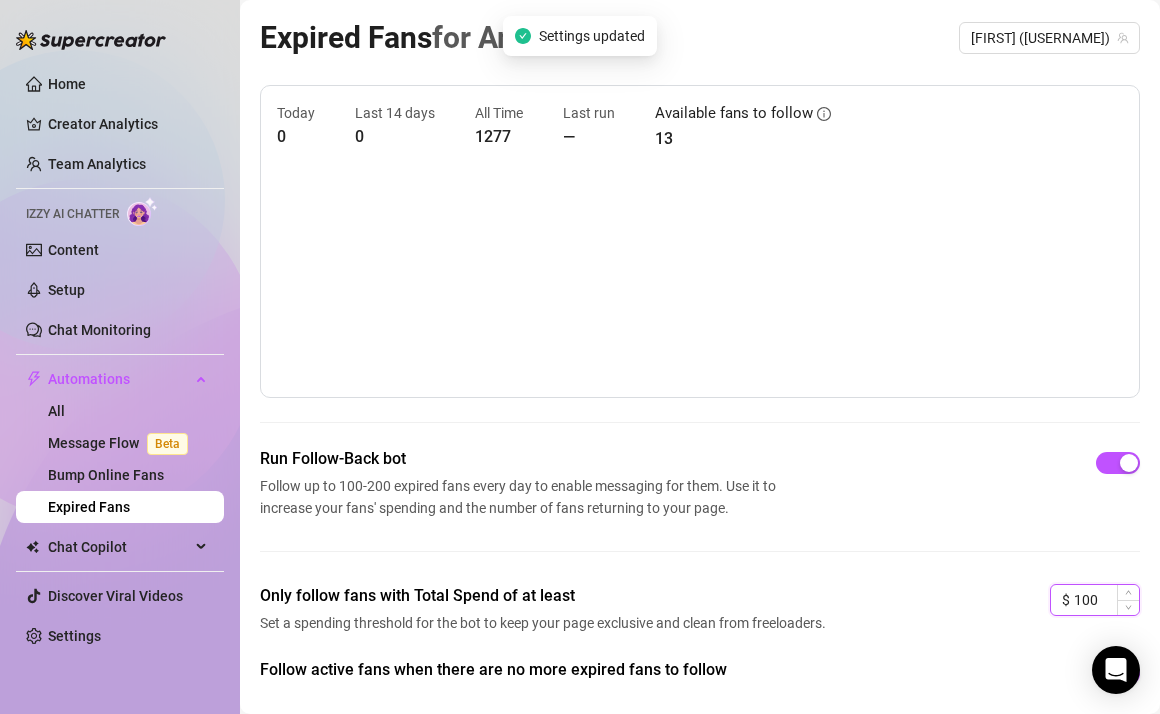 click on "100" at bounding box center [1106, 600] 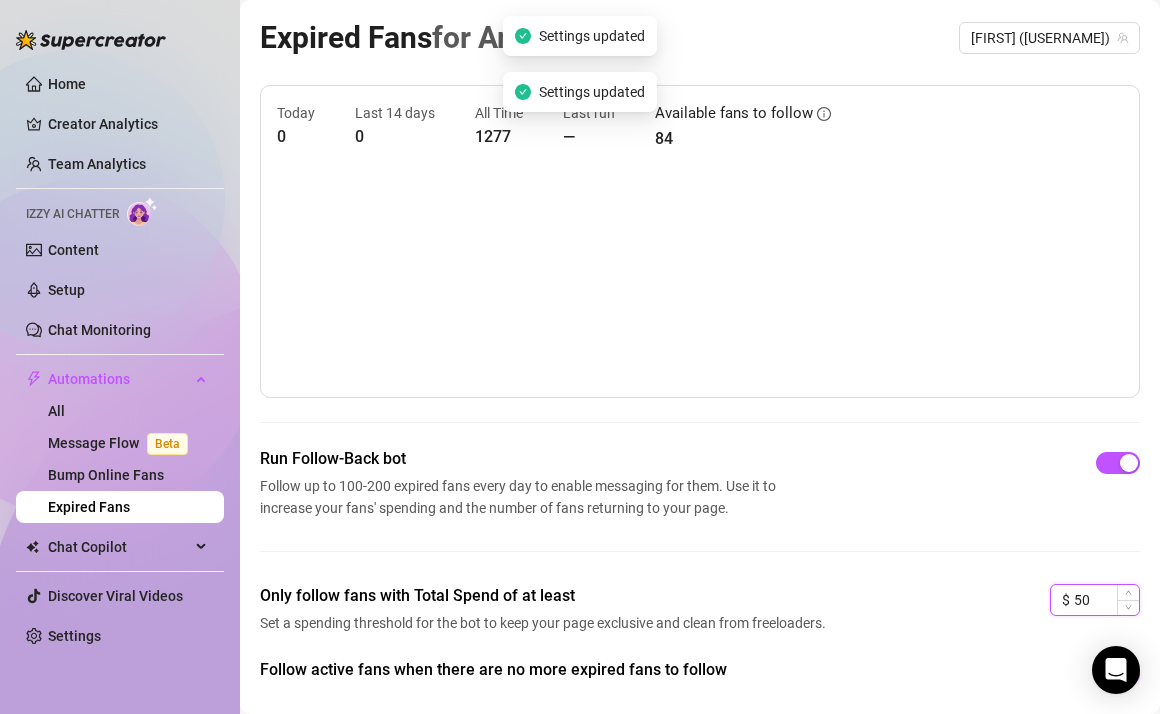click on "50" at bounding box center (1106, 600) 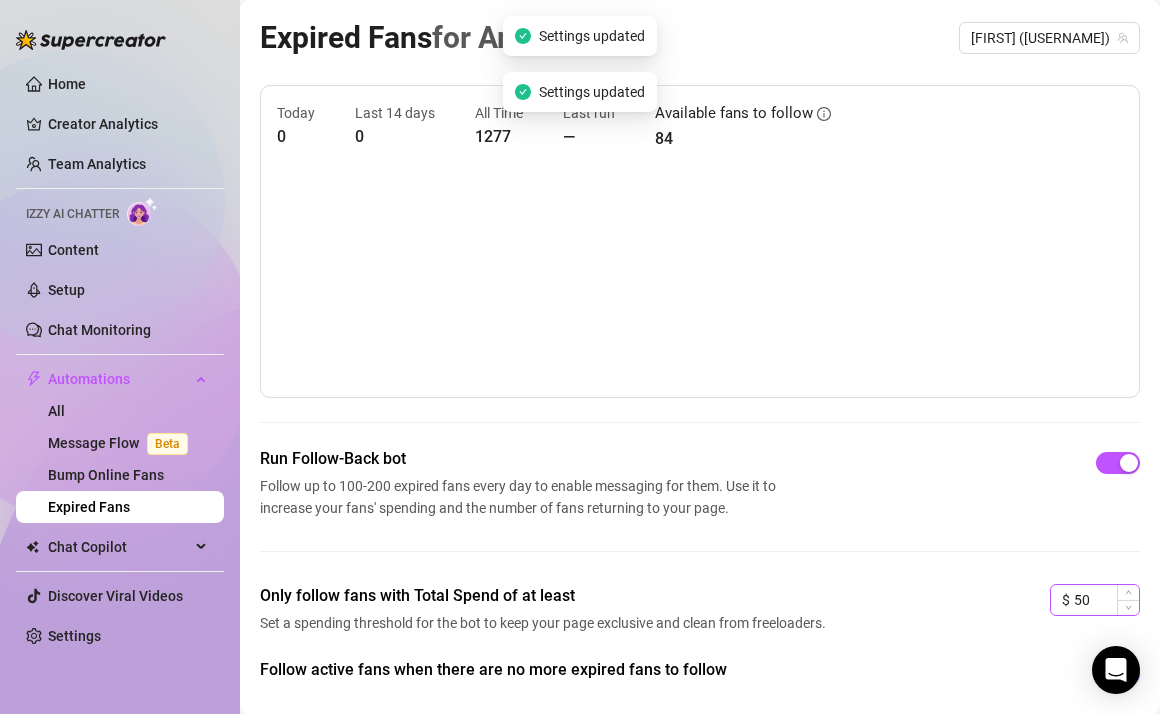 click on "$ 50" at bounding box center (1095, 600) 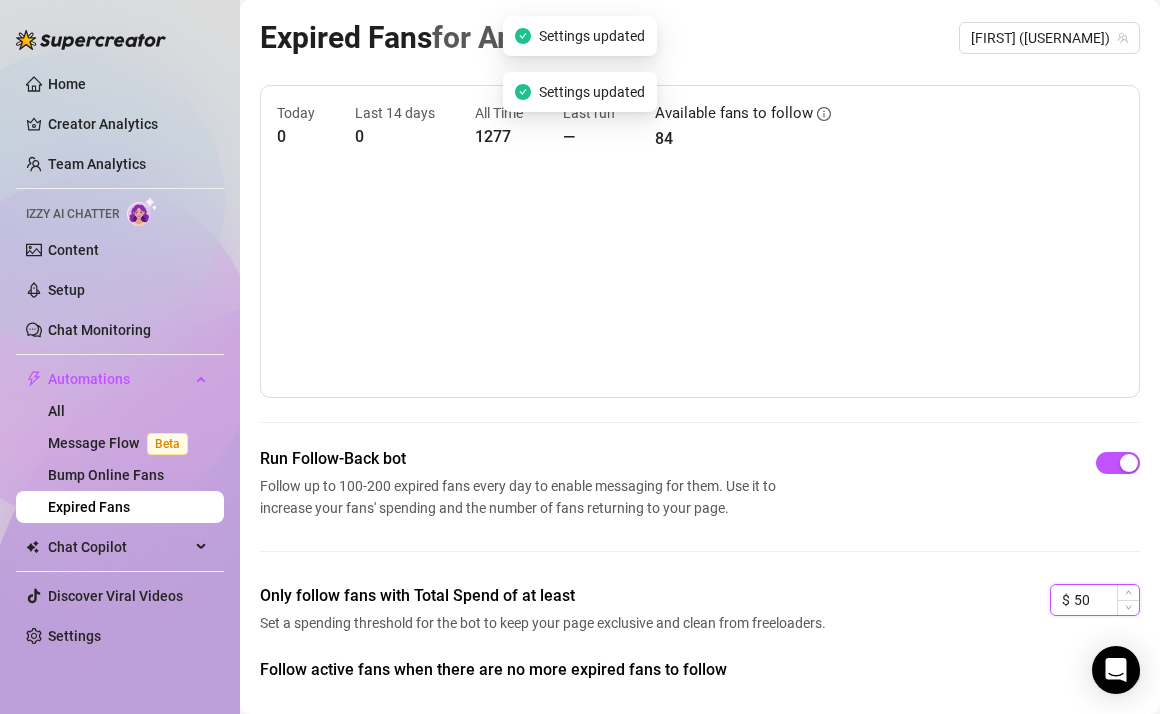 drag, startPoint x: 1069, startPoint y: 594, endPoint x: 1069, endPoint y: 613, distance: 19 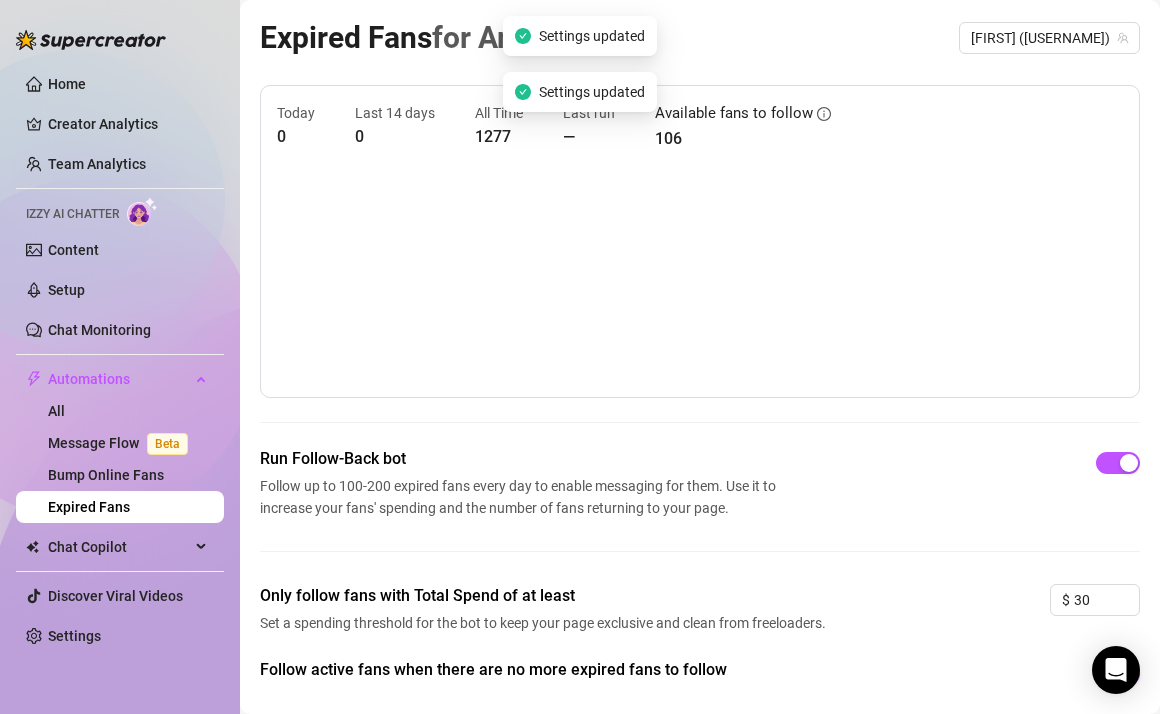 click on "Only follow fans with Total Spend of at least Set a spending threshold for the bot to keep your page exclusive and clean from freeloaders. $ 30" at bounding box center (700, 621) 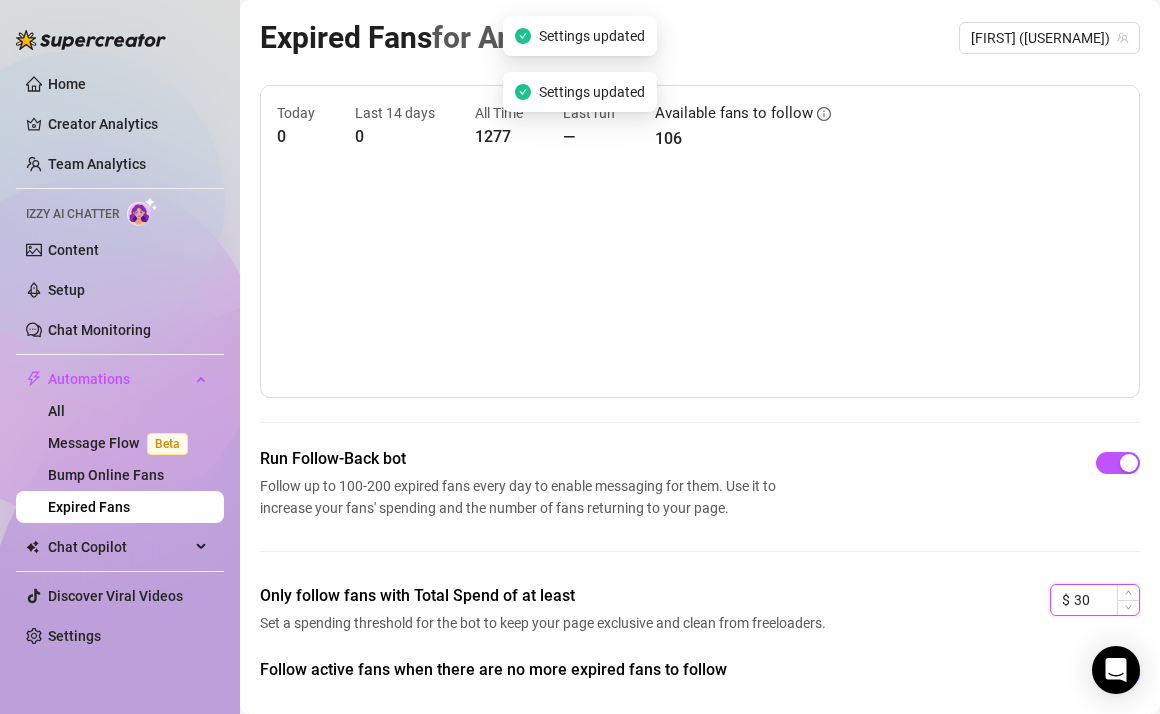 click on "30" at bounding box center [1106, 600] 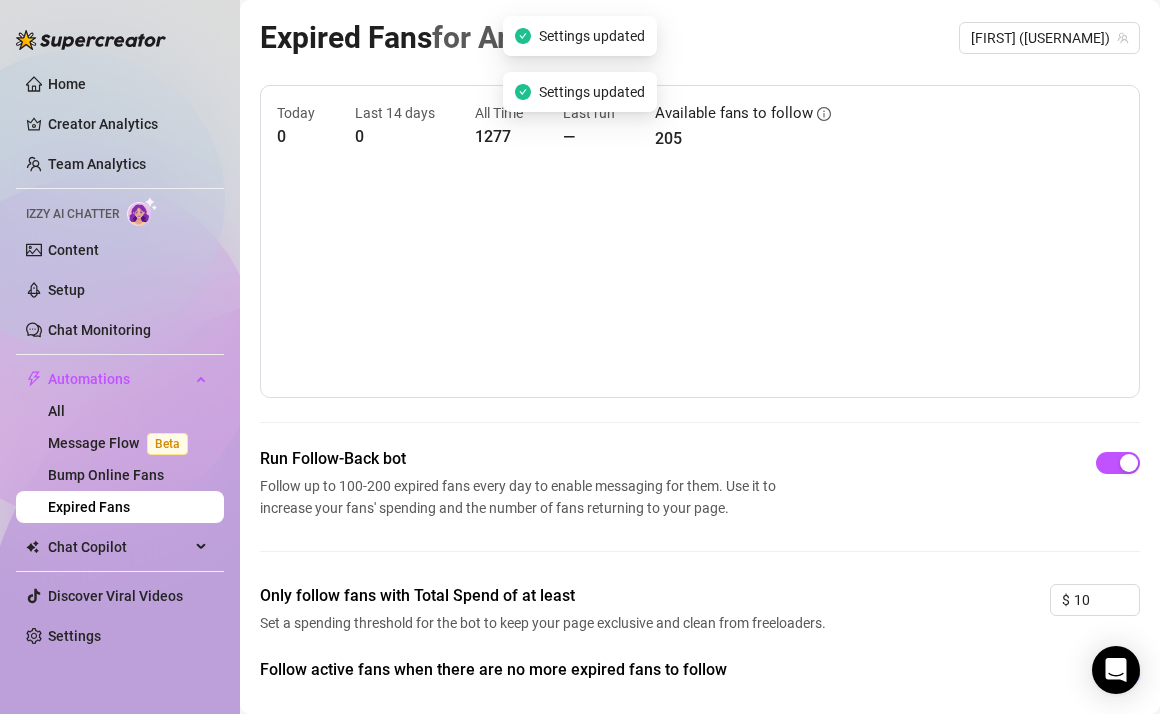 click on "Only follow fans with Total Spend of at least Set a spending threshold for the bot to keep your page exclusive and clean from freeloaders. $ [AMOUNT]" at bounding box center (700, 621) 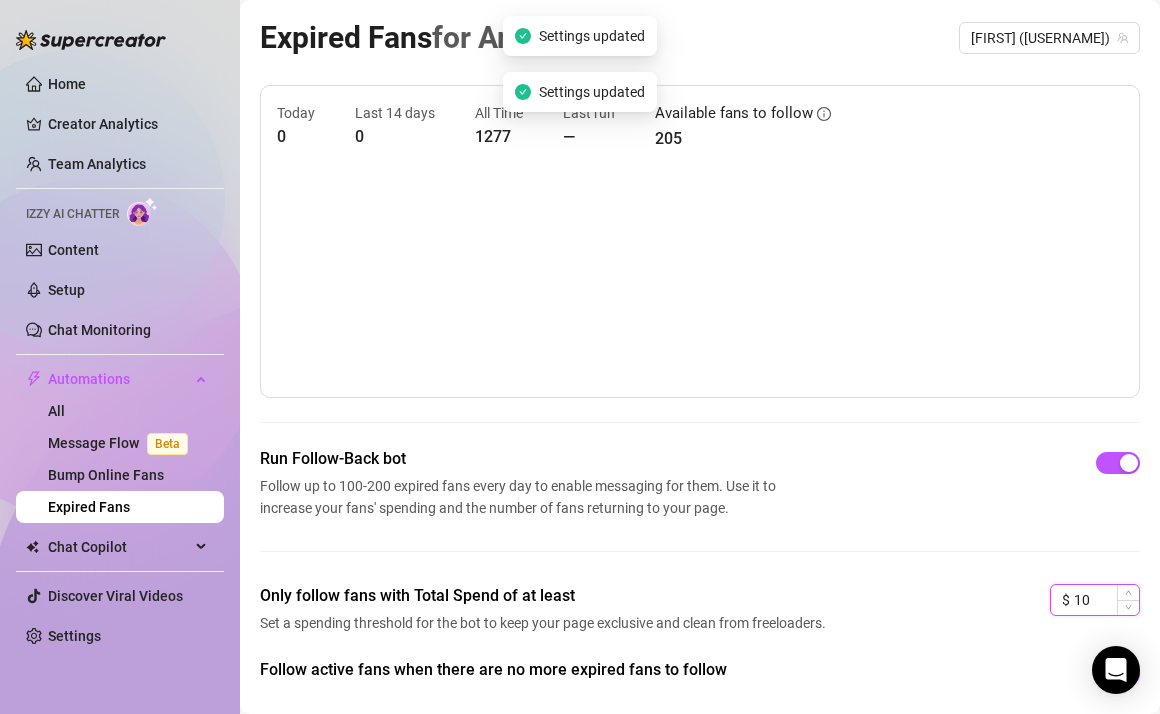 click on "10" at bounding box center [1106, 600] 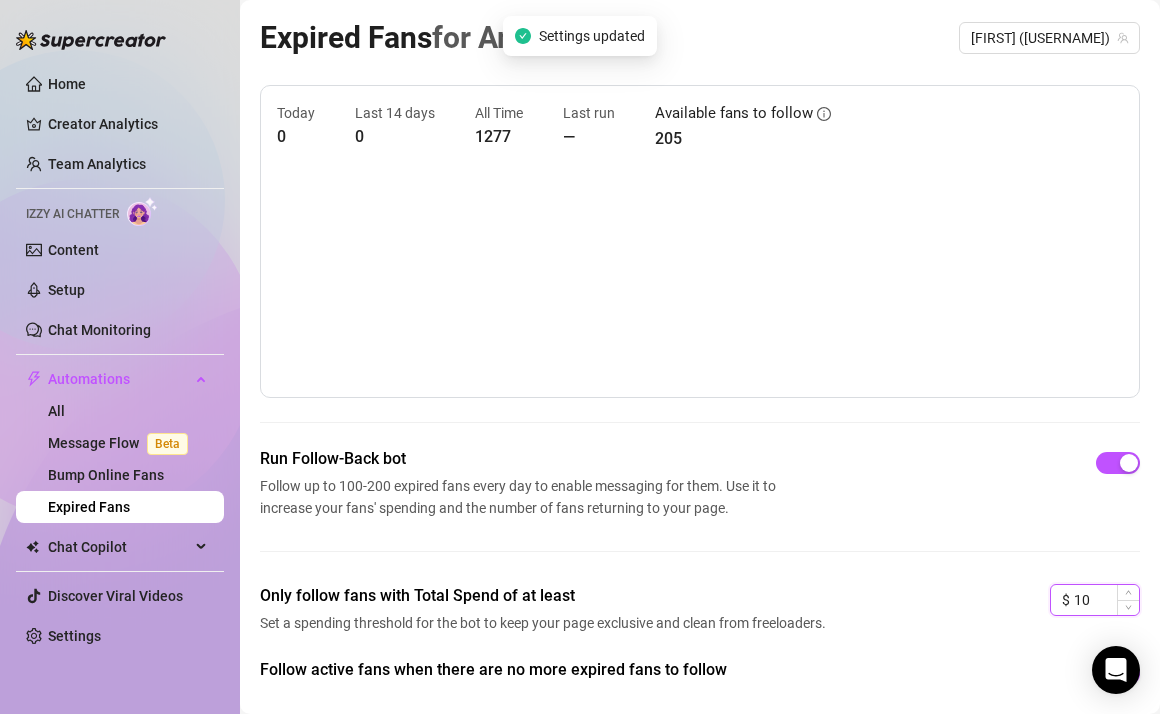 drag, startPoint x: 1079, startPoint y: 604, endPoint x: 1057, endPoint y: 597, distance: 23.086792 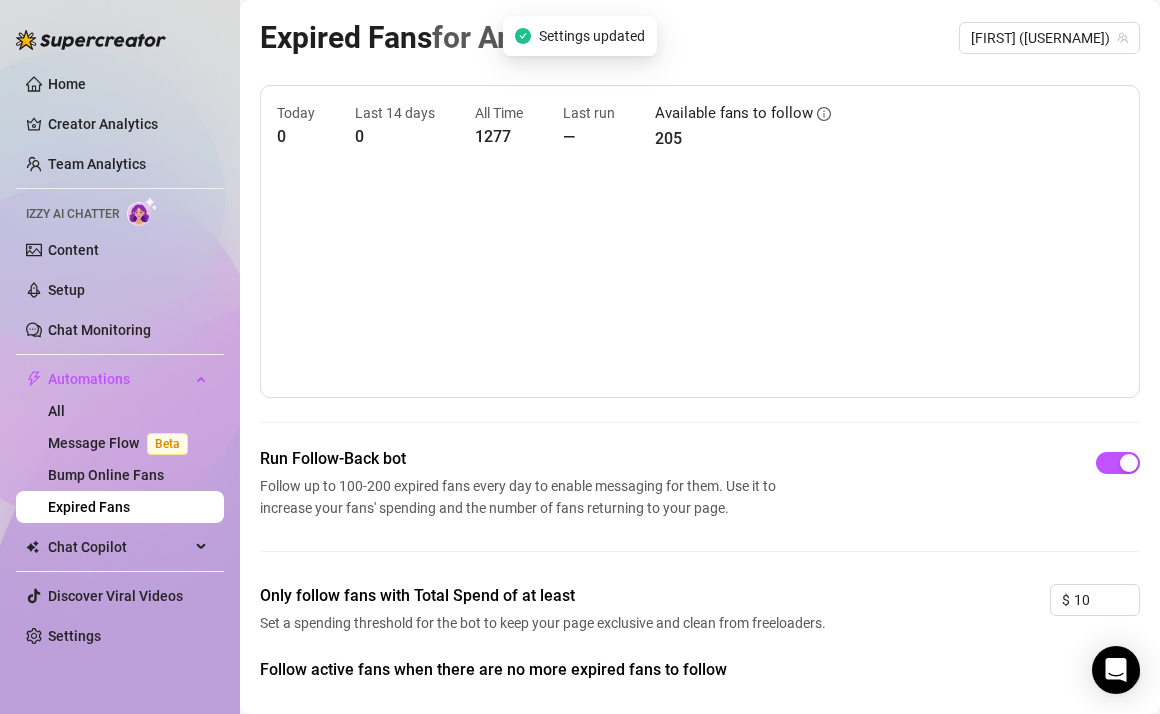 click on "Only follow fans with Total Spend of at least Set a spending threshold for the bot to keep your page exclusive and clean from freeloaders. $ [AMOUNT]" at bounding box center [700, 621] 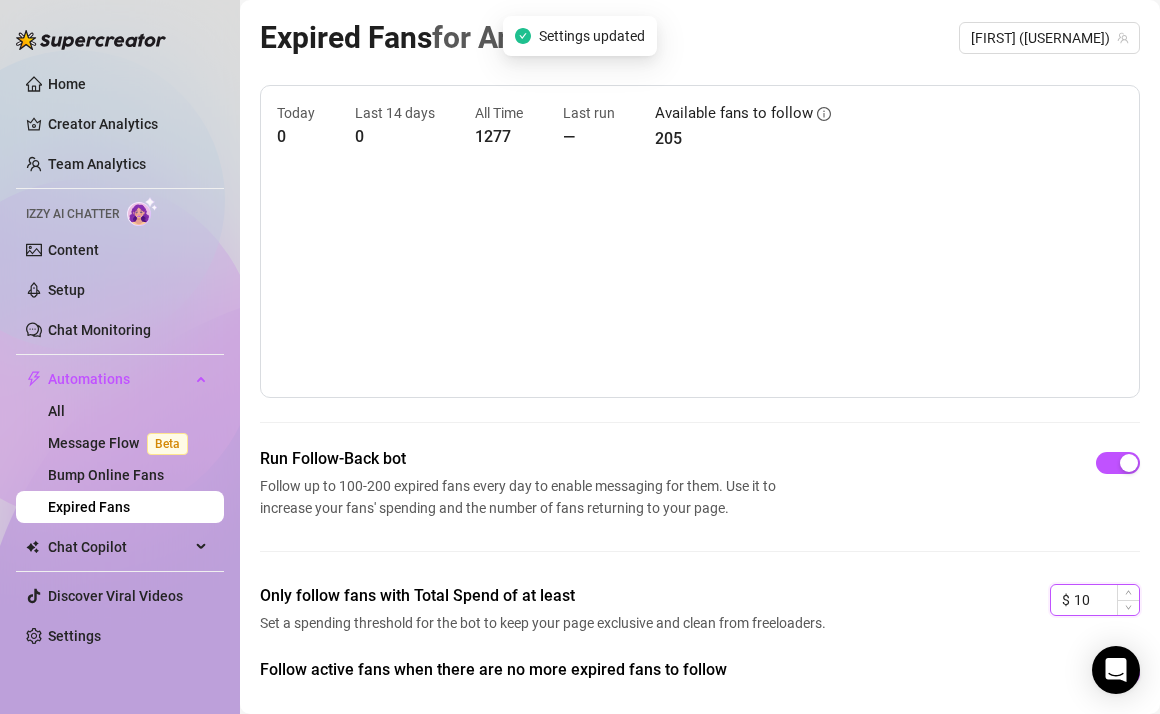 click on "10" at bounding box center (1106, 600) 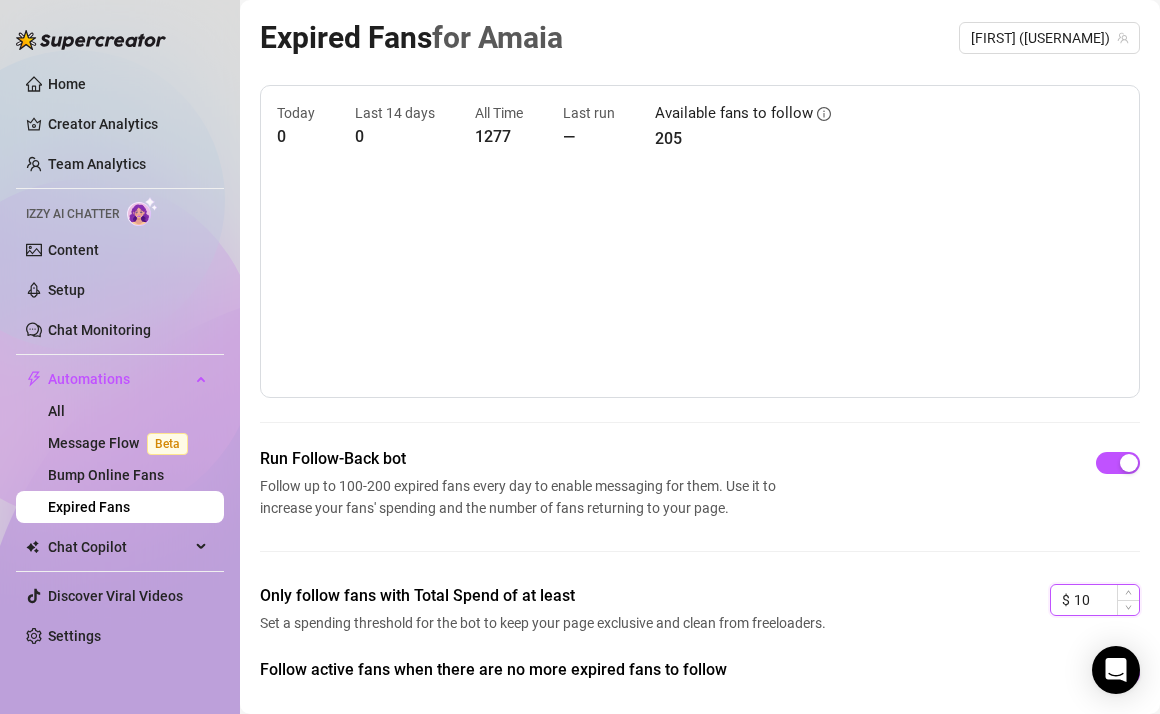 click on "10" at bounding box center [1106, 600] 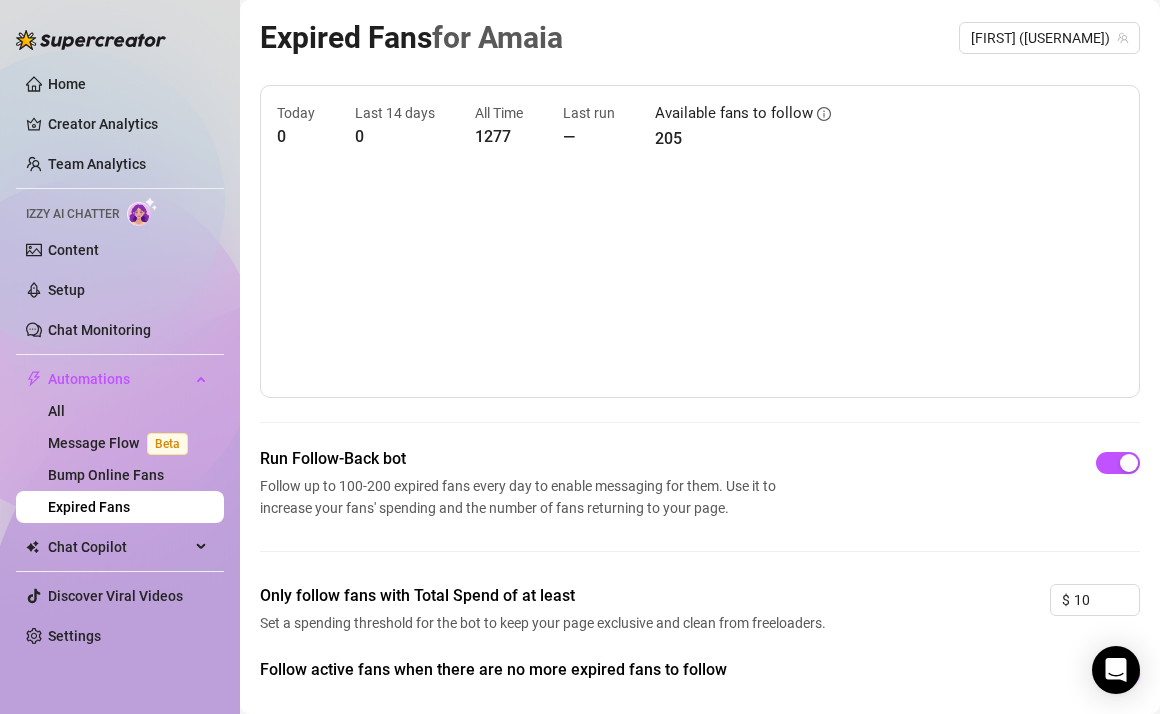 click on "Run Follow-Back bot Follow up to 100-200 expired fans every day to enable messaging for them. Use it to increase your fans' spending and the number of fans returning to your page." at bounding box center (700, 515) 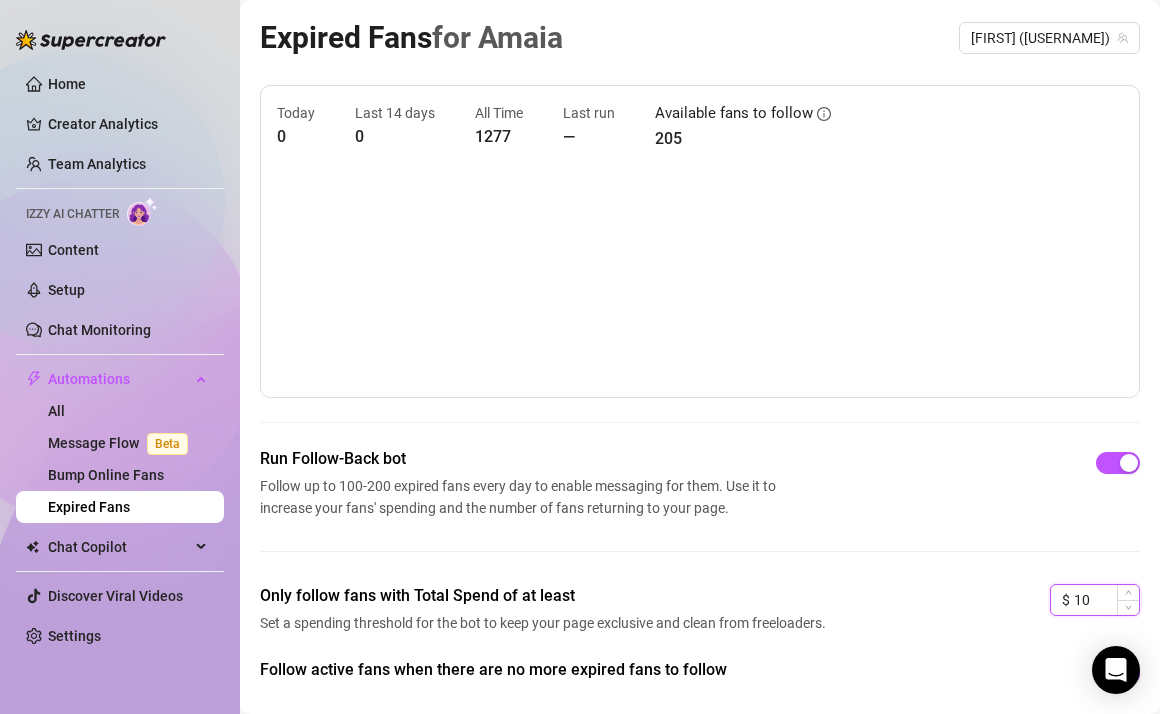 click on "10" at bounding box center [1106, 600] 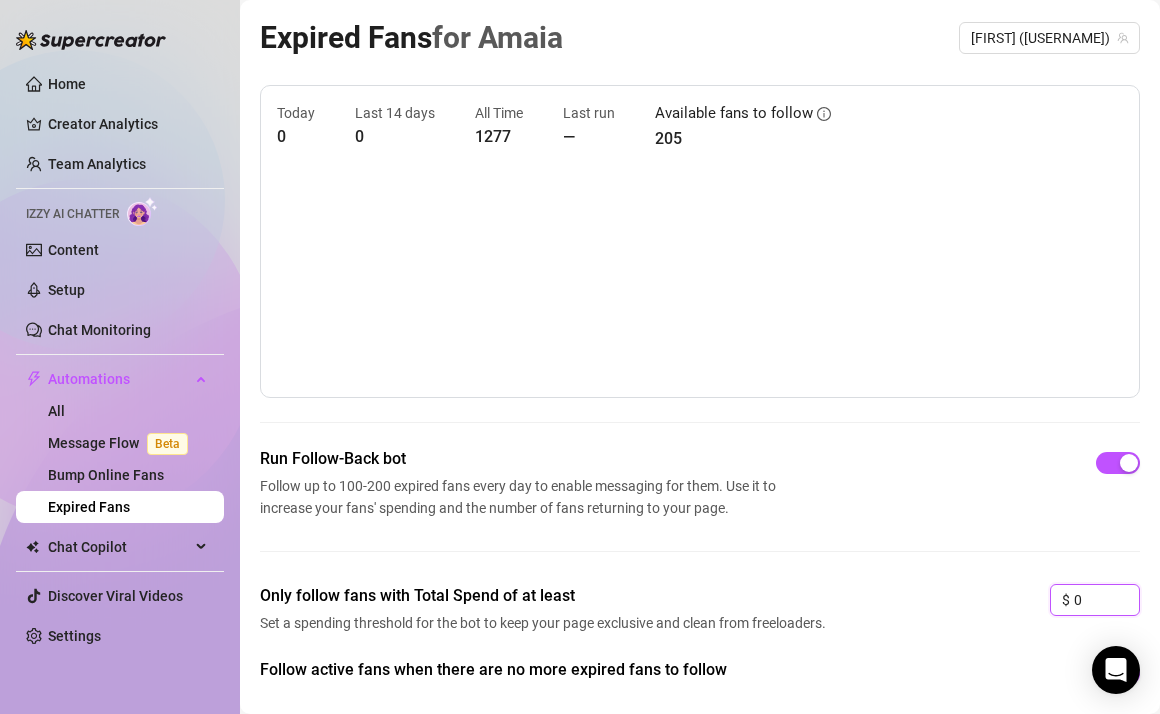 type on "0" 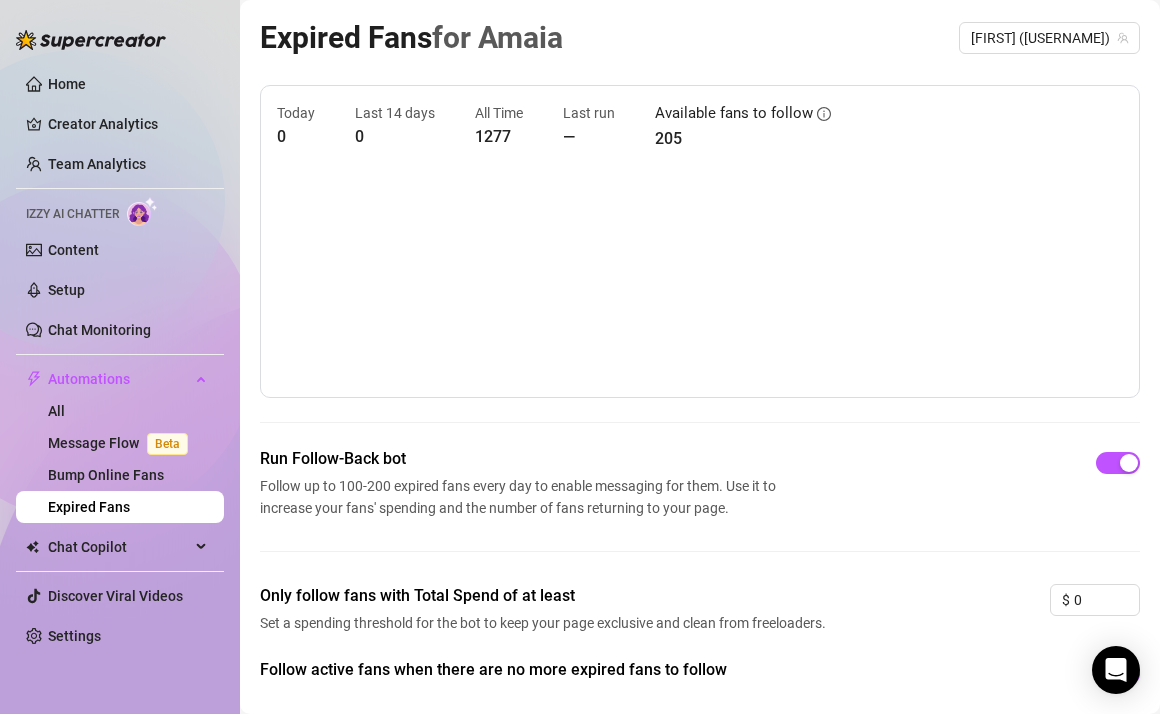 click on "Only follow fans with Total Spend of at least Set a spending threshold for the bot to keep your page exclusive and clean from freeloaders. $ 0" at bounding box center (700, 621) 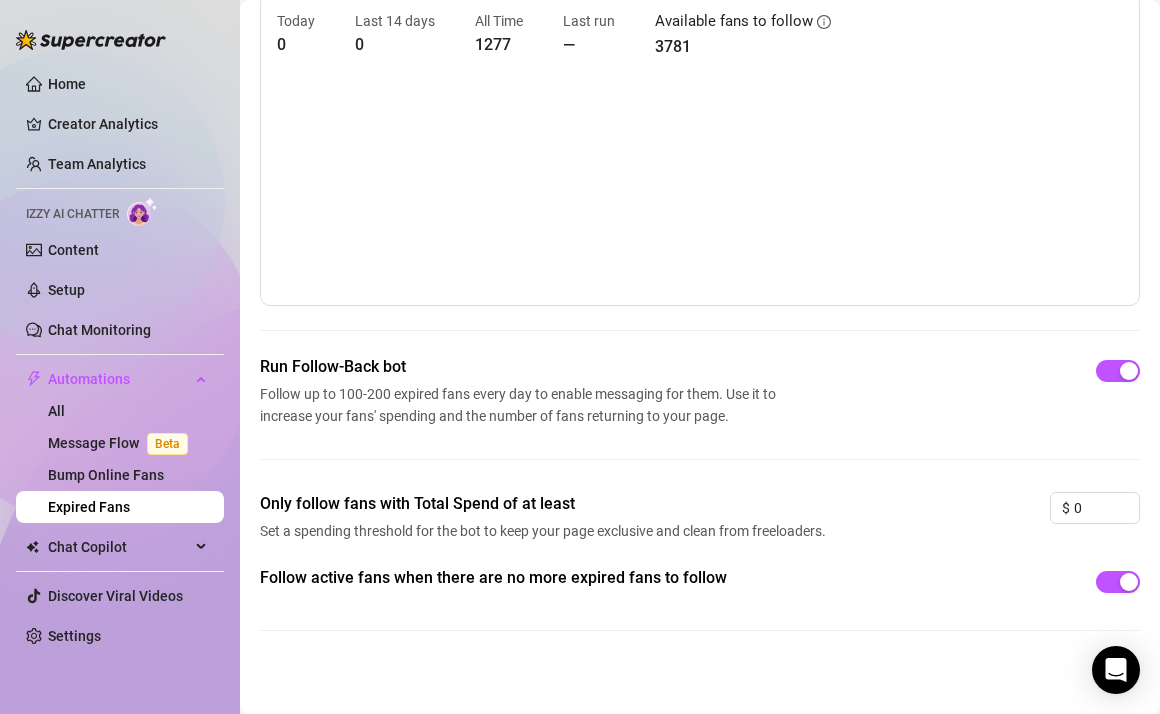 scroll, scrollTop: 101, scrollLeft: 0, axis: vertical 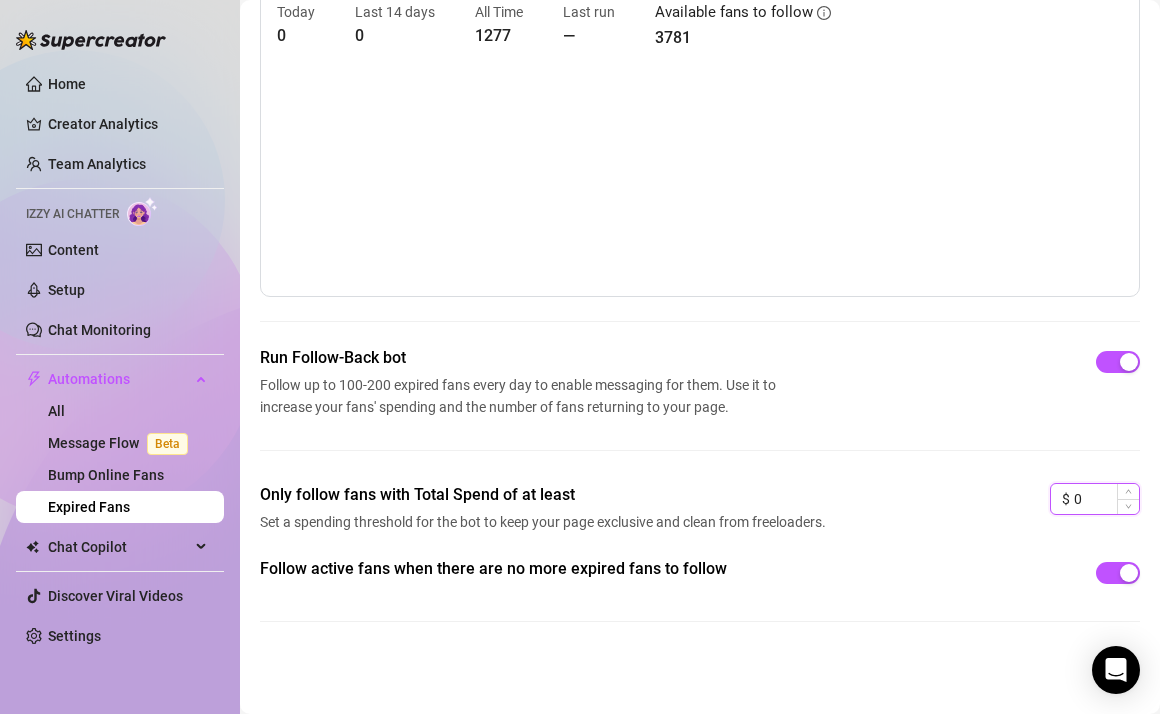 click on "0" at bounding box center (1106, 499) 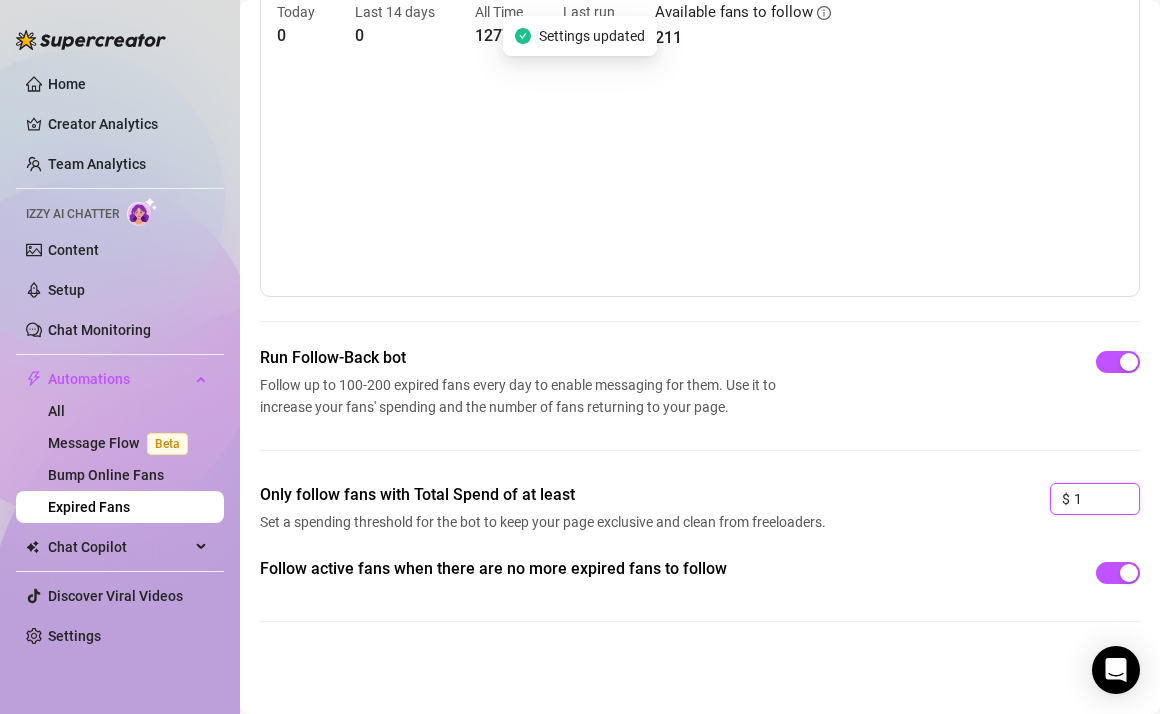 type on "1" 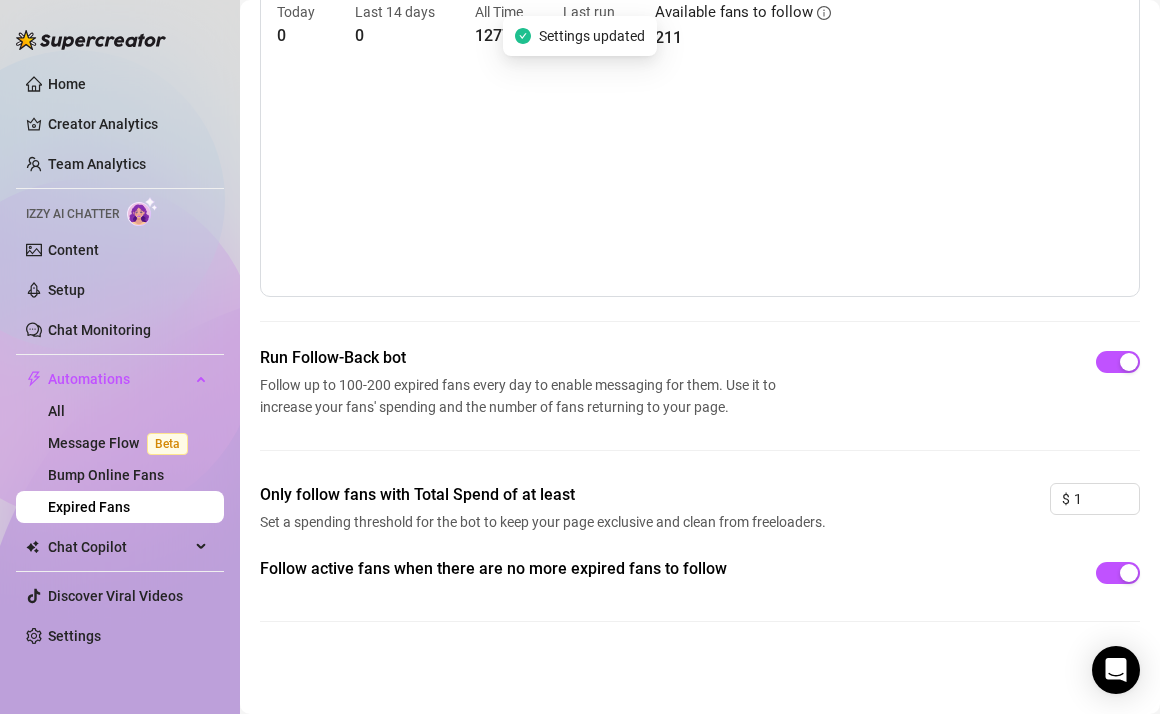 click on "Follow active fans when there are no more expired fans to follow" at bounding box center (700, 605) 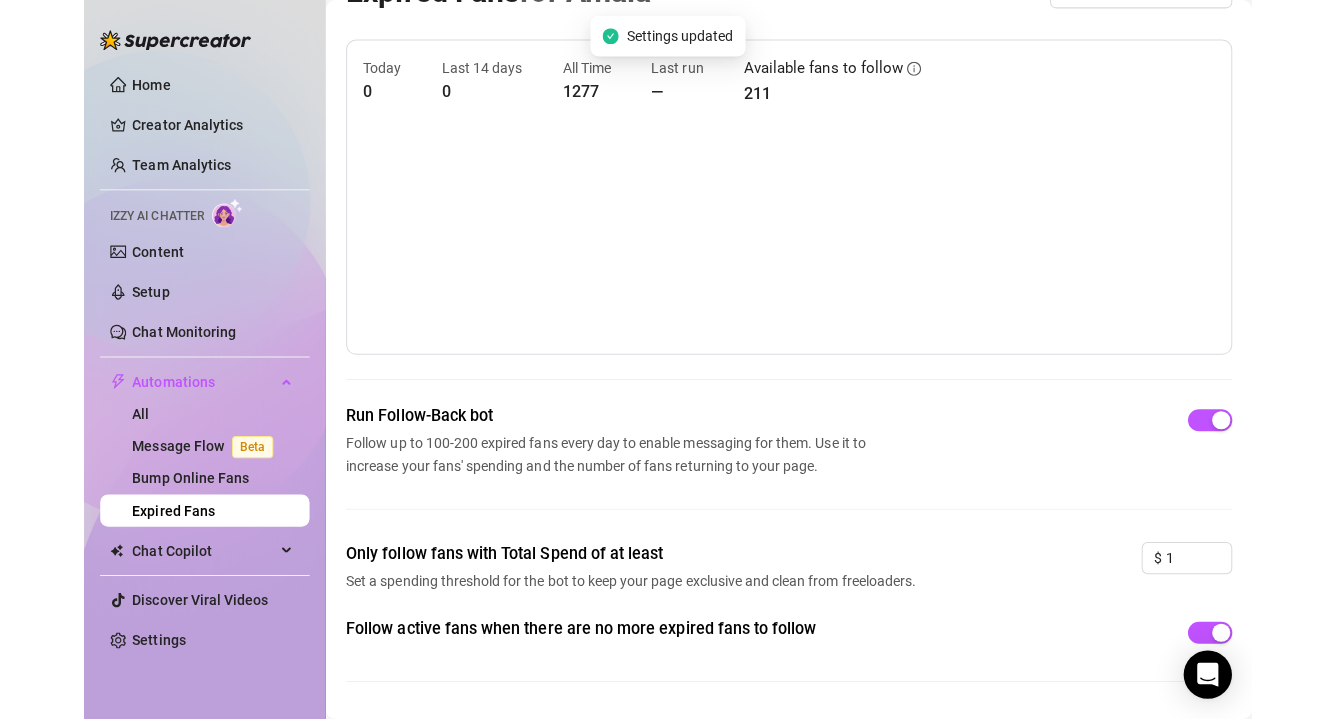 scroll, scrollTop: 101, scrollLeft: 0, axis: vertical 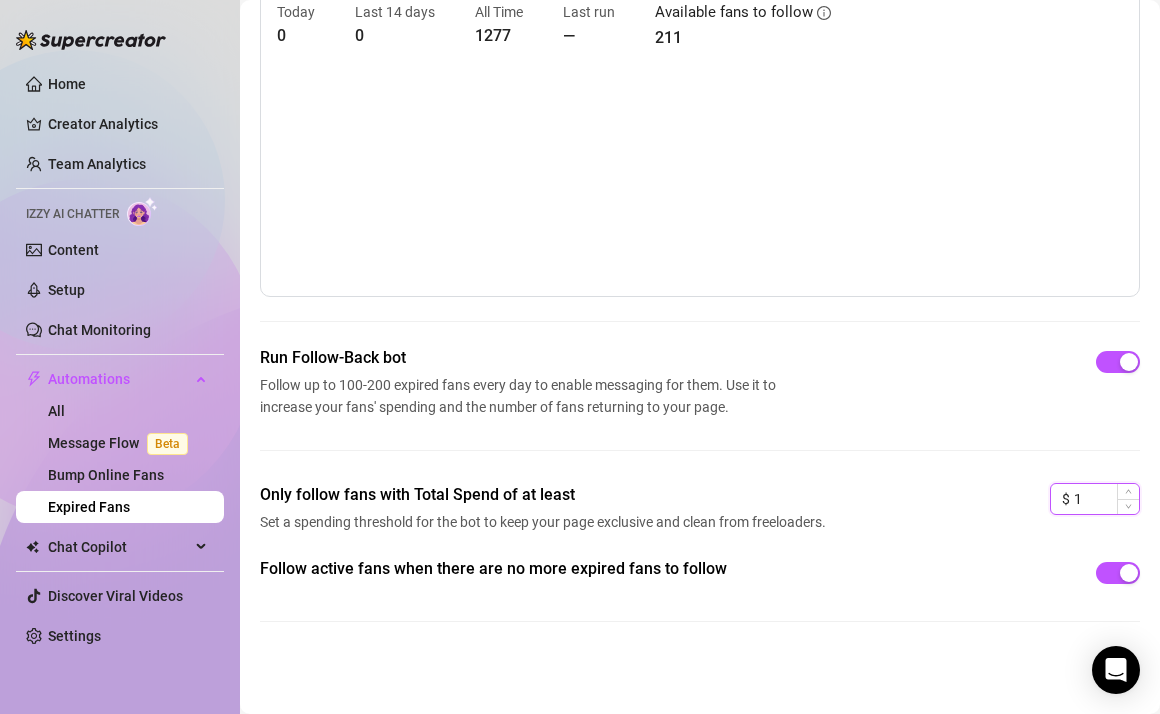 click on "1" at bounding box center (1106, 499) 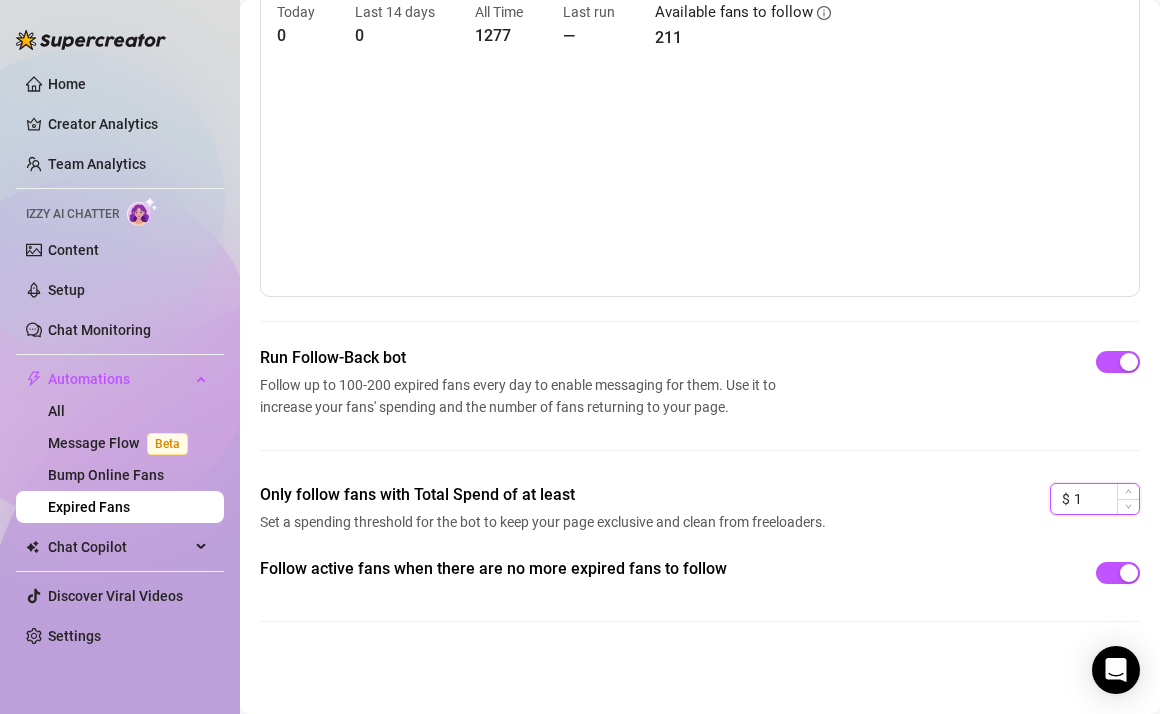 drag, startPoint x: 1066, startPoint y: 499, endPoint x: 1054, endPoint y: 497, distance: 12.165525 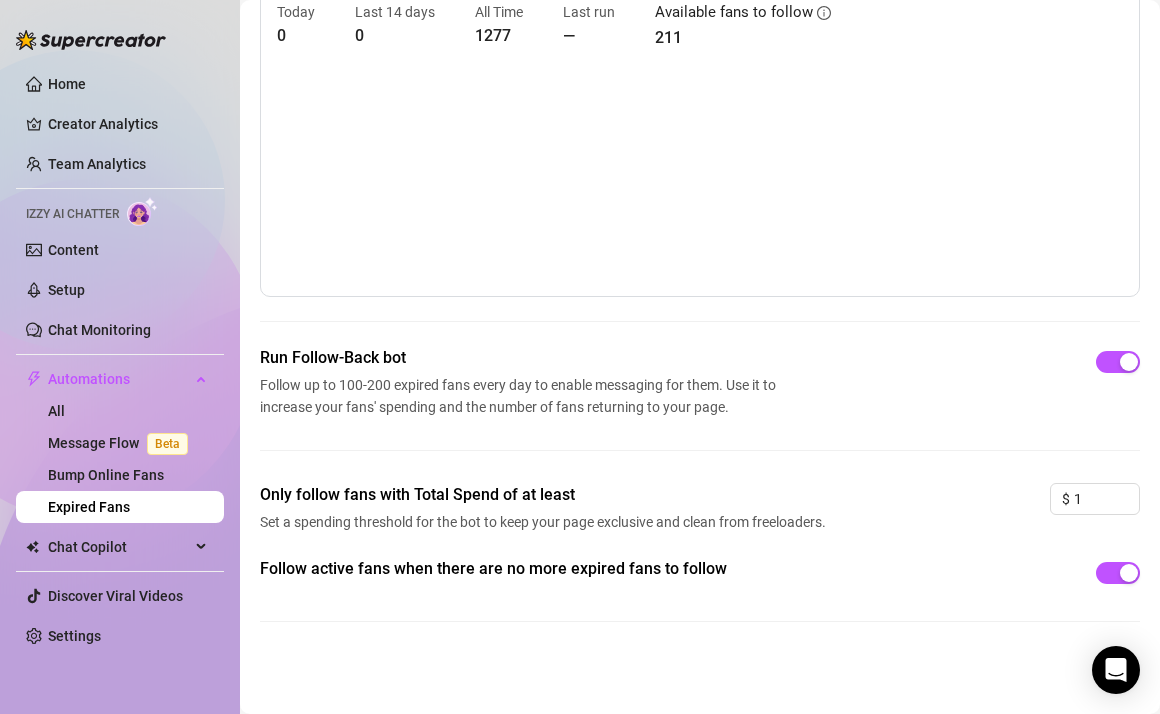 click on "Follow active fans when there are no more expired fans to follow" at bounding box center (700, 605) 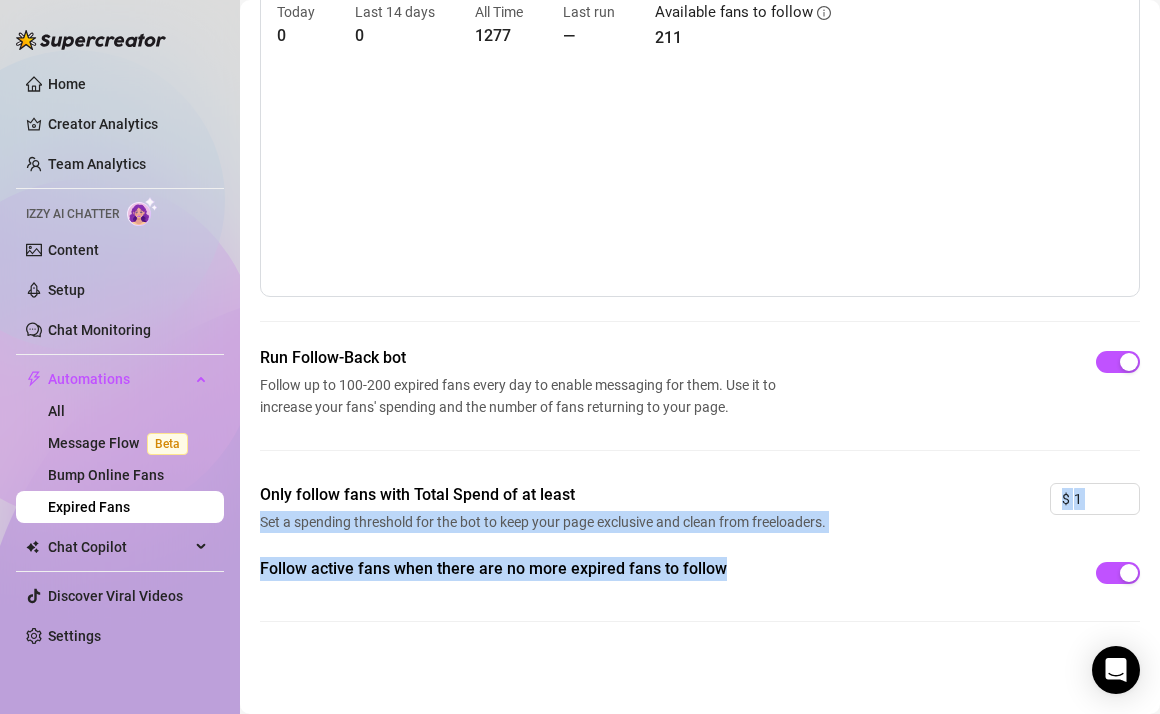 drag, startPoint x: 571, startPoint y: 483, endPoint x: 570, endPoint y: 635, distance: 152.0033 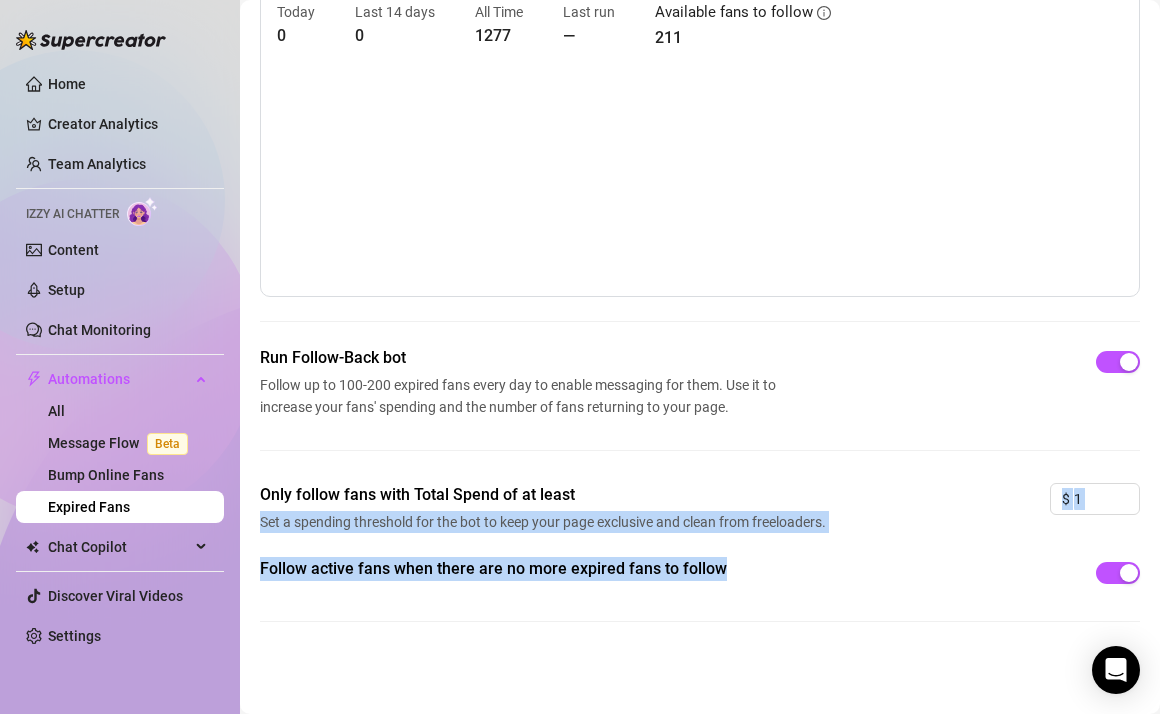 drag, startPoint x: 578, startPoint y: 490, endPoint x: 578, endPoint y: 617, distance: 127 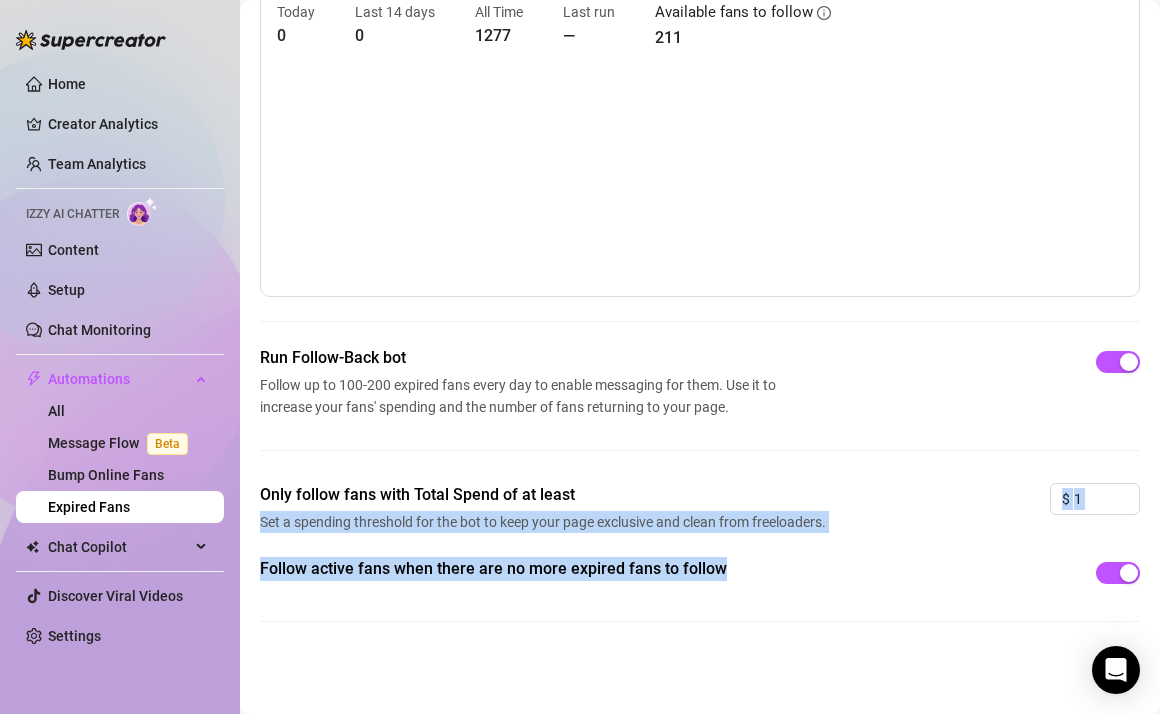 click on "Run Follow-Back bot Follow up to 100-200 expired fans every day to enable messaging for them. Use it to increase your fans' spending and the number of fans returning to your page. Only follow fans with Total Spend of at least Set a spending threshold for the bot to keep your page exclusive and clean from freeloaders. $ 1 Follow active fans when there are no more expired fans to follow" at bounding box center (700, 500) 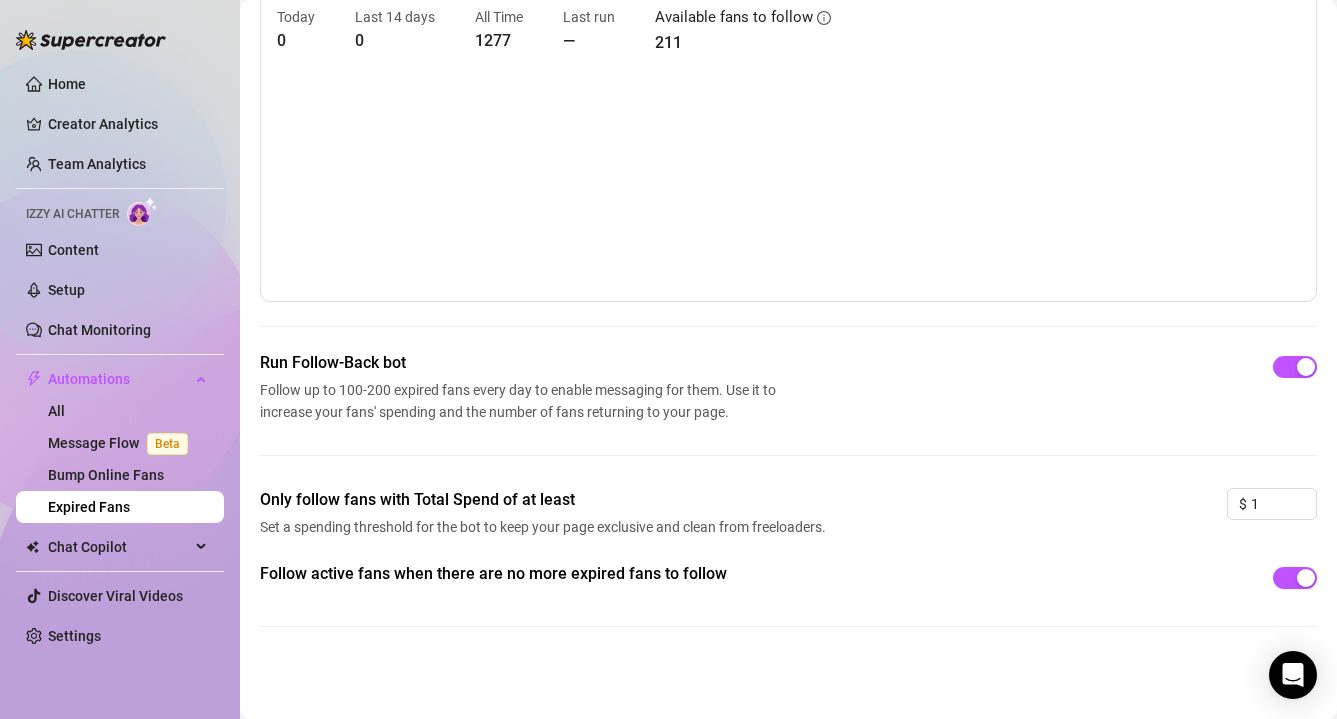 scroll, scrollTop: 0, scrollLeft: 0, axis: both 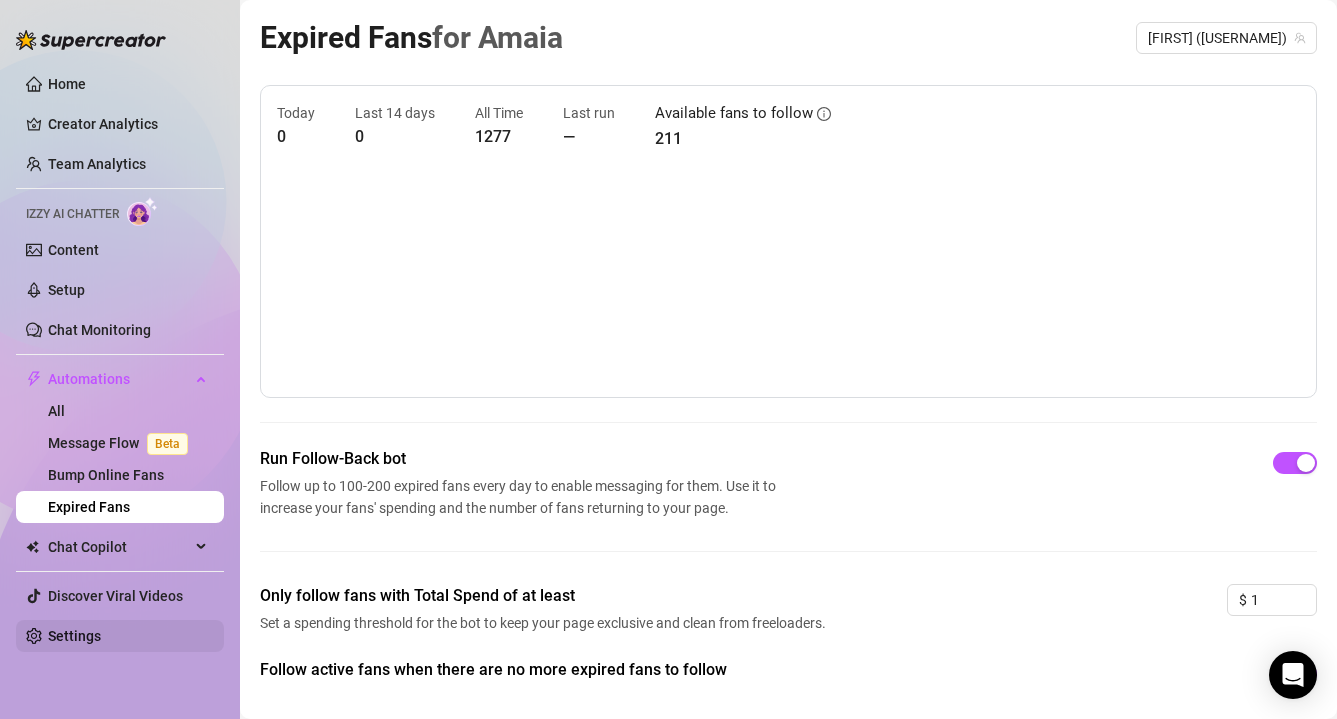 click on "Settings" at bounding box center (74, 636) 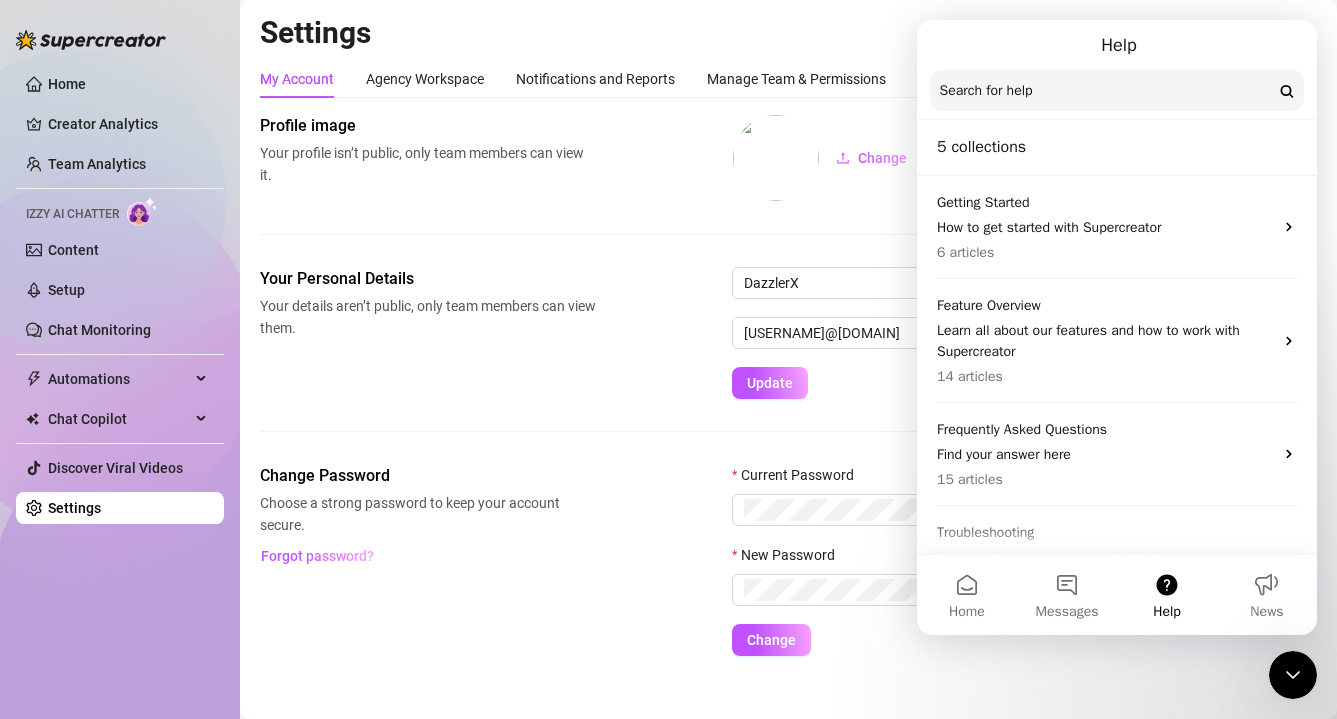 scroll, scrollTop: 0, scrollLeft: 0, axis: both 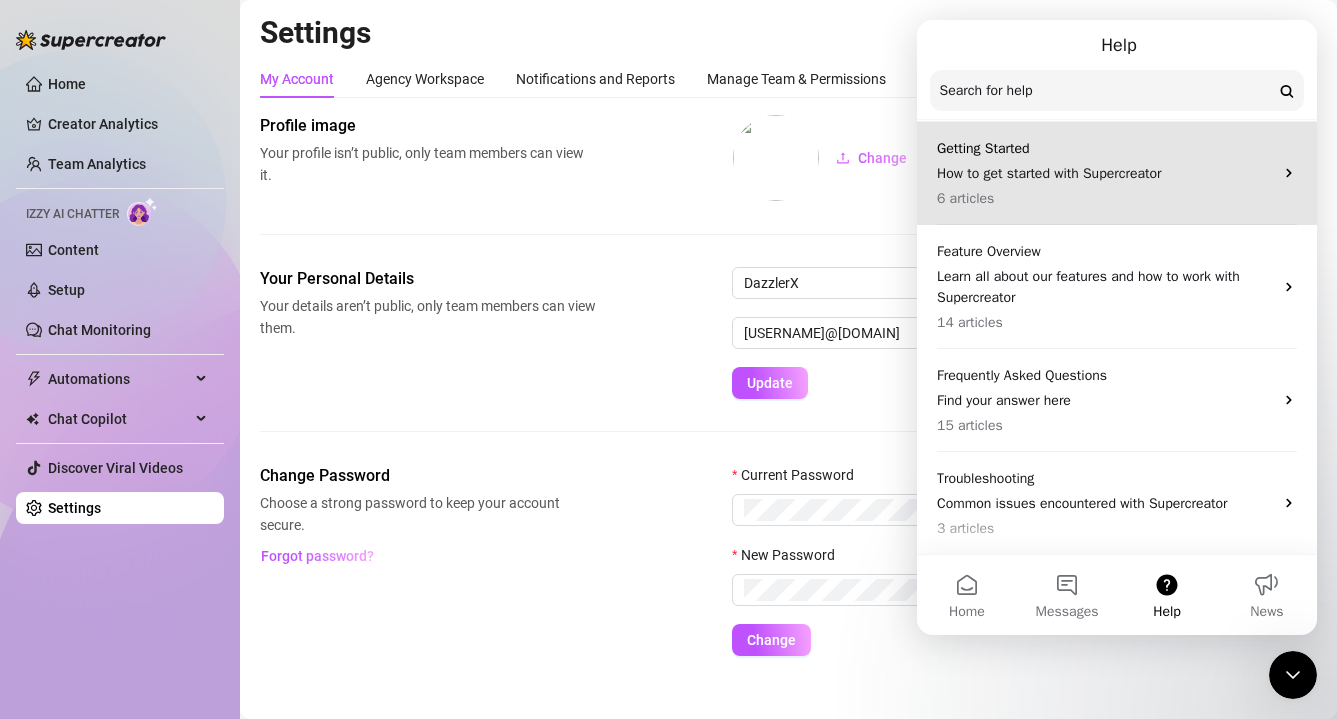 click on "How to get started with Supercreator" at bounding box center [1105, 173] 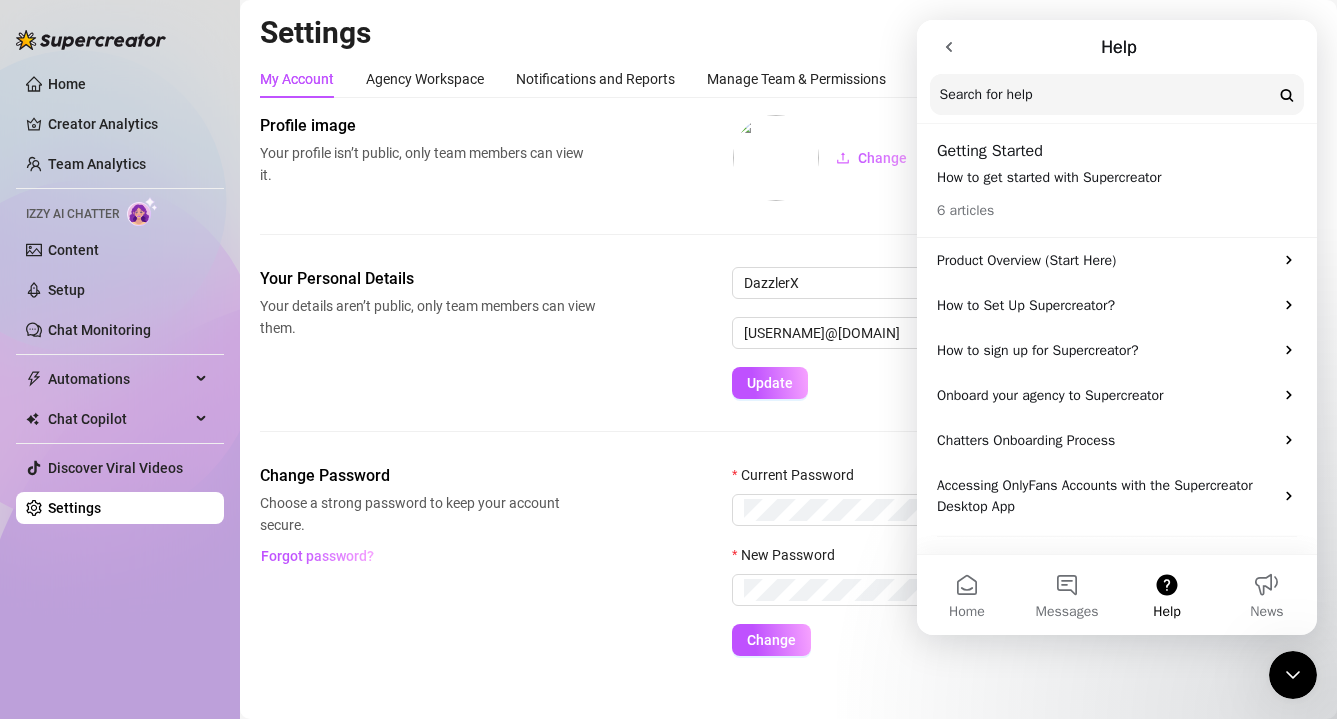 click on "How to Set Up Supercreator?" at bounding box center (1105, 305) 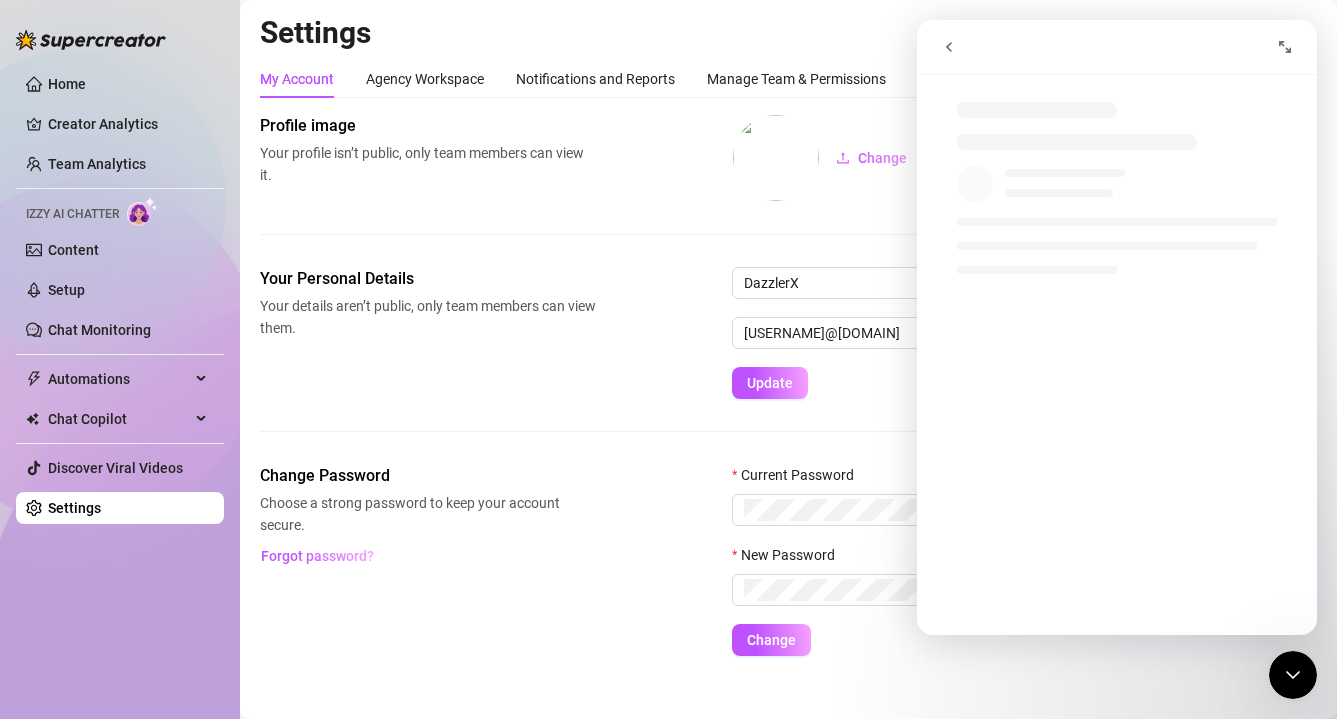 click 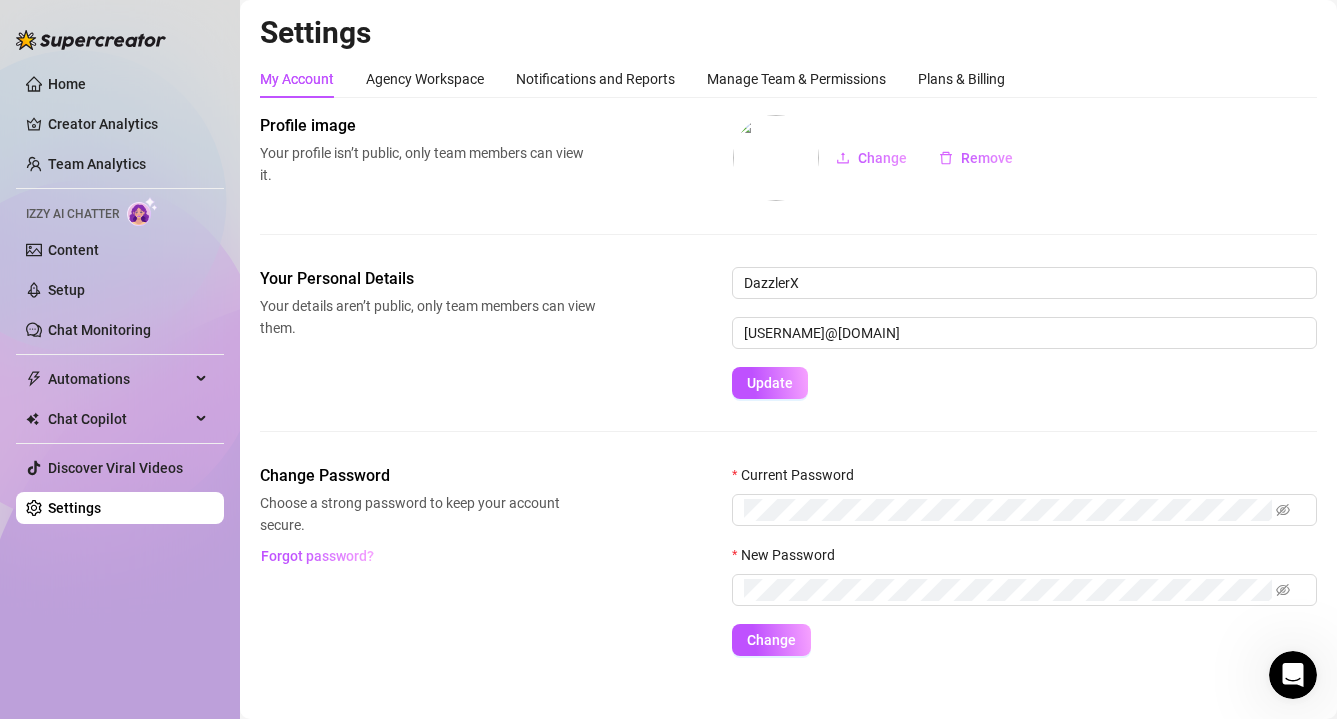 click 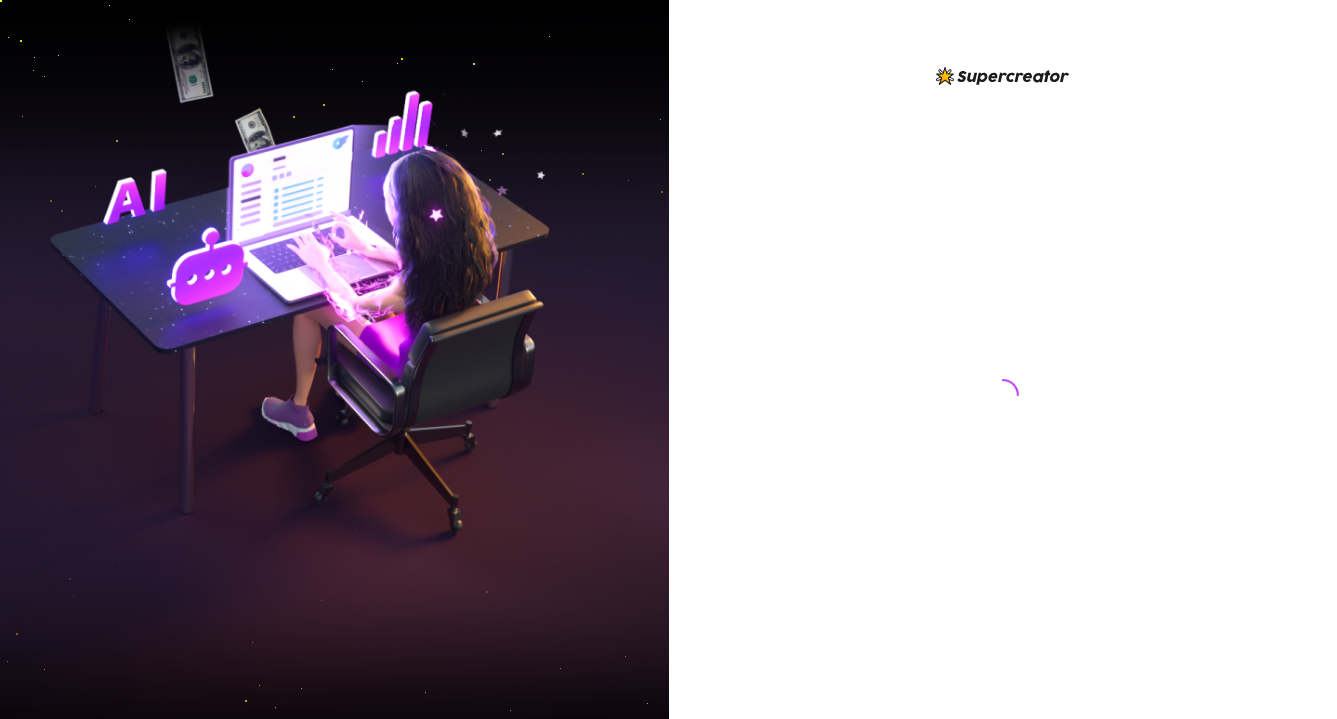 scroll, scrollTop: 0, scrollLeft: 0, axis: both 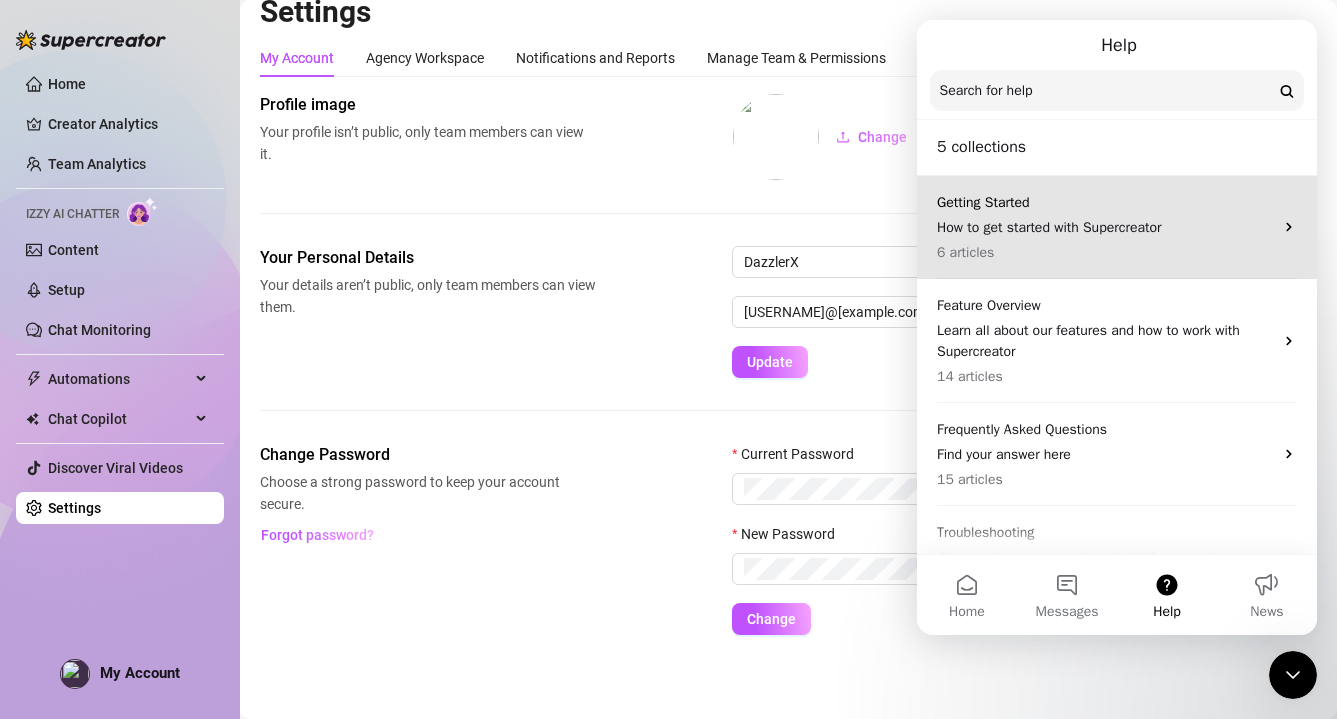 click 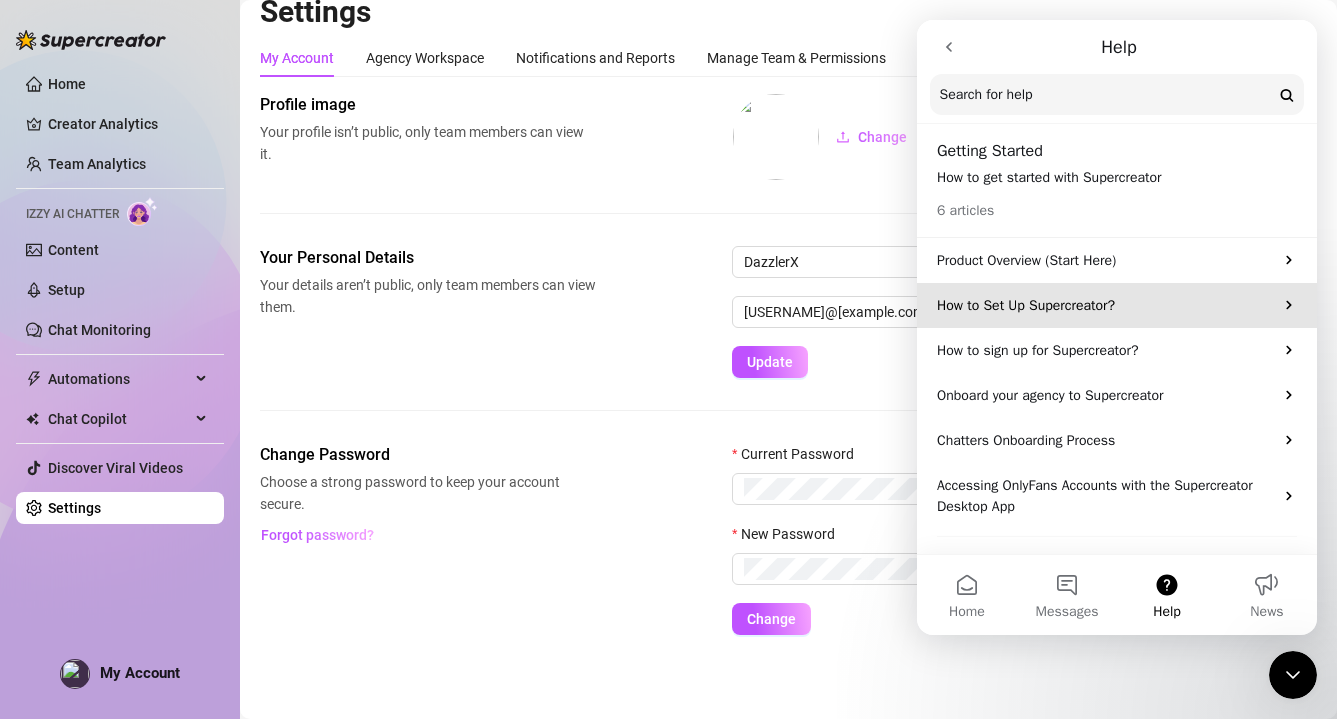 click on "How to Set Up Supercreator?" at bounding box center (1105, 305) 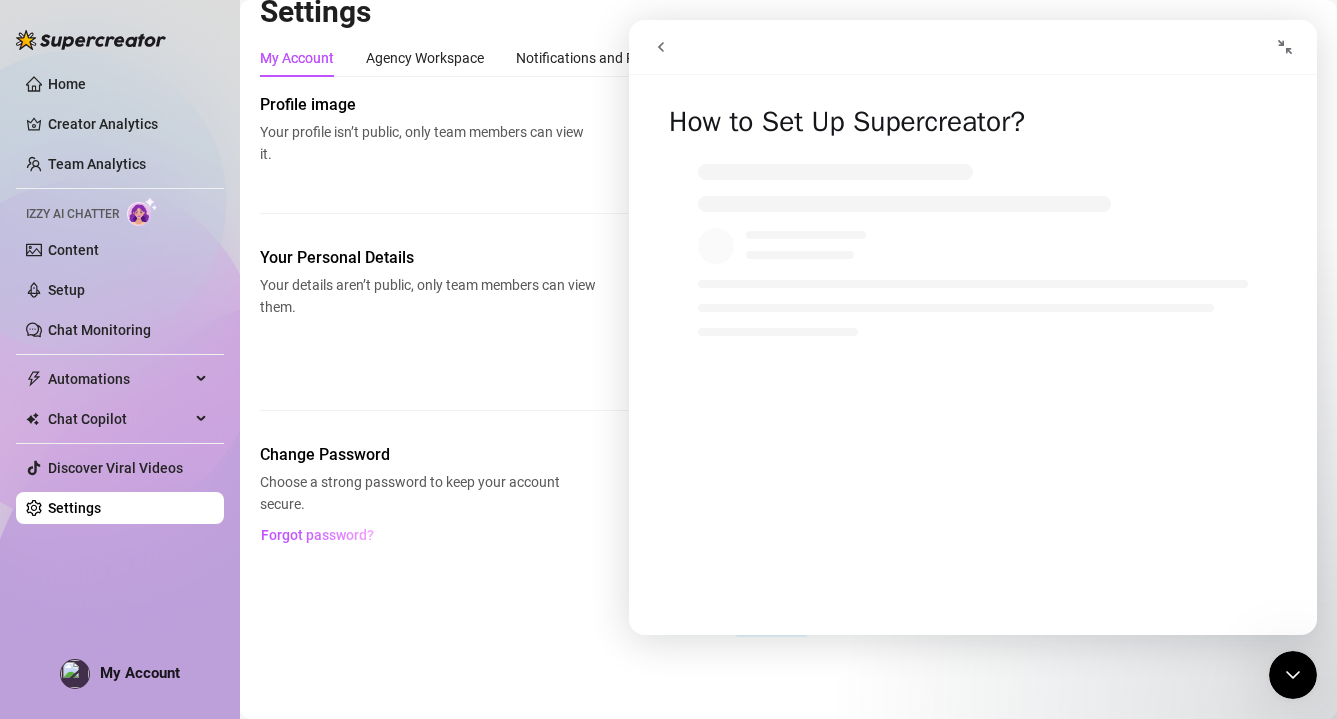 click 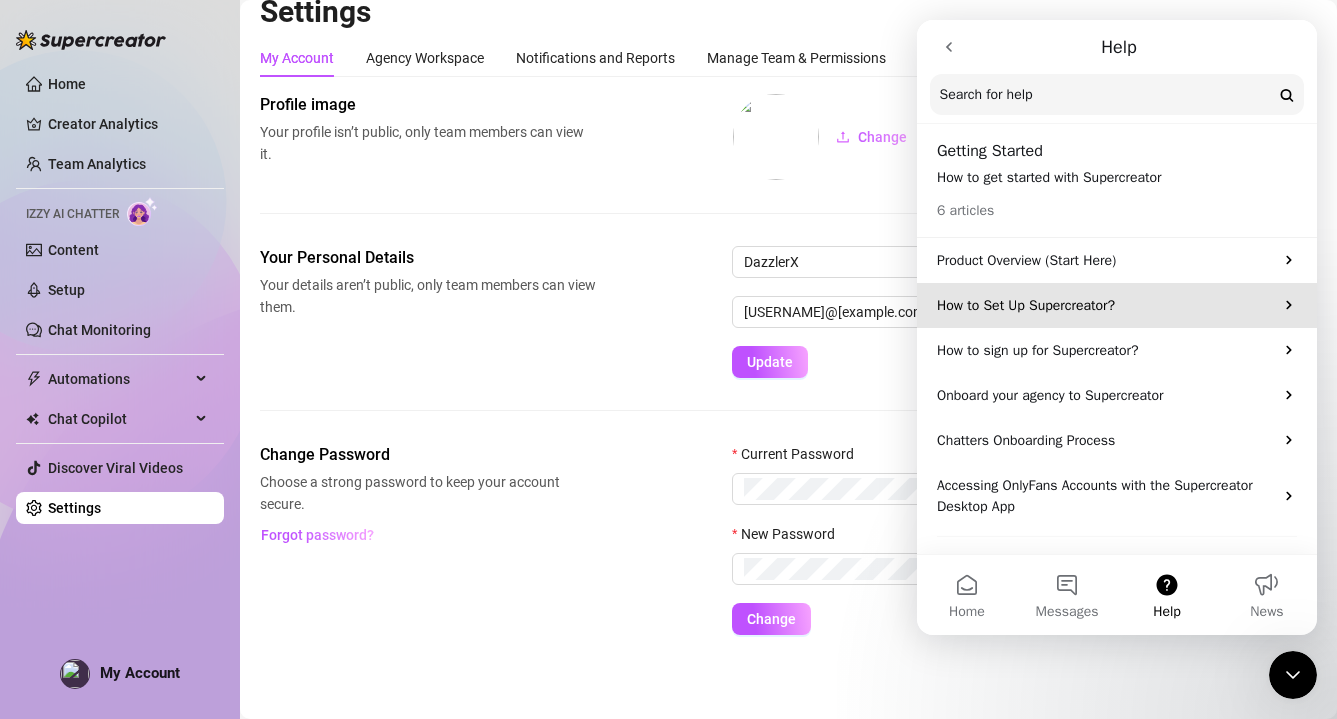 click on "How to Set Up Supercreator?" at bounding box center (1117, 305) 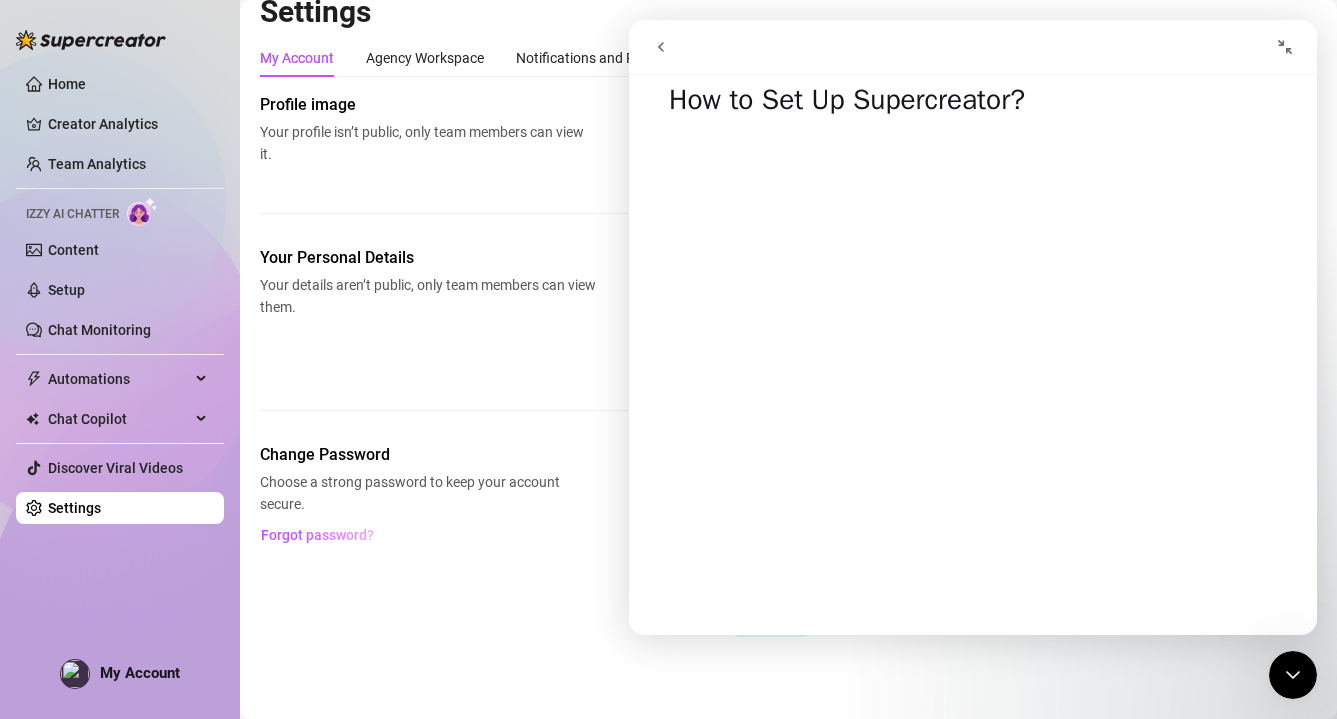 scroll, scrollTop: 0, scrollLeft: 0, axis: both 